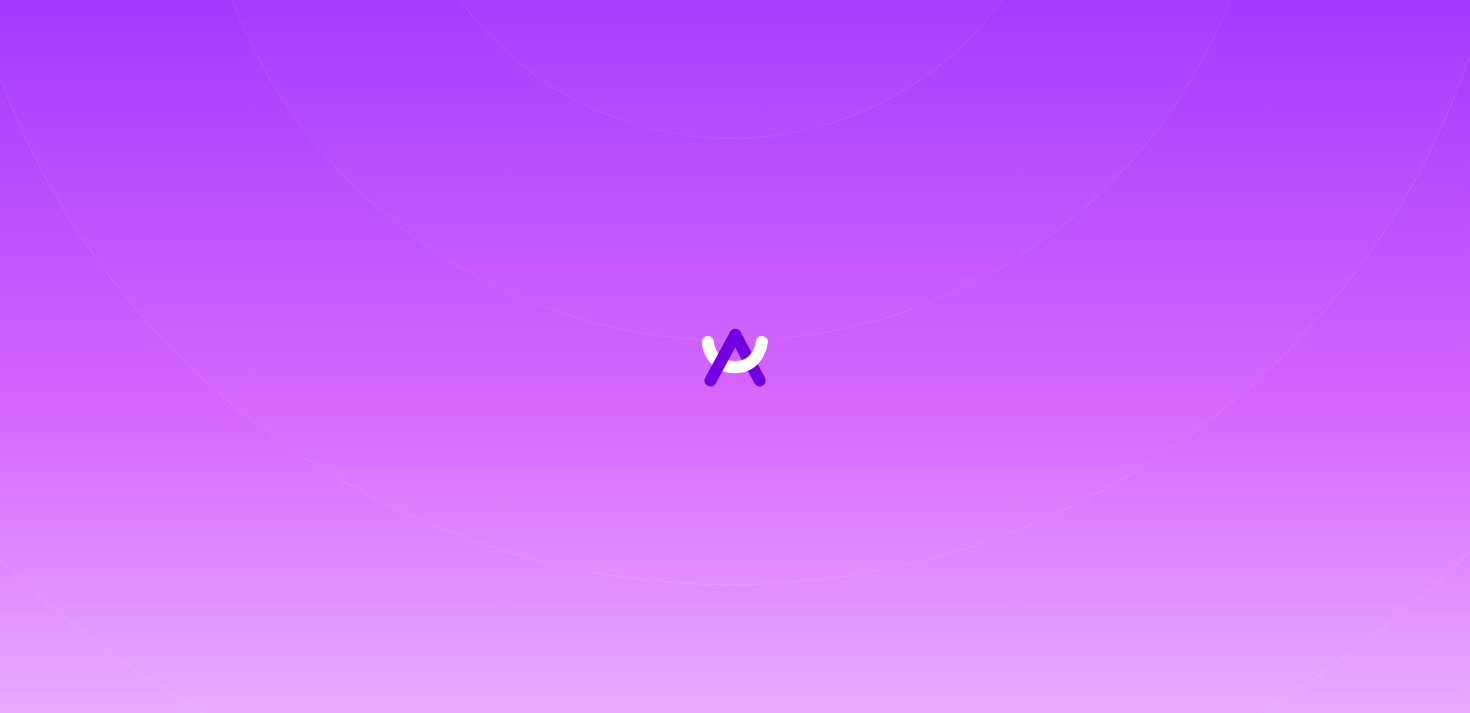 scroll, scrollTop: 0, scrollLeft: 0, axis: both 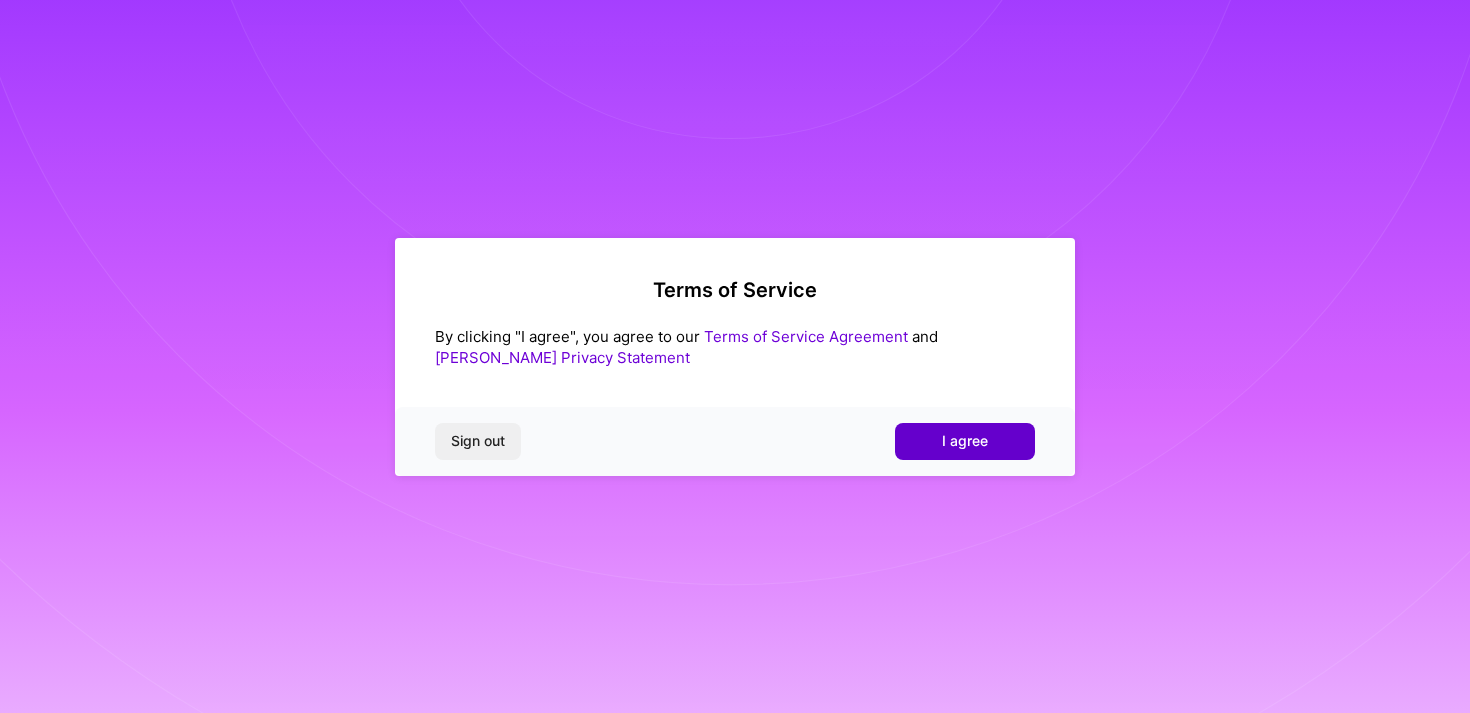 click on "I agree" at bounding box center (965, 441) 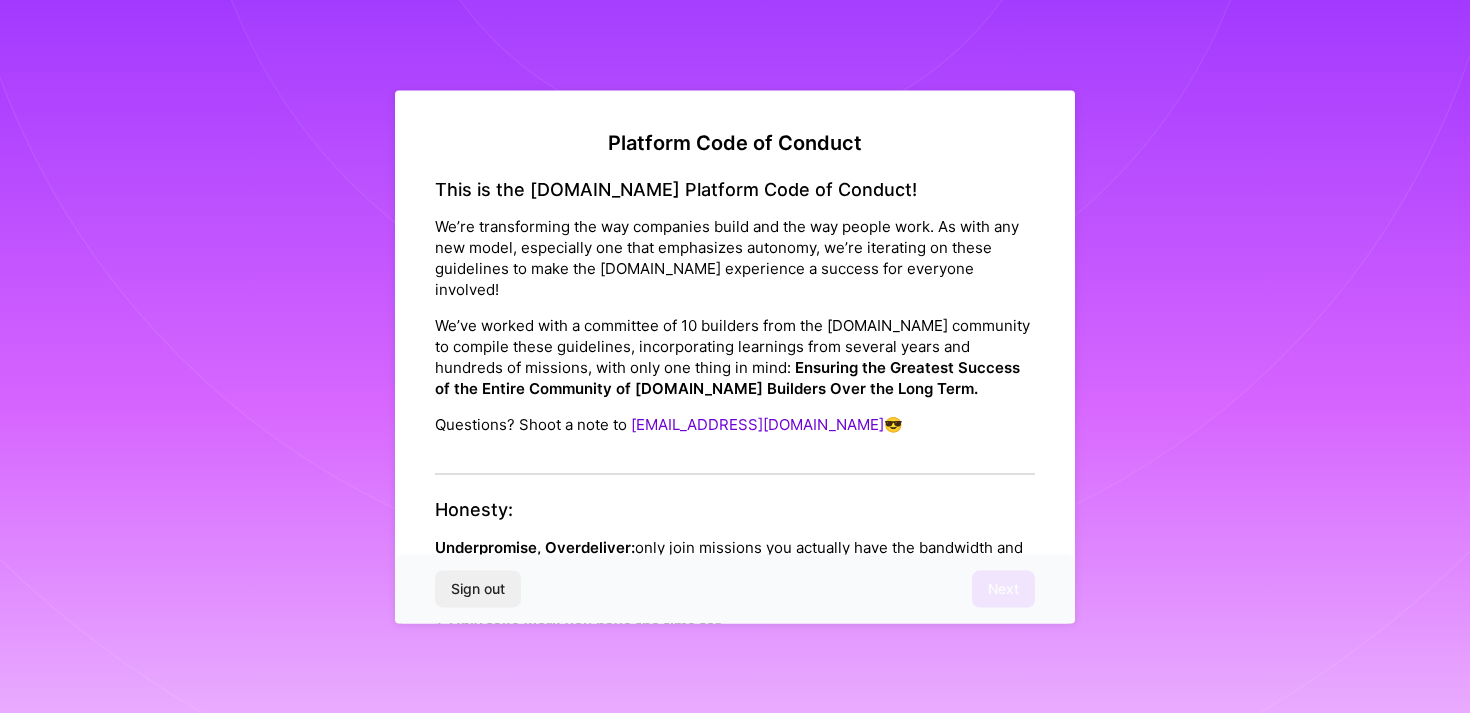 click on "Sign out Next" at bounding box center (735, 589) 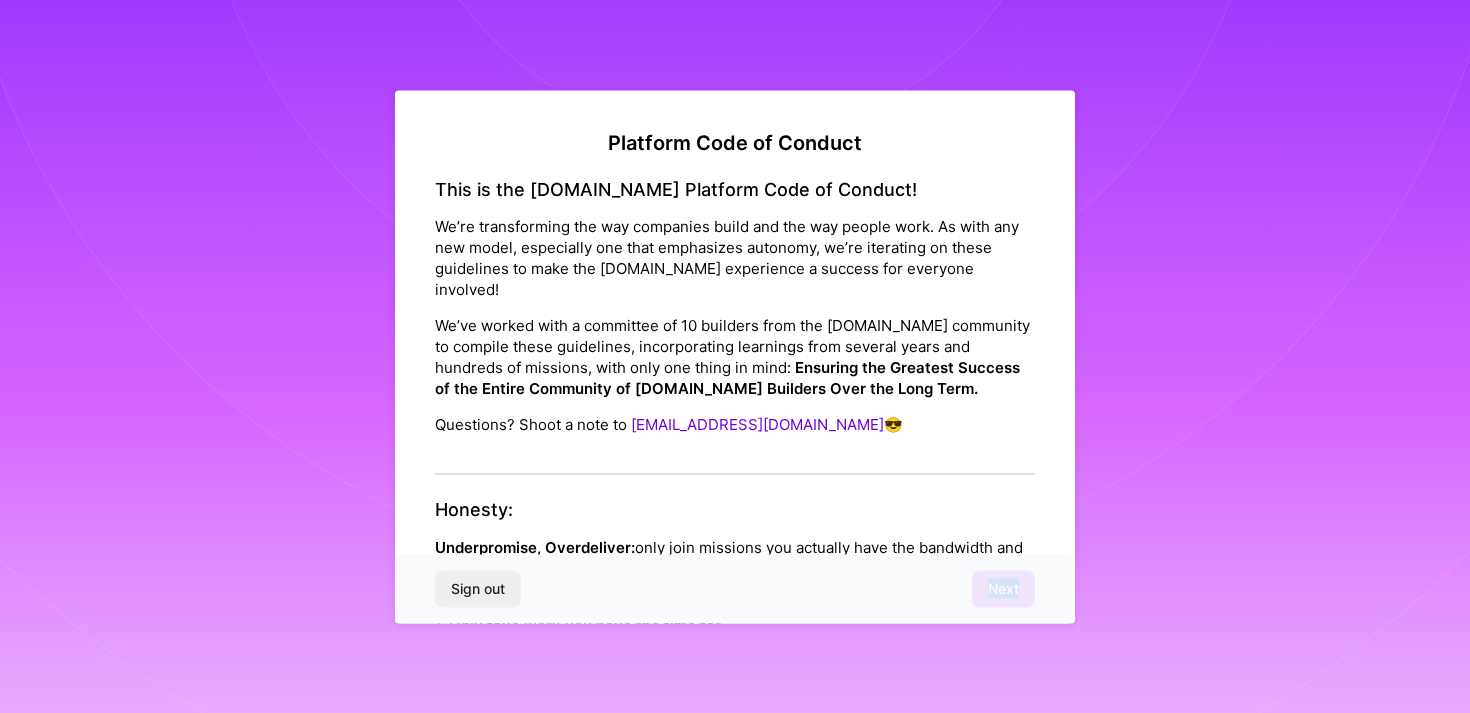 click on "Sign out Next" at bounding box center [735, 589] 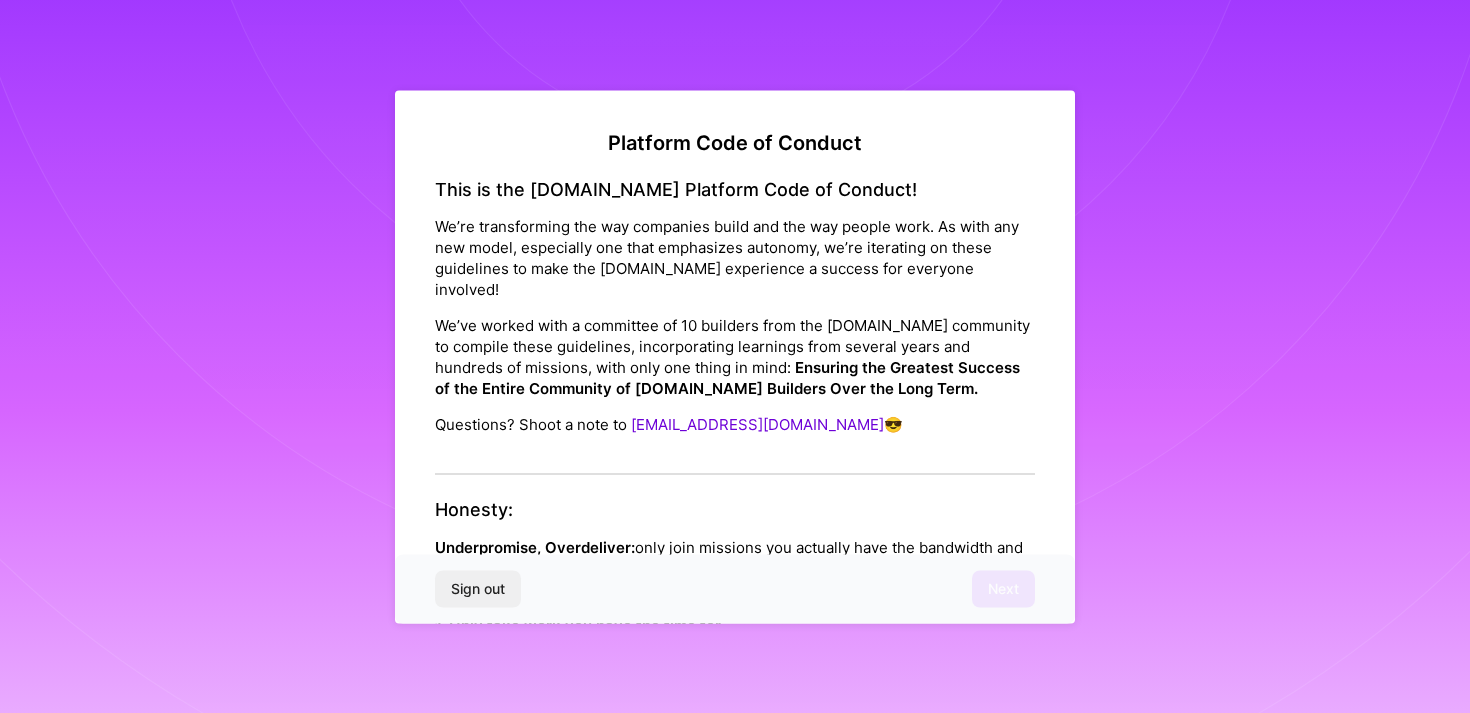 click on "Sign out Next" at bounding box center [735, 589] 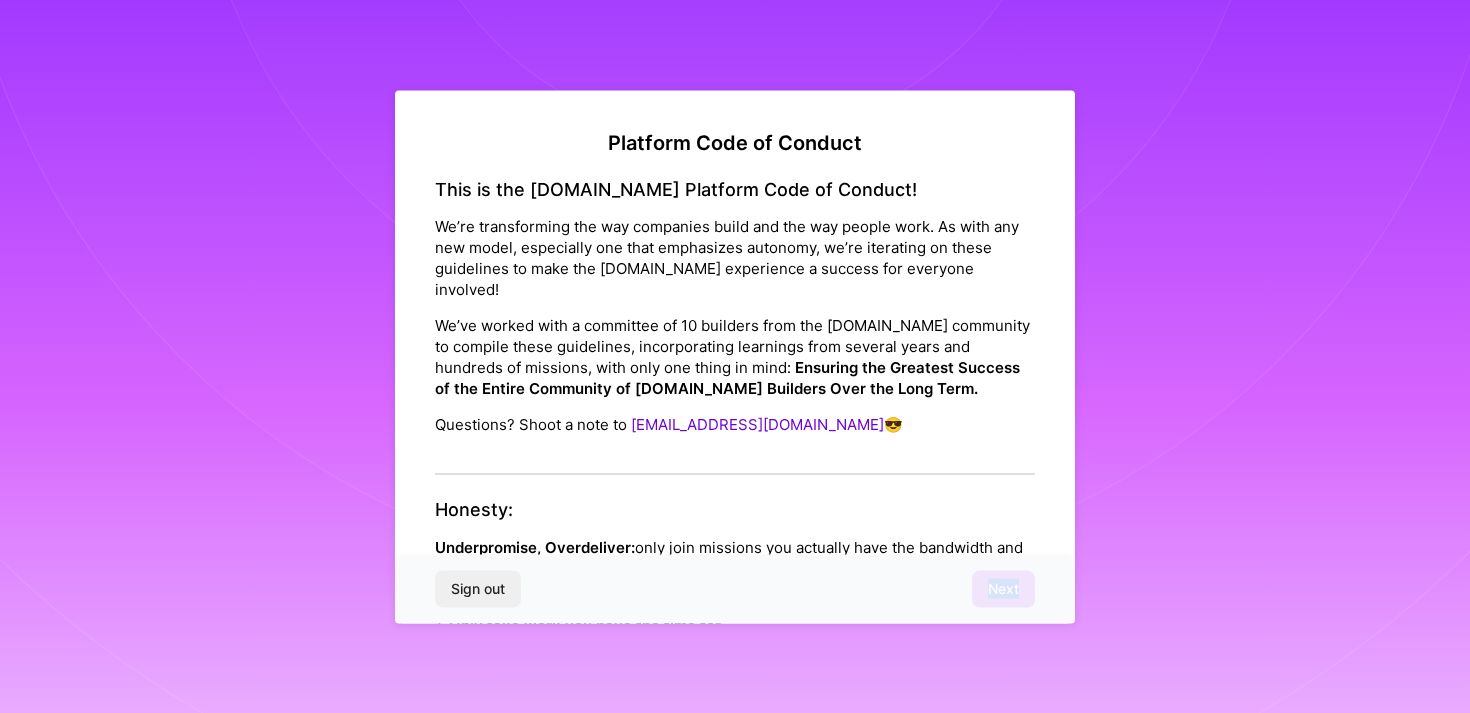 click on "Sign out Next" at bounding box center [735, 589] 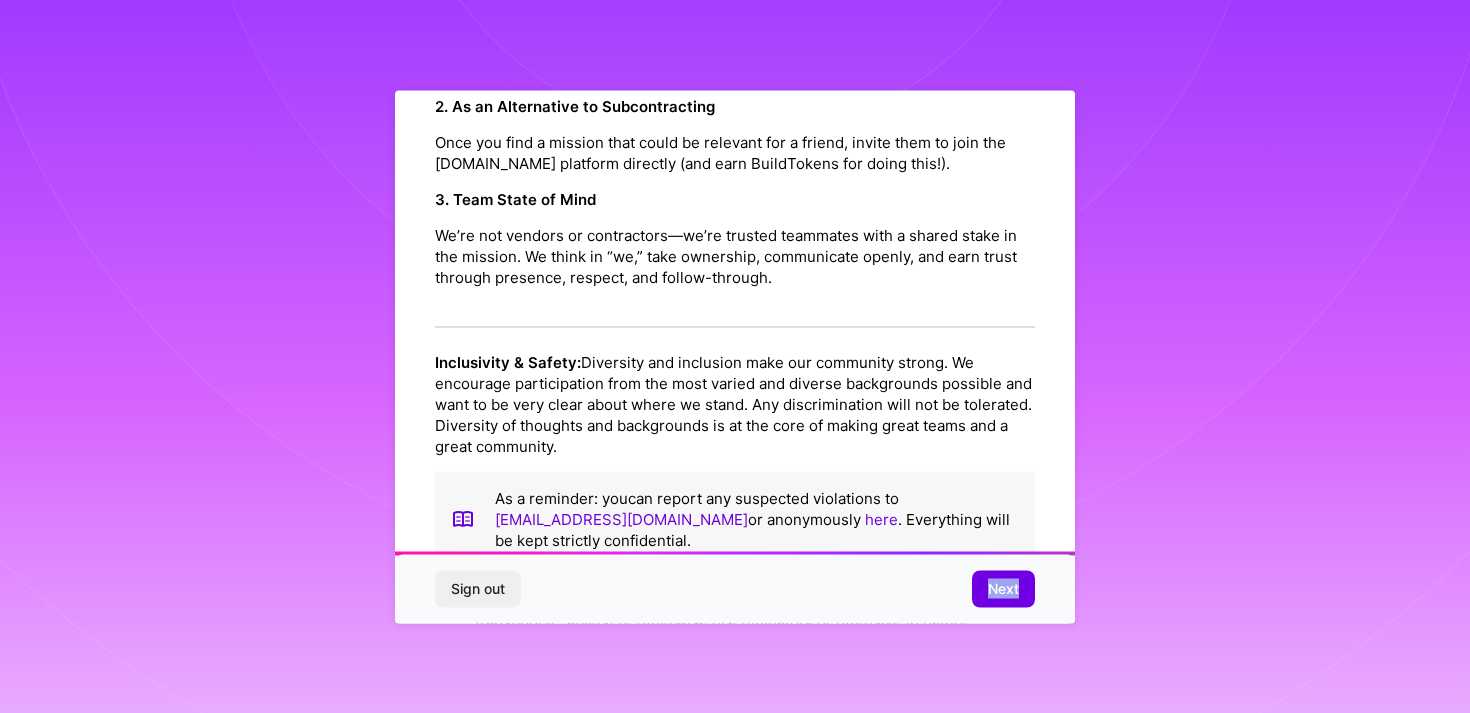 scroll, scrollTop: 2218, scrollLeft: 0, axis: vertical 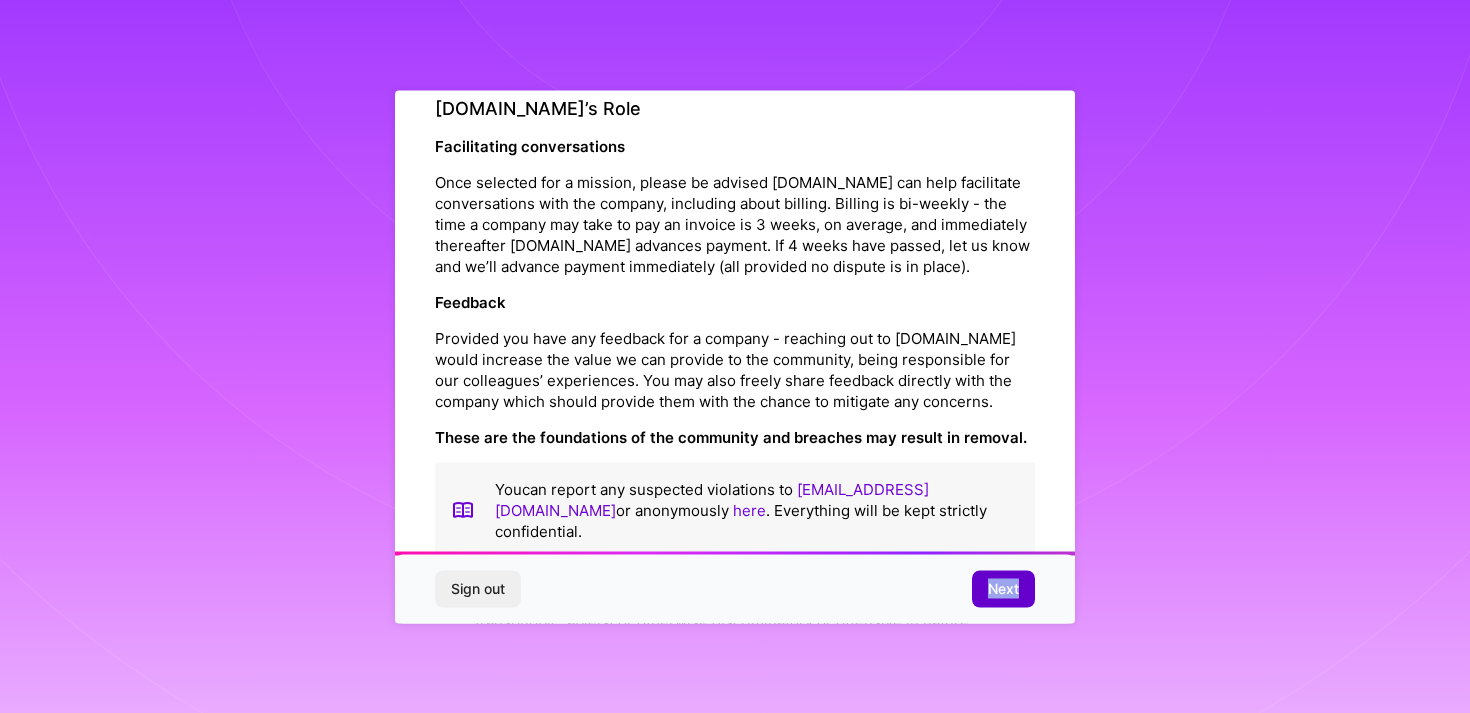 click on "Next" at bounding box center (1003, 589) 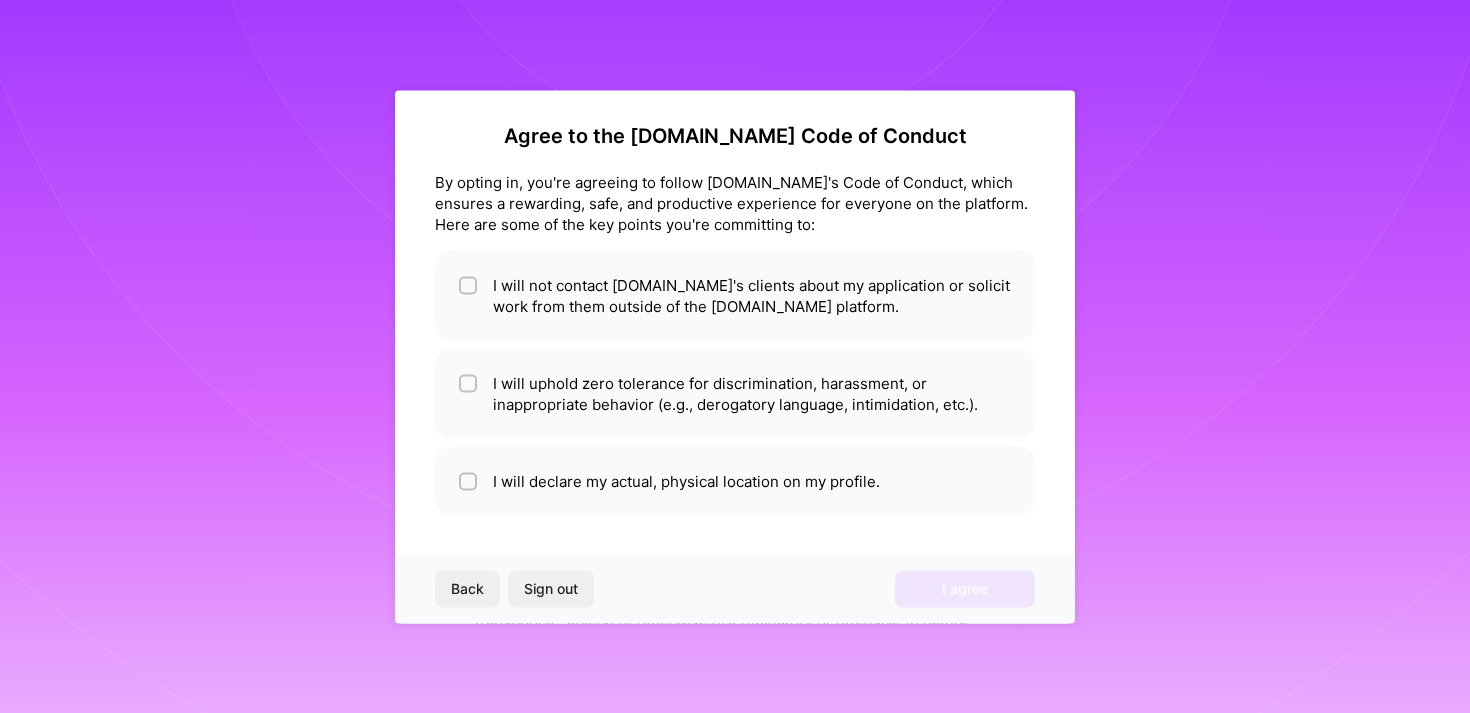 scroll, scrollTop: 7, scrollLeft: 0, axis: vertical 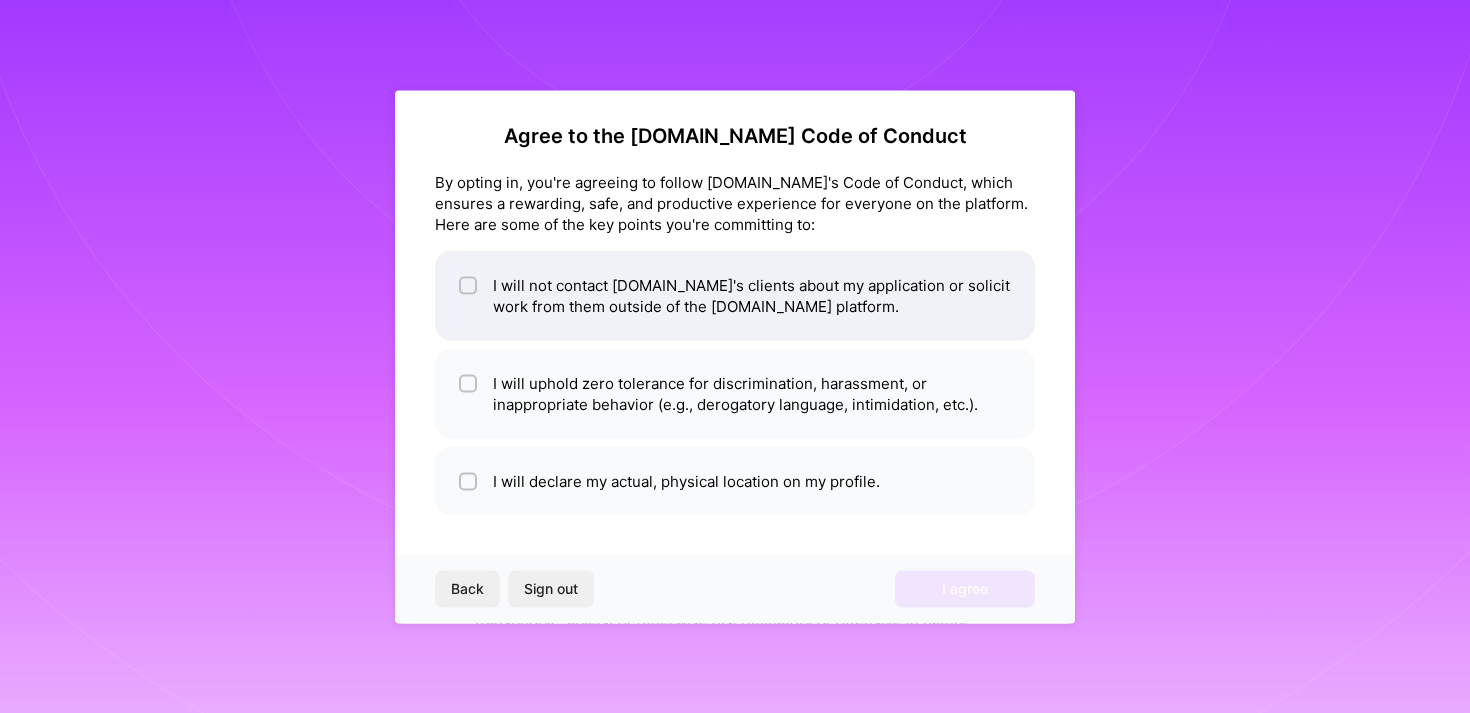 click on "I will not contact A.Team's clients about my application or solicit work from them outside of the A.Team platform." at bounding box center [735, 295] 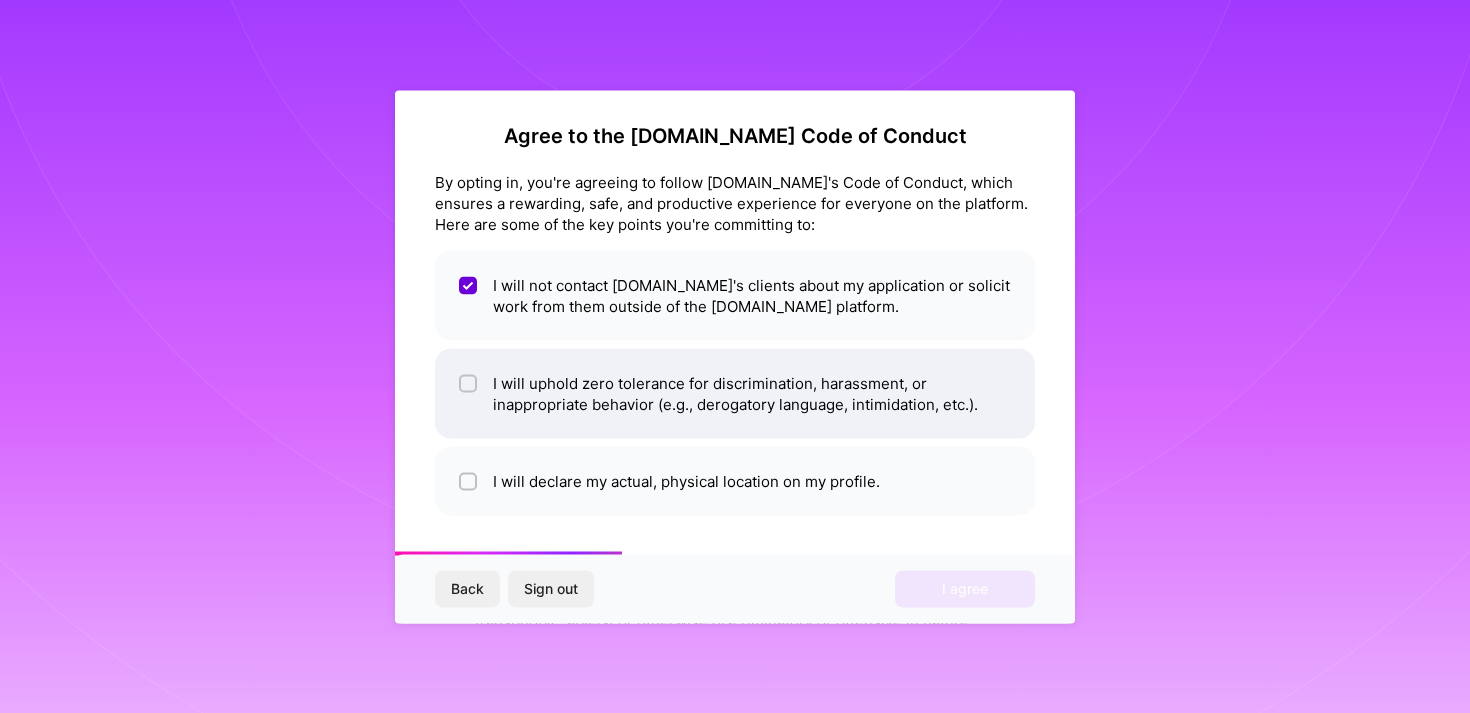 click on "I will uphold zero tolerance for discrimination, harassment, or inappropriate behavior (e.g., derogatory language, intimidation, etc.)." at bounding box center [735, 393] 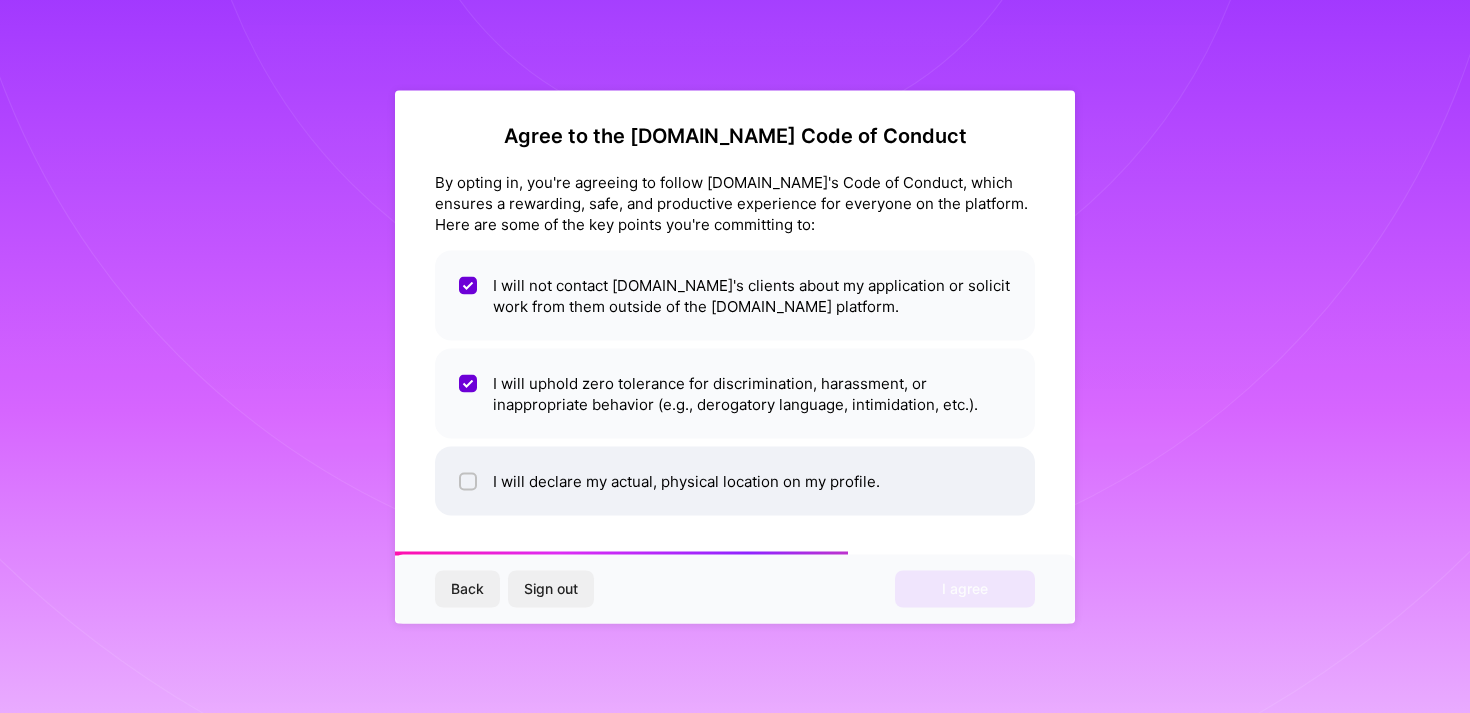 click on "I will declare my actual, physical location on my profile." at bounding box center (735, 480) 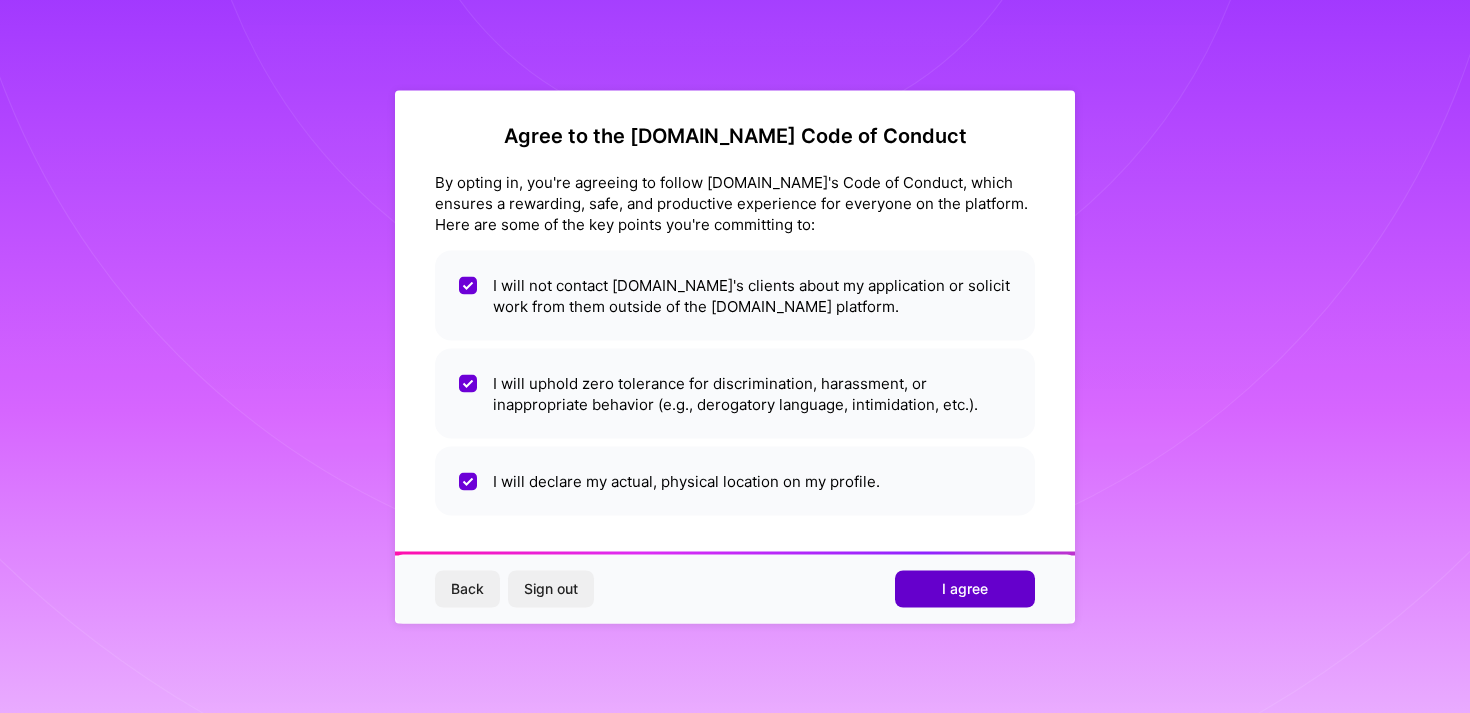click on "I agree" at bounding box center (965, 589) 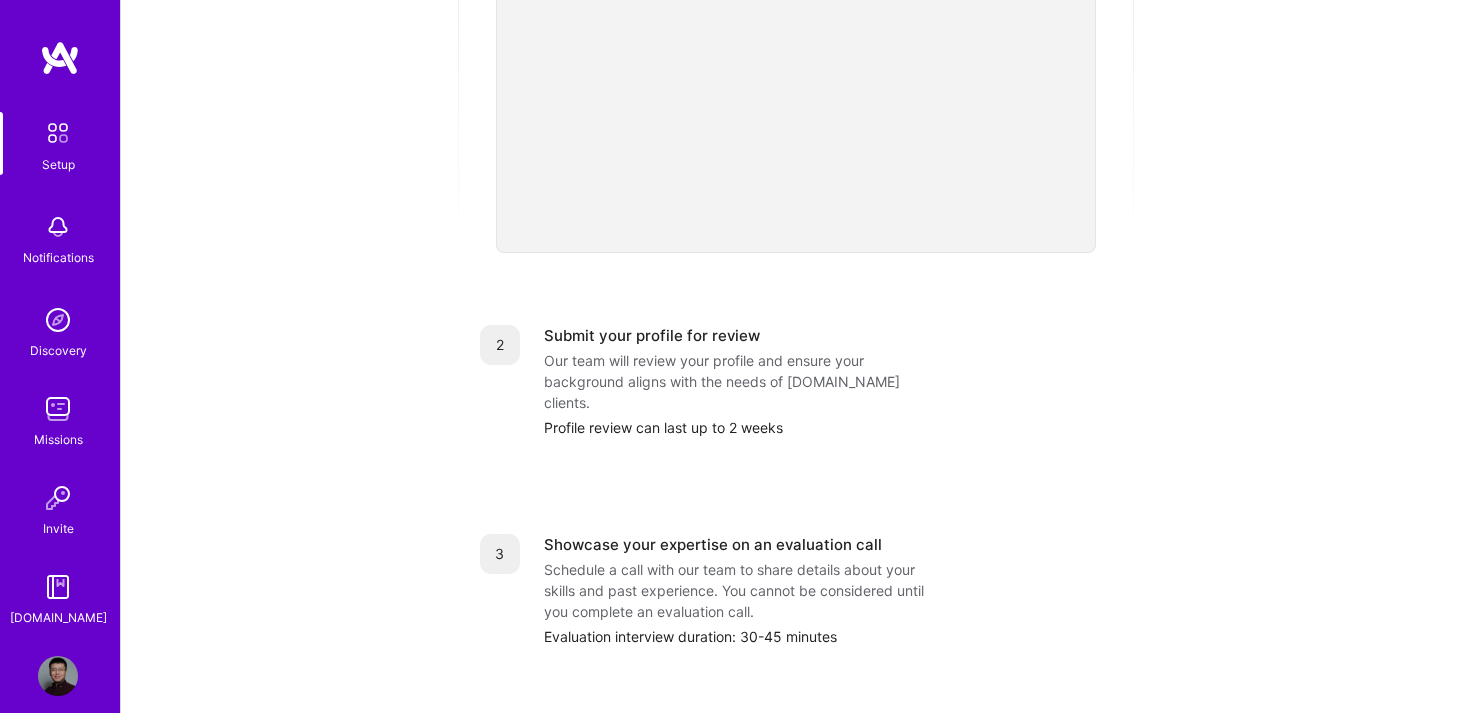 scroll, scrollTop: 191, scrollLeft: 0, axis: vertical 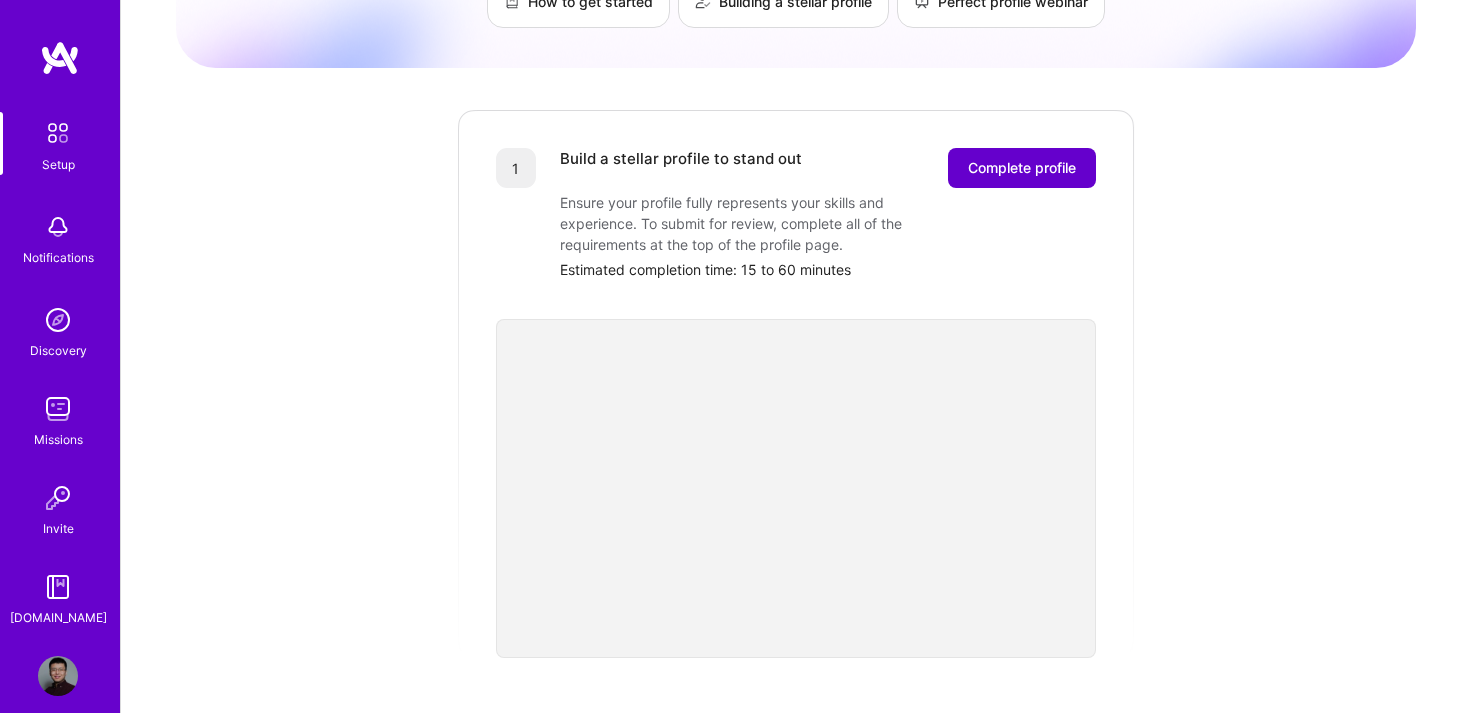click on "Complete profile" at bounding box center (1022, 168) 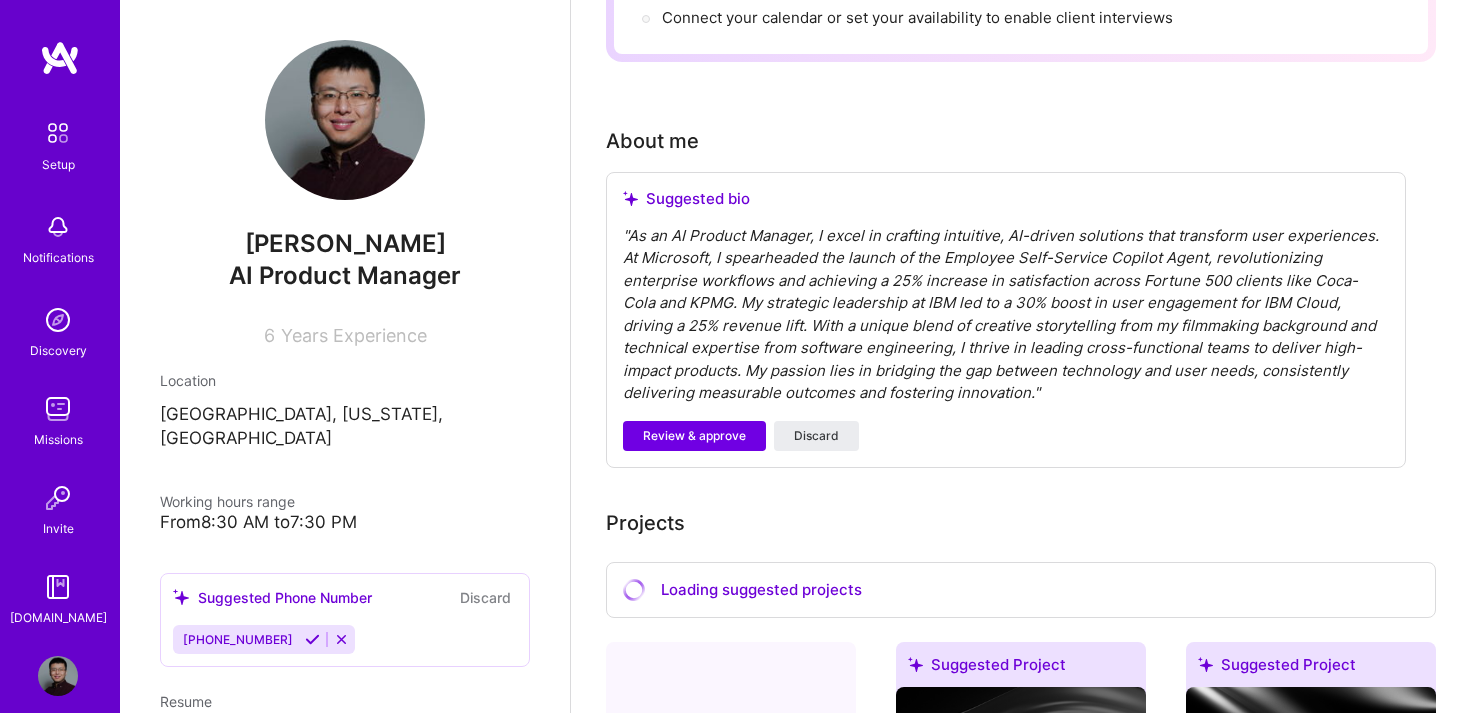 scroll, scrollTop: 472, scrollLeft: 0, axis: vertical 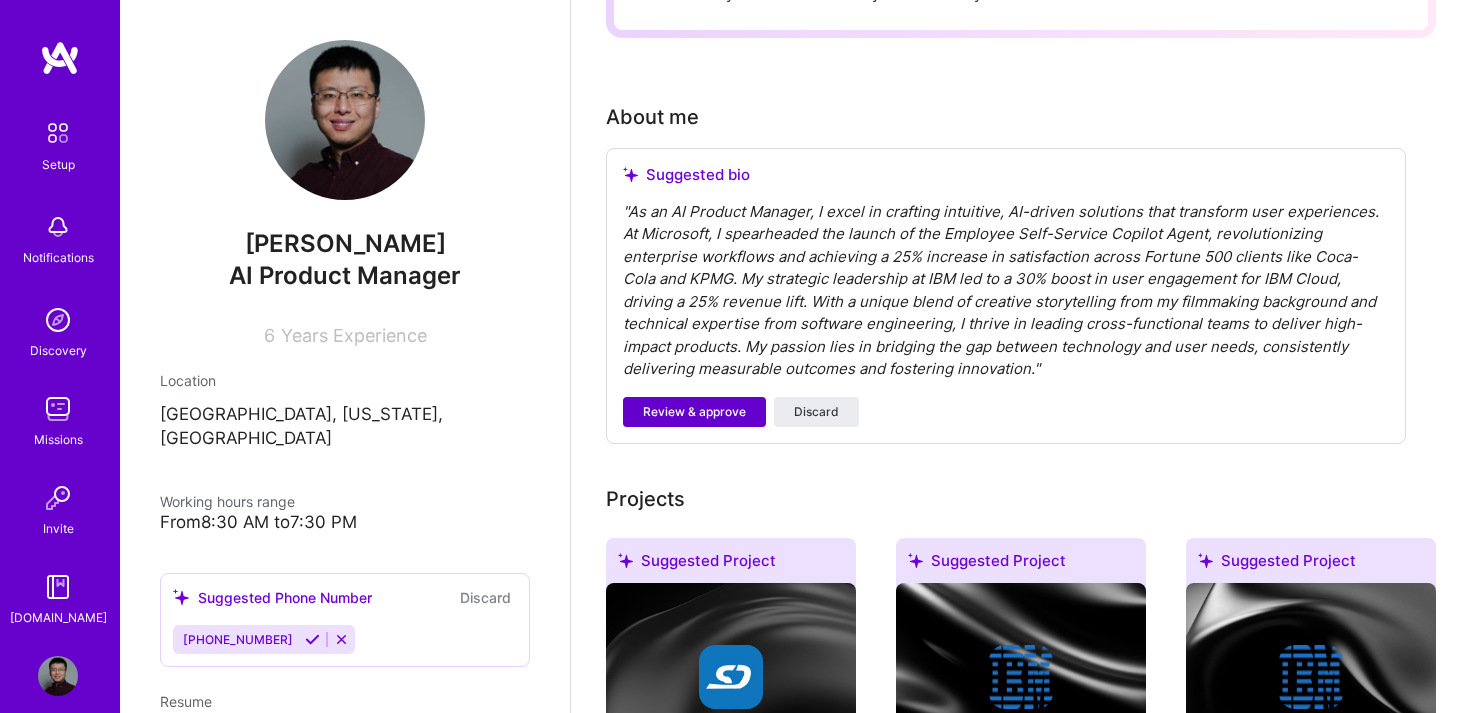 click on "Review & approve" at bounding box center [694, 412] 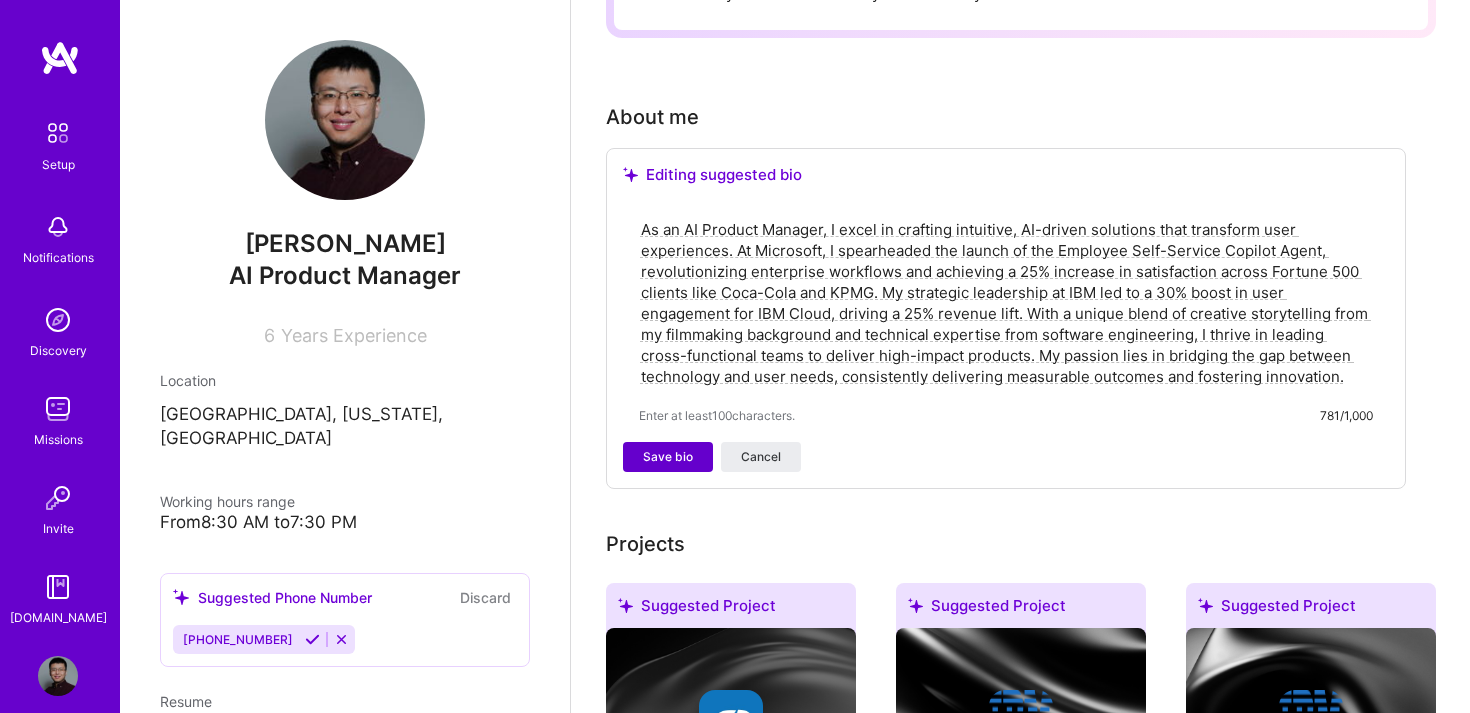 click on "Save bio" at bounding box center [668, 457] 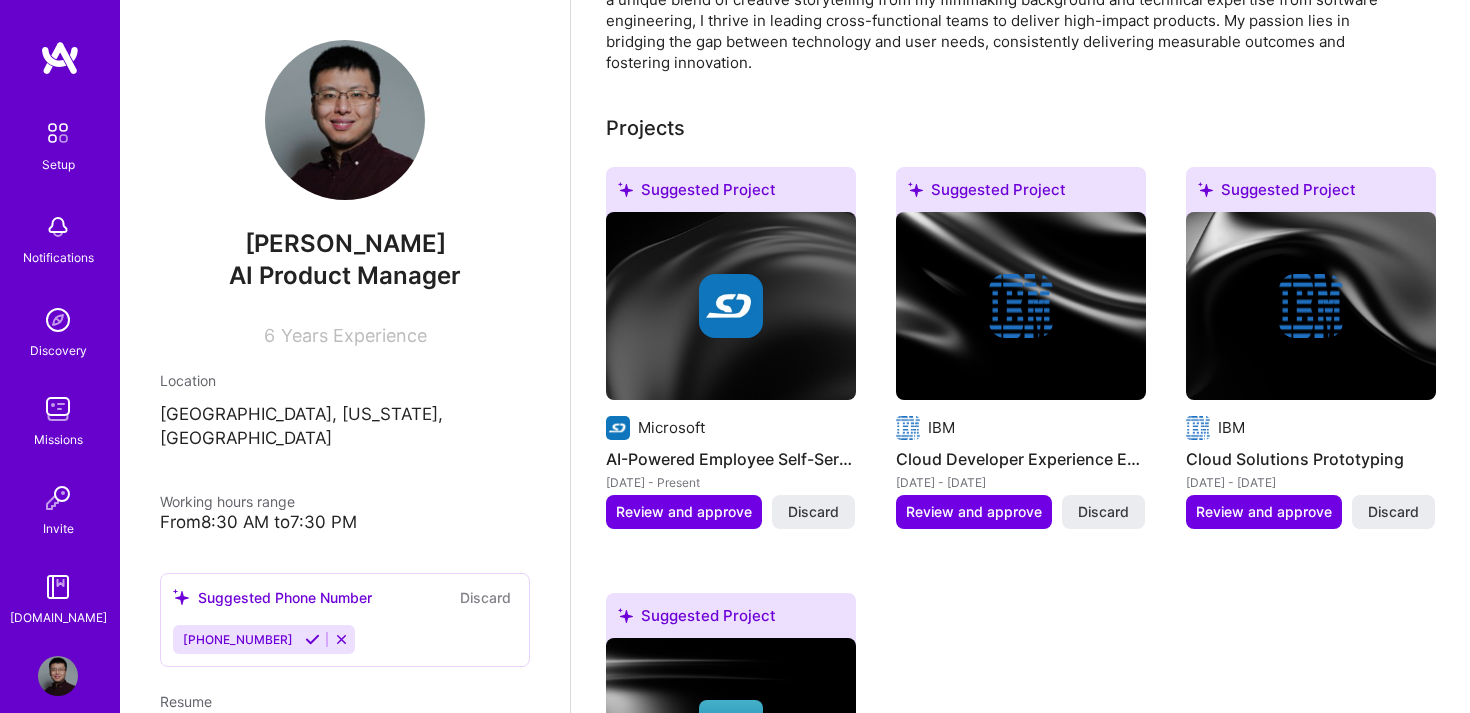scroll, scrollTop: 735, scrollLeft: 0, axis: vertical 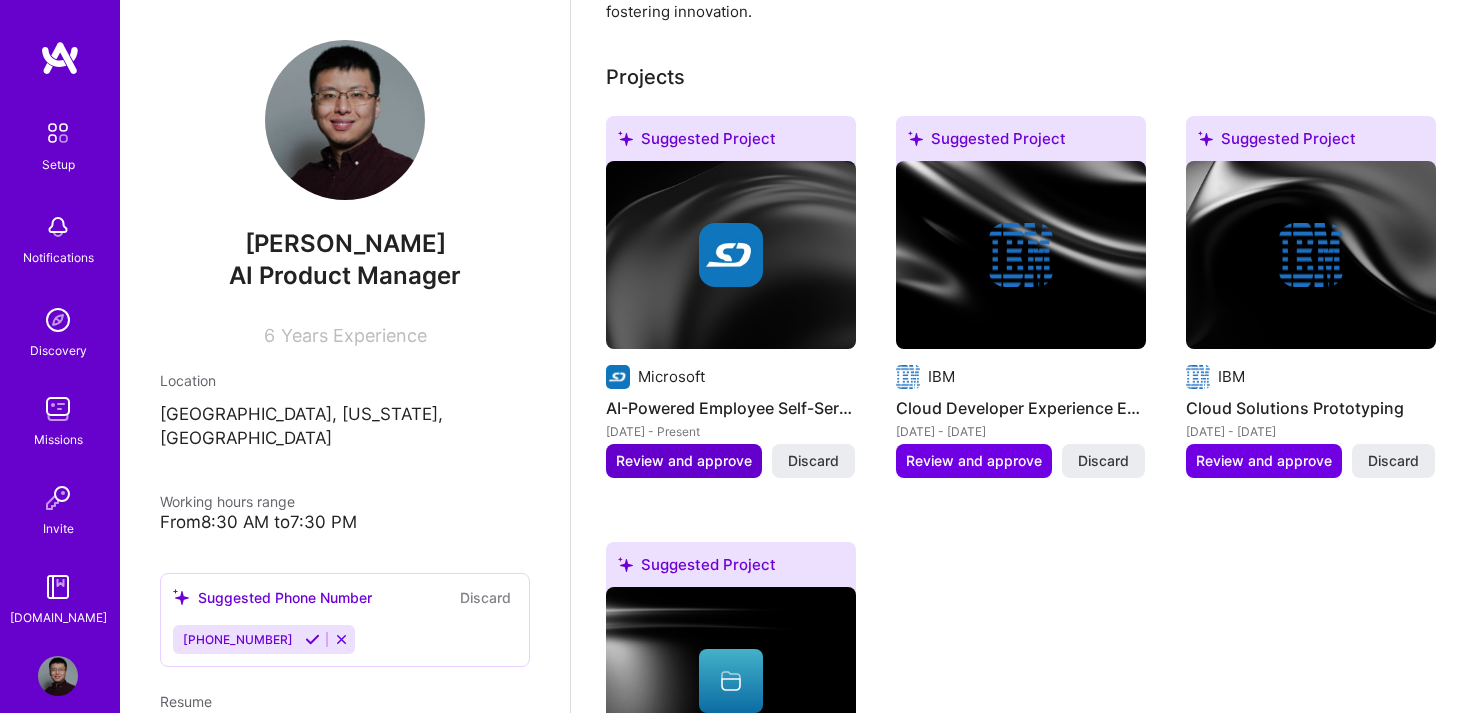 click on "Review and approve" at bounding box center (684, 461) 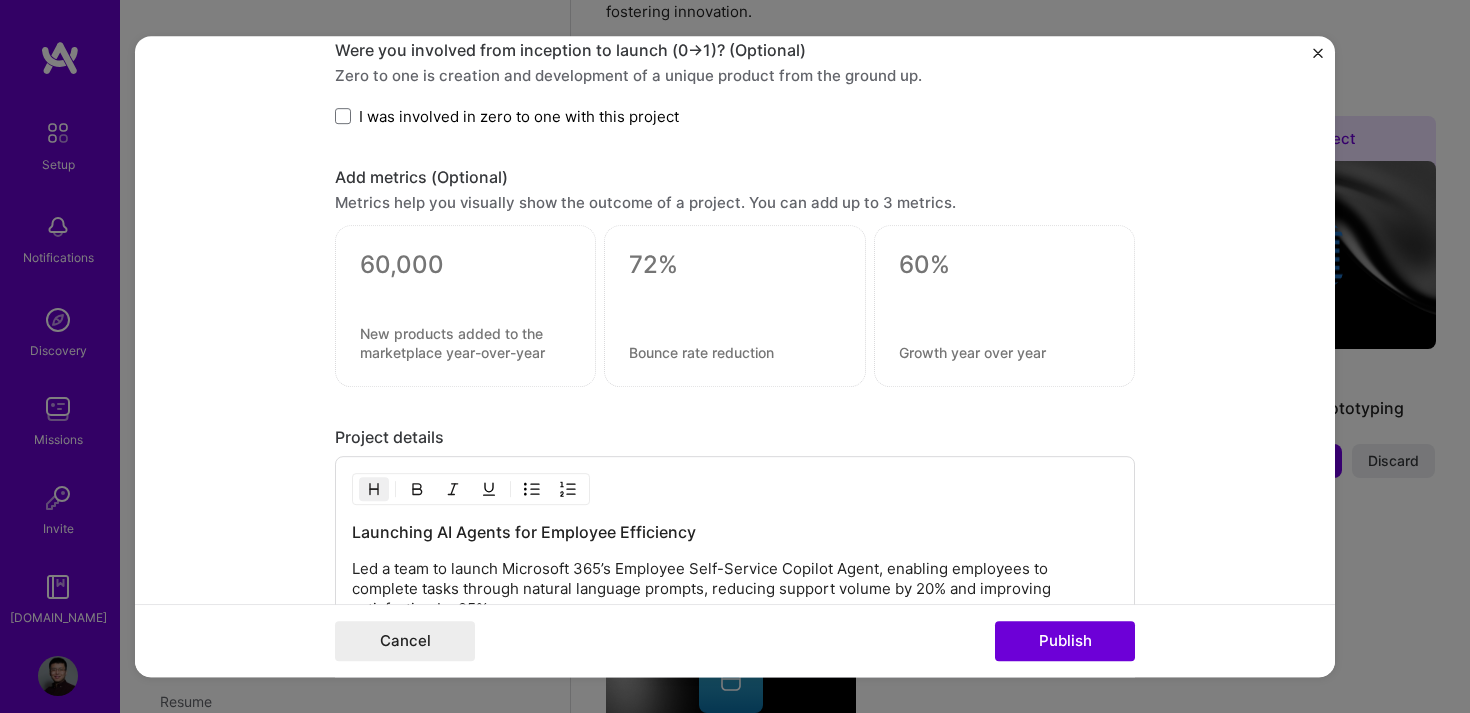 scroll, scrollTop: 1747, scrollLeft: 0, axis: vertical 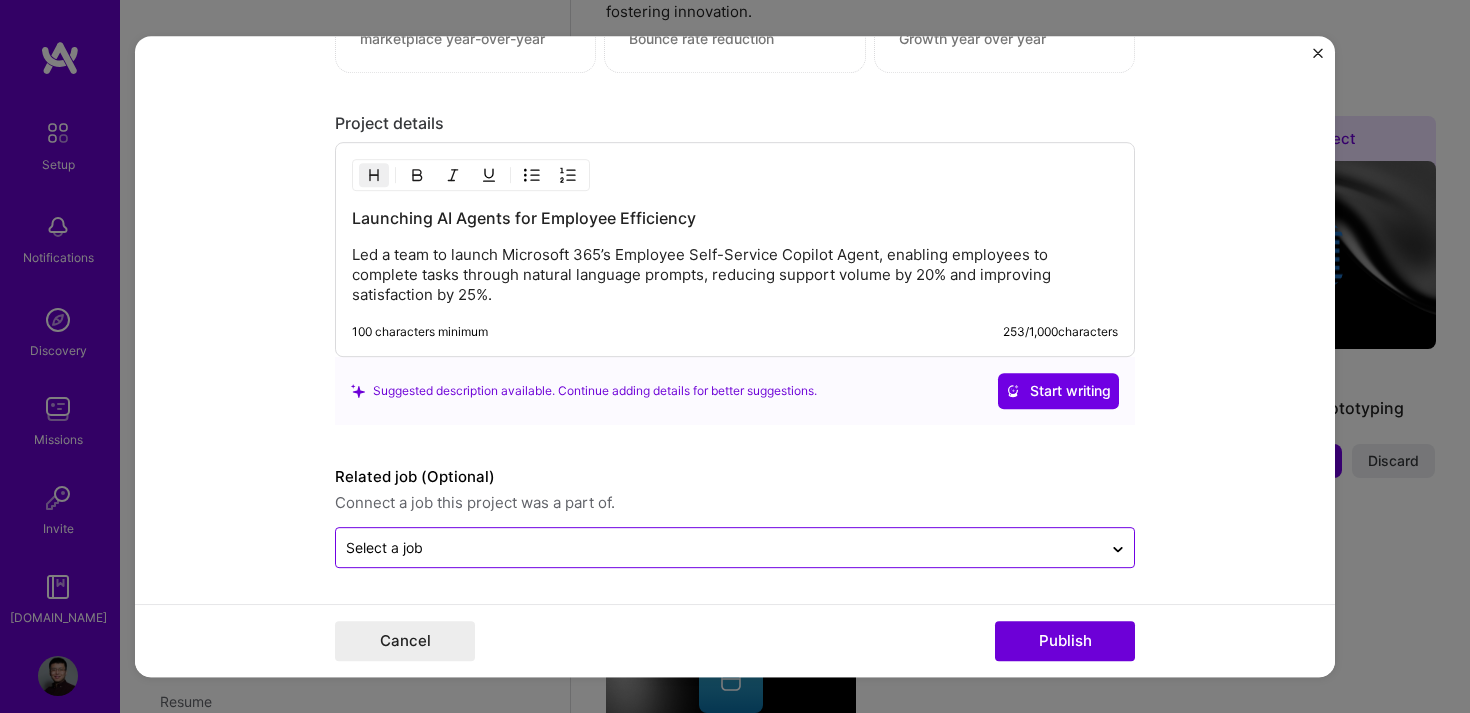 click at bounding box center [719, 547] 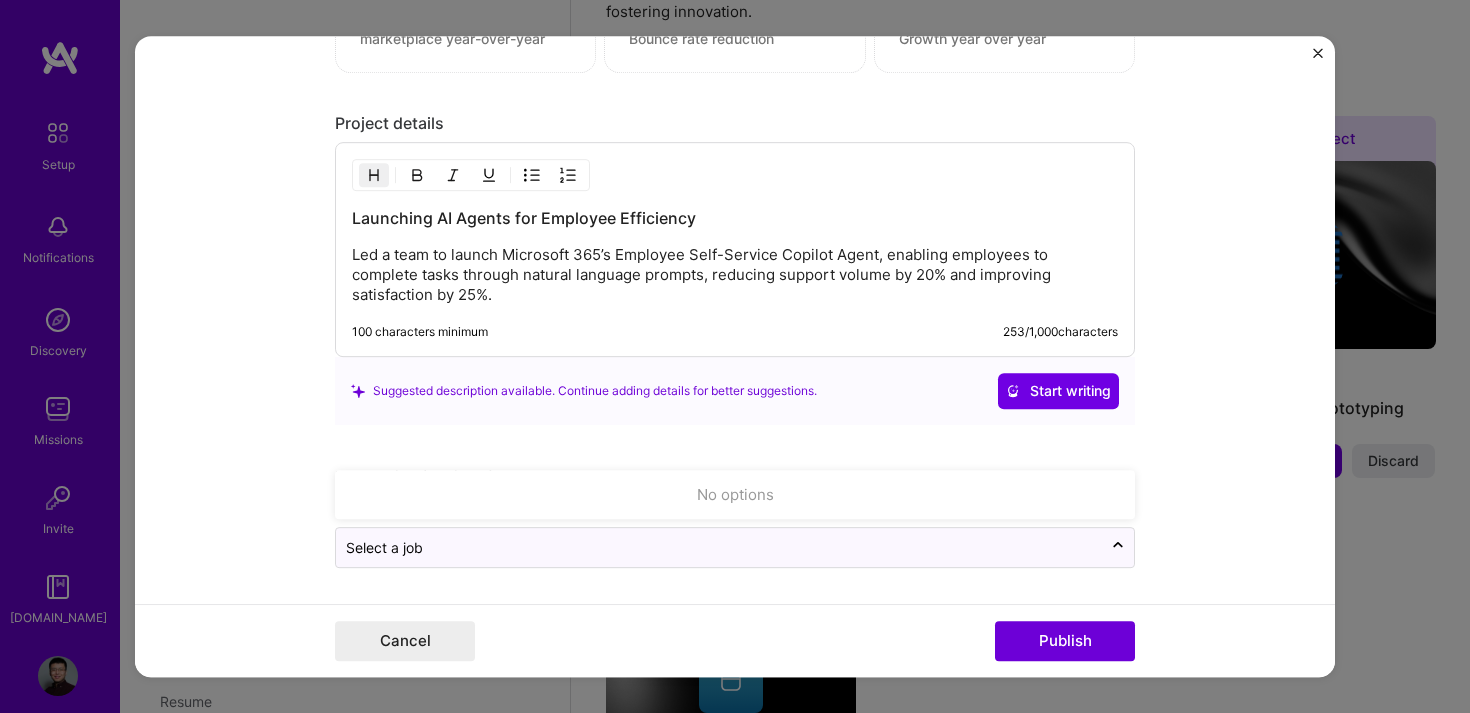 click on "Editing suggested project This project is suggested based on your LinkedIn, resume or A.Team activity. Project title AI-Powered Employee Self-Service Company Microsoft
Project industry Industry 2 Project Link (Optional)
Drag and drop an image or   Upload file Upload file We recommend uploading at least 4 images. 1600x1200px or higher recommended. Max 5MB each. Role Product Manager 2, Unified Employee Experience - Viva Connections and AI/Copilot Agents Select role type Jun, 2021
to
I’m still working on this project Skills used — Add up to 12 skills Any new skills will be added to your profile. Enter skills... 2 Artificial Intelligence (AI) 1 2 3 4 5 Team Leadership 1 2 3 4 5 Did this role require you to manage team members? (Optional) Yes, I managed — team members. Were you involved from inception to launch (0  ->  1)? (Optional) Zero to one is creation and development of a unique product from the ground up.   253 /" at bounding box center [735, 357] 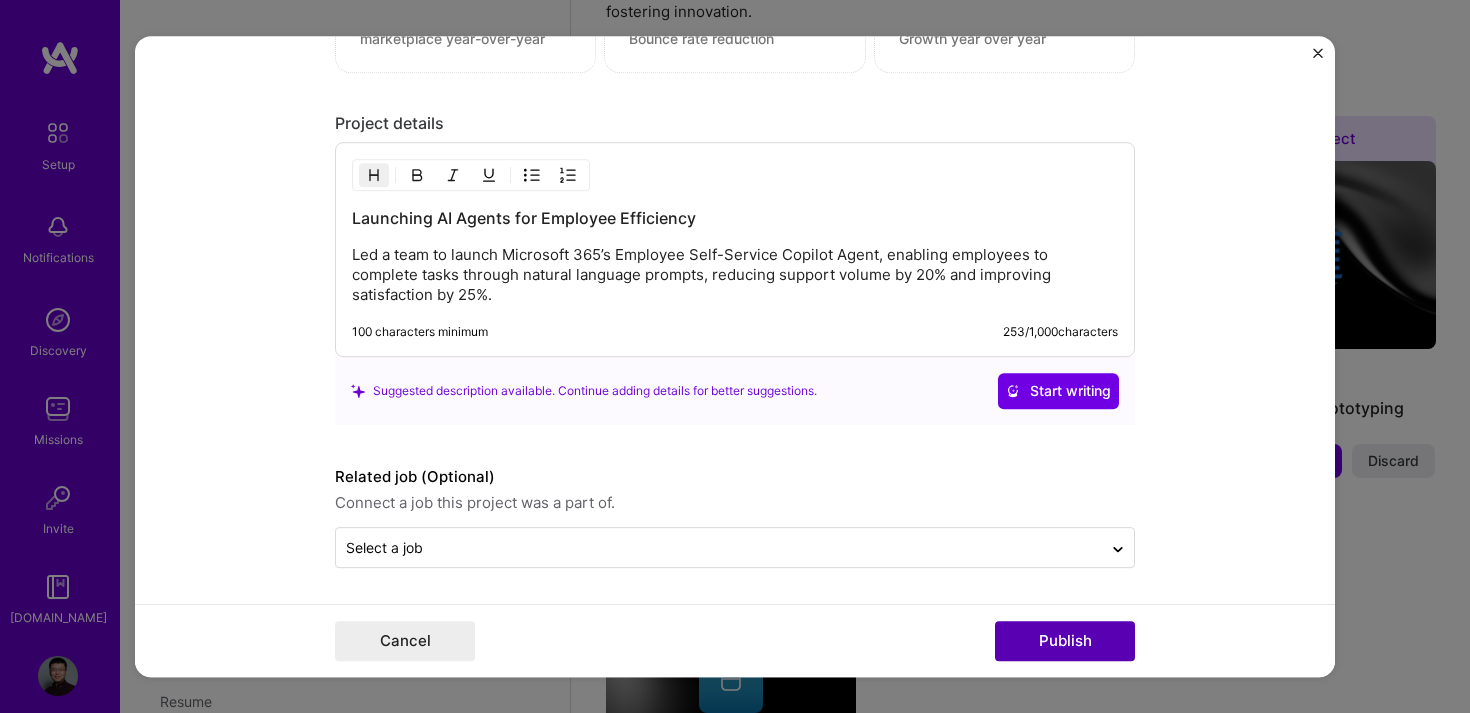 click on "Publish" at bounding box center [1065, 641] 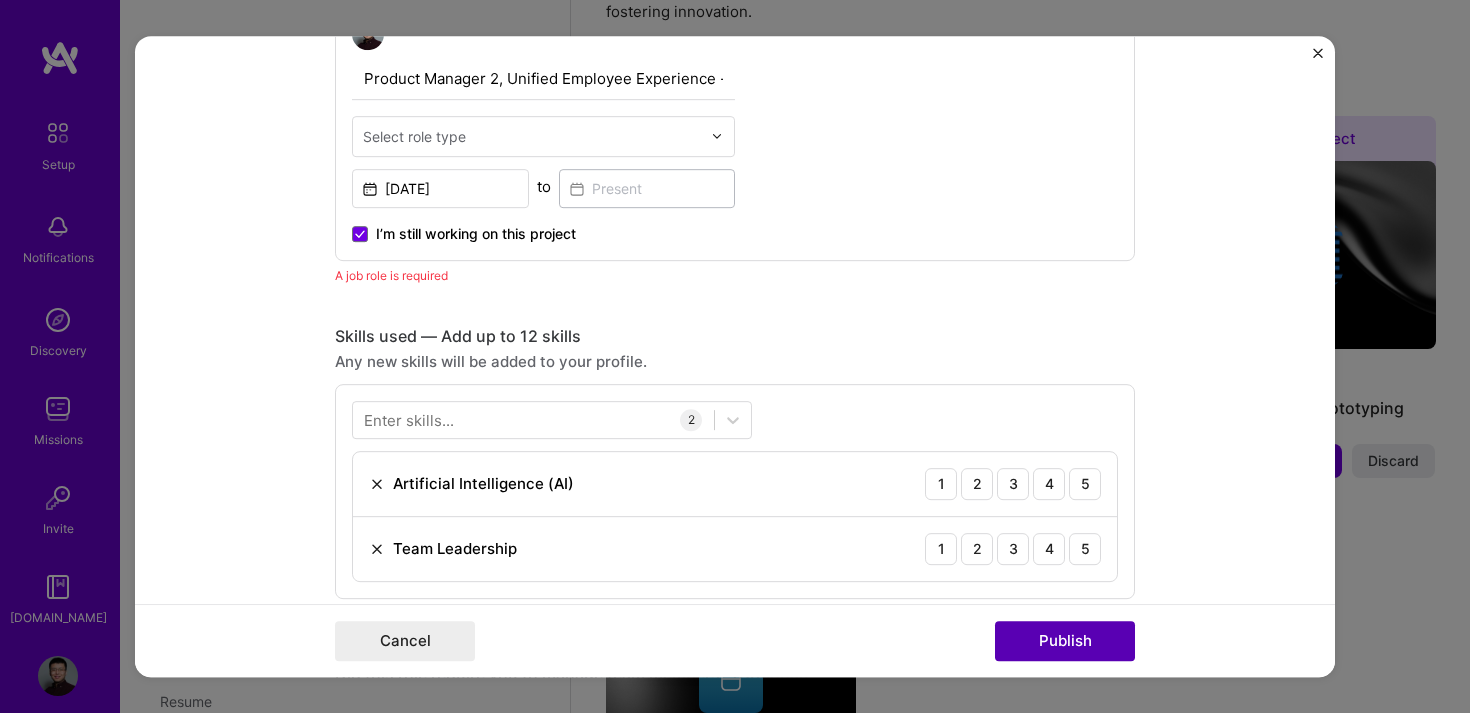 scroll, scrollTop: 672, scrollLeft: 0, axis: vertical 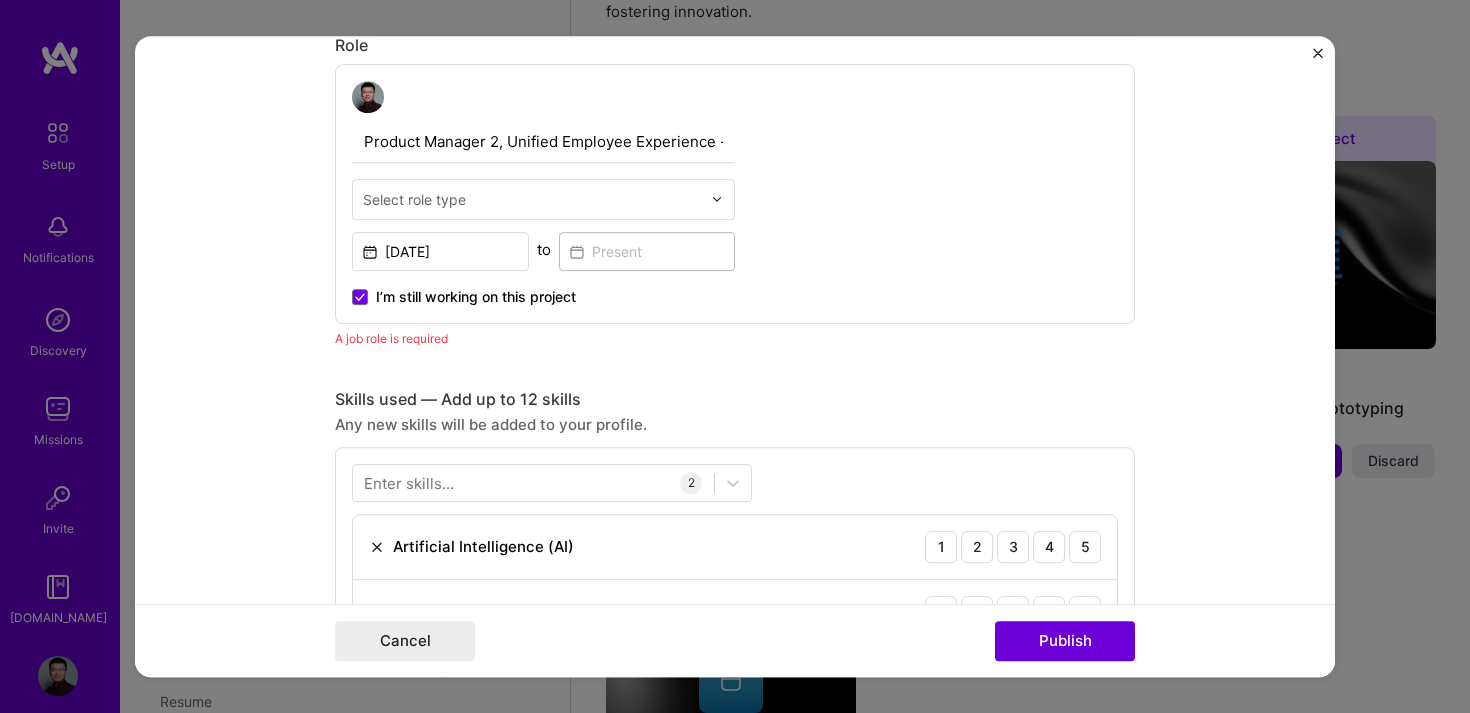 click on "Select role type" at bounding box center [532, 199] 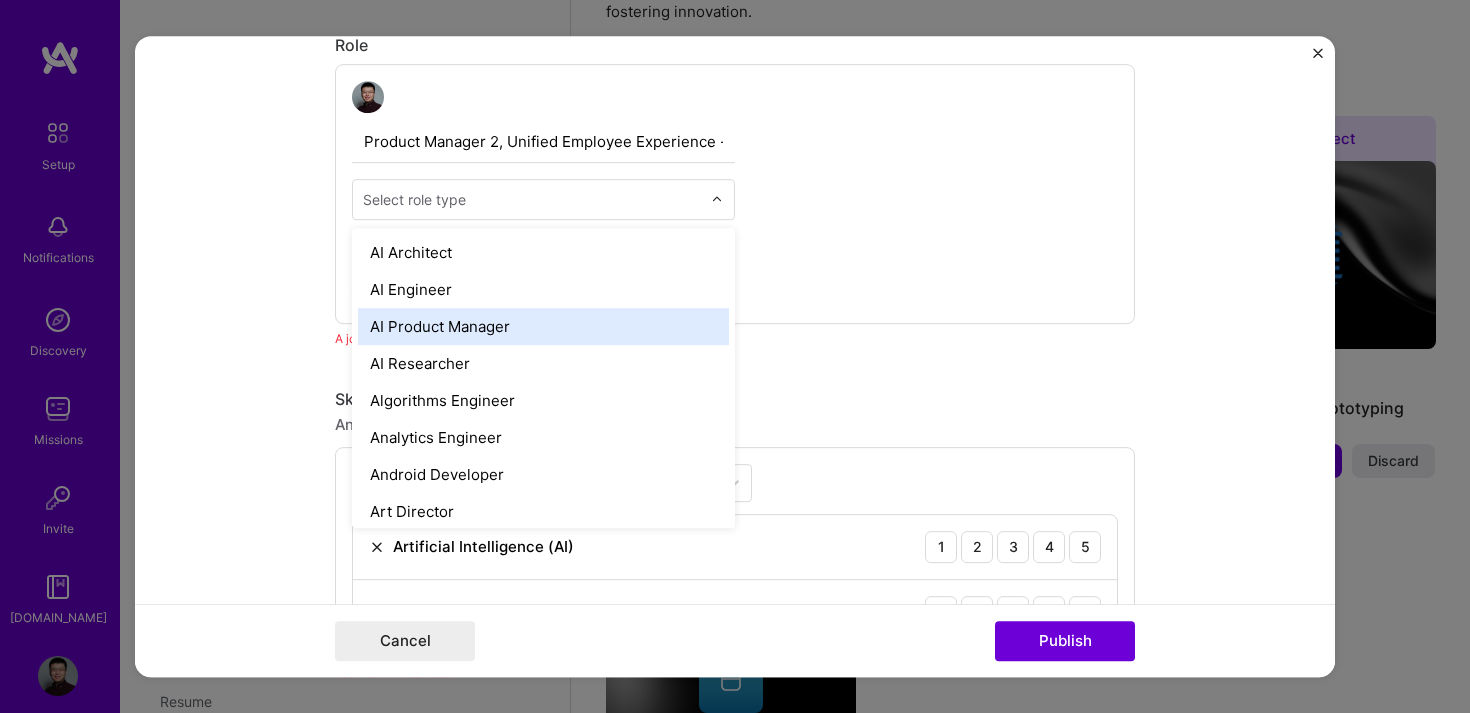 click on "AI Product Manager" at bounding box center [543, 326] 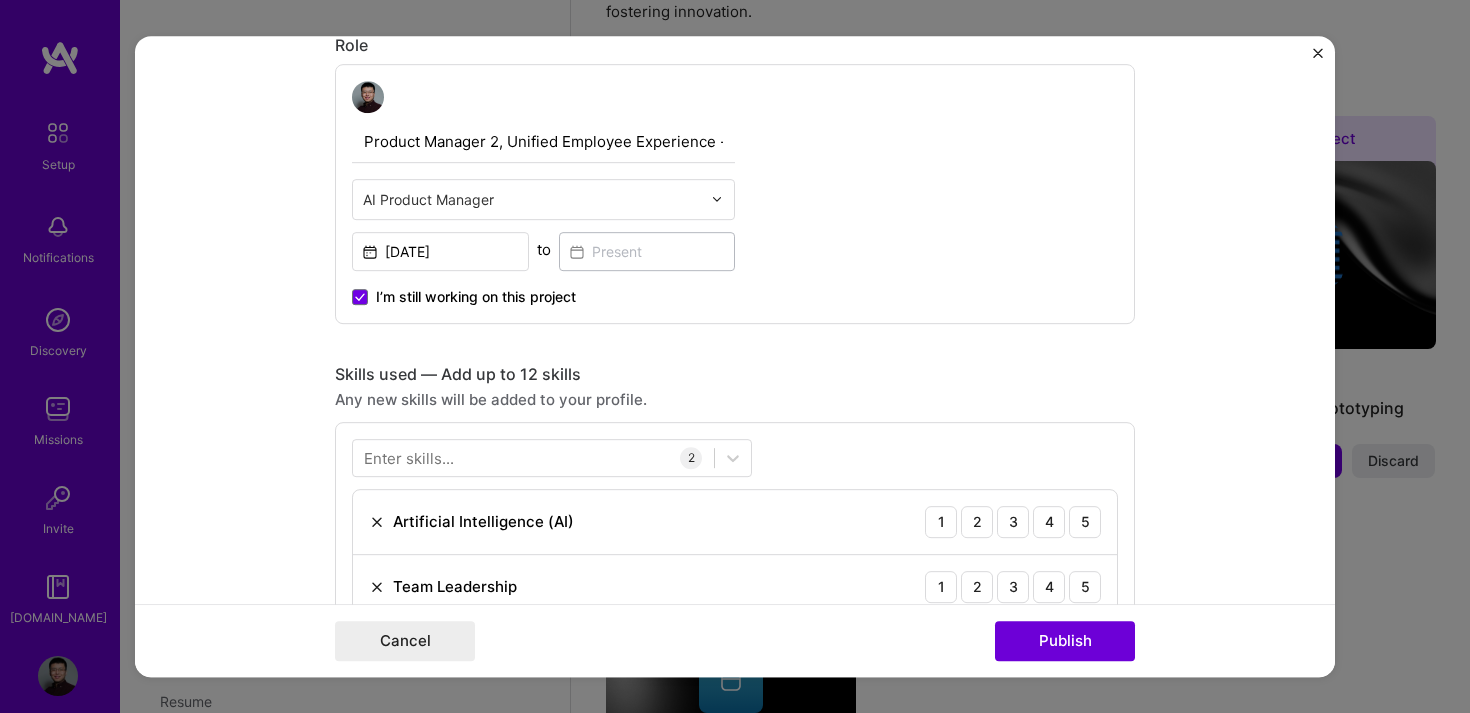 scroll, scrollTop: 926, scrollLeft: 0, axis: vertical 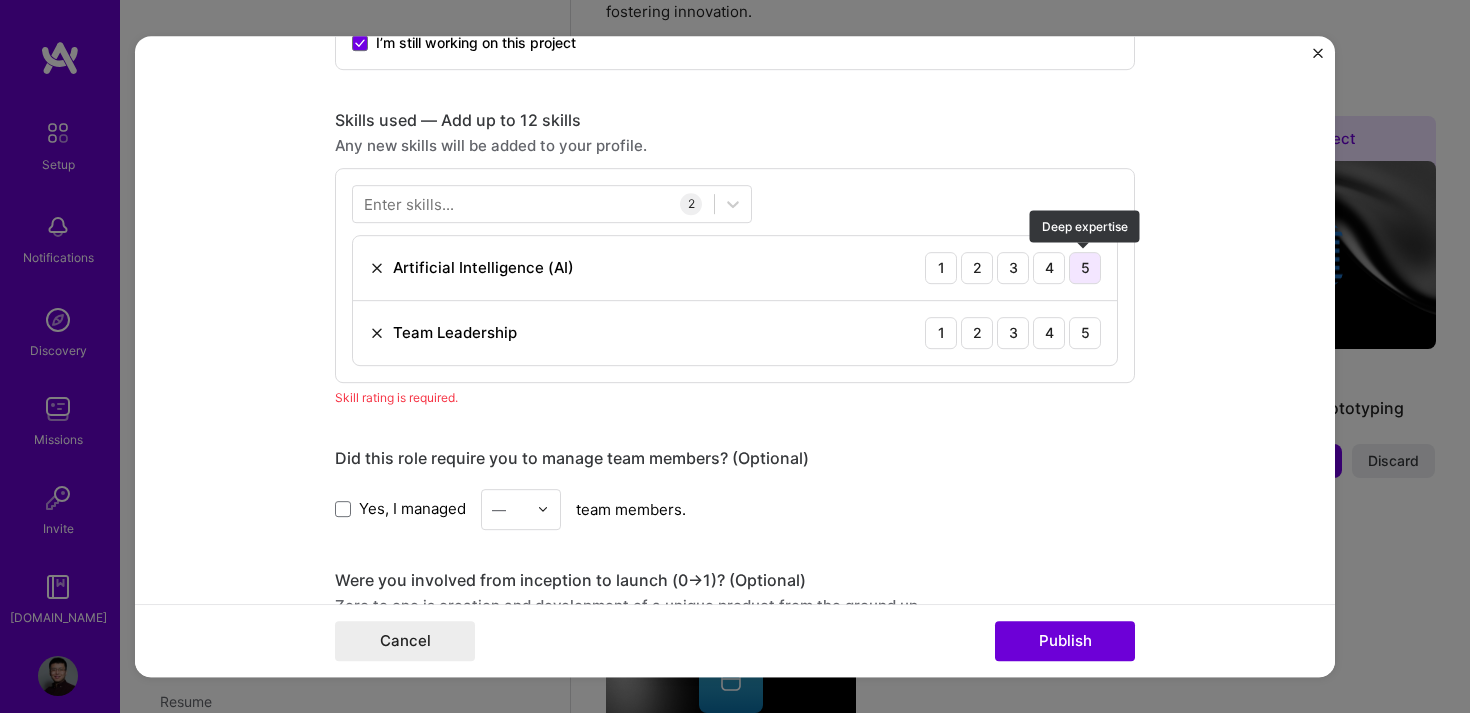 click on "5" at bounding box center [1085, 268] 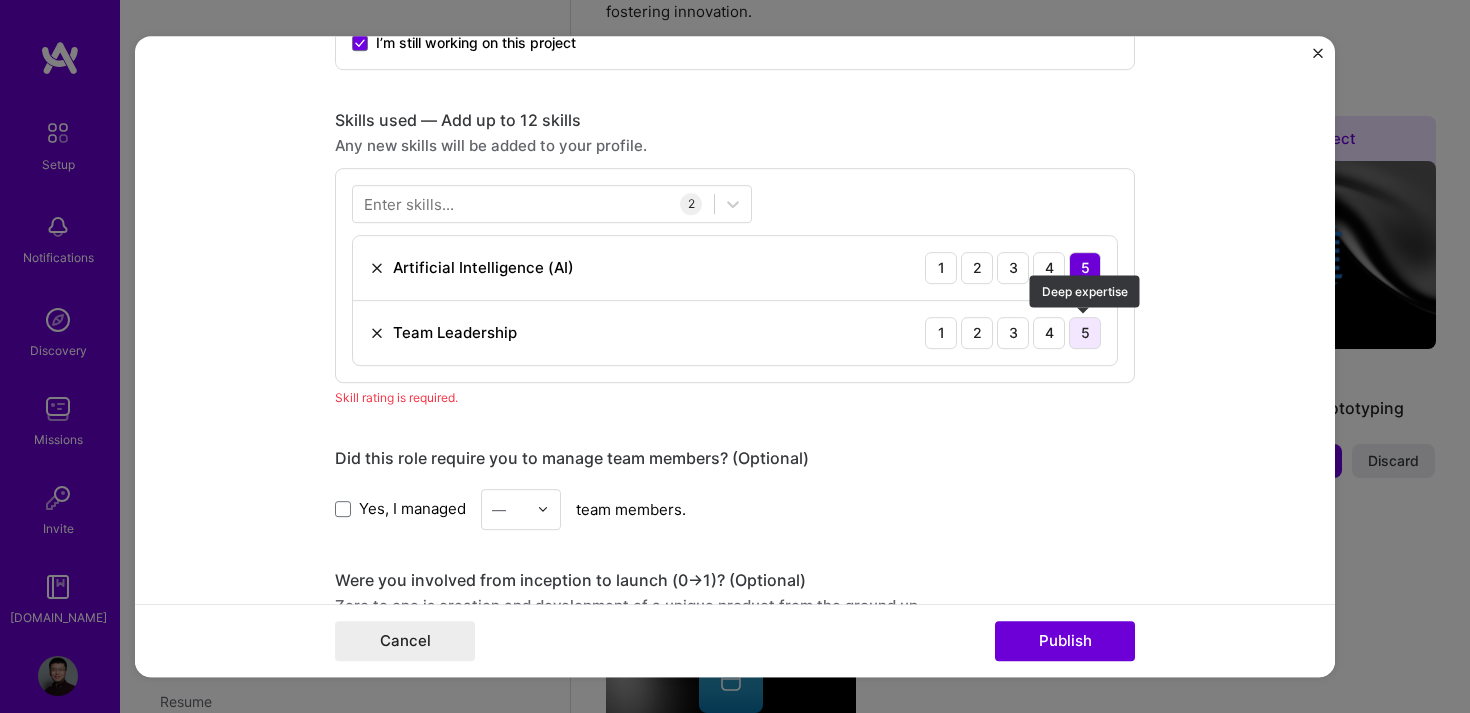 click on "5" at bounding box center [1085, 333] 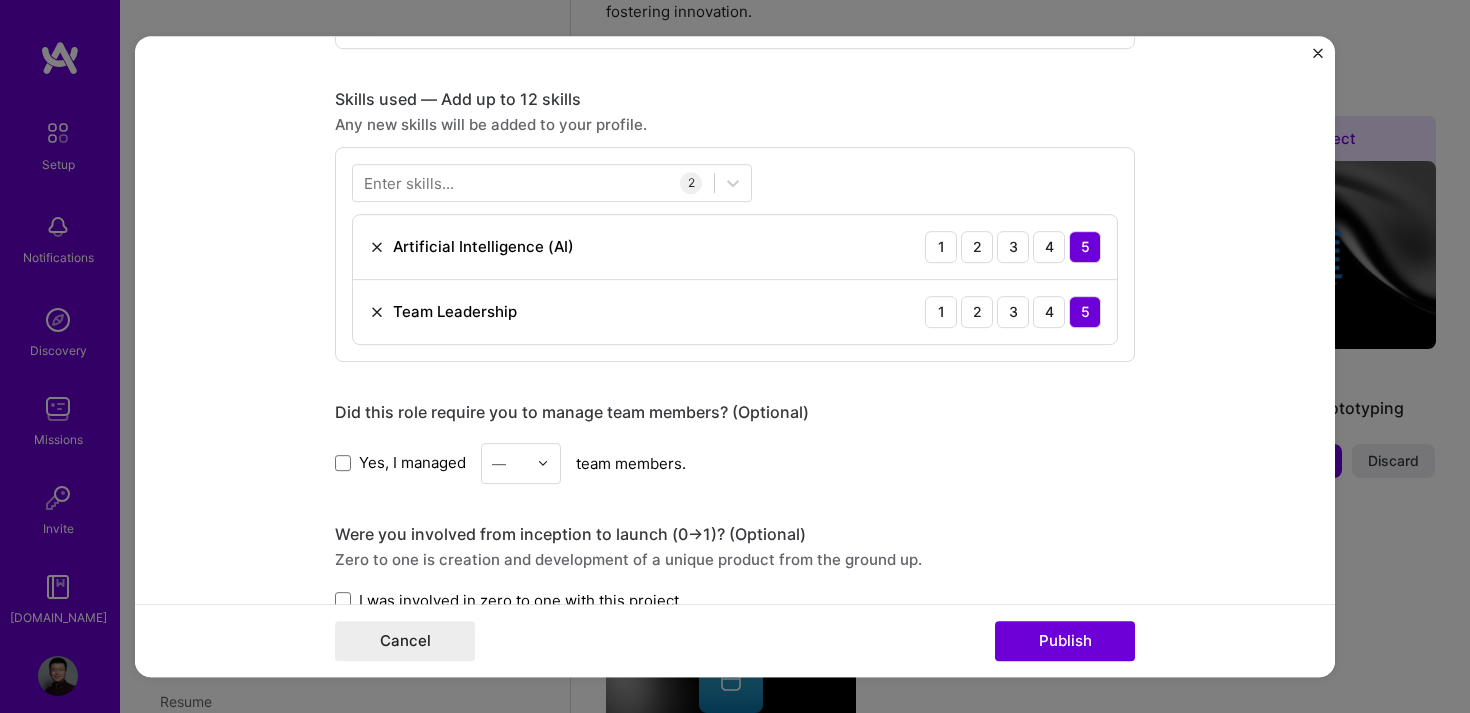 scroll, scrollTop: 1271, scrollLeft: 0, axis: vertical 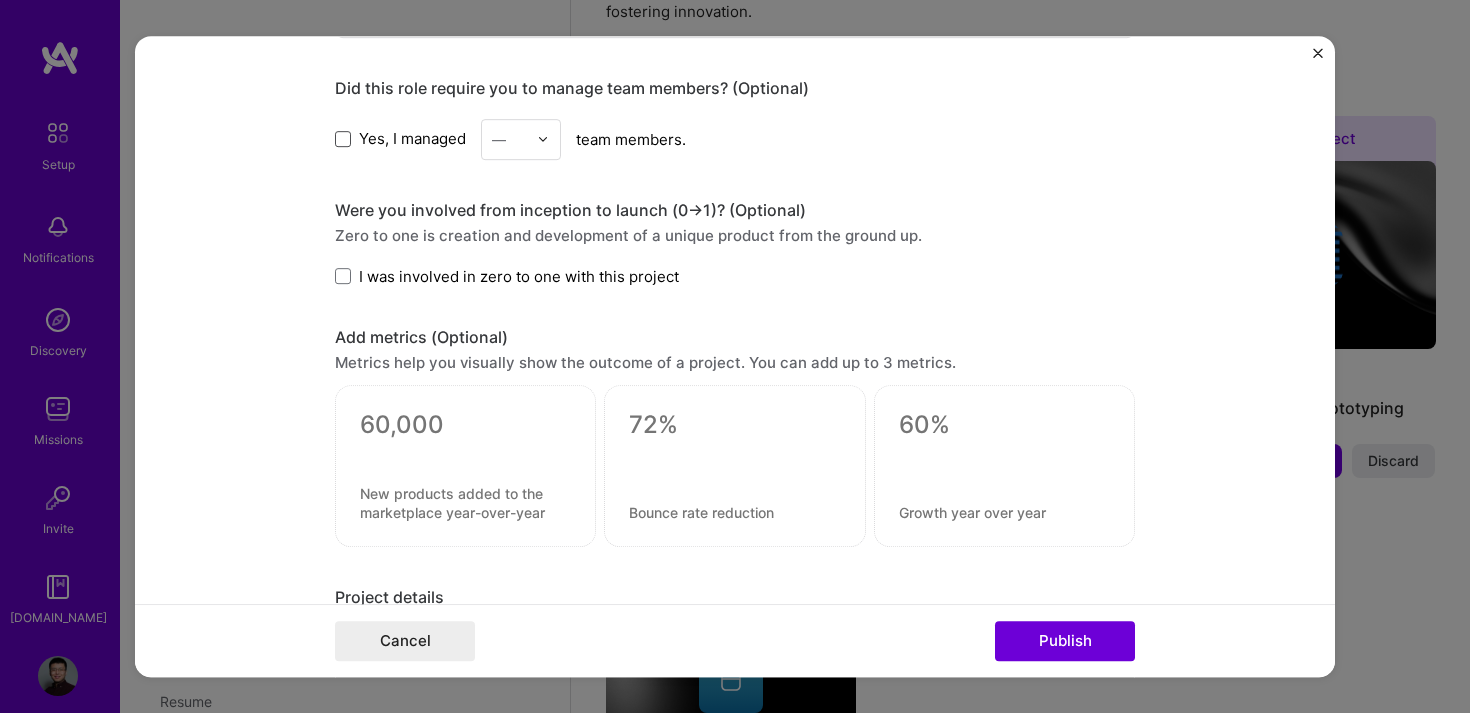 click at bounding box center (343, 139) 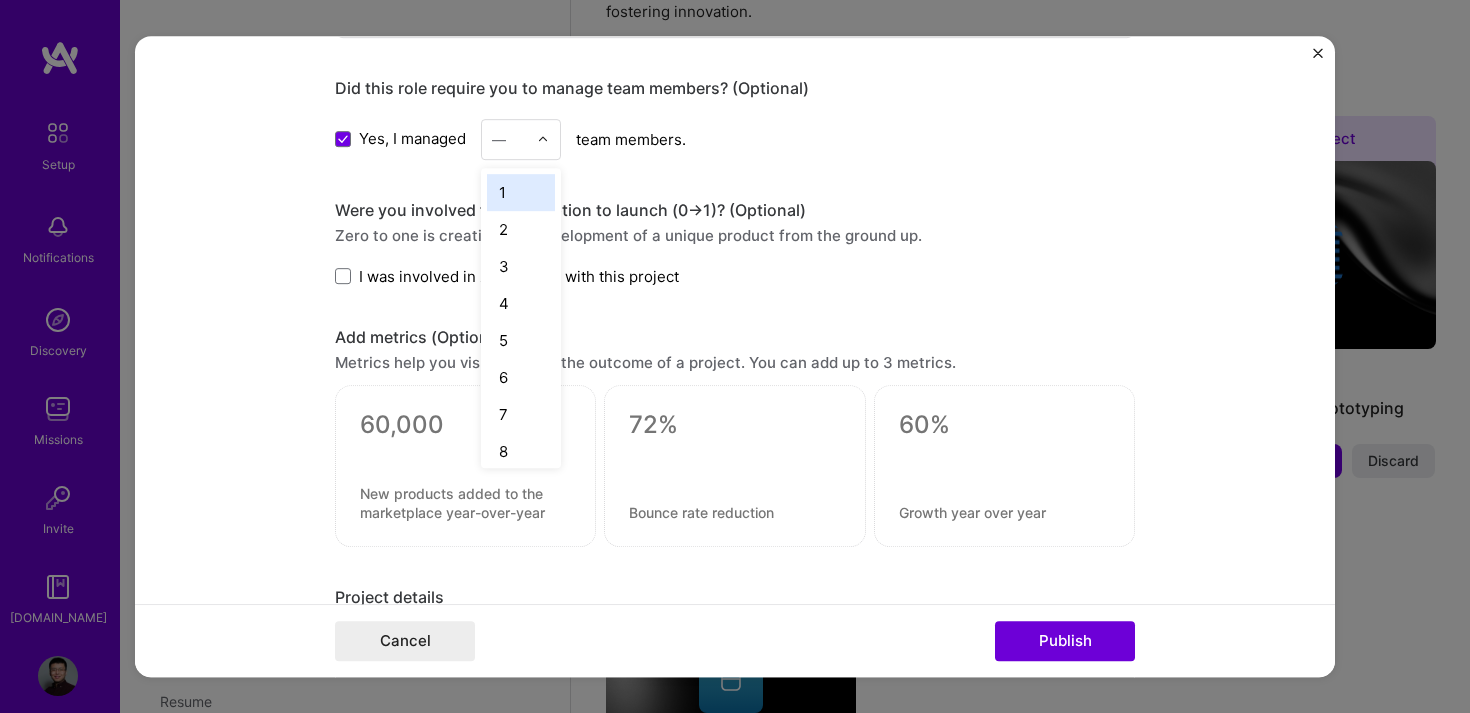 click on "—" at bounding box center [509, 139] 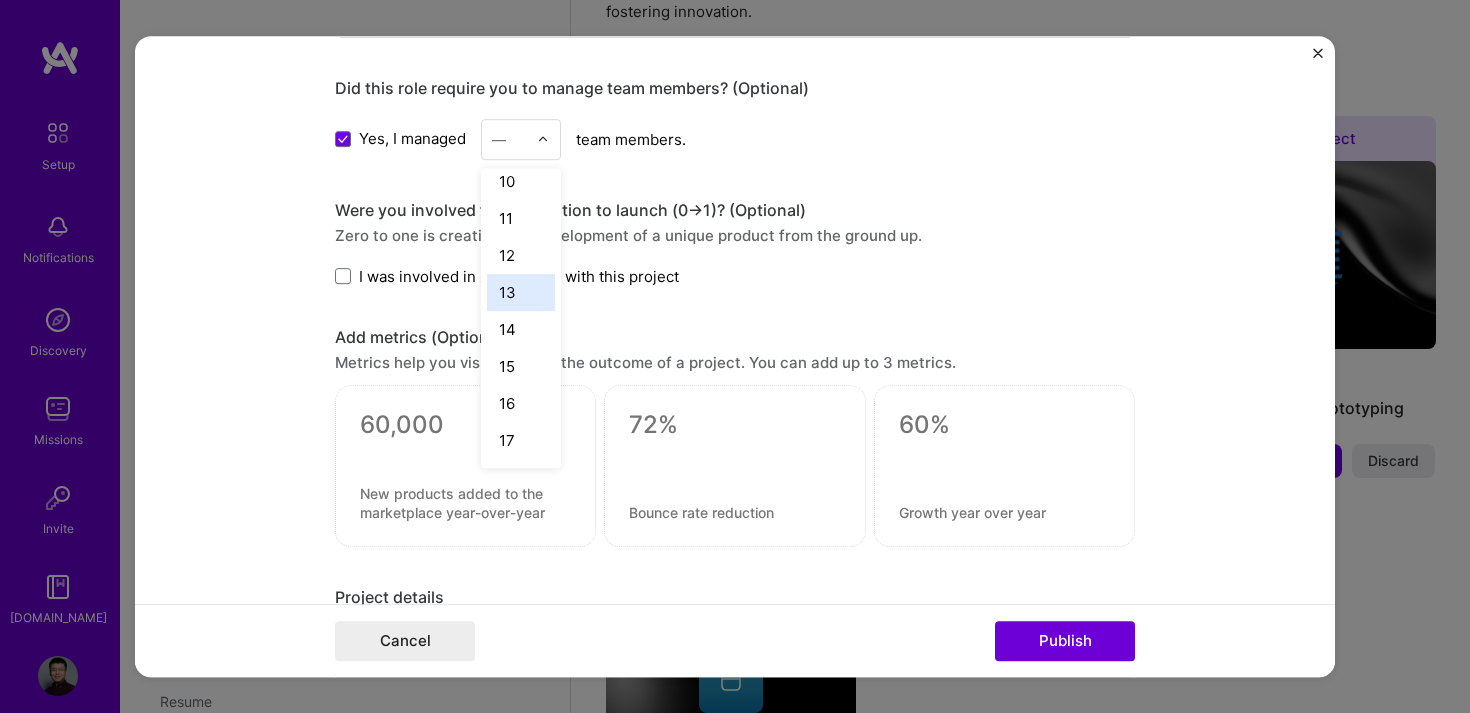 scroll, scrollTop: 326, scrollLeft: 0, axis: vertical 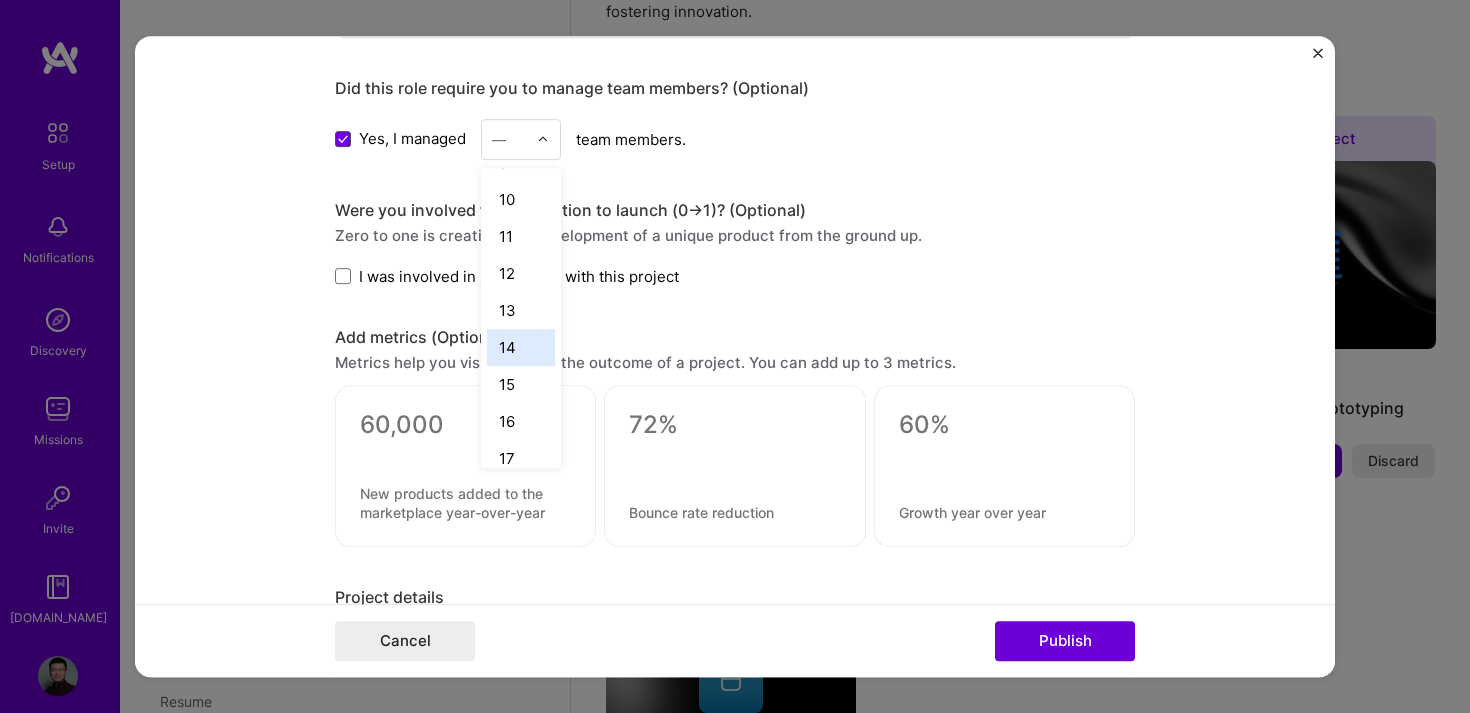 click 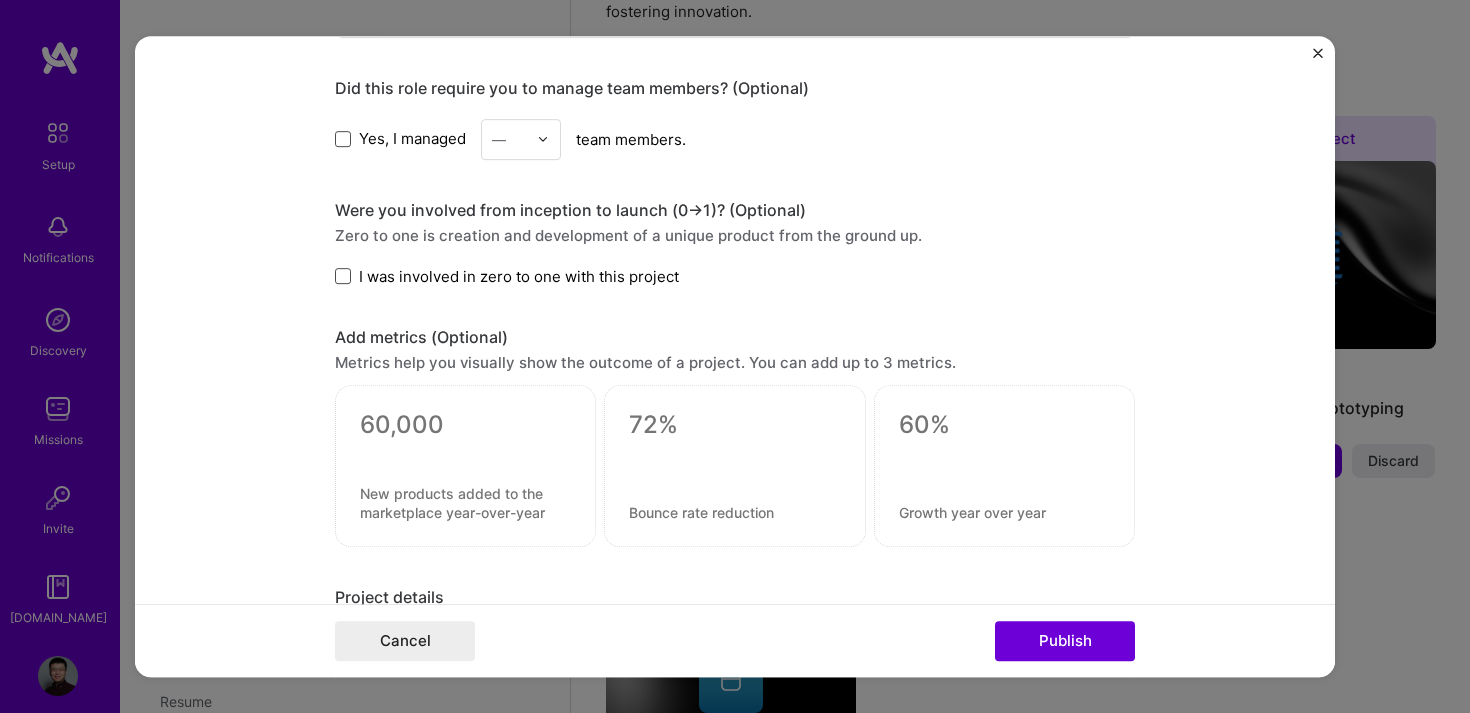 click at bounding box center [343, 276] 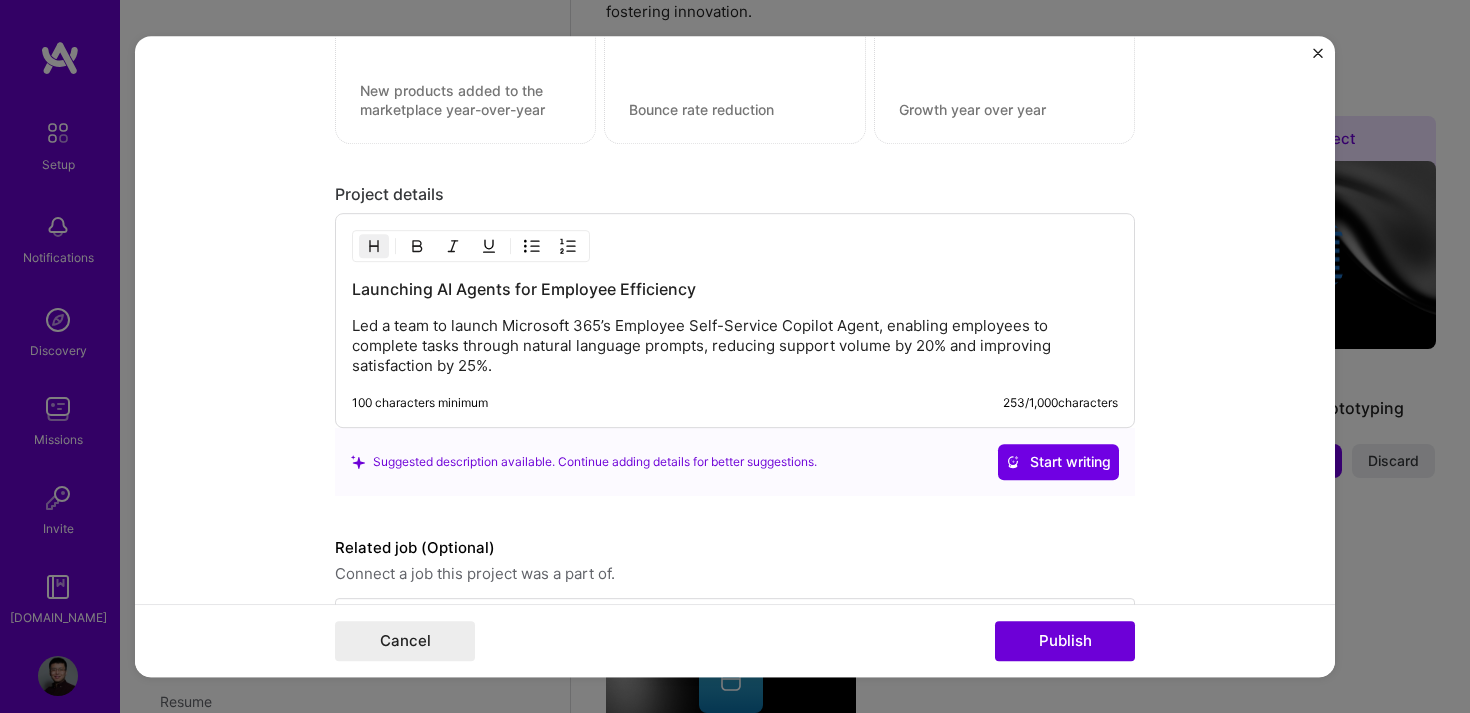 scroll, scrollTop: 1747, scrollLeft: 0, axis: vertical 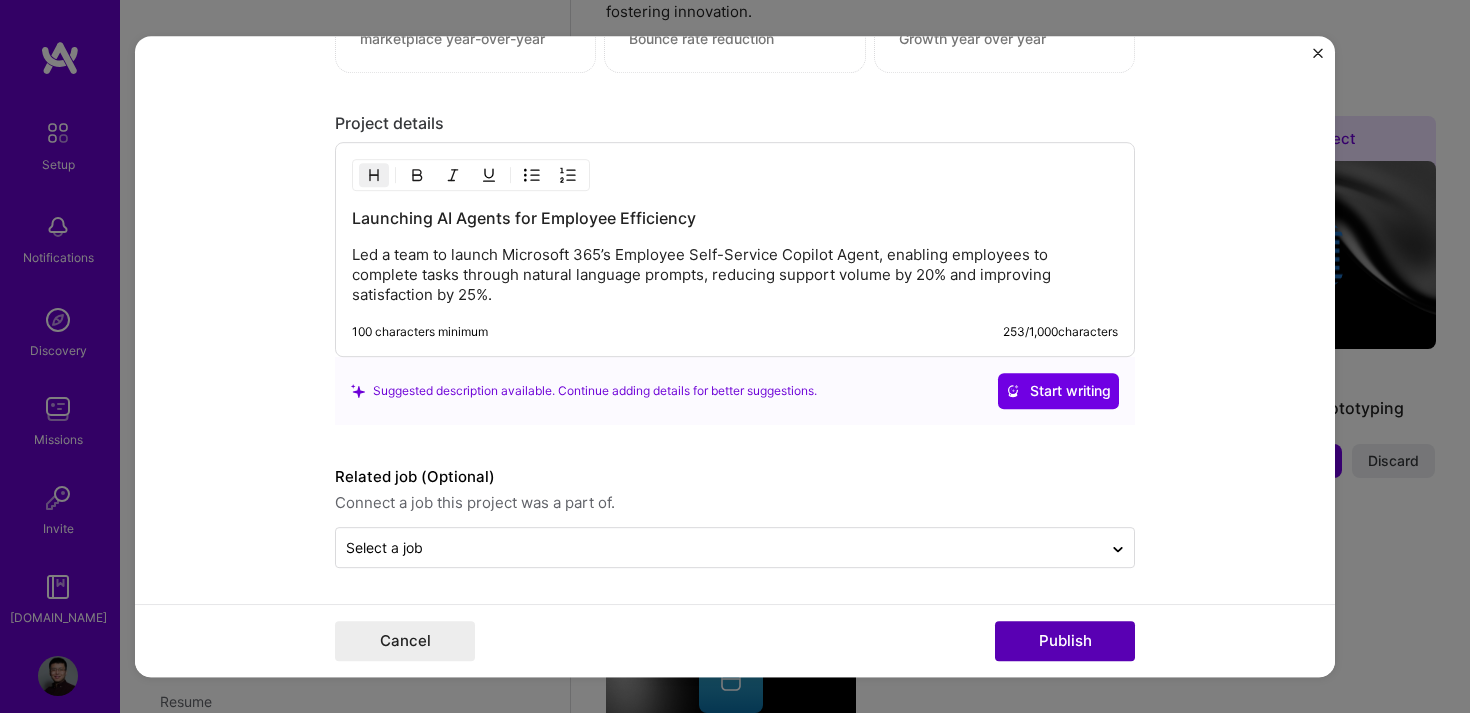 click on "Publish" at bounding box center (1065, 641) 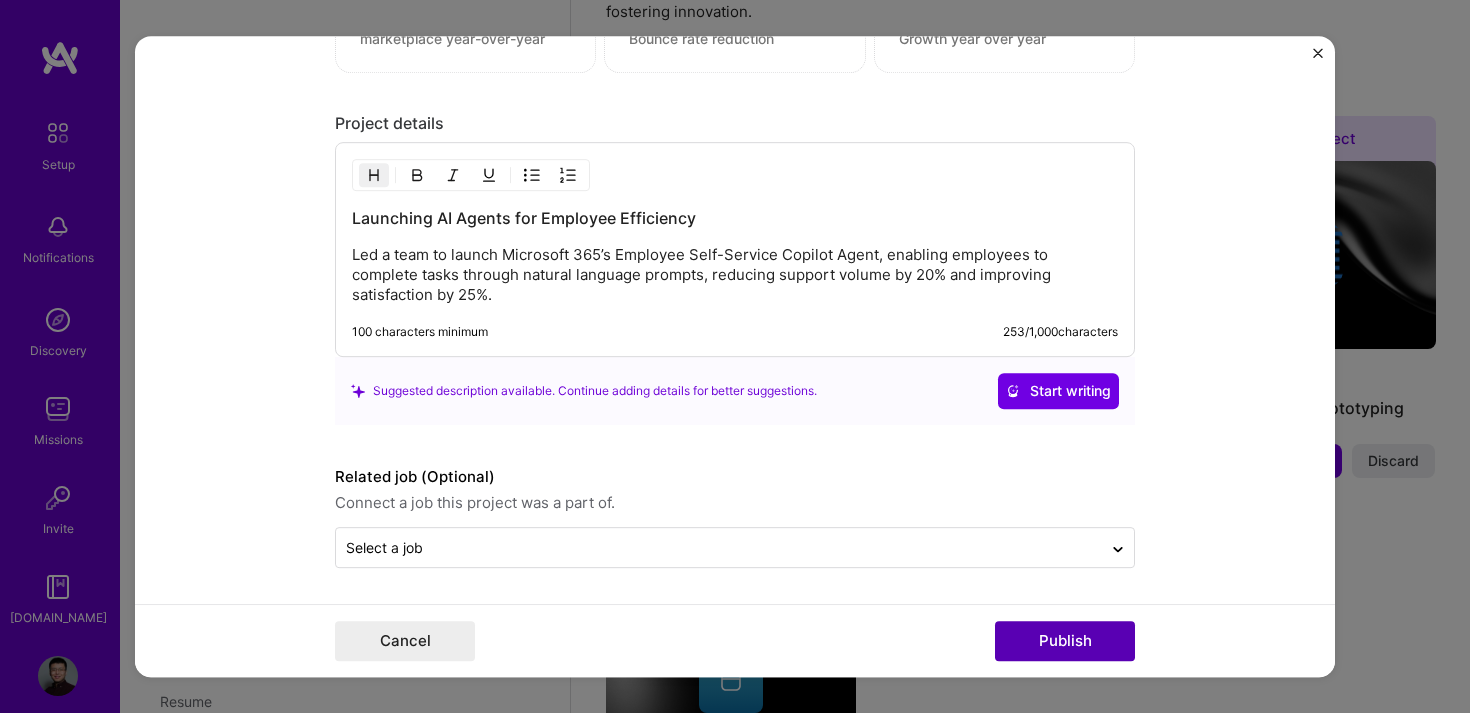 type 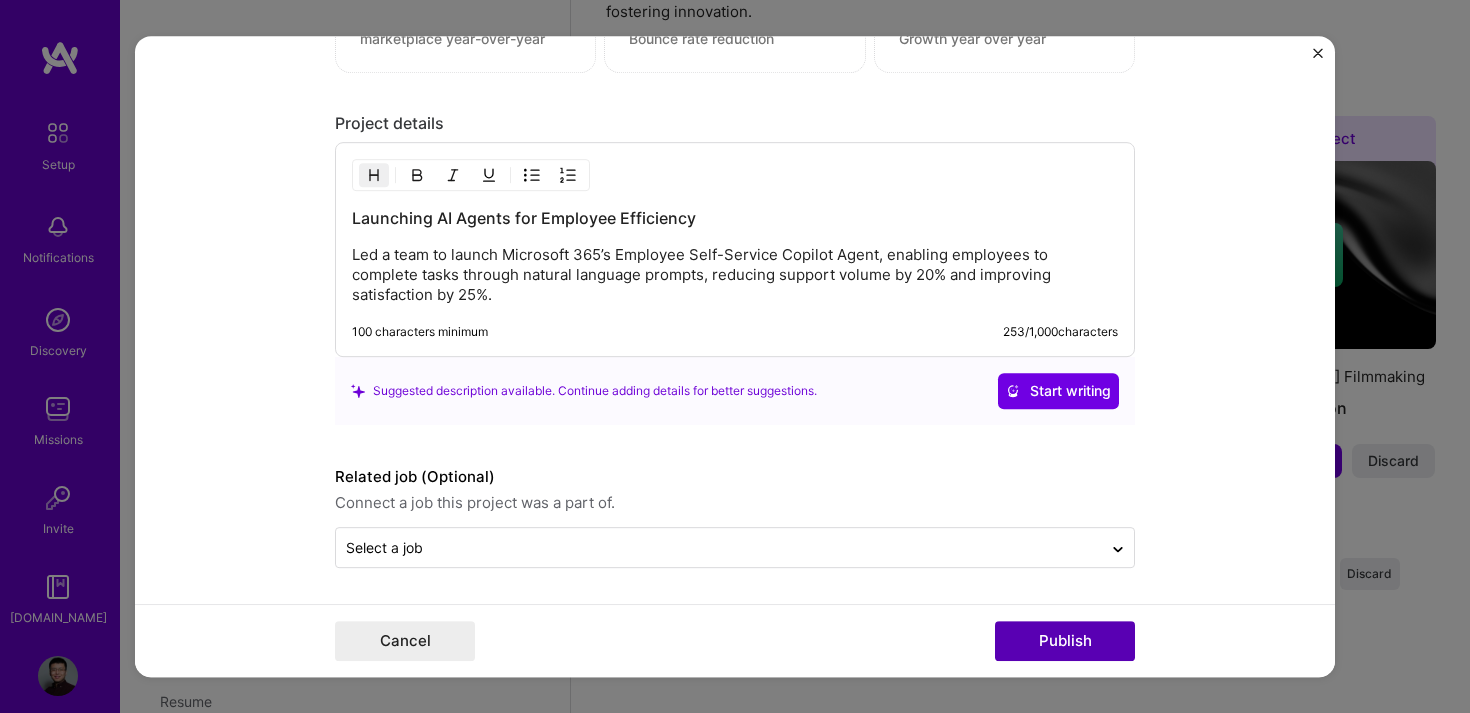 scroll, scrollTop: 1656, scrollLeft: 0, axis: vertical 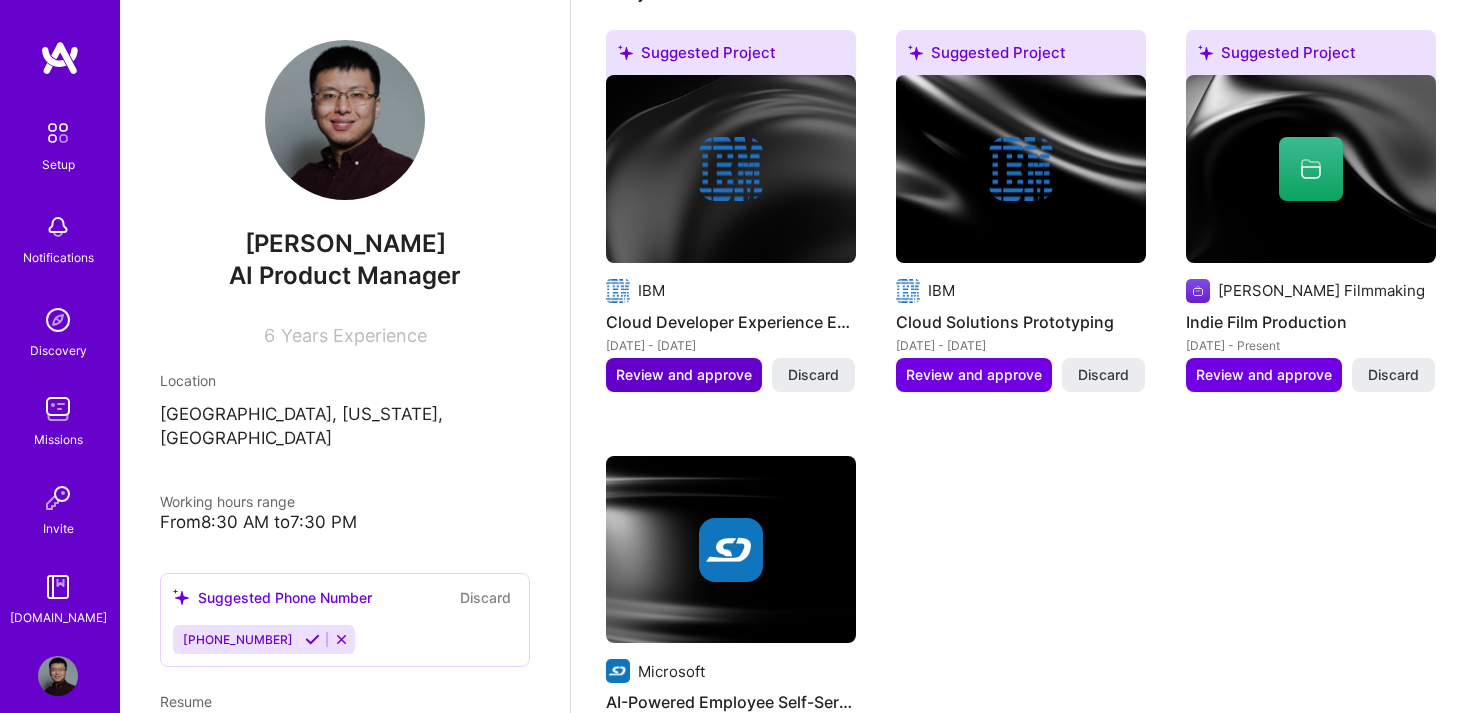 click on "Review and approve" at bounding box center [684, 375] 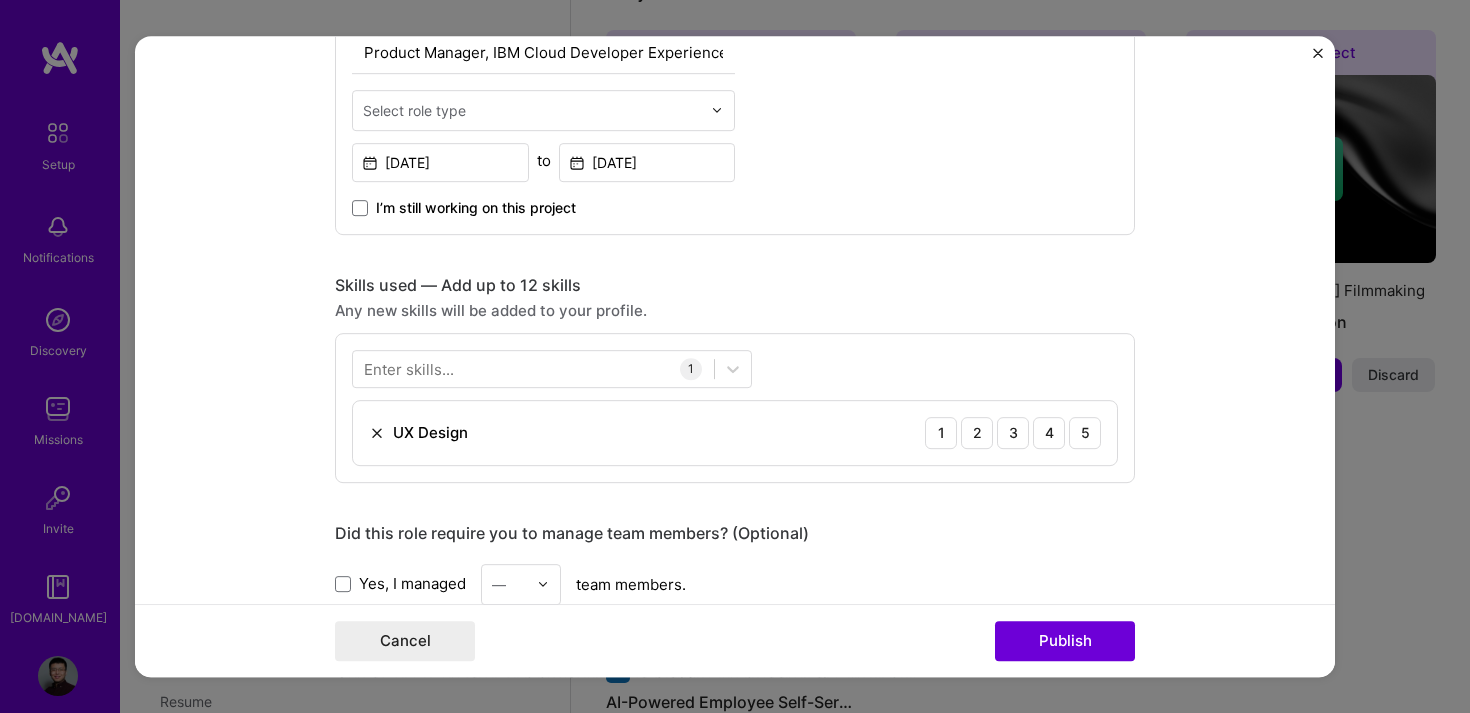 scroll, scrollTop: 725, scrollLeft: 0, axis: vertical 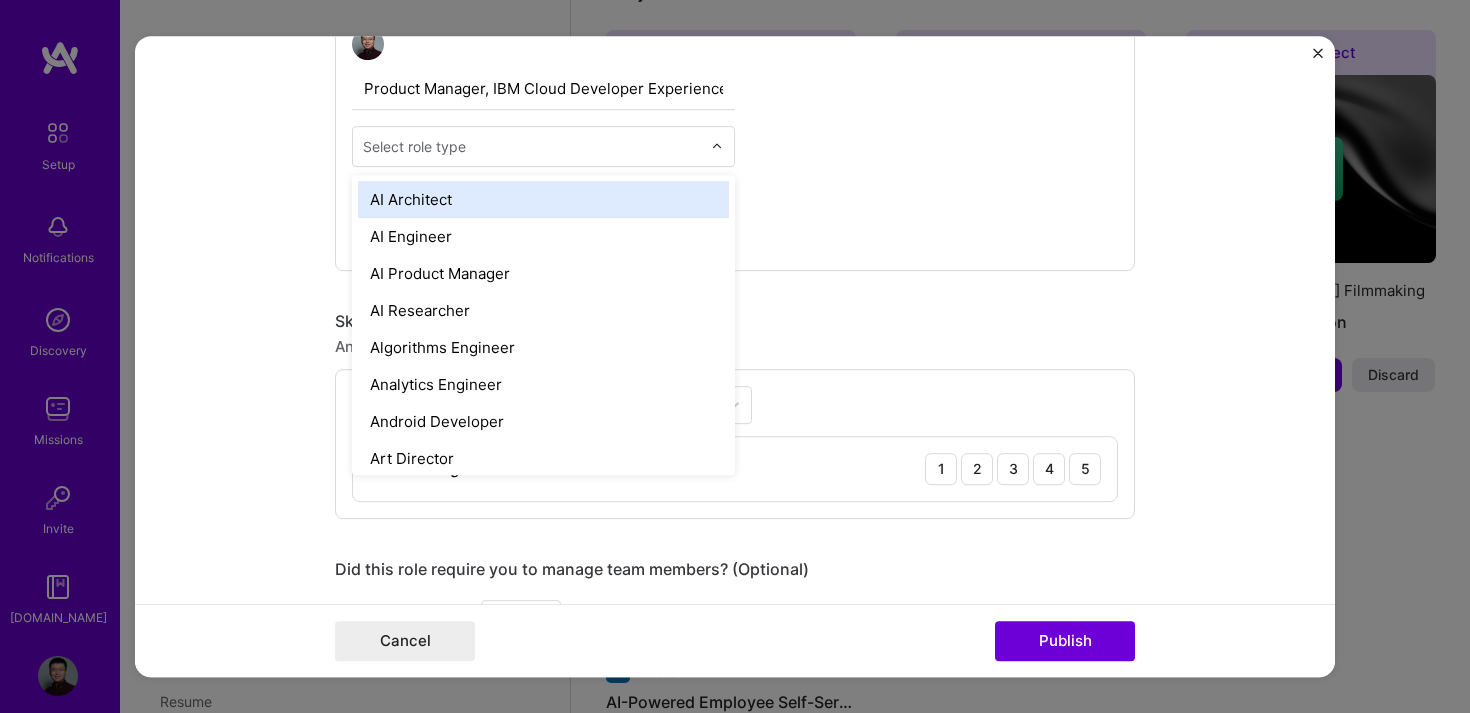 click at bounding box center [532, 146] 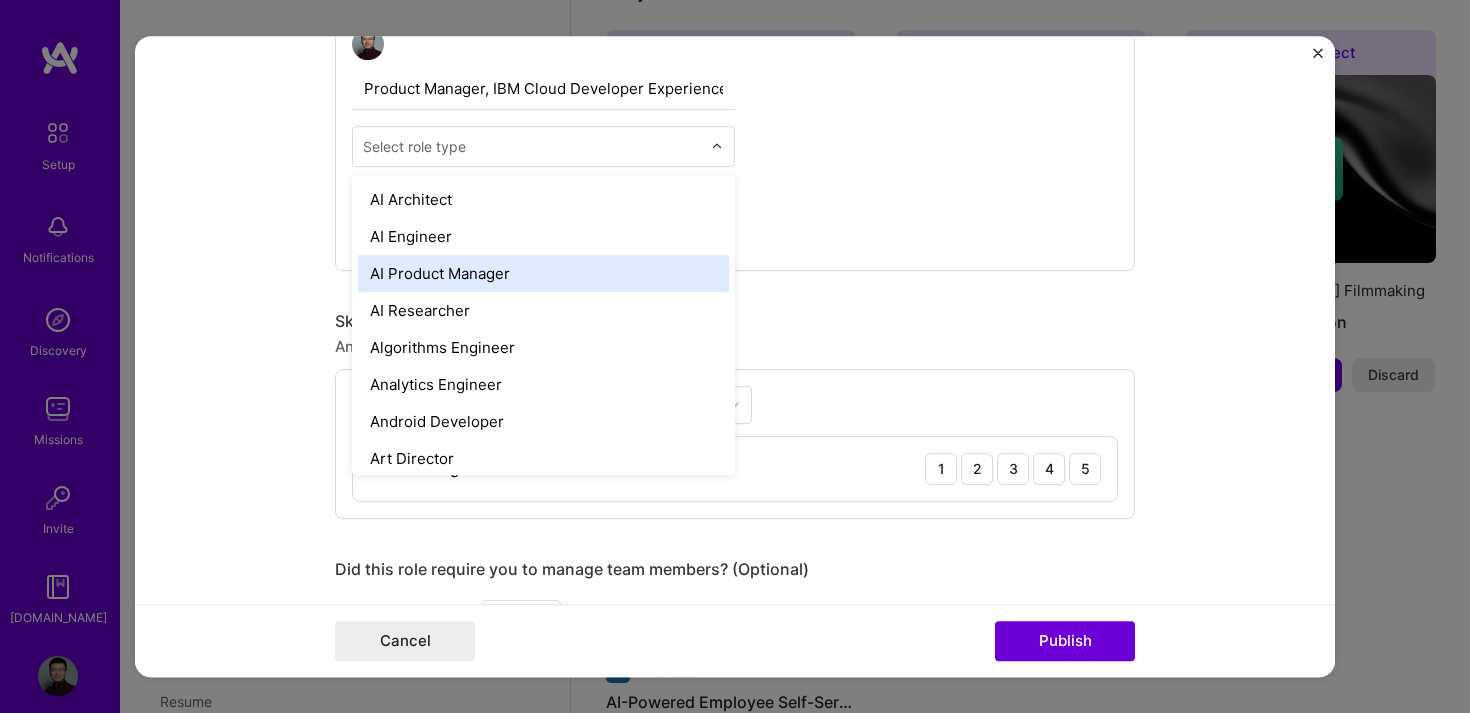 click on "AI Product Manager" at bounding box center (543, 273) 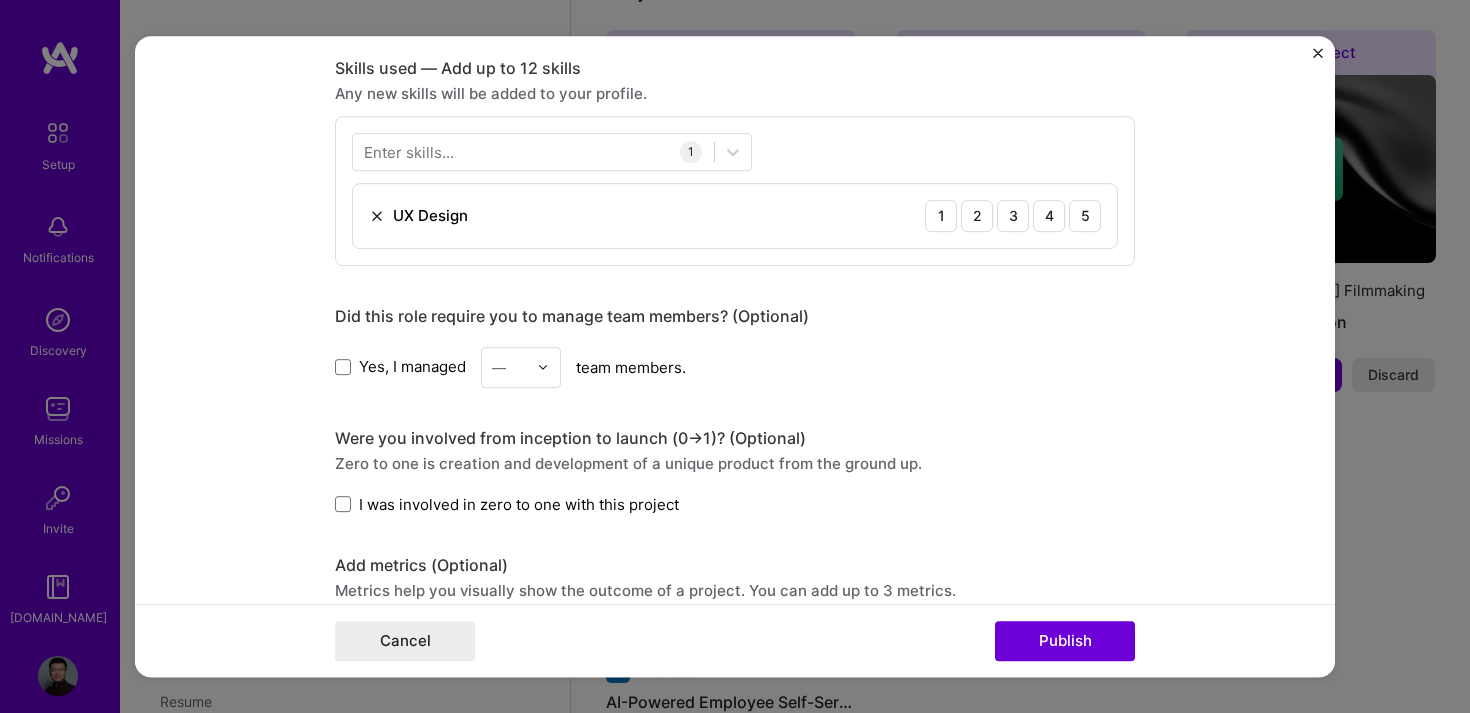 scroll, scrollTop: 1018, scrollLeft: 0, axis: vertical 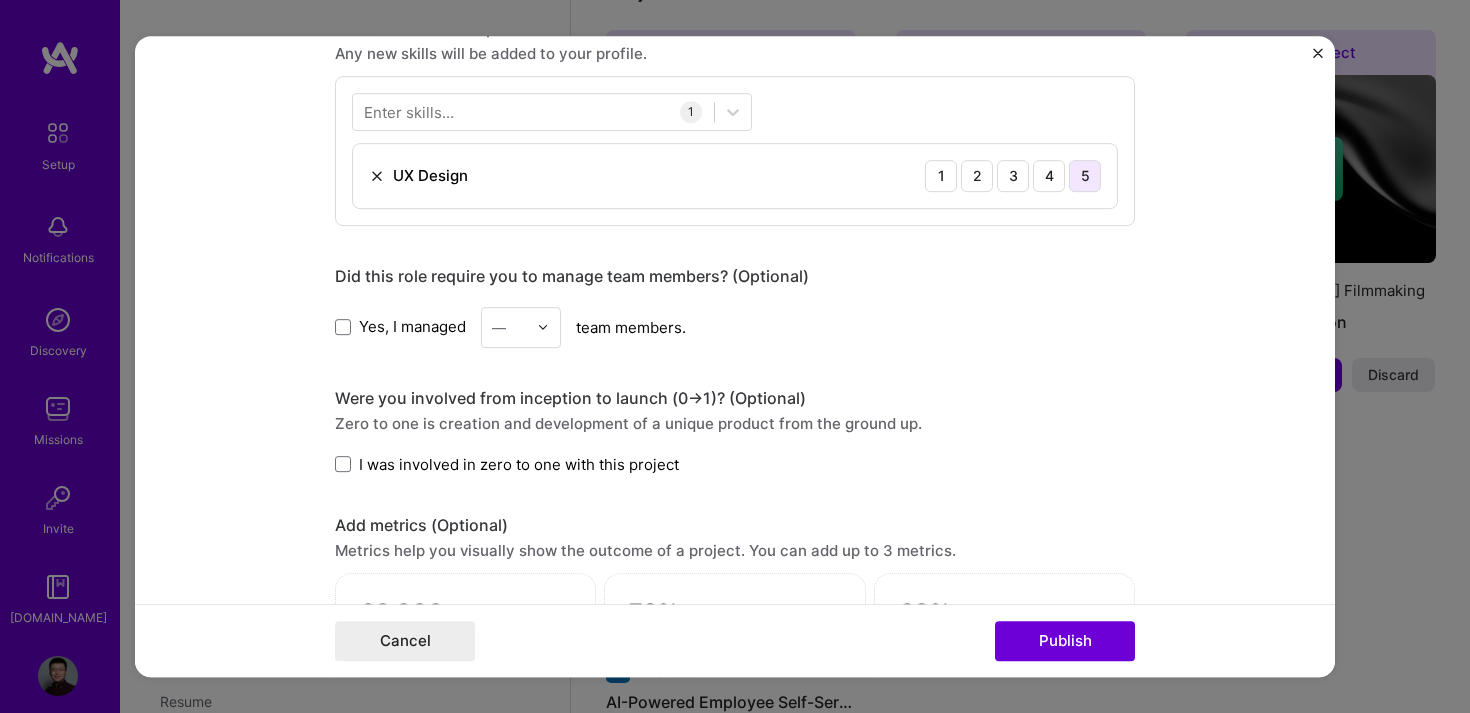 click on "5" at bounding box center [1085, 176] 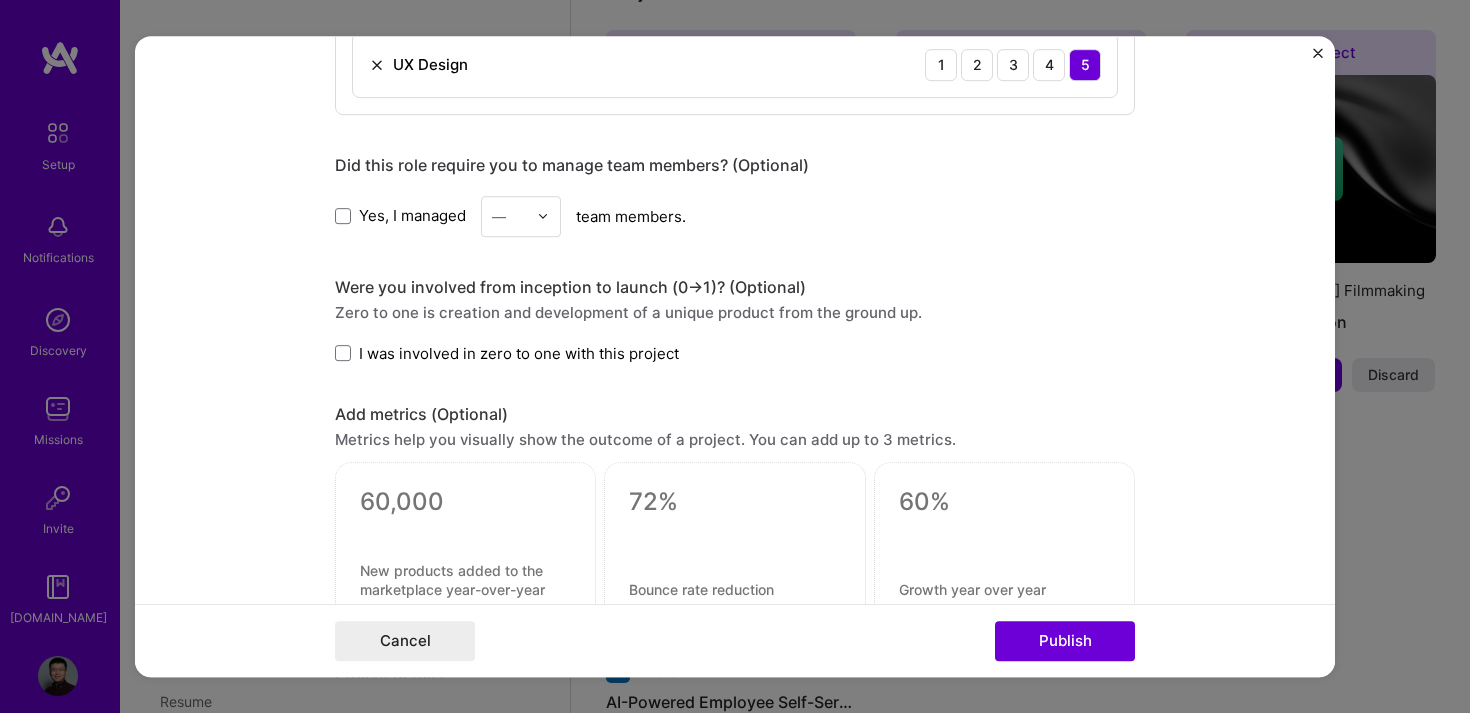 scroll, scrollTop: 1160, scrollLeft: 0, axis: vertical 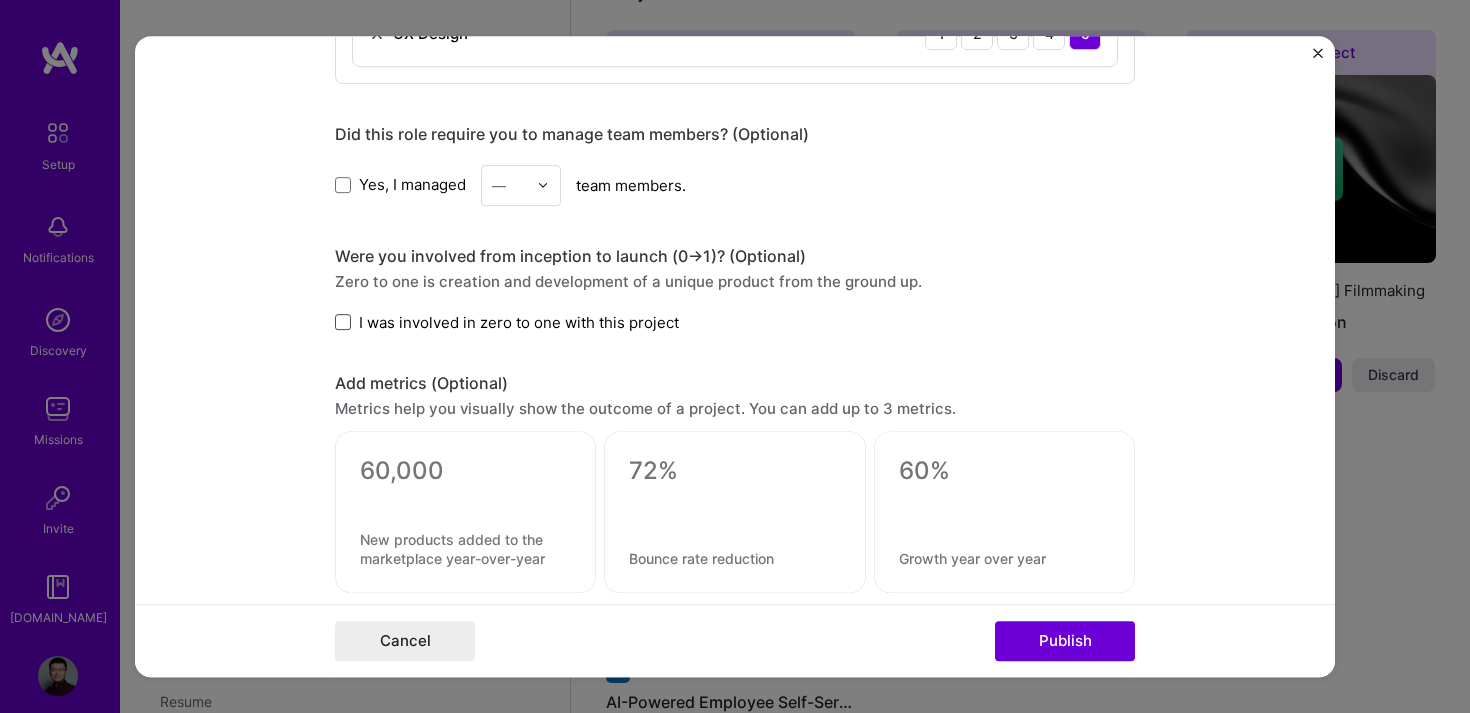 click at bounding box center [343, 322] 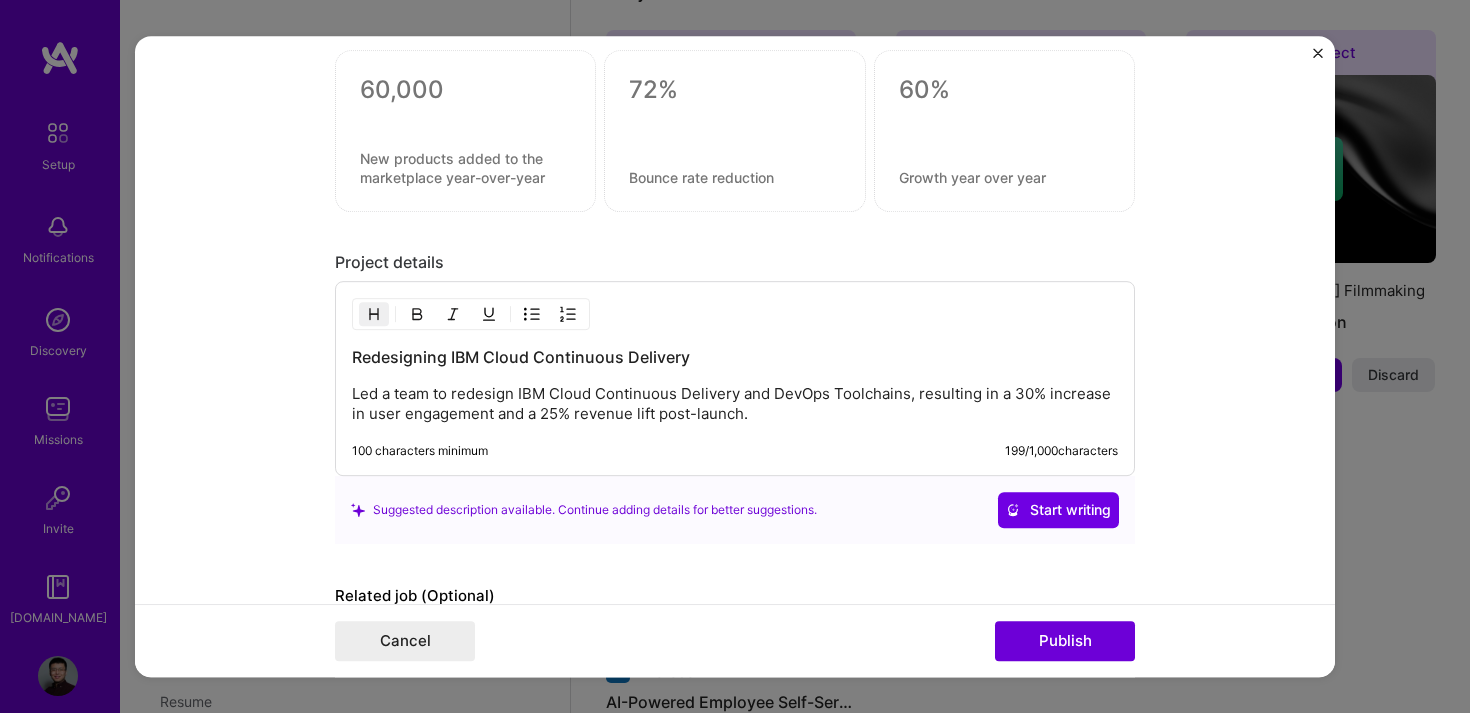scroll, scrollTop: 1542, scrollLeft: 0, axis: vertical 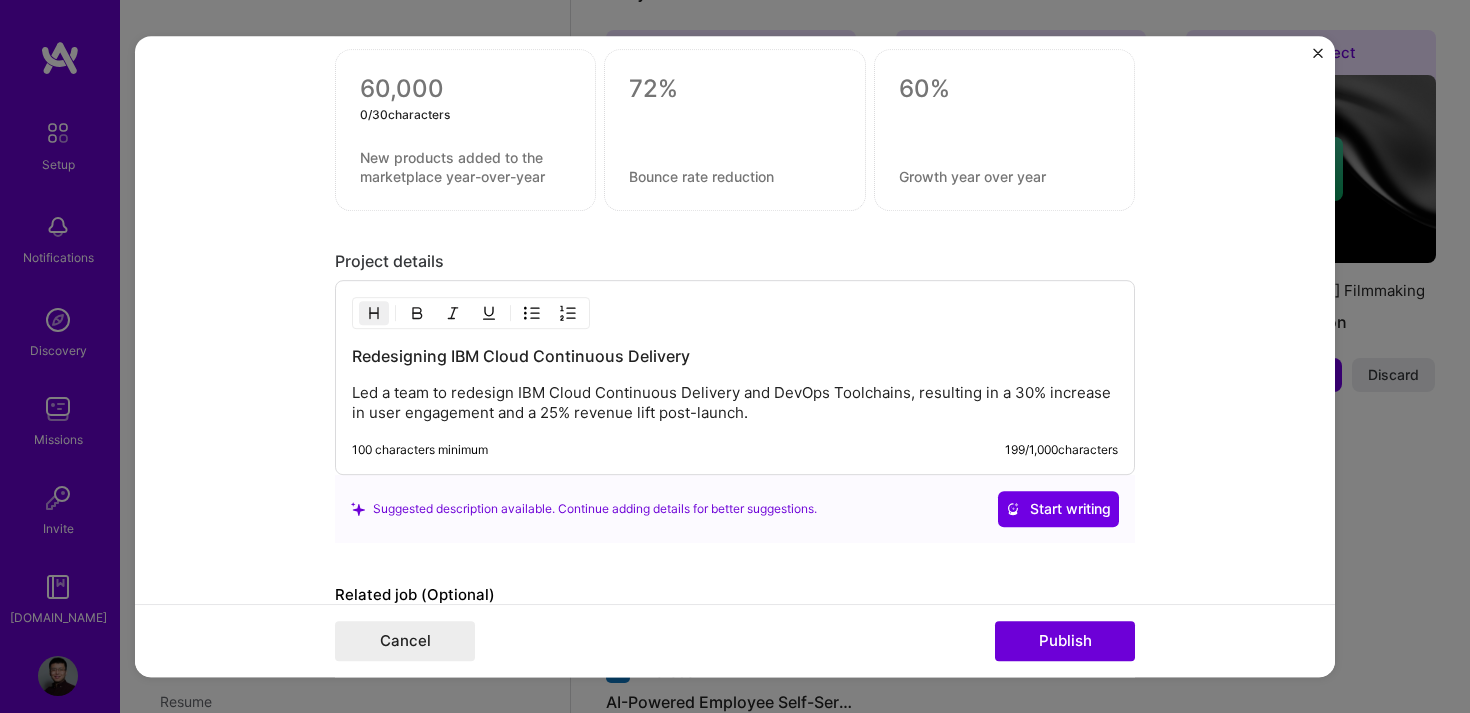 click at bounding box center (465, 89) 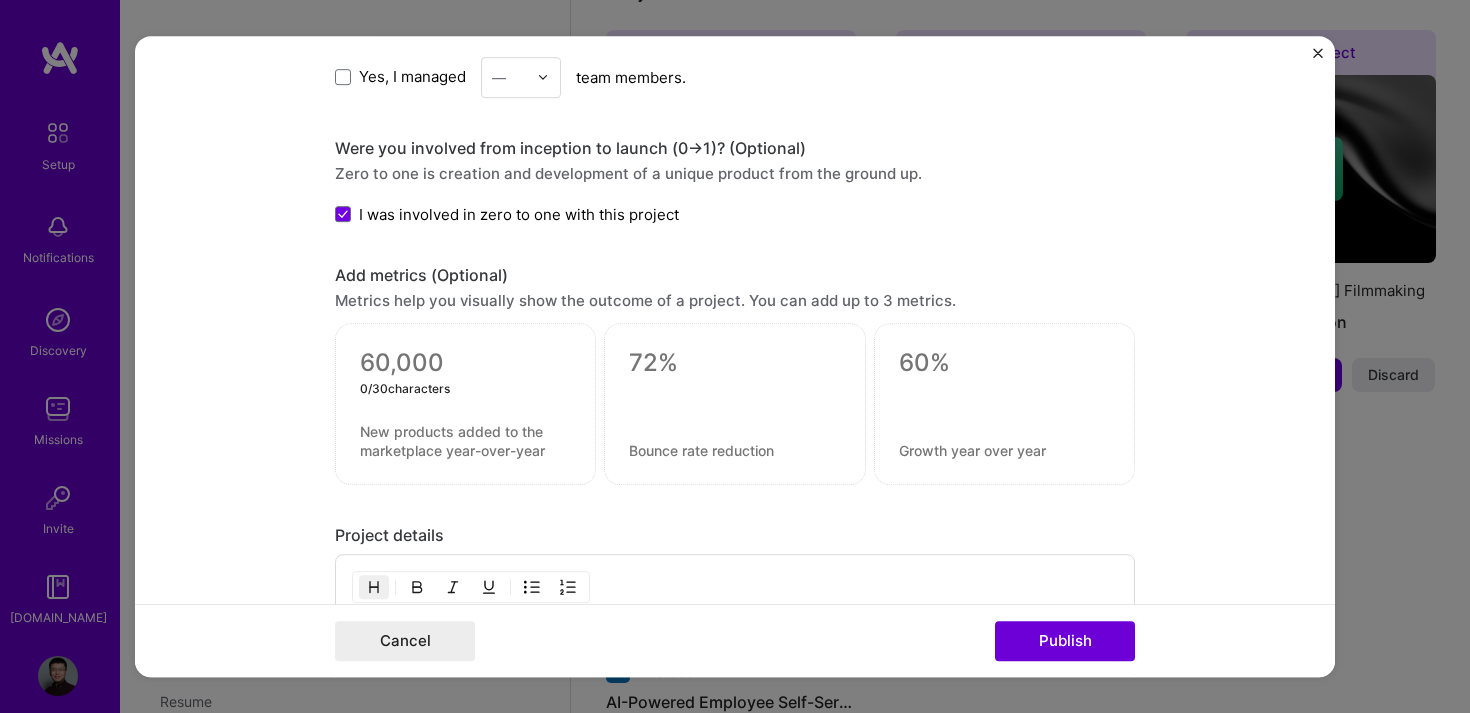 scroll, scrollTop: 1662, scrollLeft: 0, axis: vertical 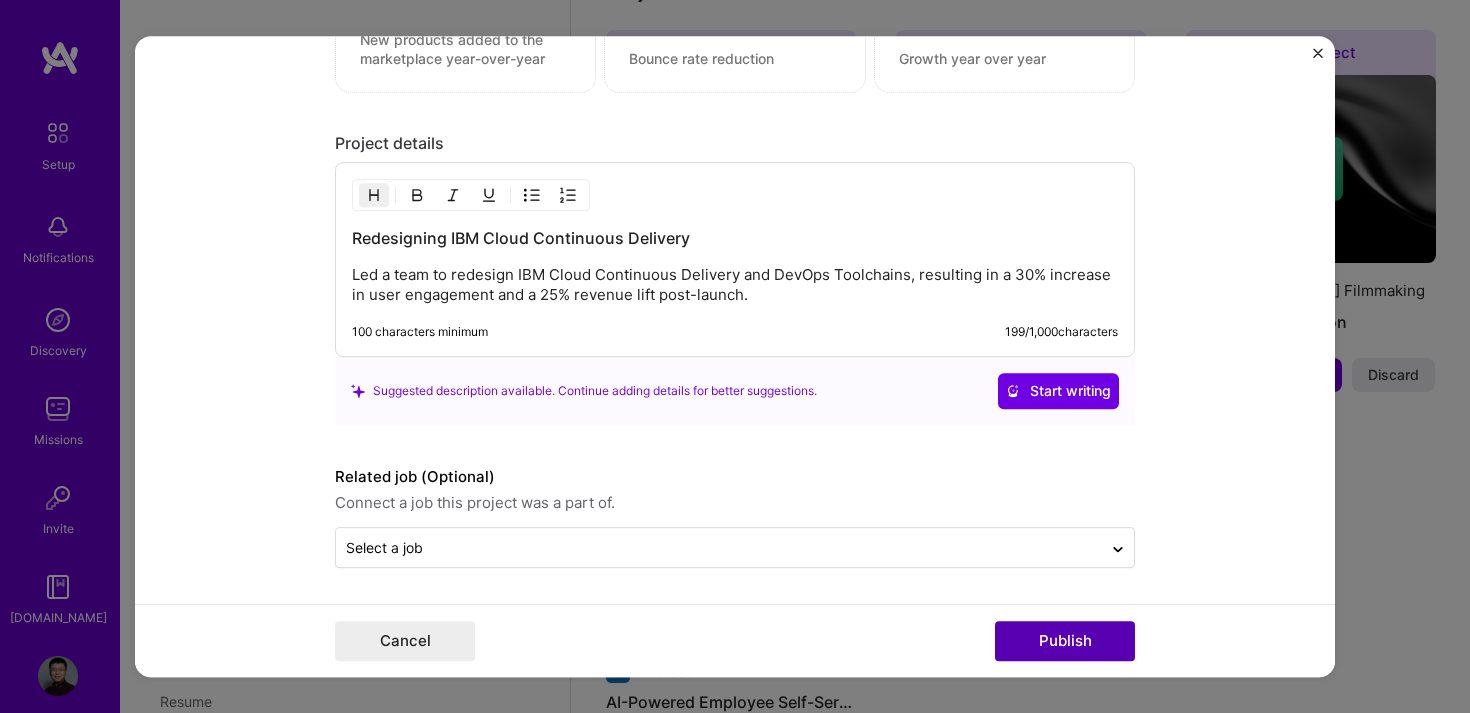 click on "Publish" at bounding box center (1065, 641) 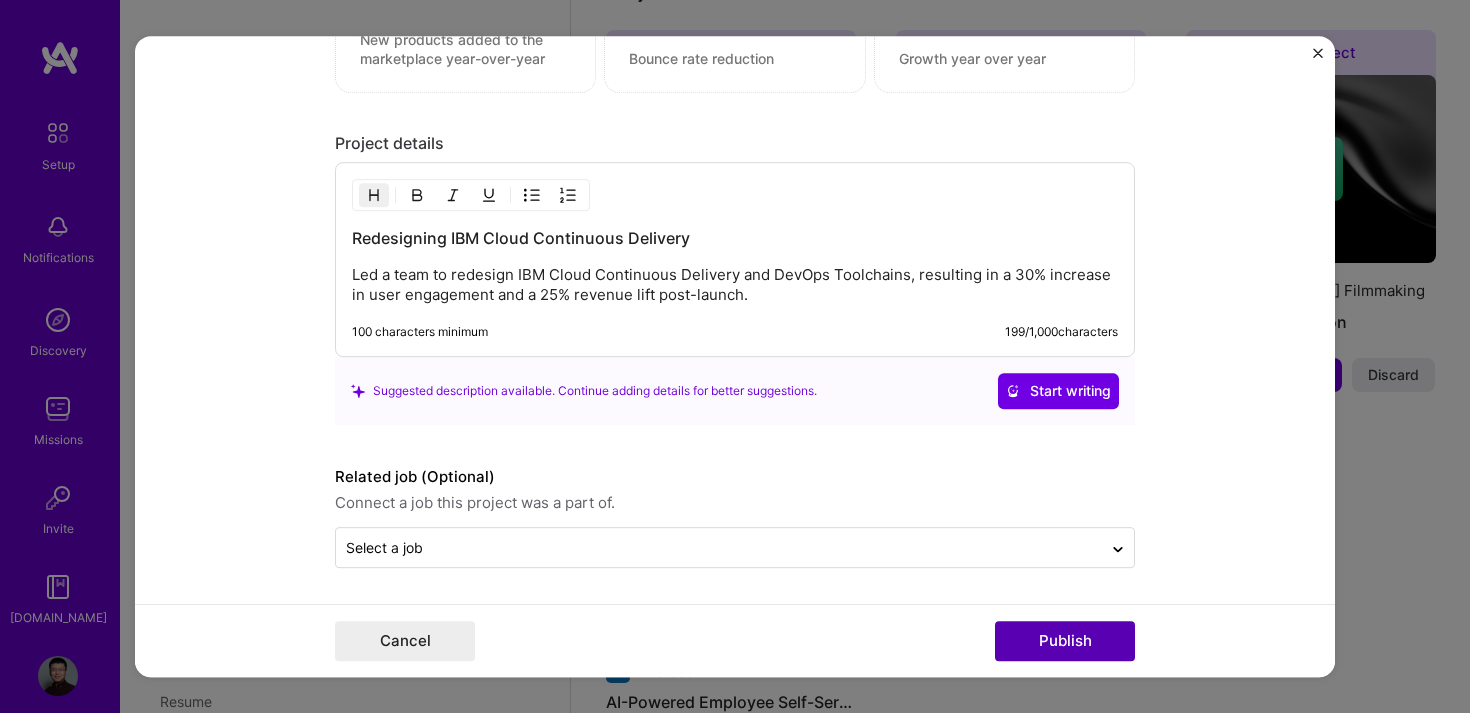 type 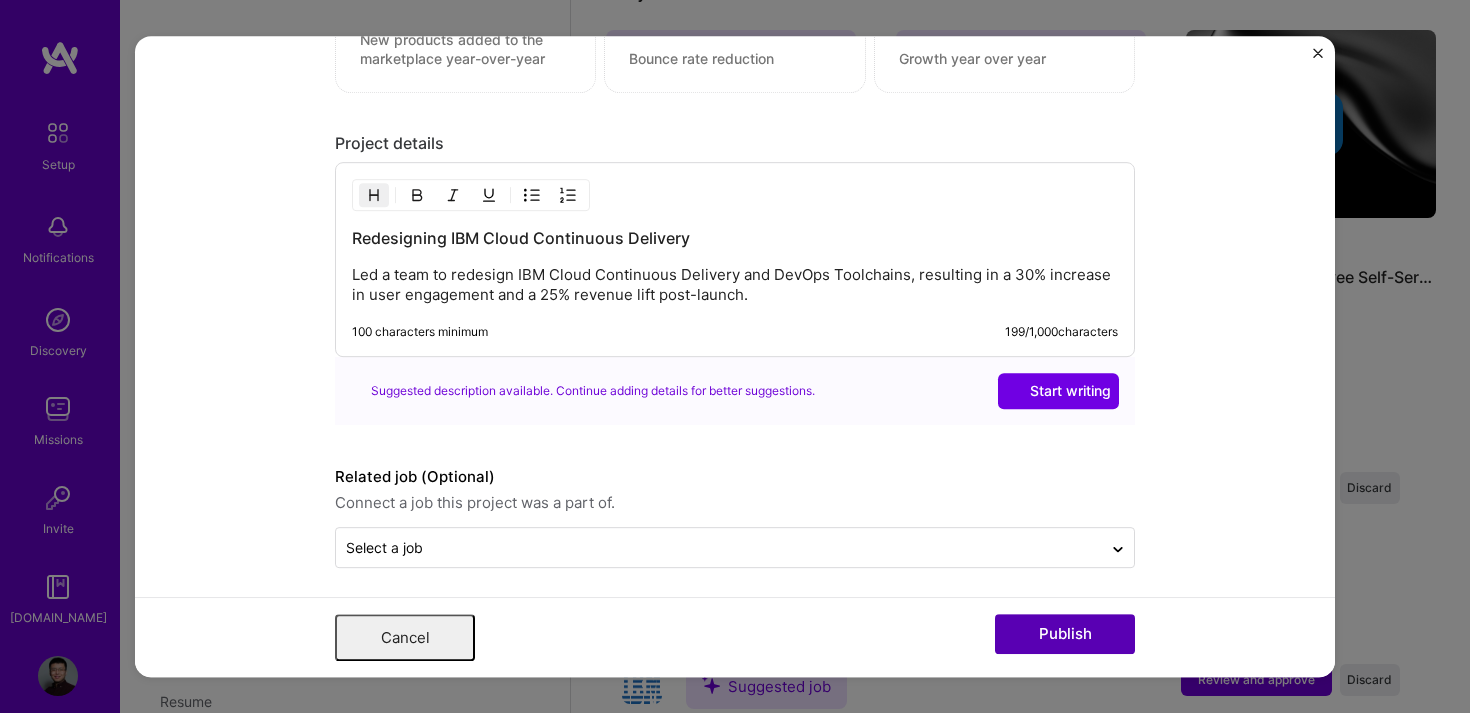 scroll, scrollTop: 0, scrollLeft: 0, axis: both 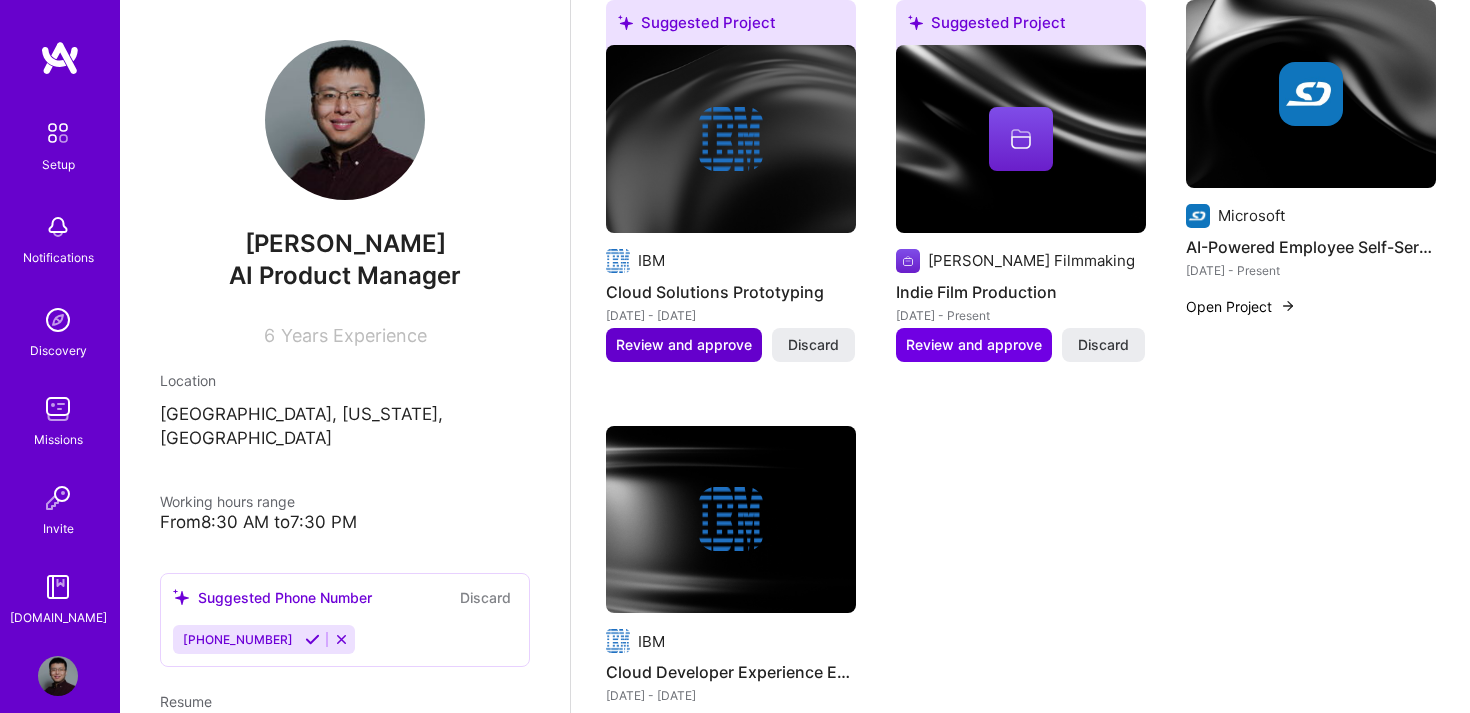 click on "Review and approve" at bounding box center [684, 345] 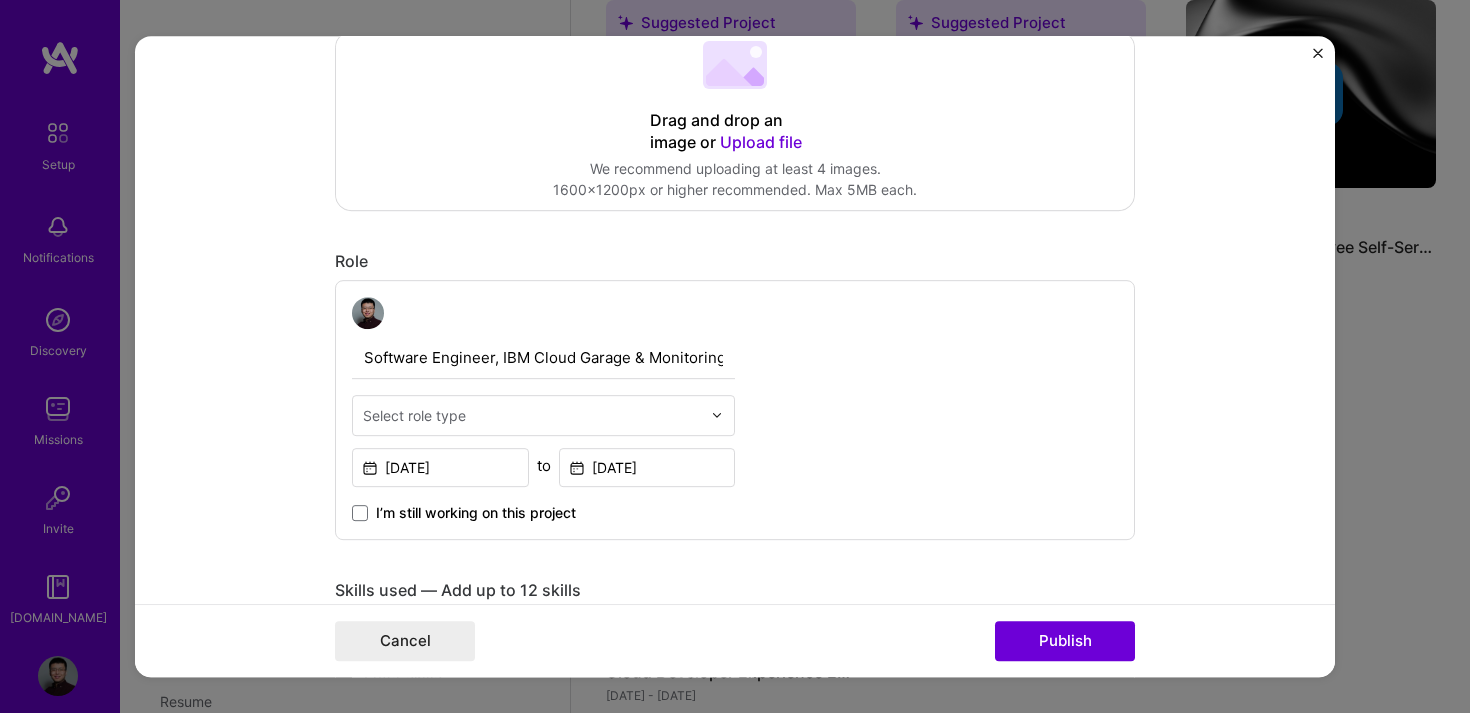 scroll, scrollTop: 622, scrollLeft: 0, axis: vertical 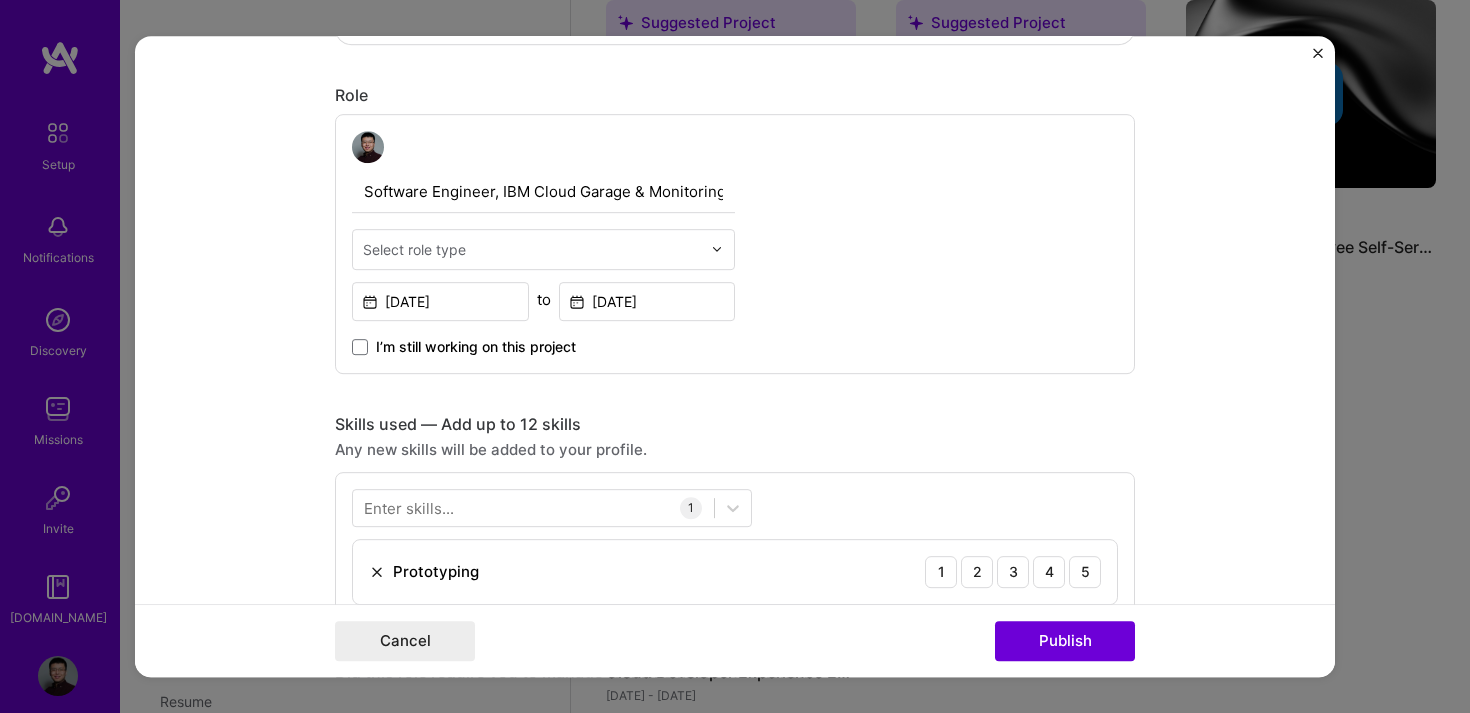click at bounding box center (532, 249) 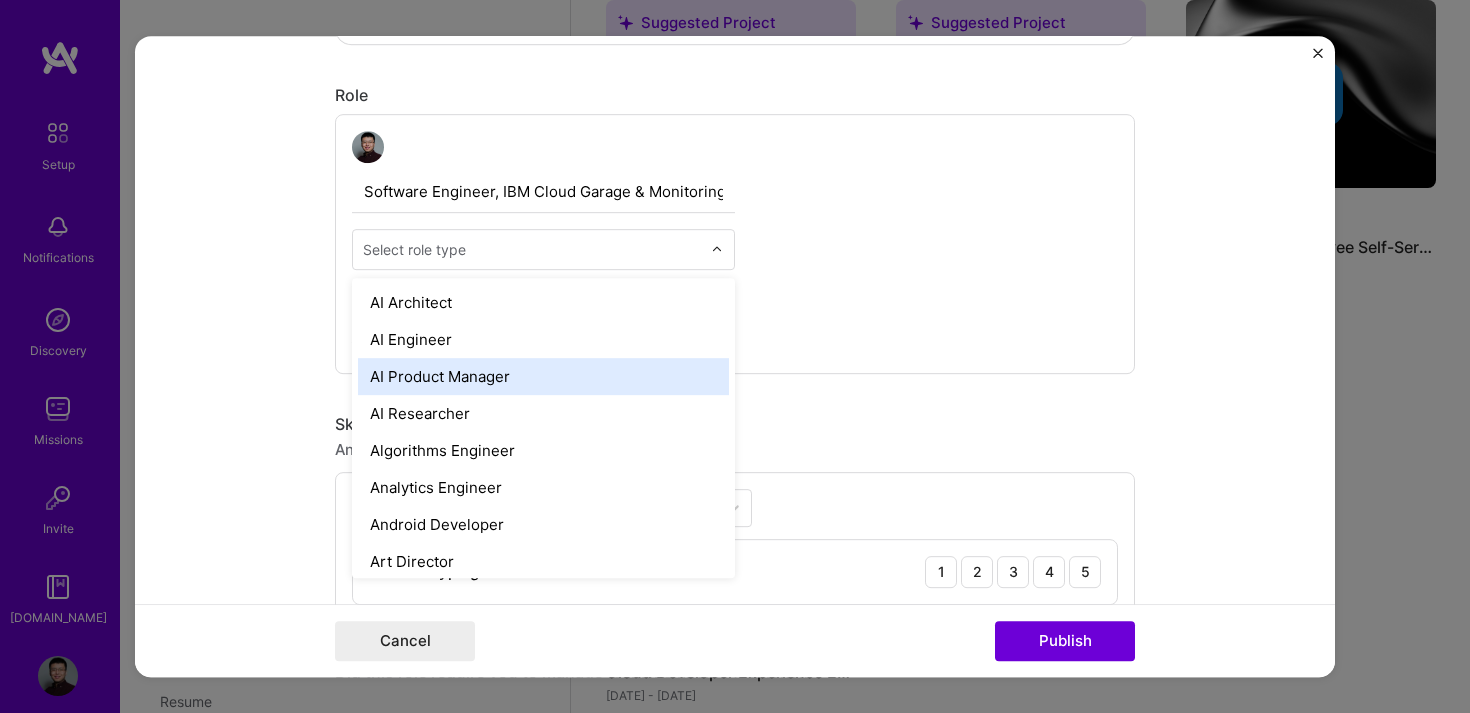 click on "AI Product Manager" at bounding box center (543, 376) 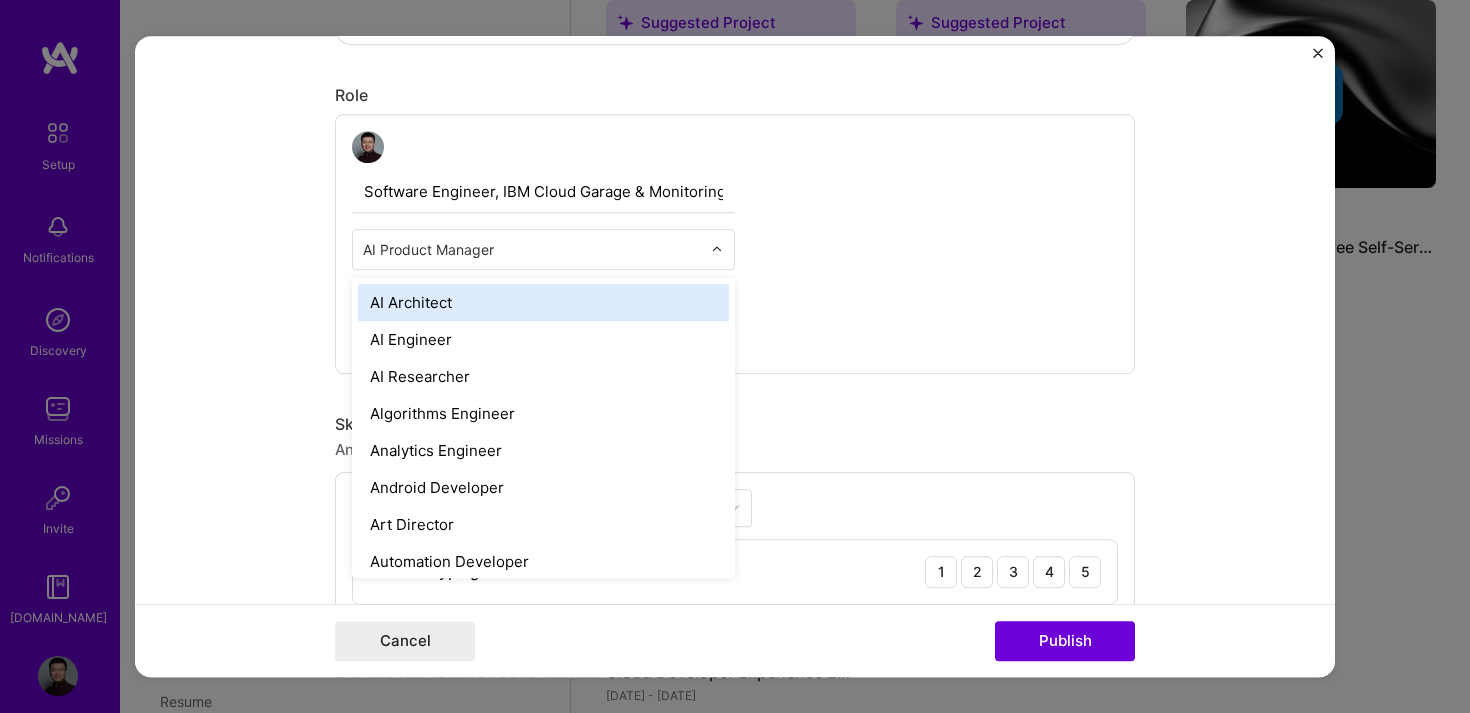 click at bounding box center [532, 249] 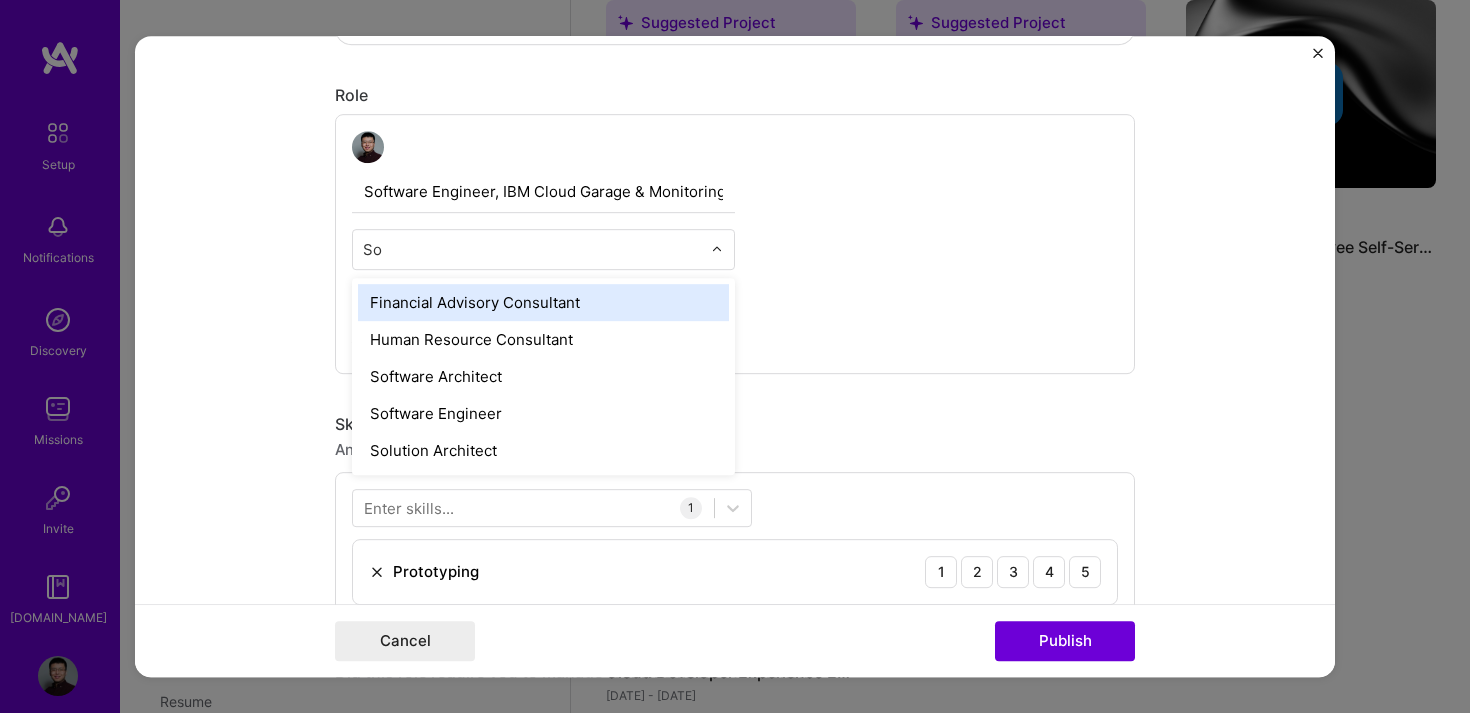 scroll, scrollTop: 0, scrollLeft: 0, axis: both 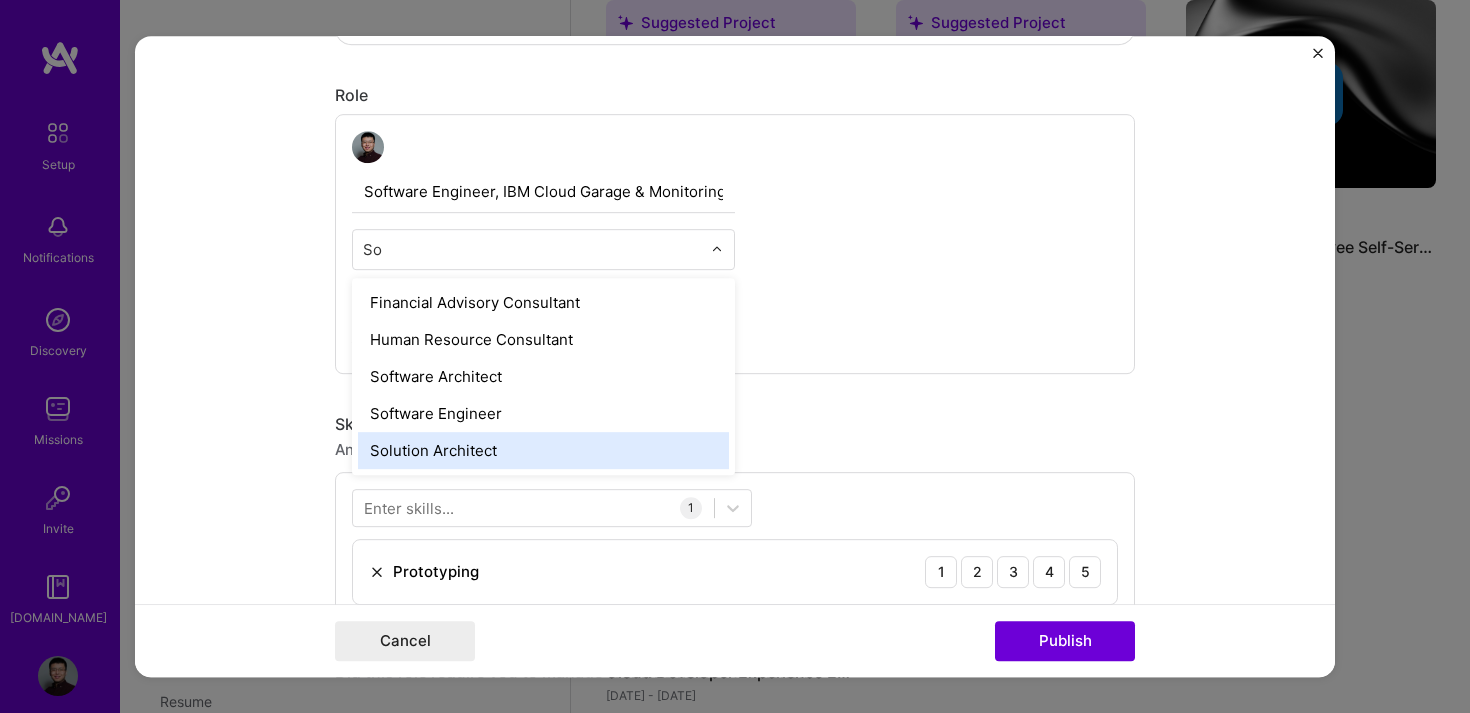 type on "S" 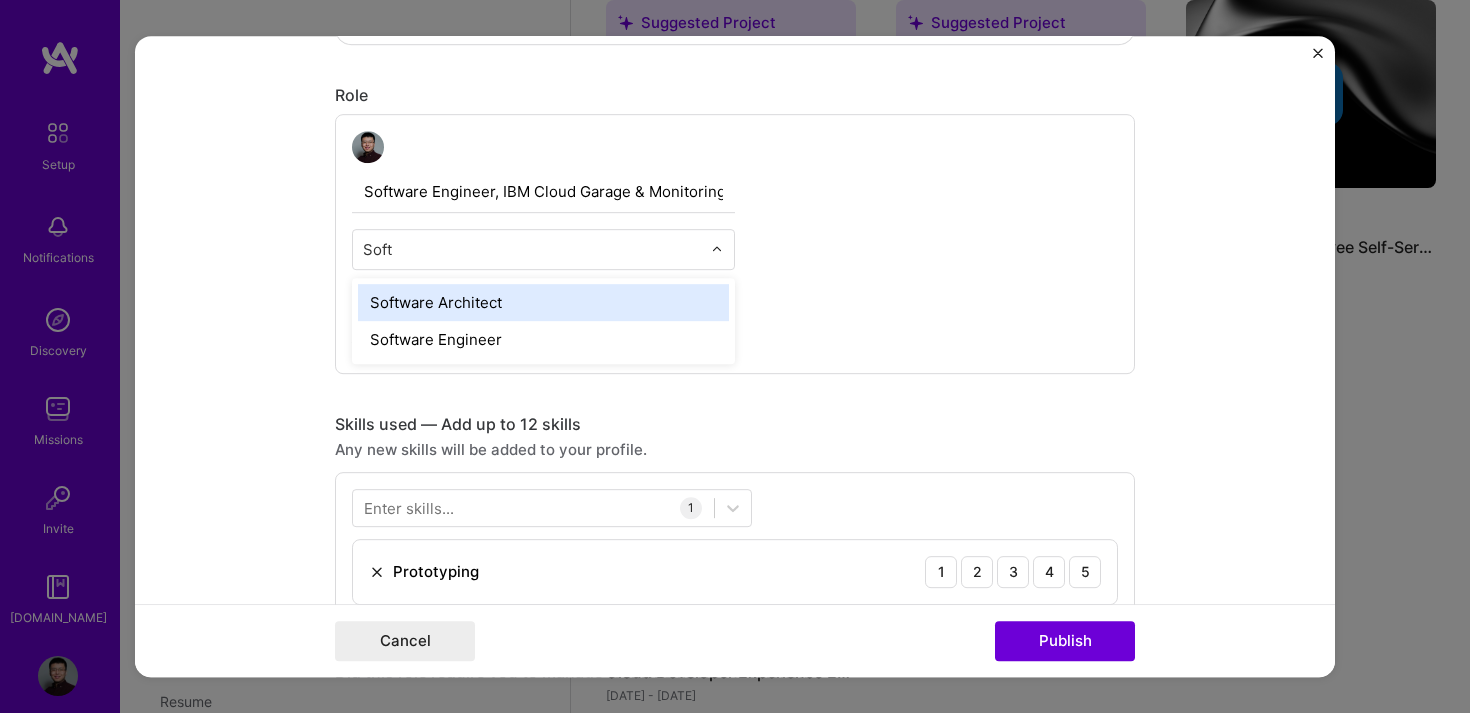 type on "Softw" 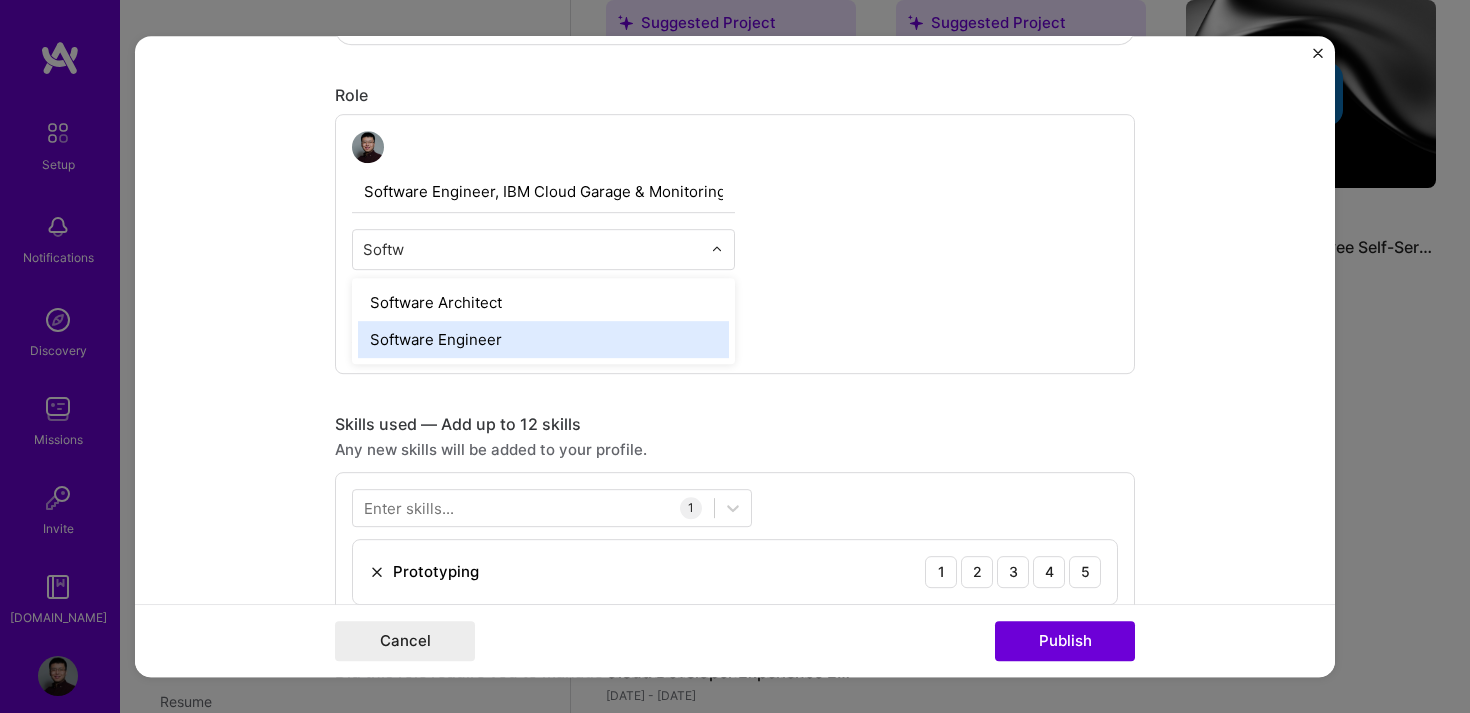 click on "Software Engineer" at bounding box center (543, 339) 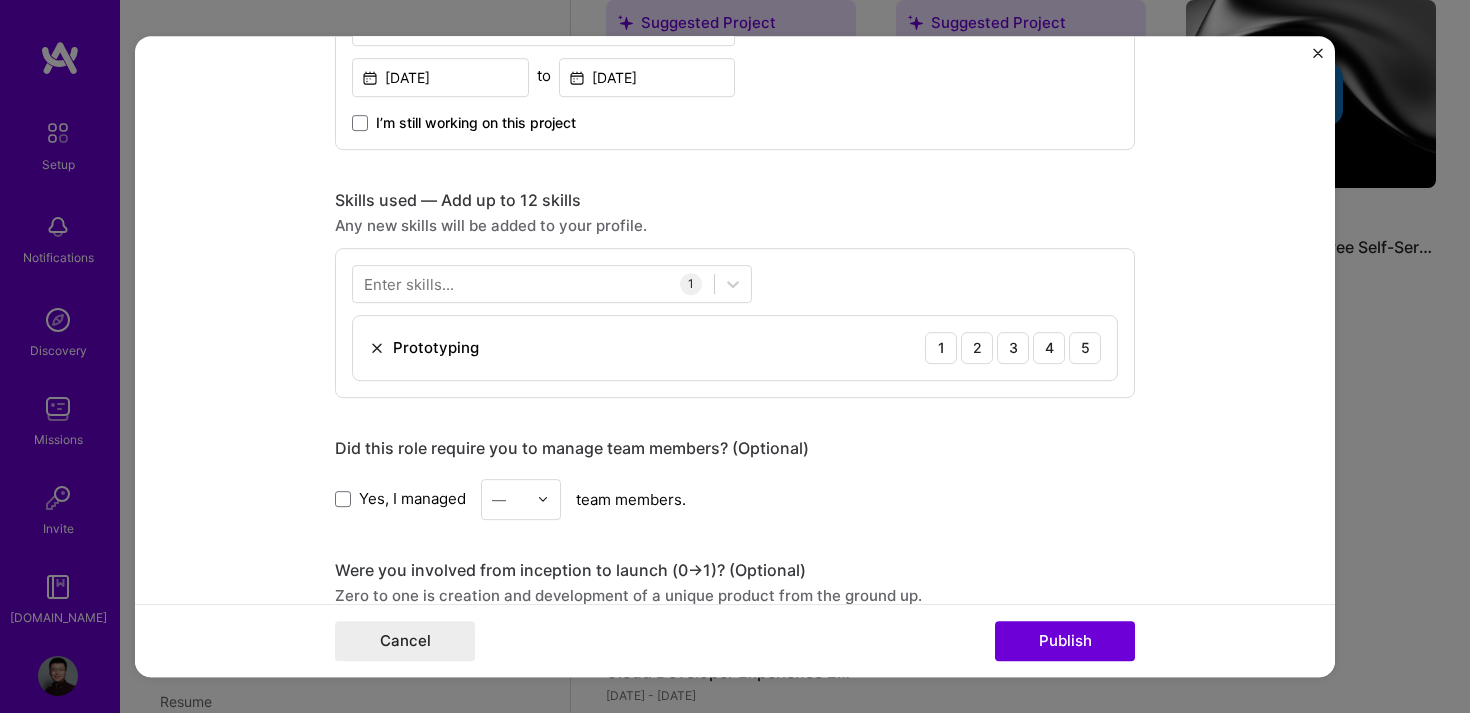 scroll, scrollTop: 1035, scrollLeft: 0, axis: vertical 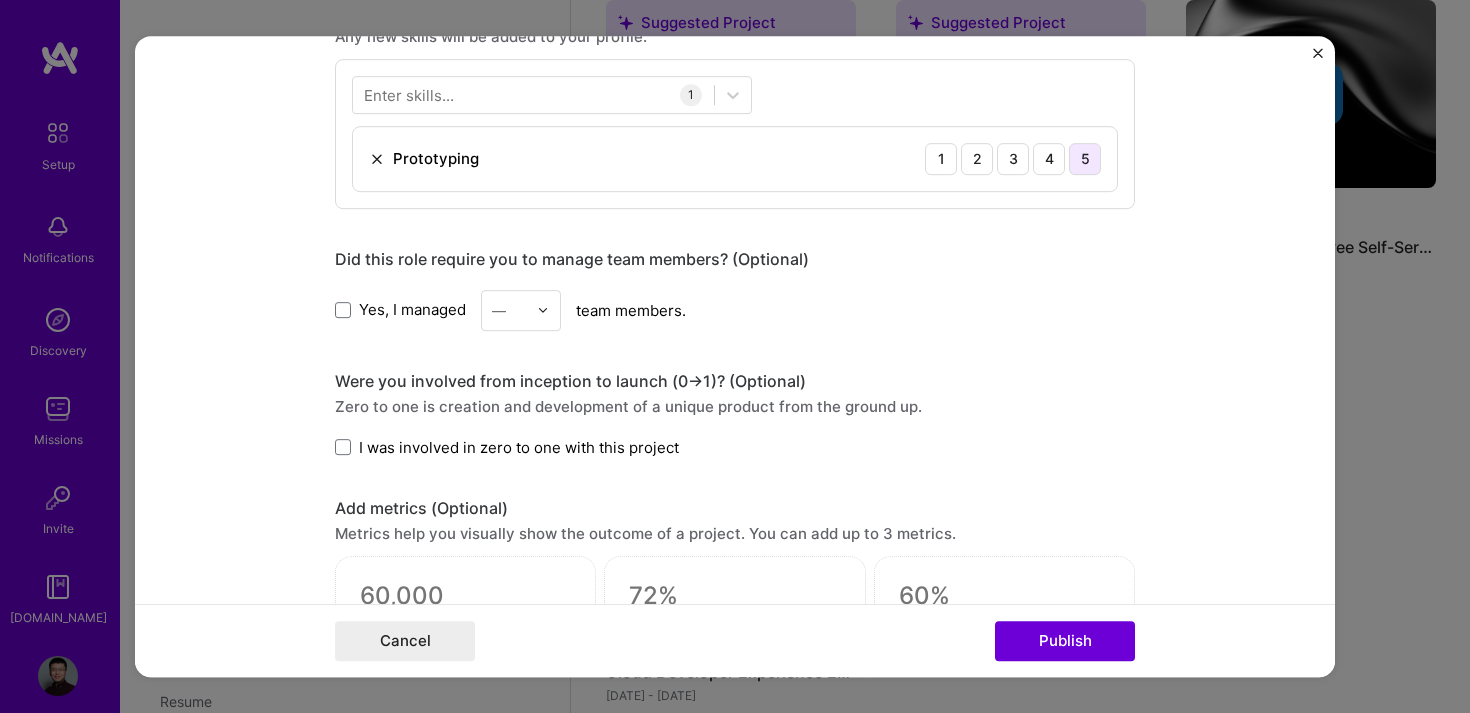click on "5" at bounding box center (1085, 159) 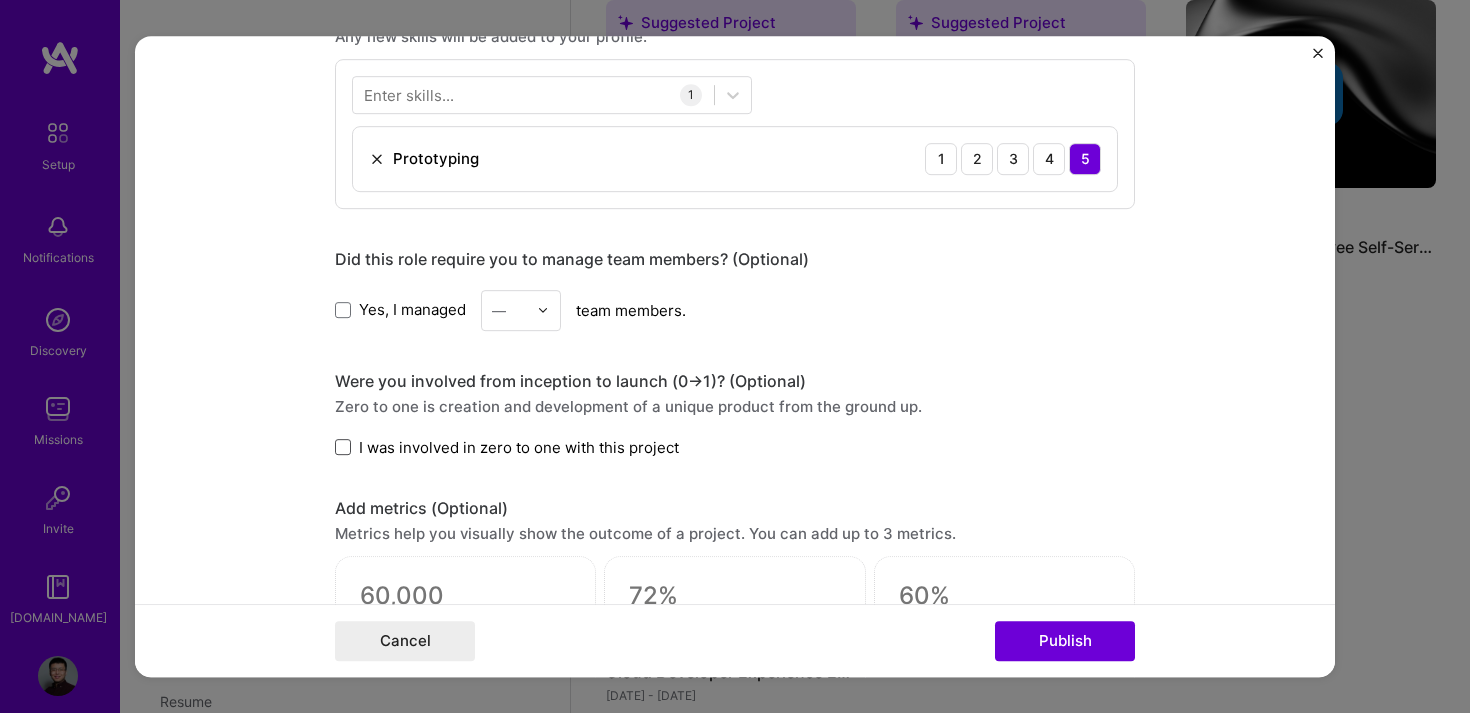 click at bounding box center (343, 447) 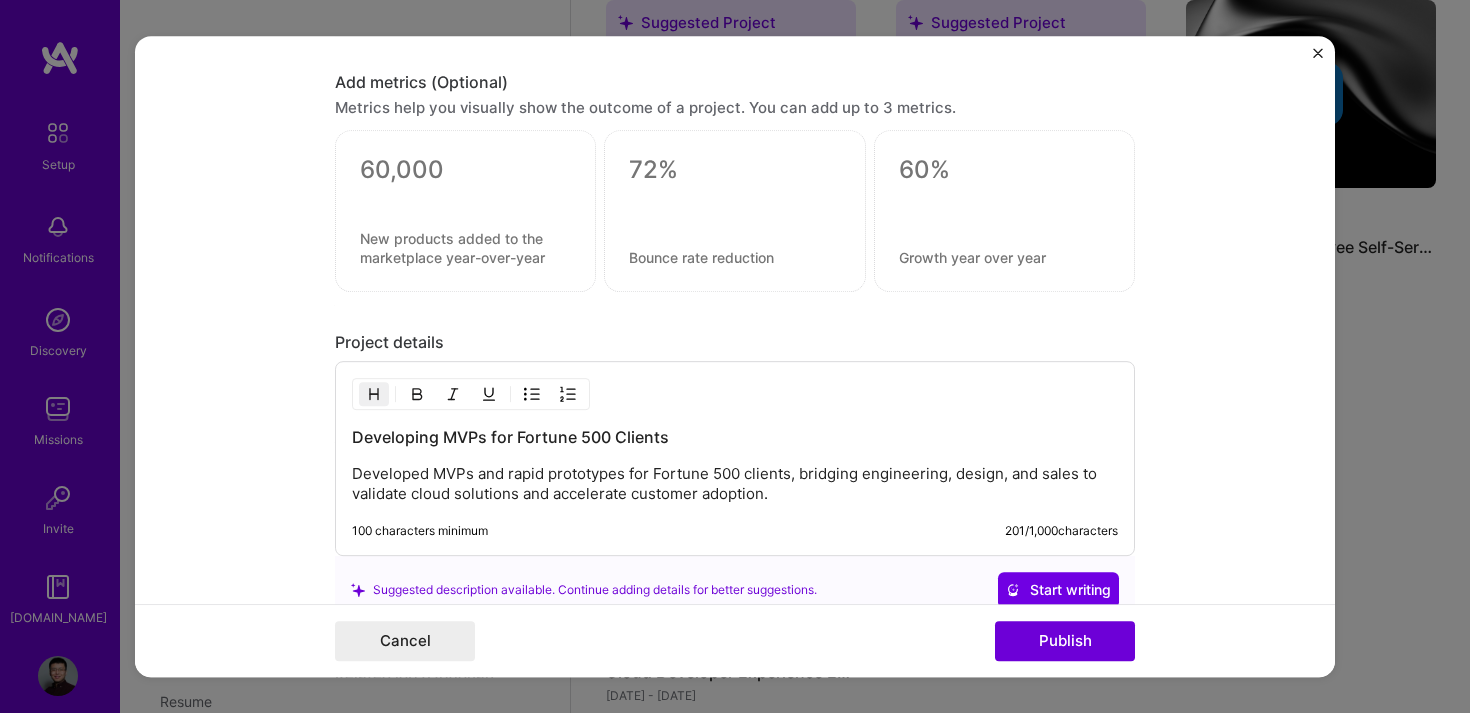 scroll, scrollTop: 1662, scrollLeft: 0, axis: vertical 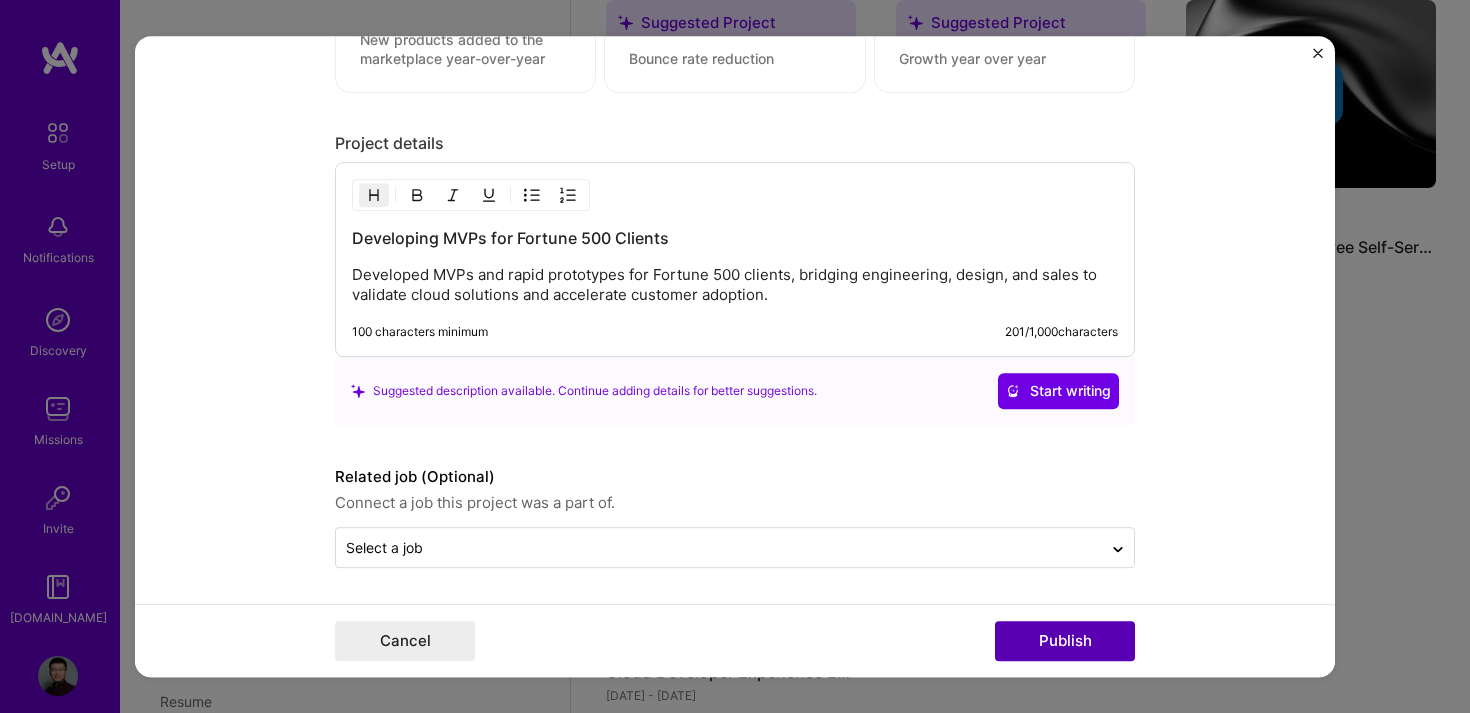 click on "Publish" at bounding box center [1065, 641] 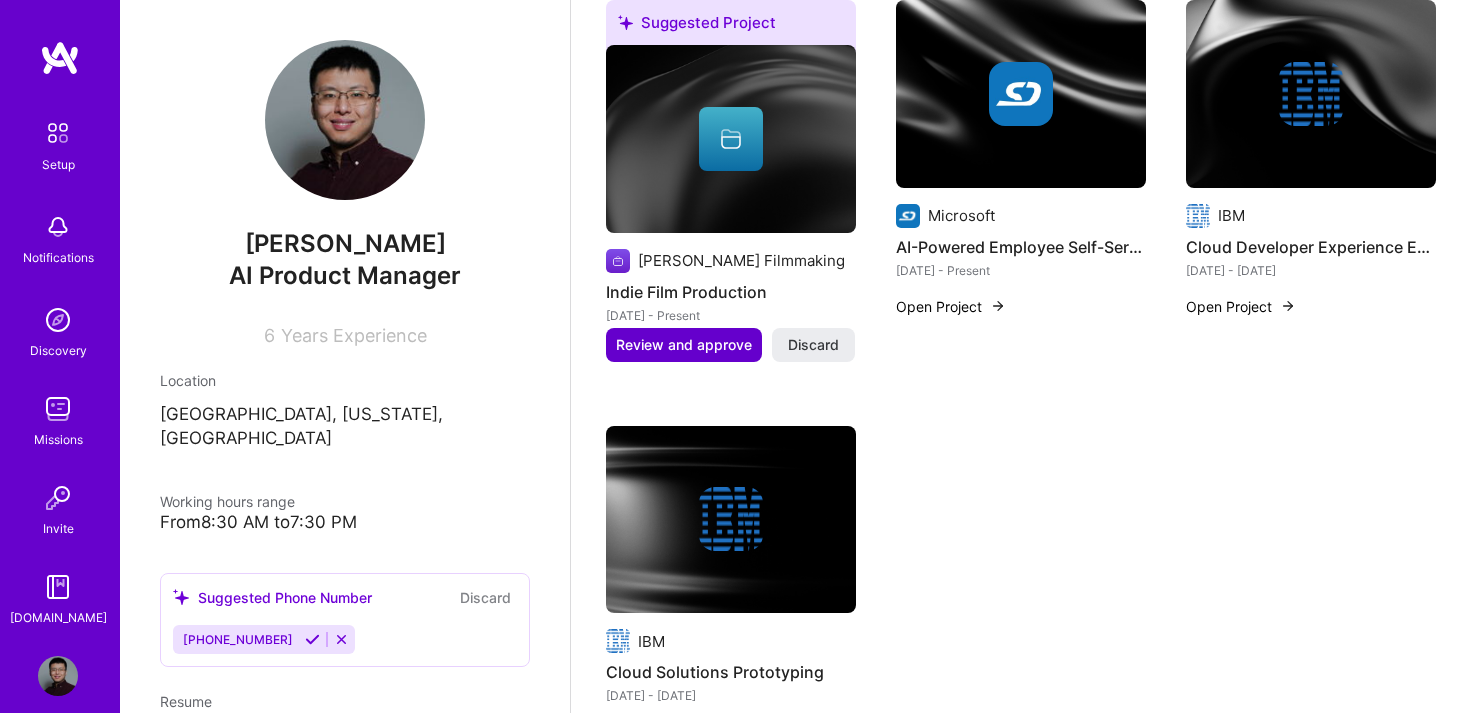 click on "Review and approve" at bounding box center [684, 345] 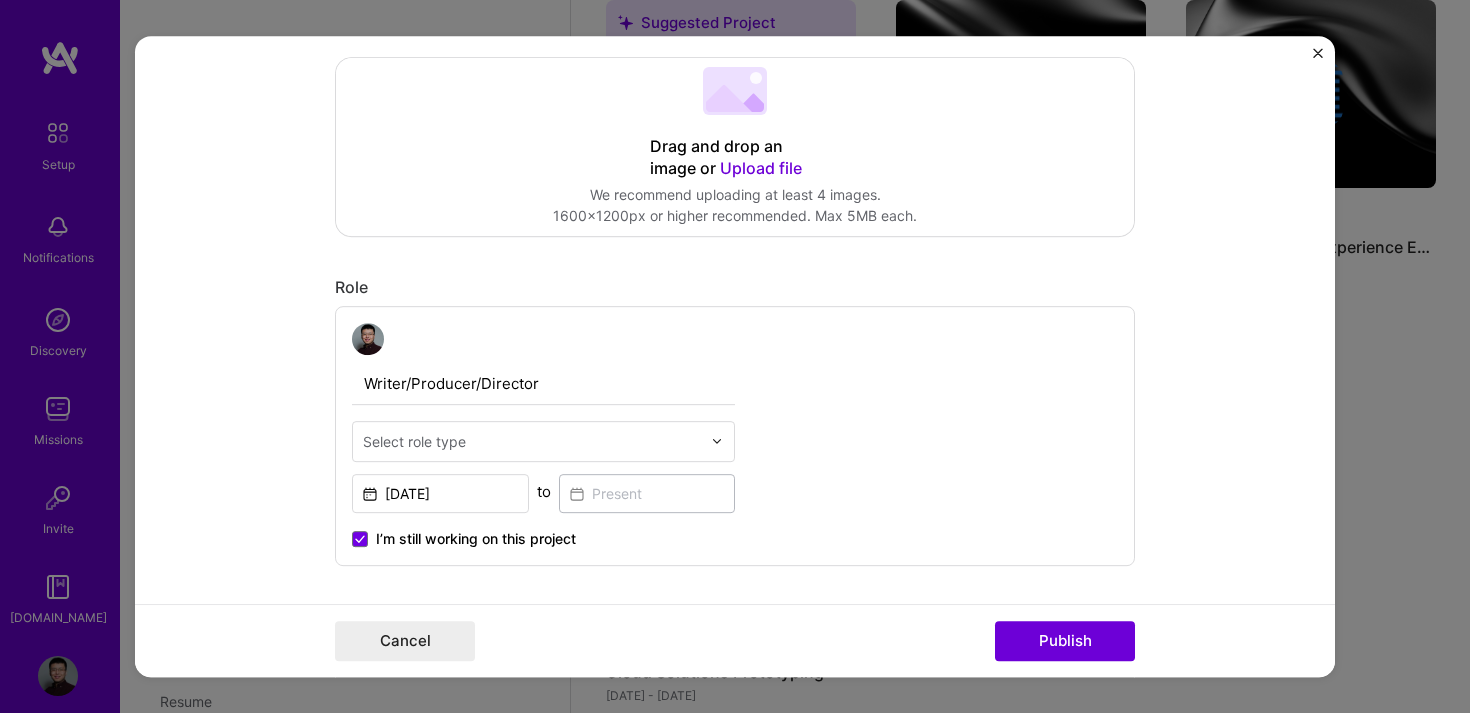 scroll, scrollTop: 515, scrollLeft: 0, axis: vertical 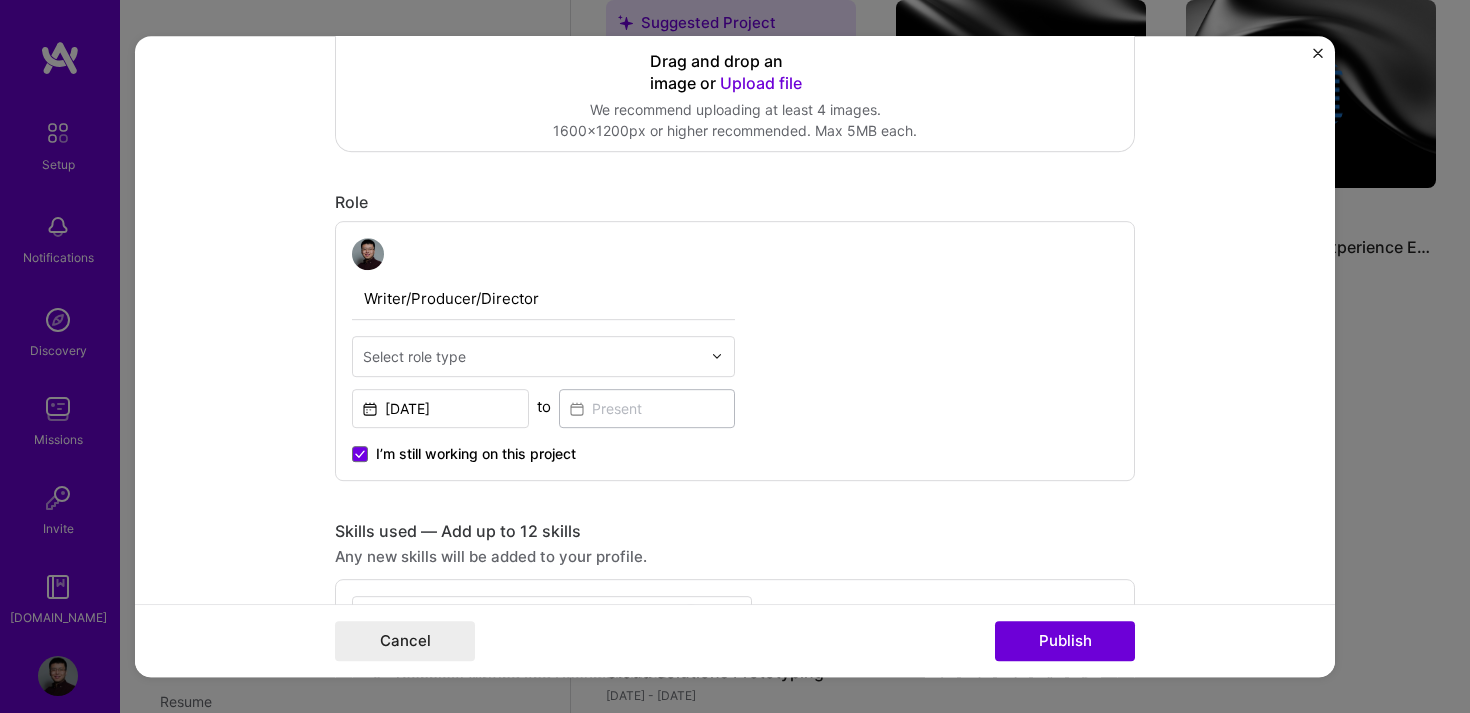 click at bounding box center (532, 356) 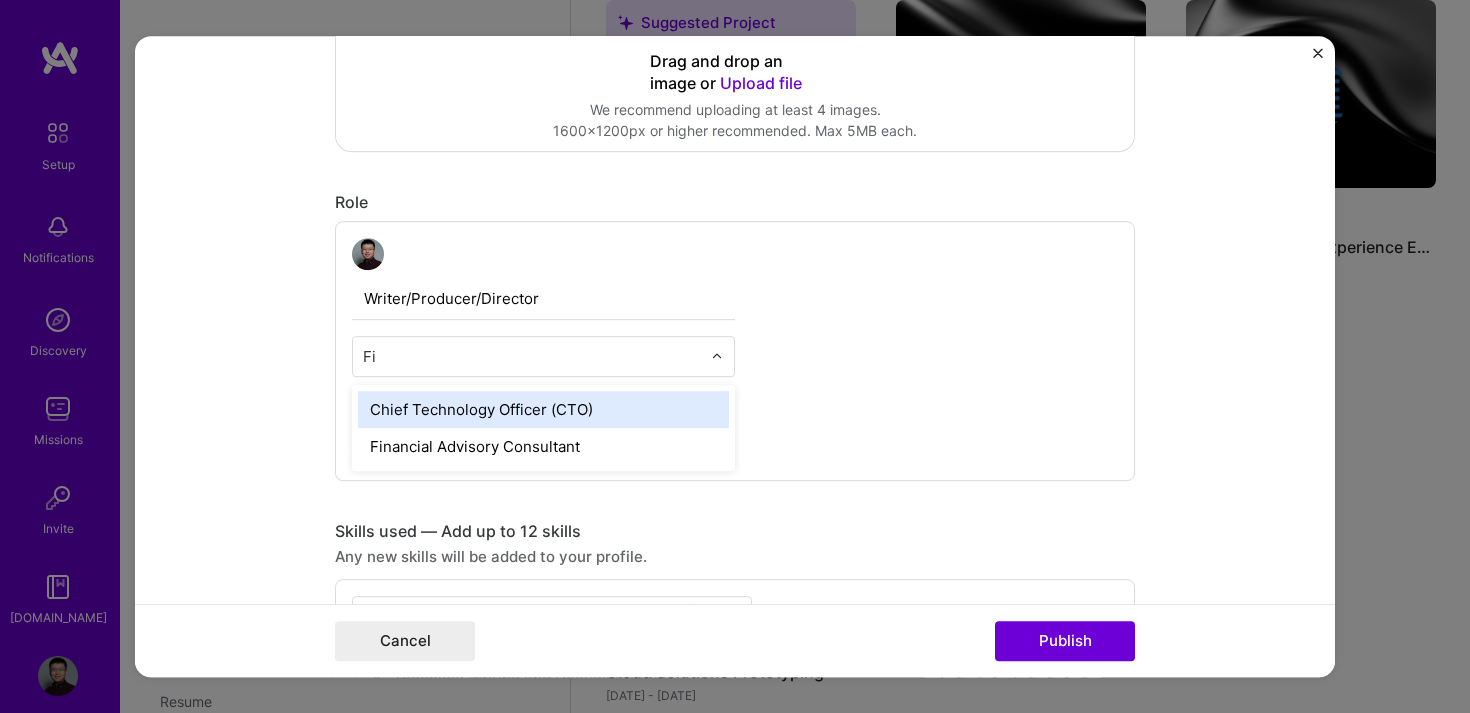 type on "F" 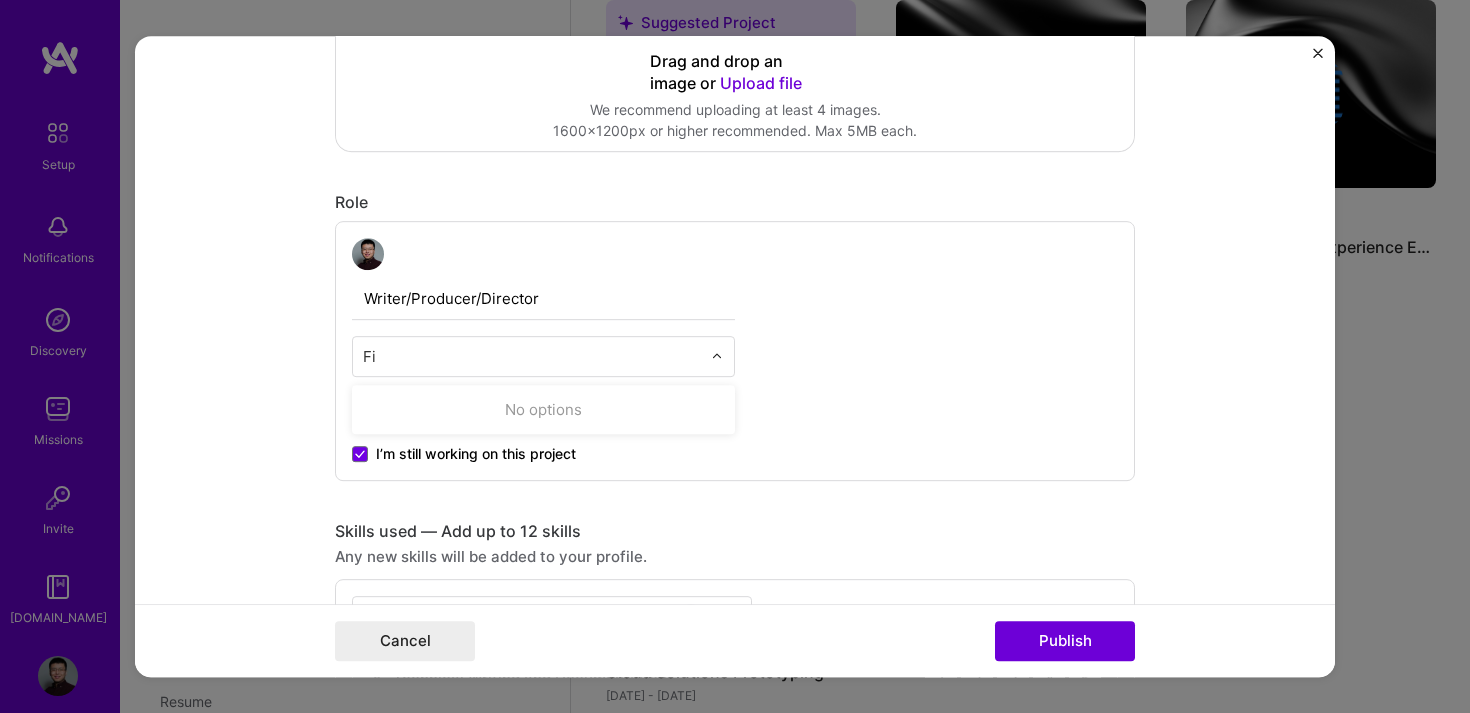 type on "F" 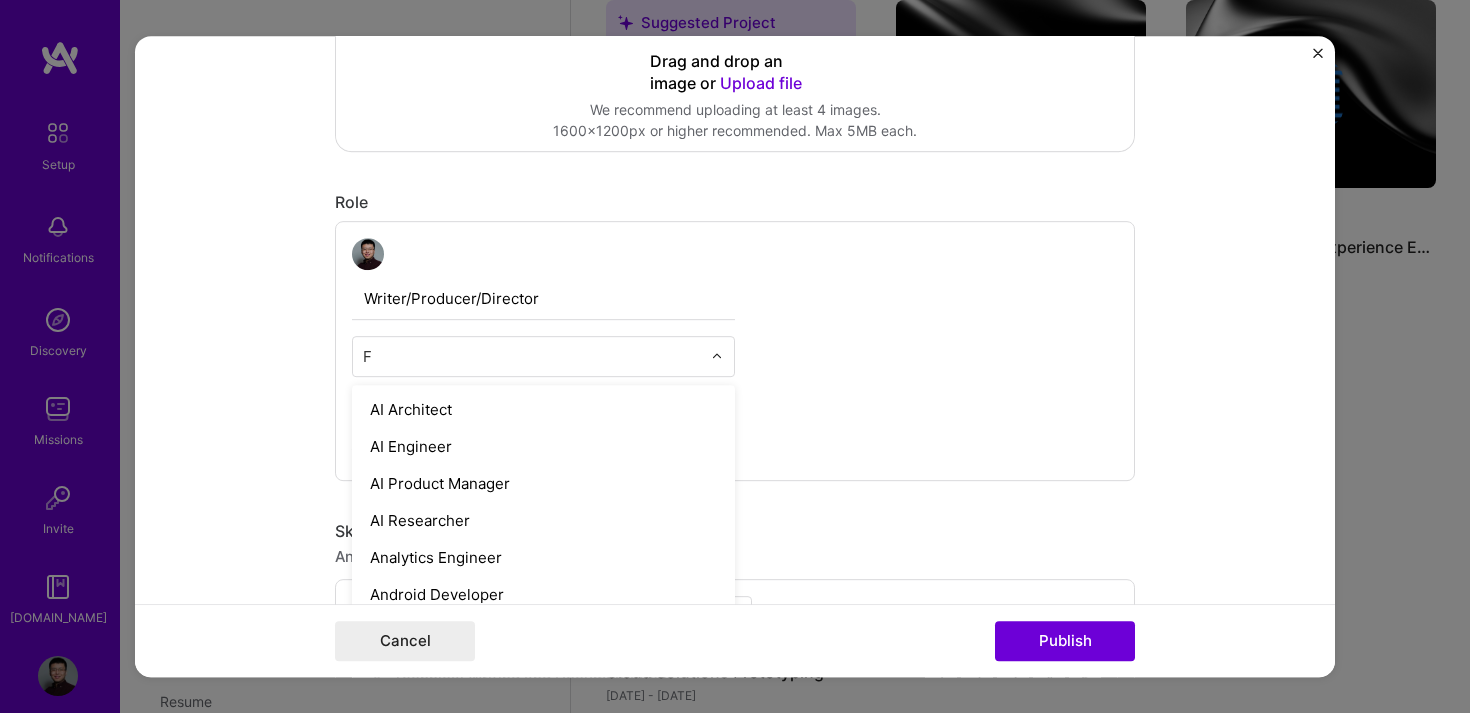 type 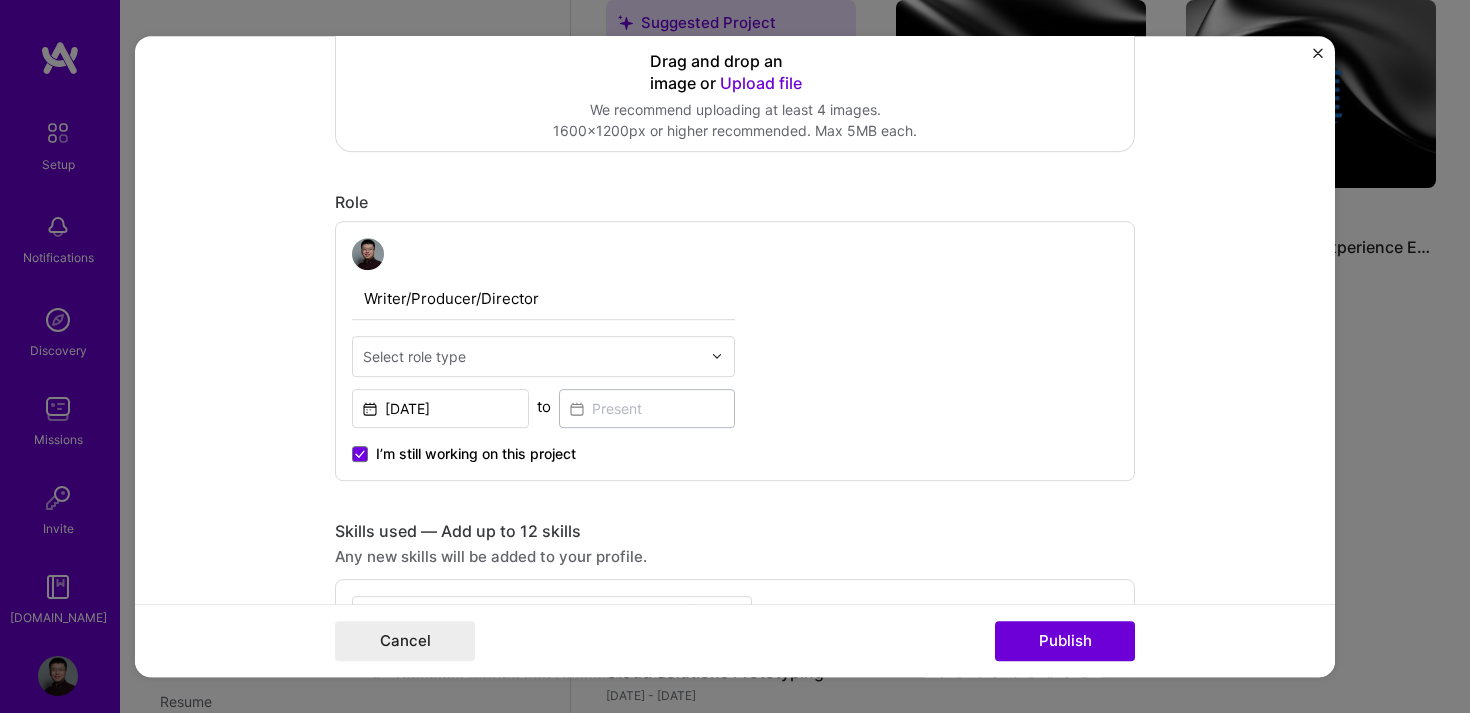 click on "Writer/Producer/Director Select role type Jan, 2018
to
I’m still working on this project" at bounding box center (735, 351) 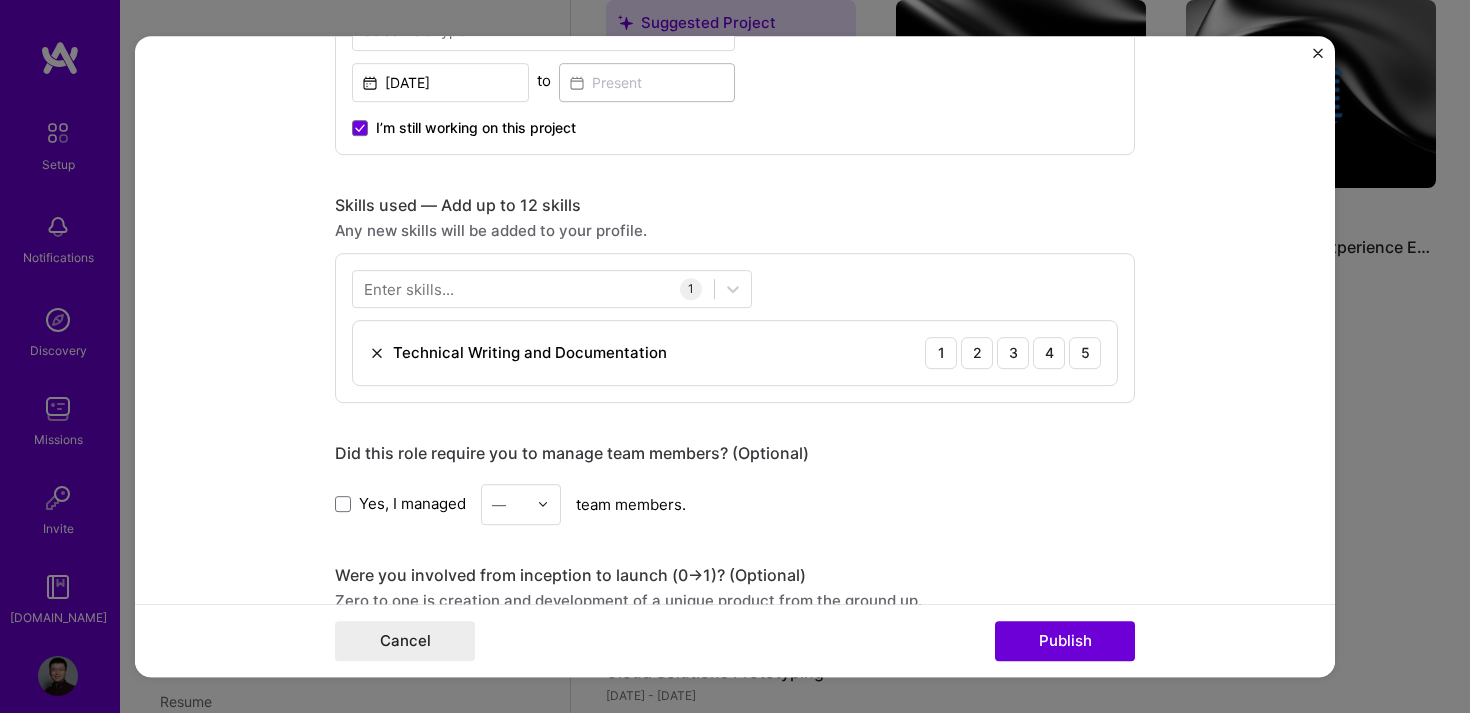 scroll, scrollTop: 871, scrollLeft: 0, axis: vertical 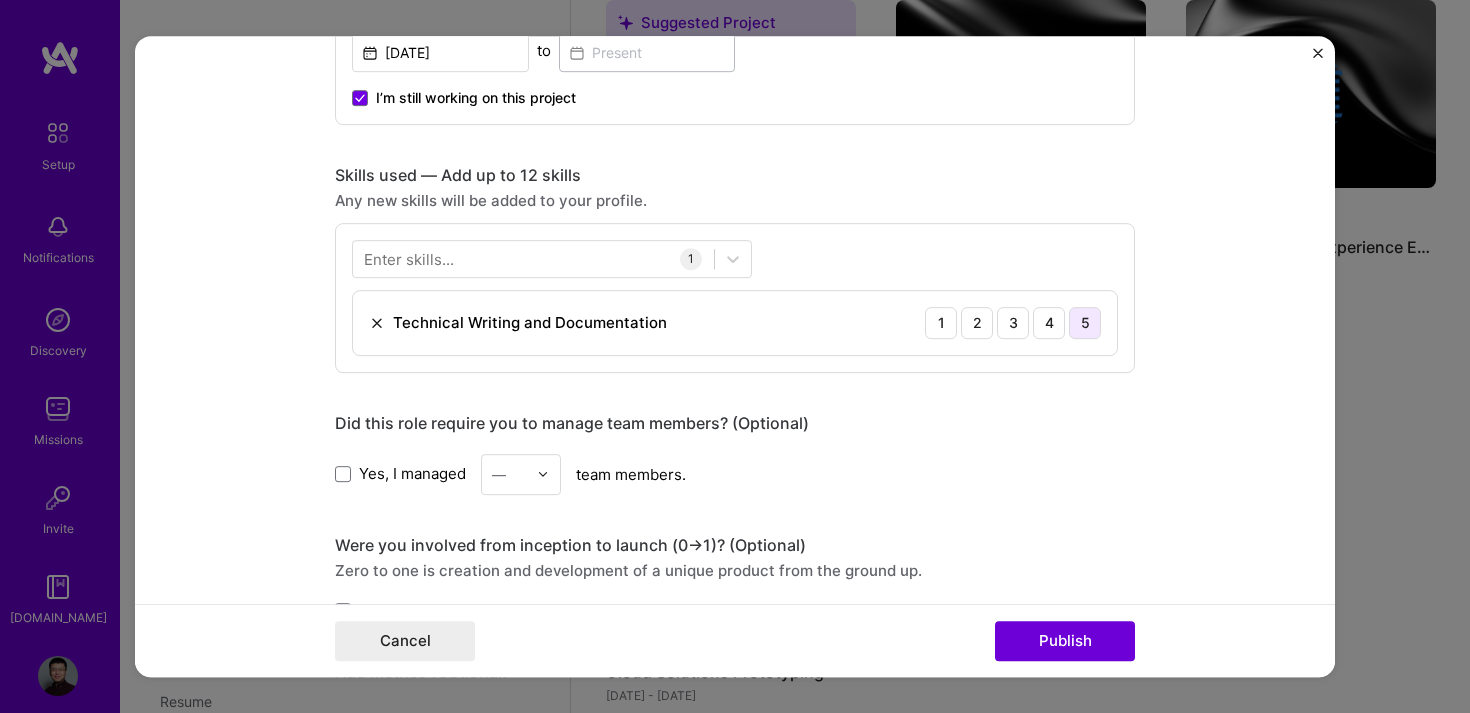 click on "5" at bounding box center (1085, 323) 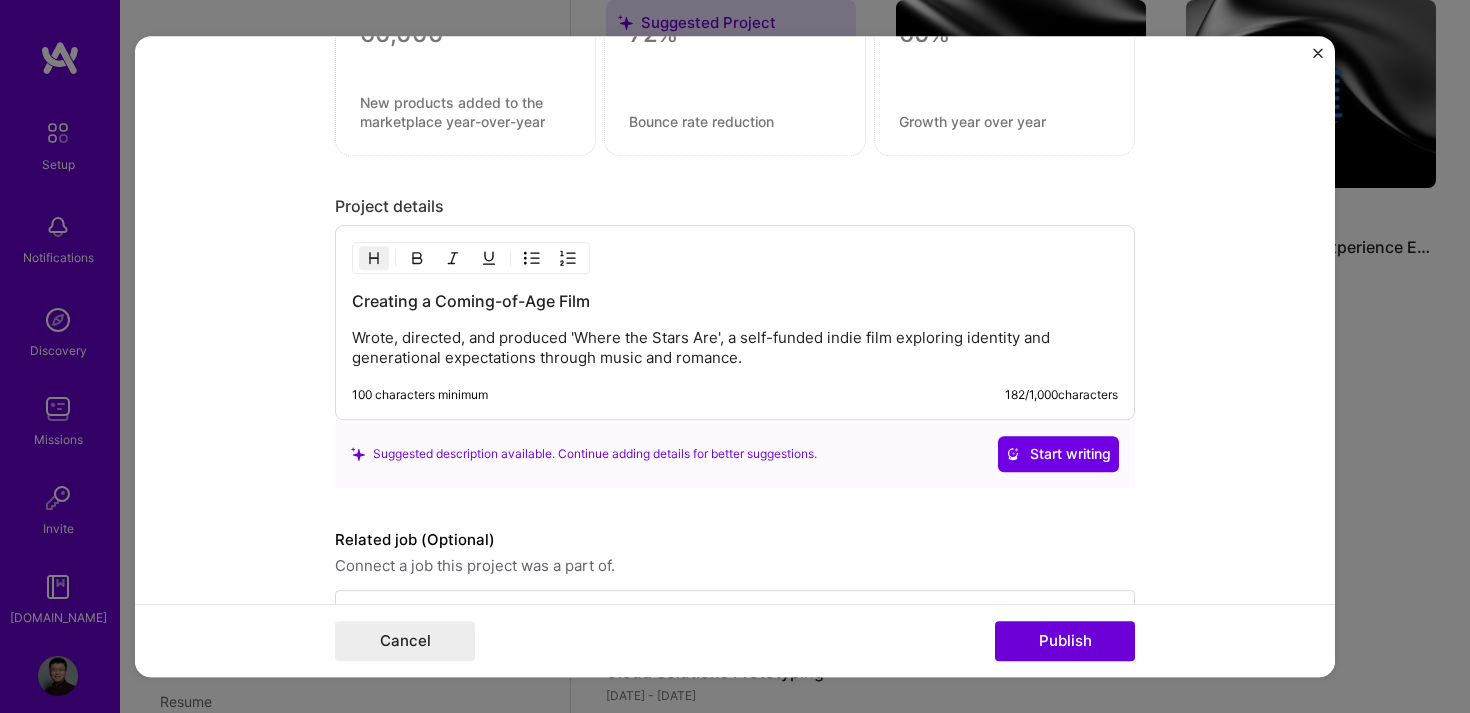 scroll, scrollTop: 1662, scrollLeft: 0, axis: vertical 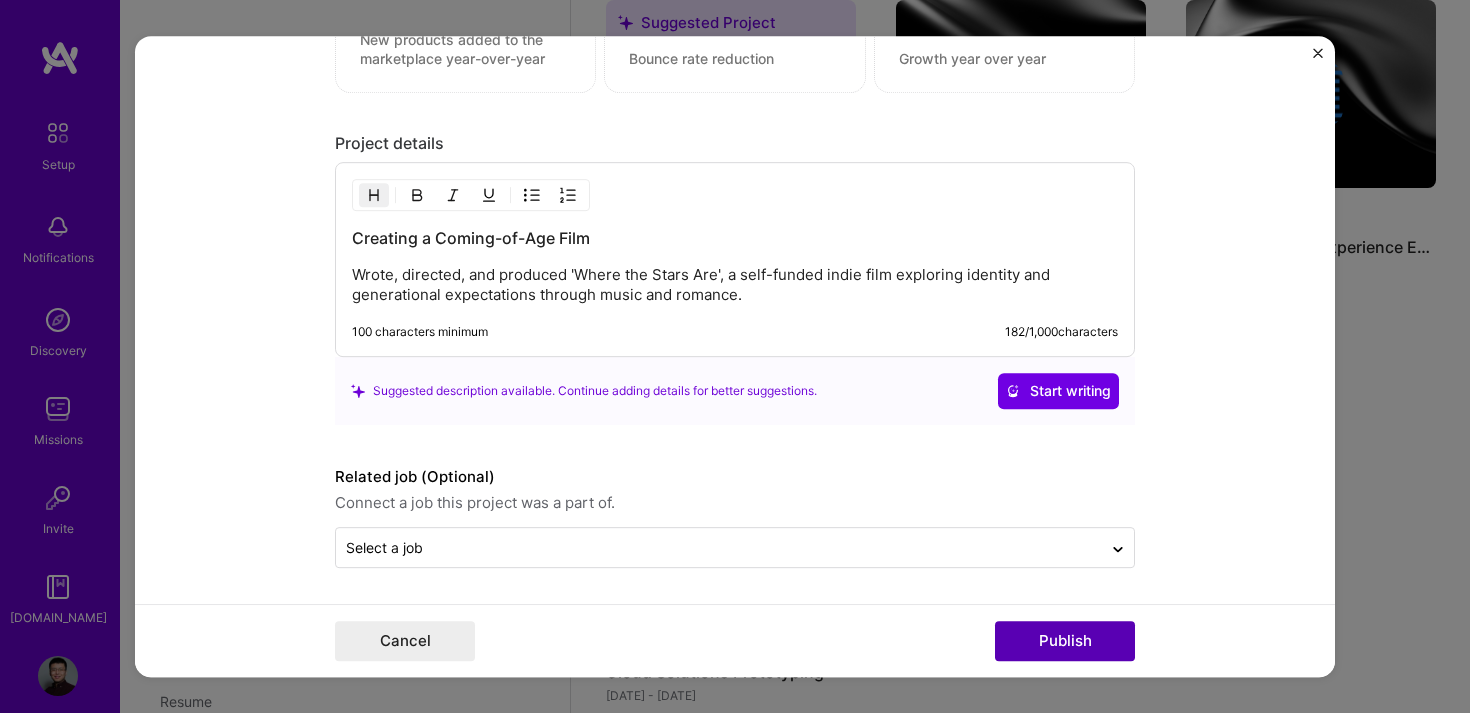 click on "Publish" at bounding box center (1065, 641) 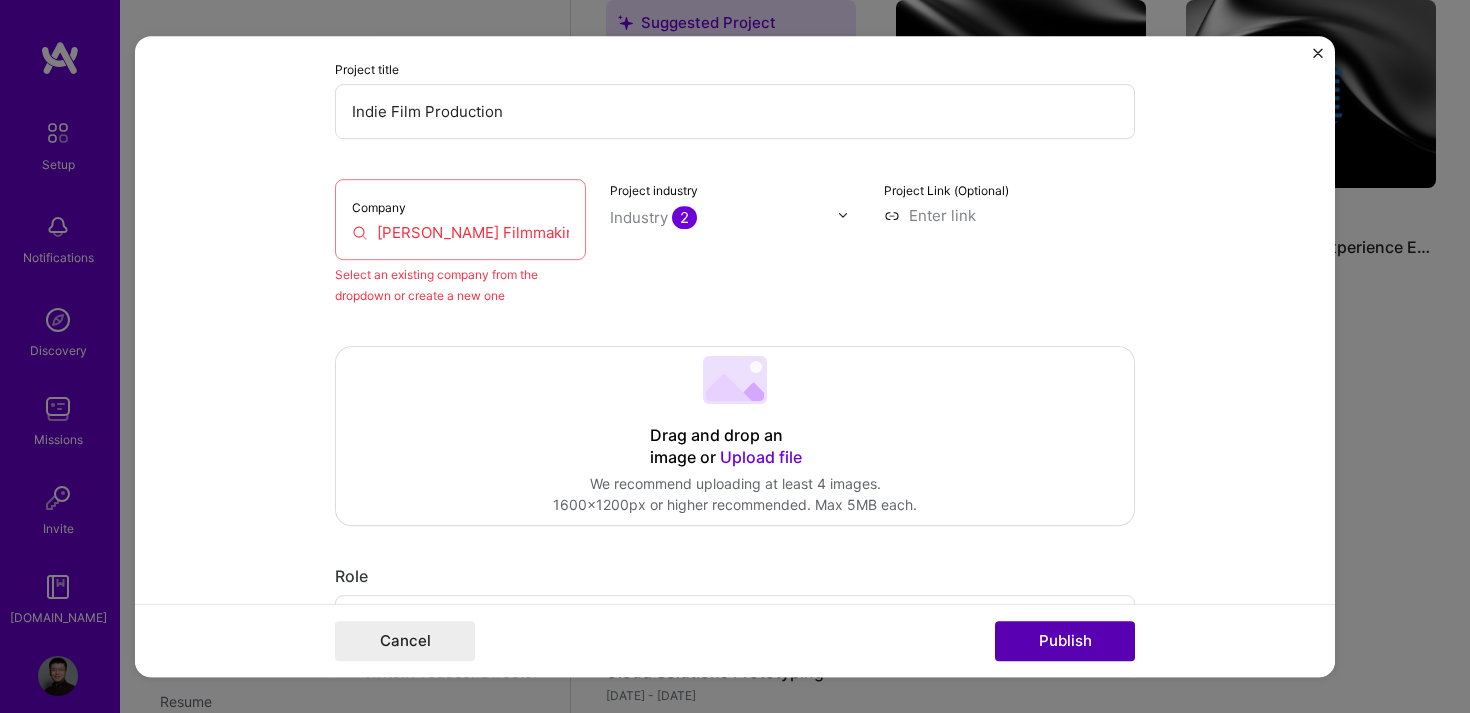 scroll, scrollTop: 131, scrollLeft: 0, axis: vertical 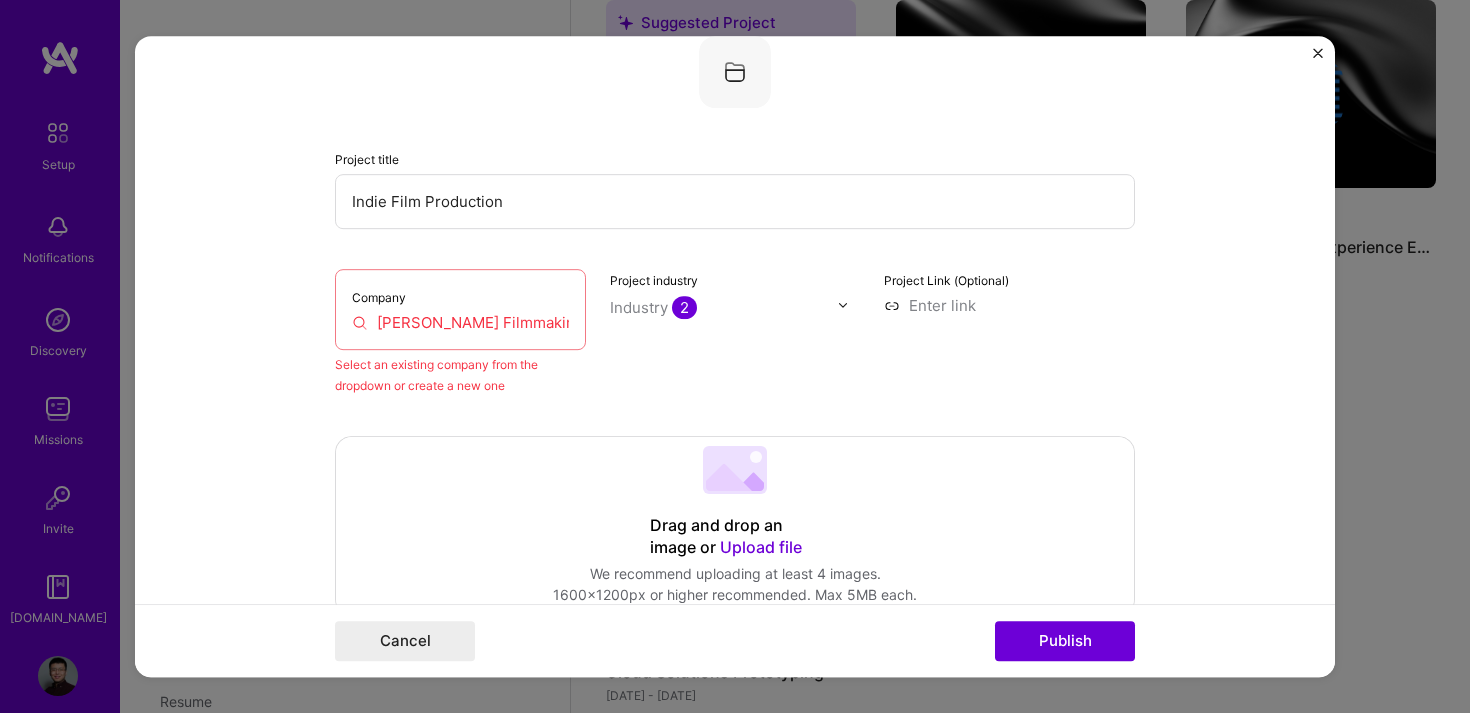 click on "Andy C. Yang Filmmaking" at bounding box center (460, 322) 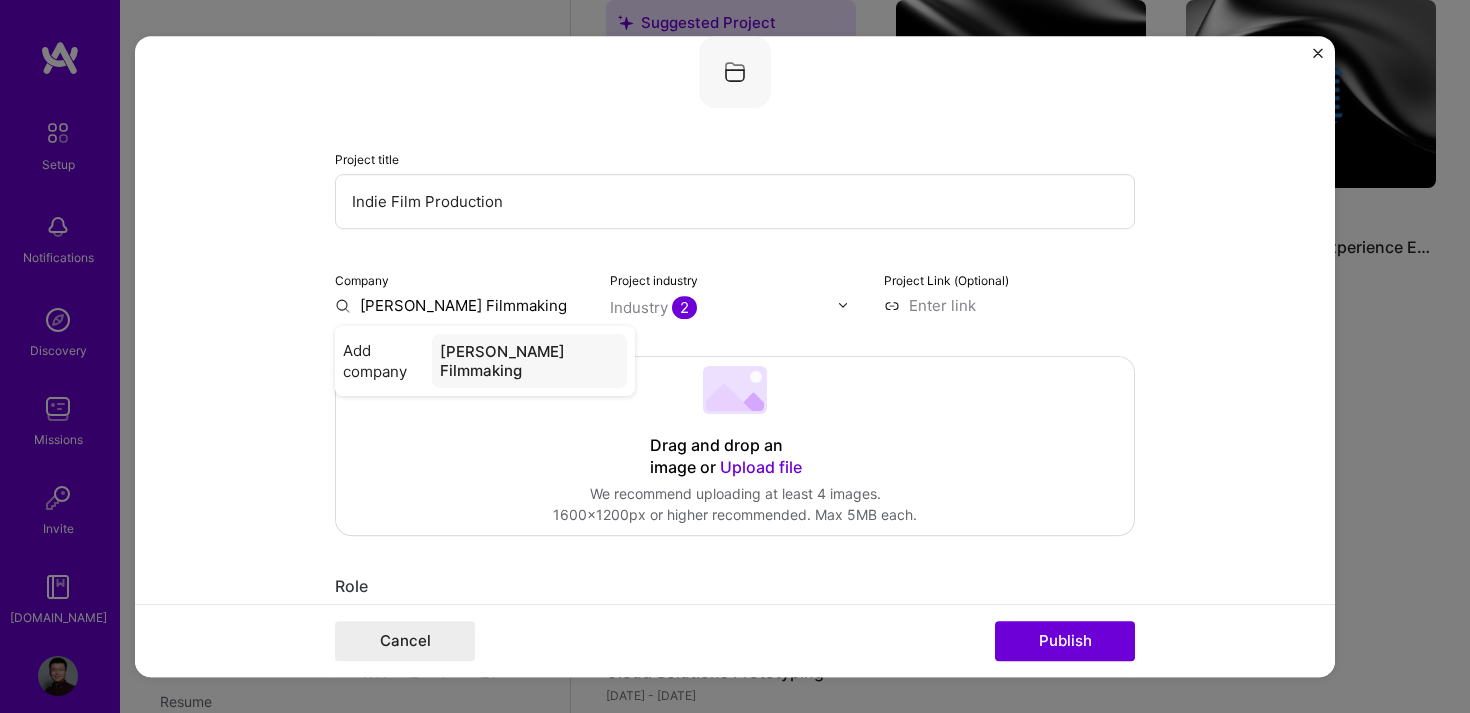 type on "Andy C. Yang Filmmaking" 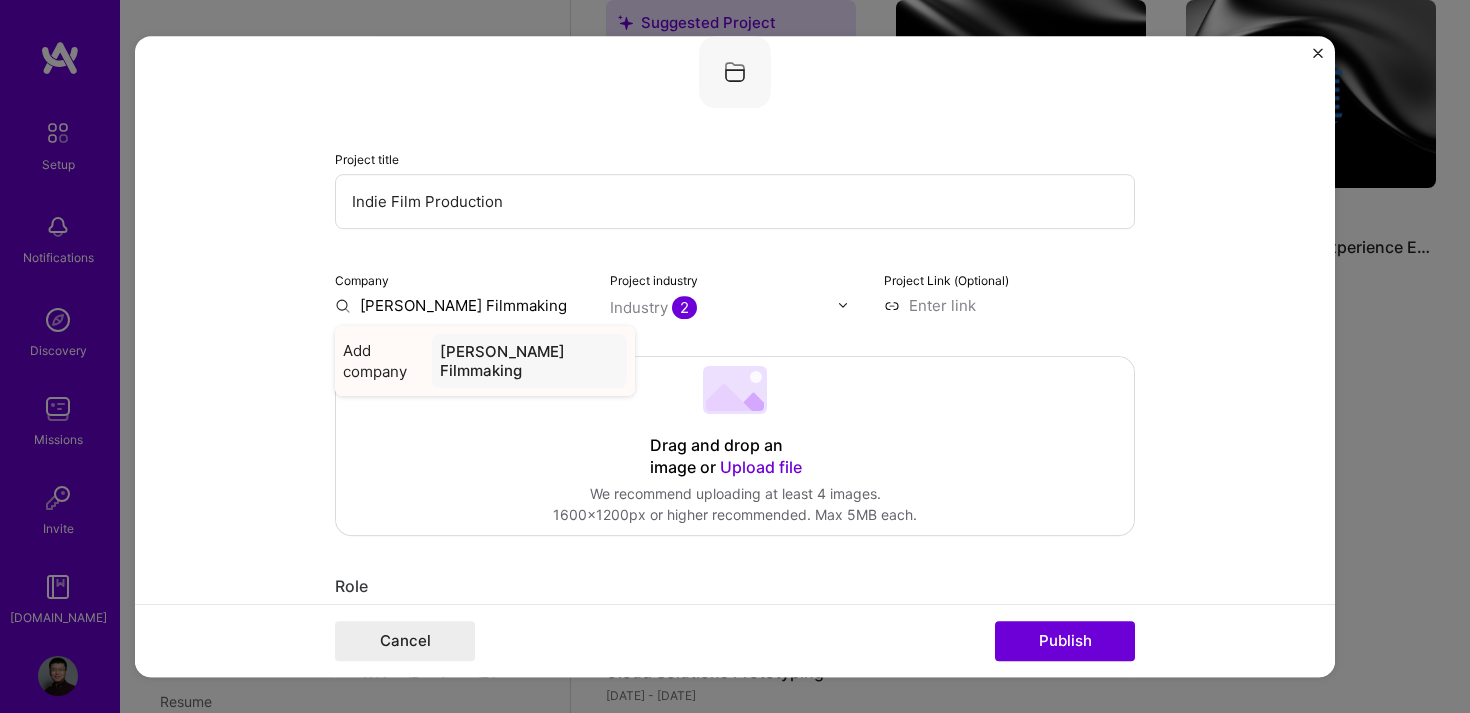 click on "Andy C. Yang Filmmaking" at bounding box center (529, 361) 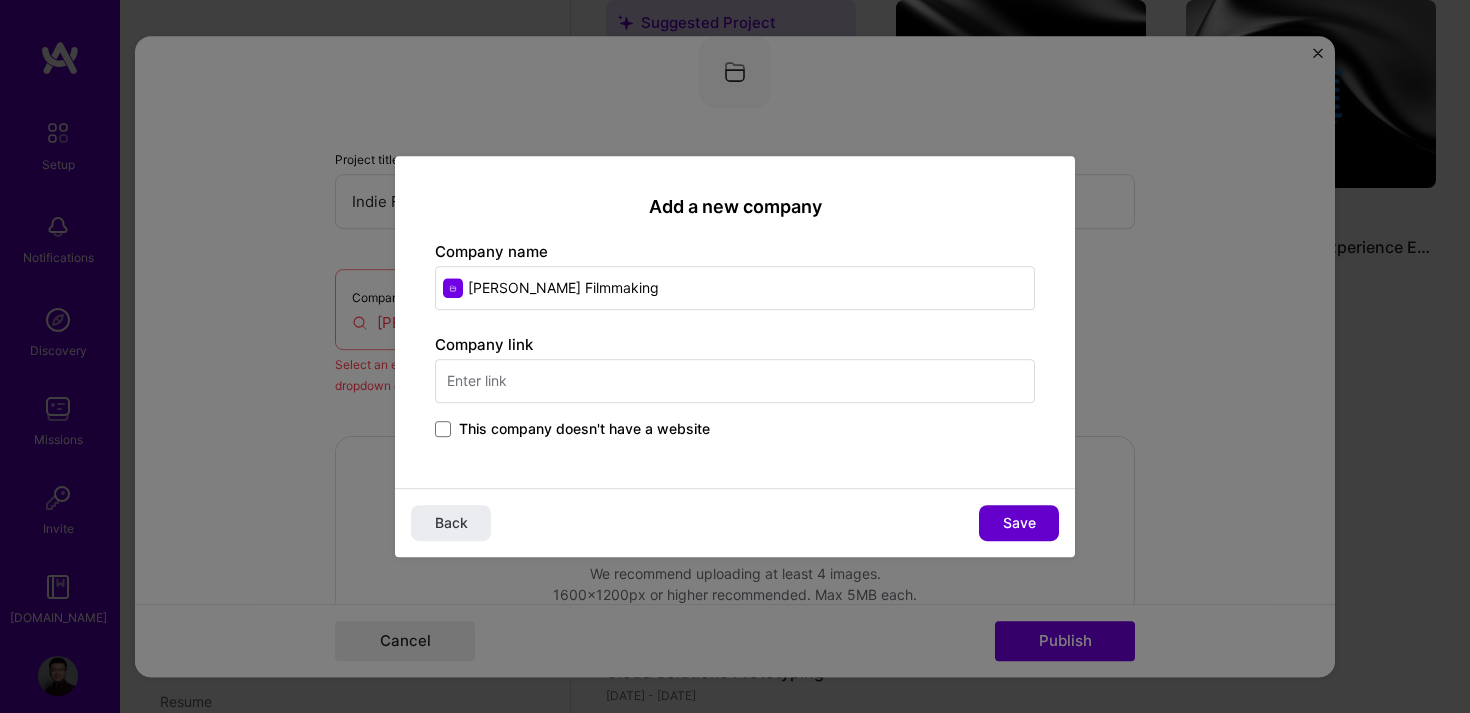 click on "Save" at bounding box center [1019, 523] 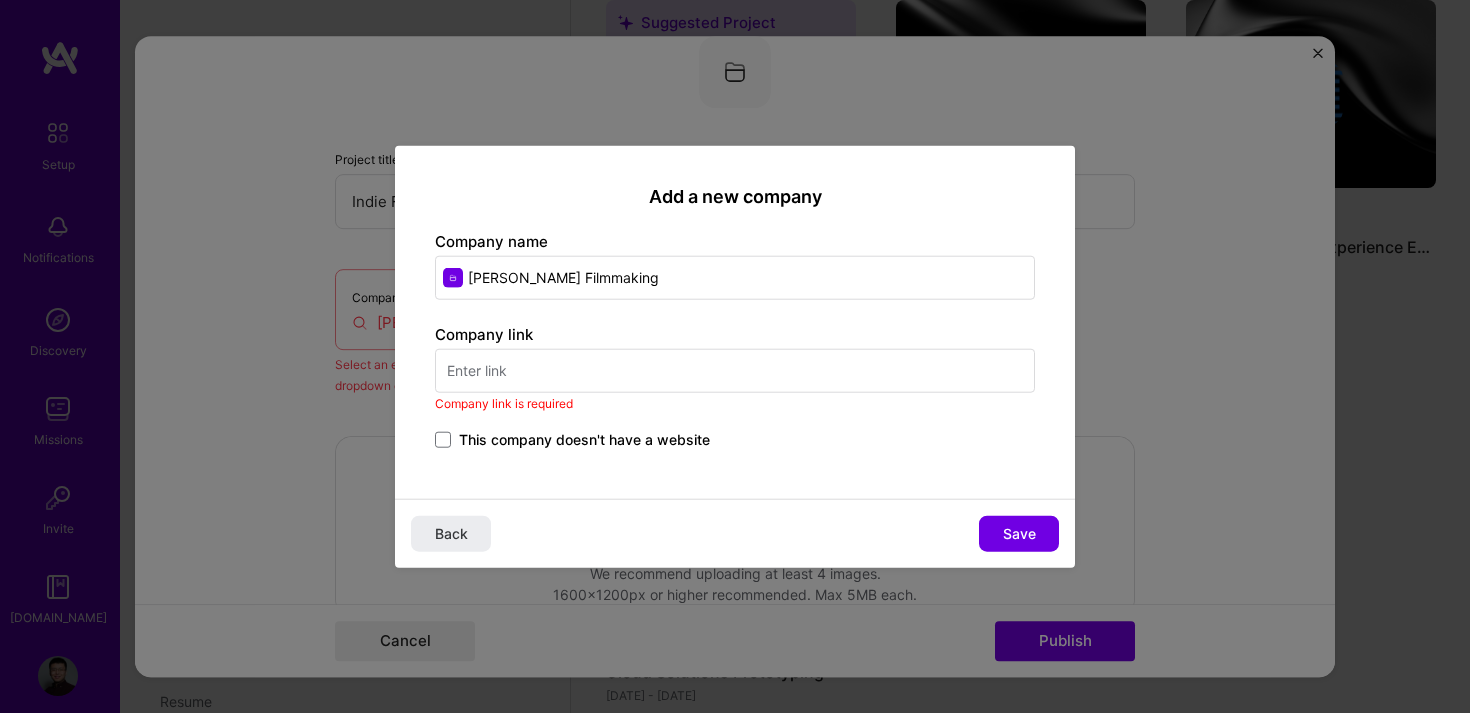 click at bounding box center [735, 371] 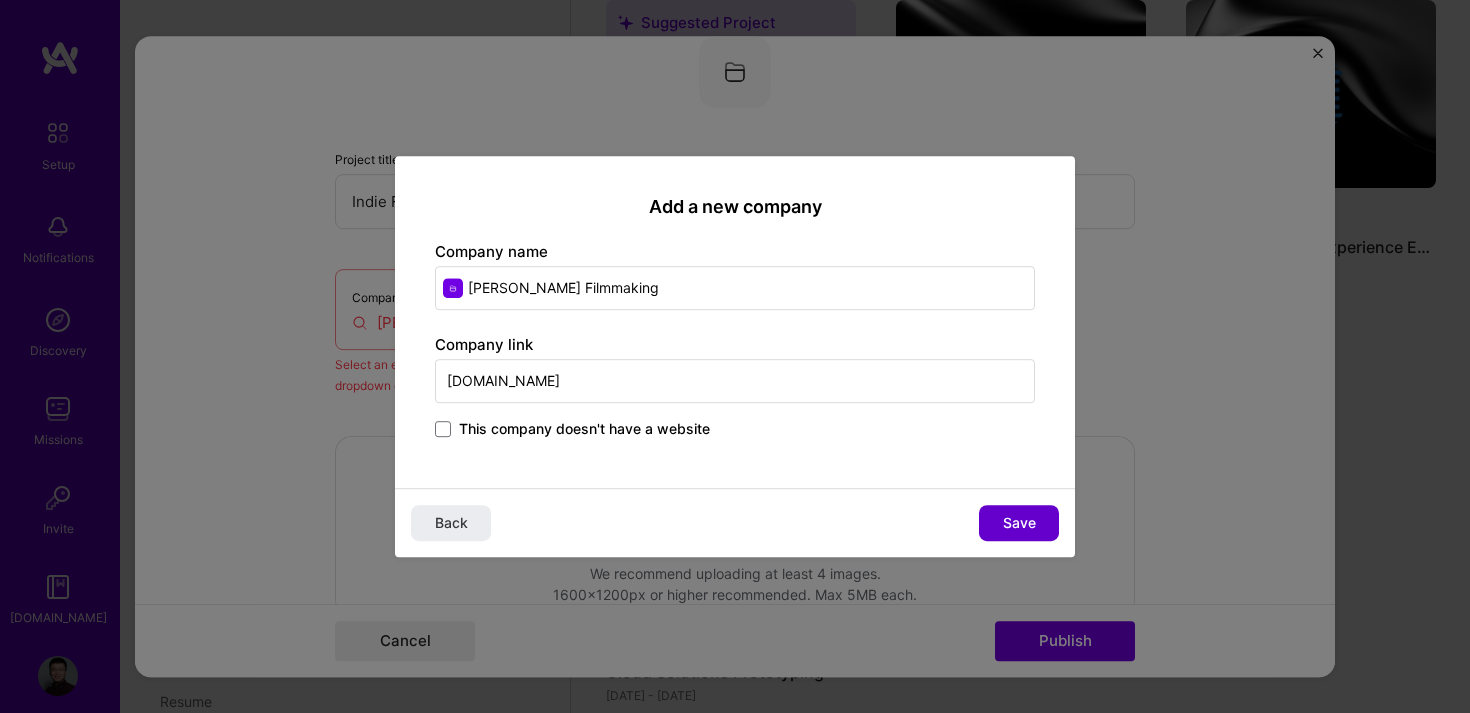 type on "andycyang.com" 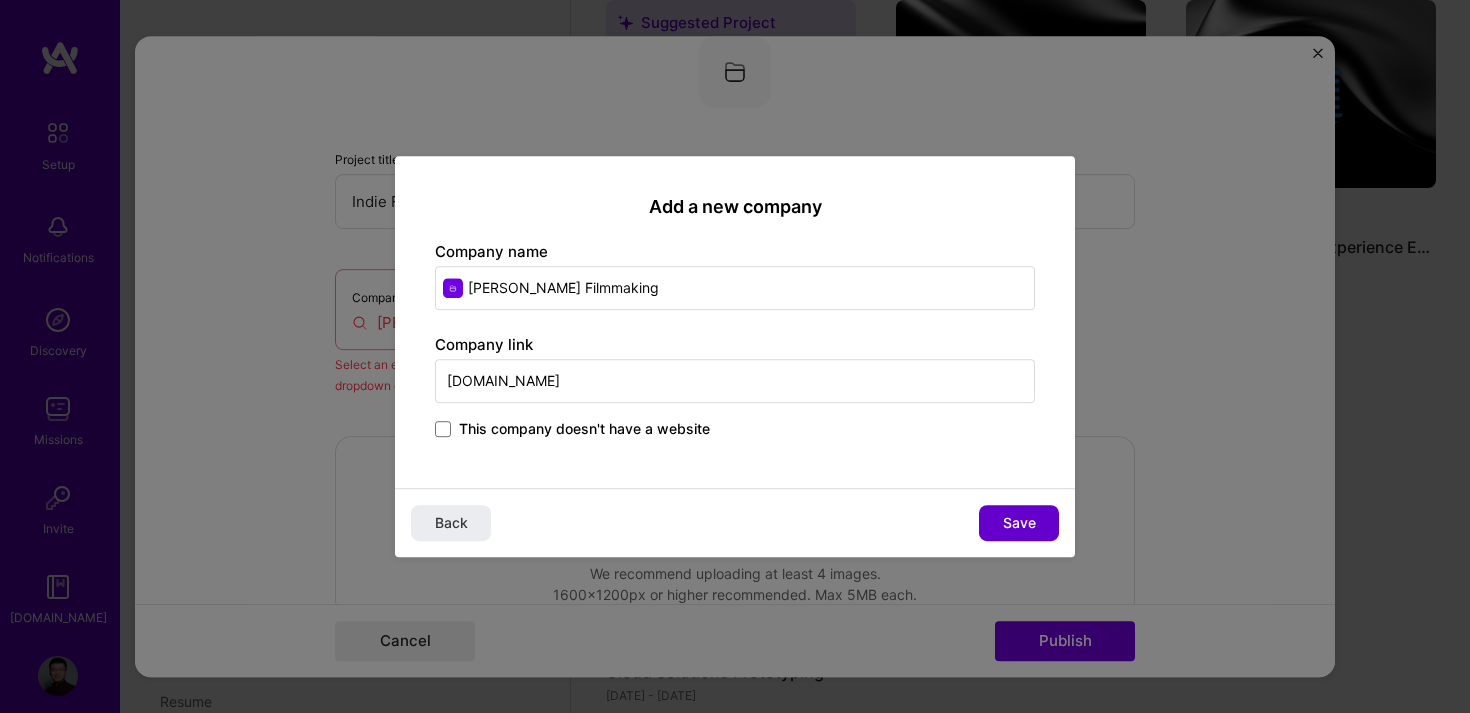 click on "Save" at bounding box center (1019, 523) 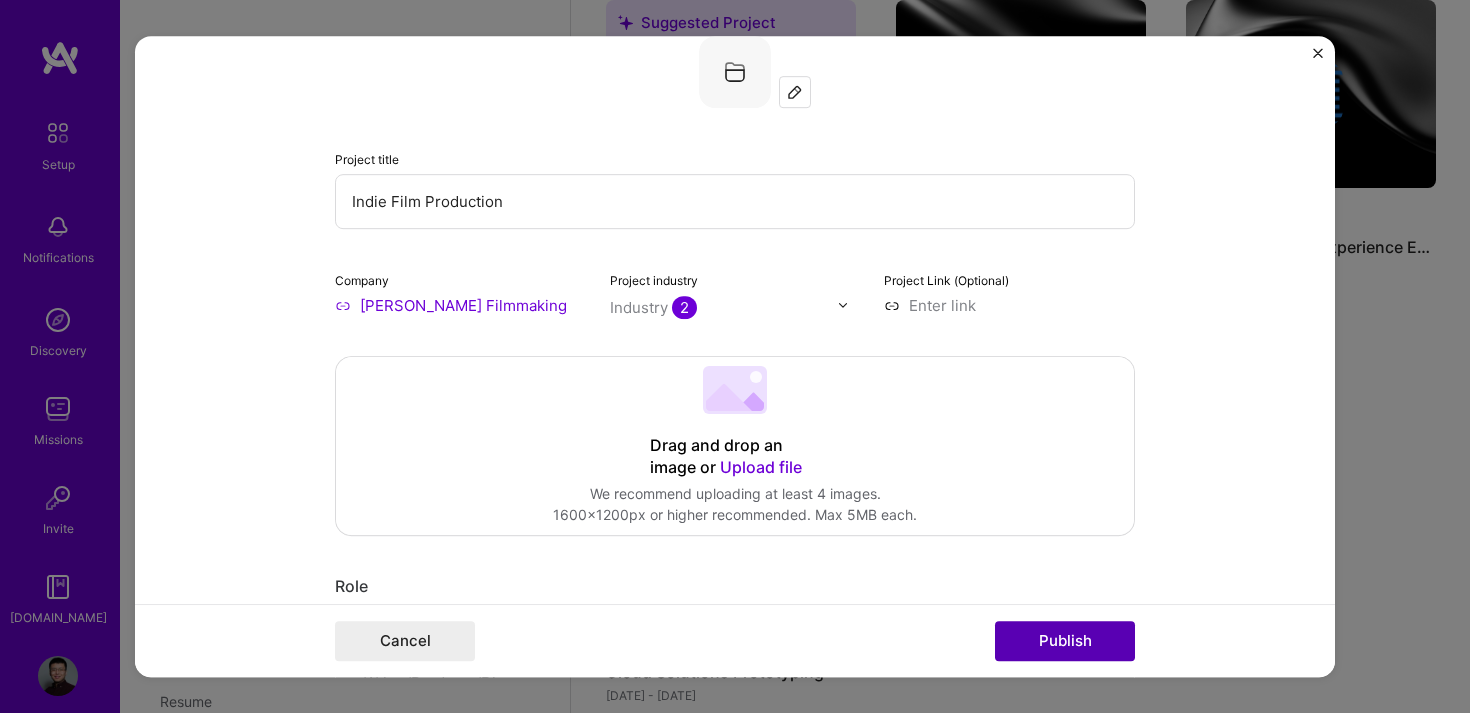 click on "Cancel Publish" at bounding box center [735, 640] 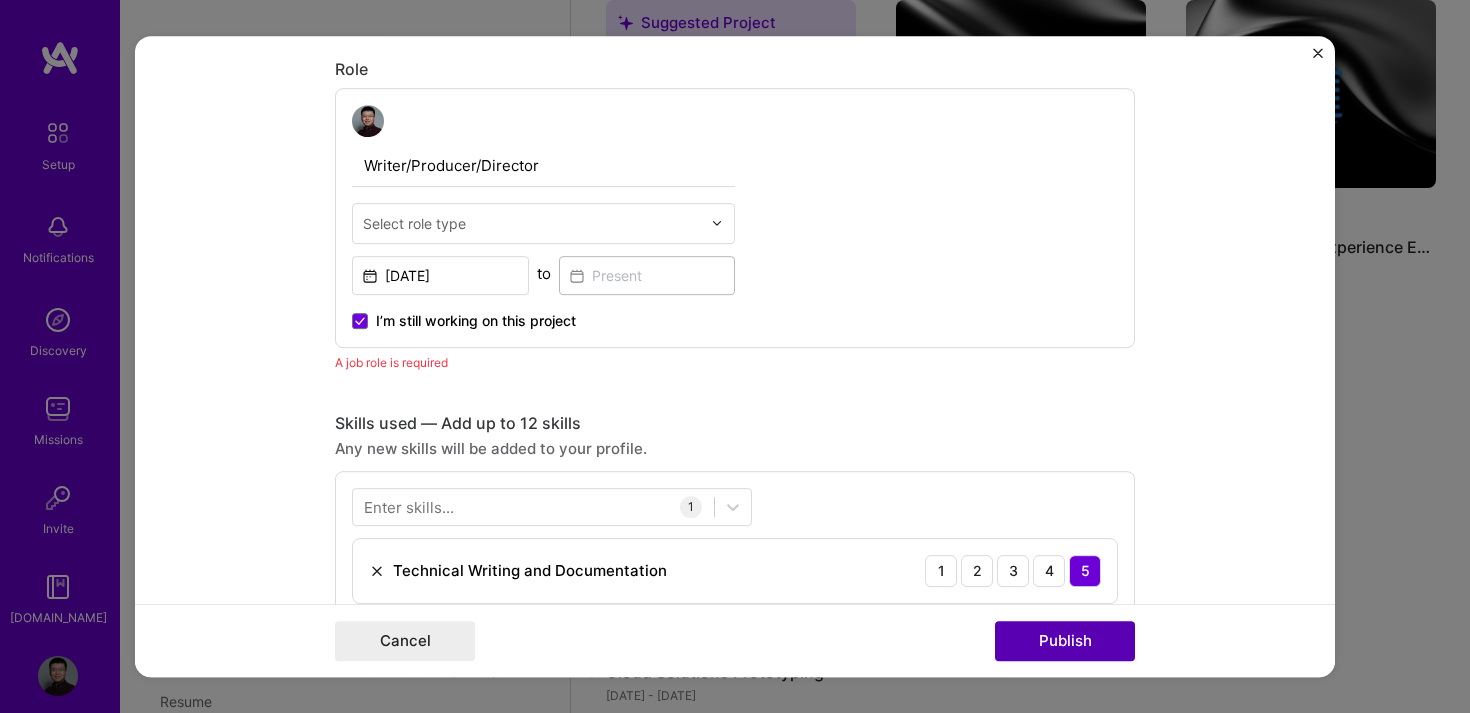 scroll, scrollTop: 672, scrollLeft: 0, axis: vertical 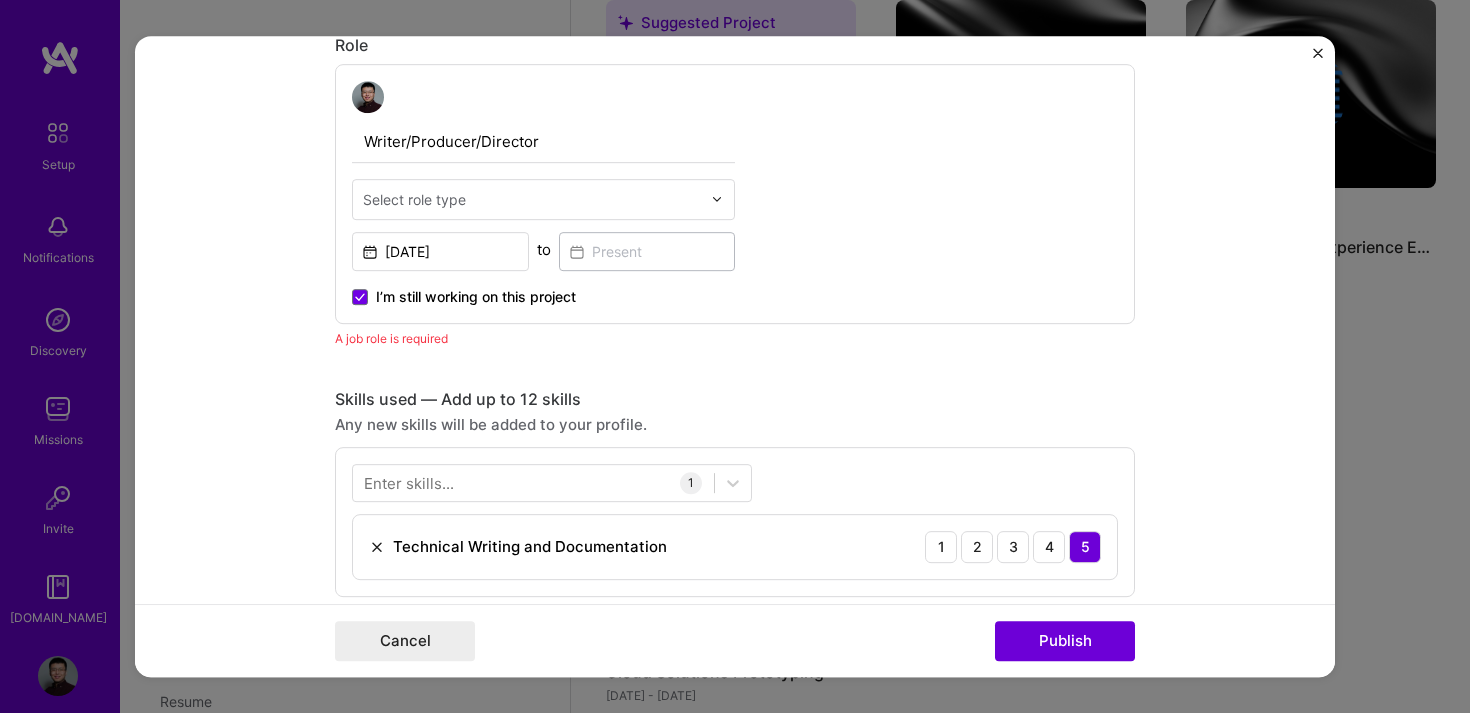 click at bounding box center [532, 199] 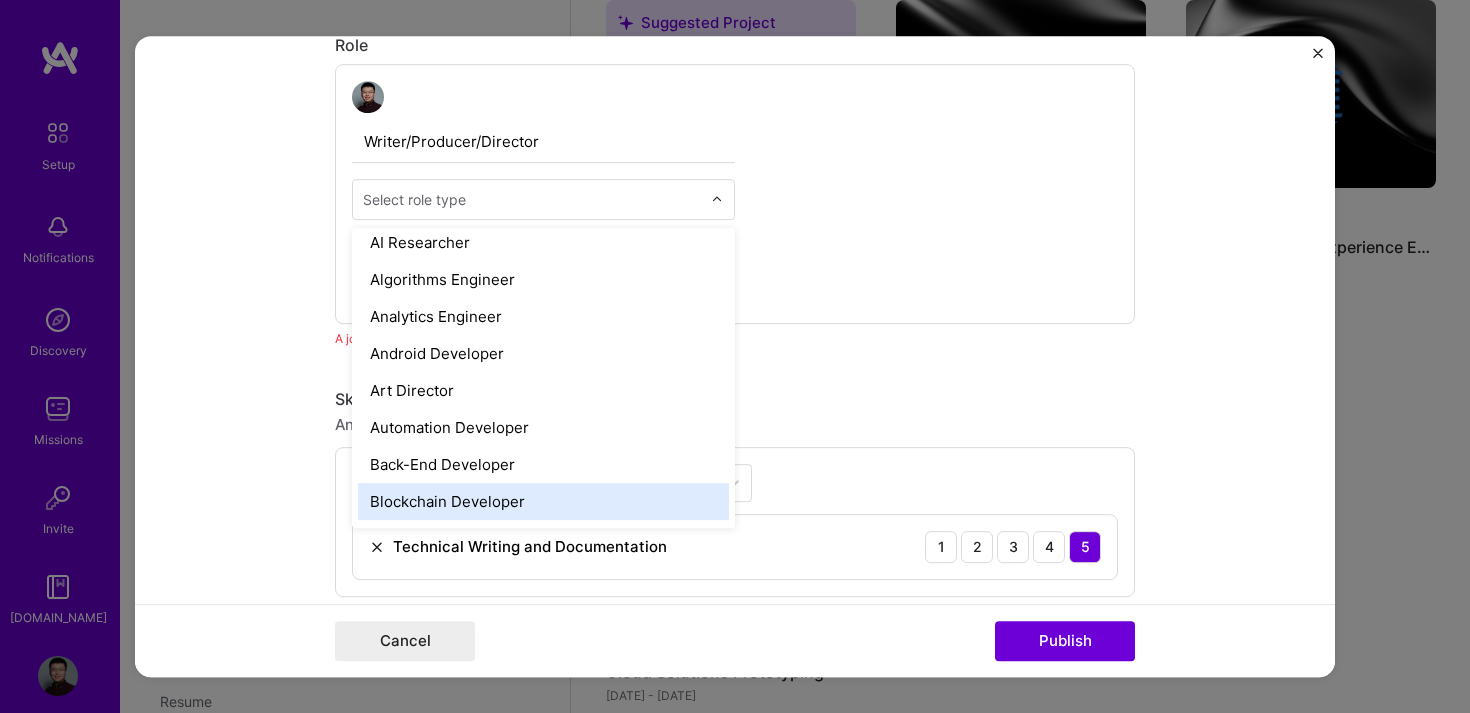 scroll, scrollTop: 0, scrollLeft: 0, axis: both 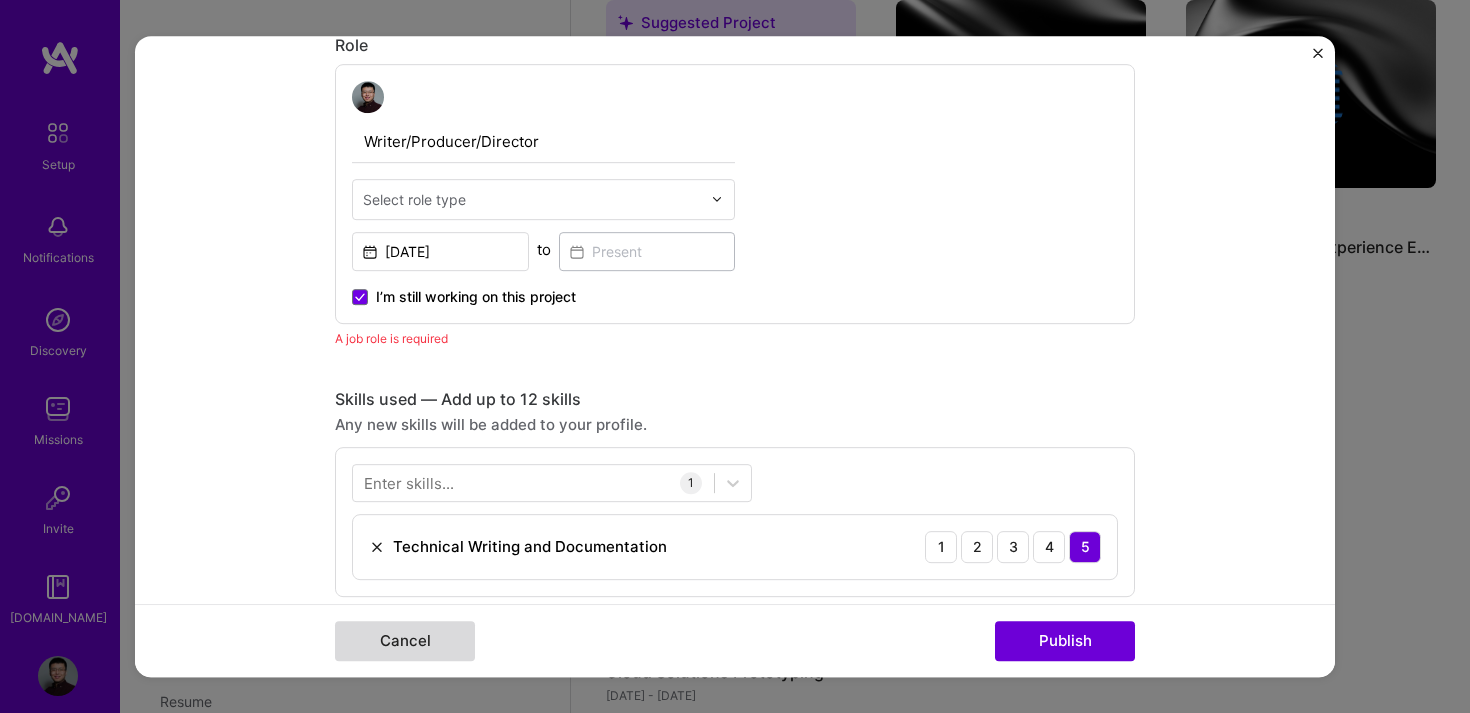 click on "Cancel" at bounding box center (405, 641) 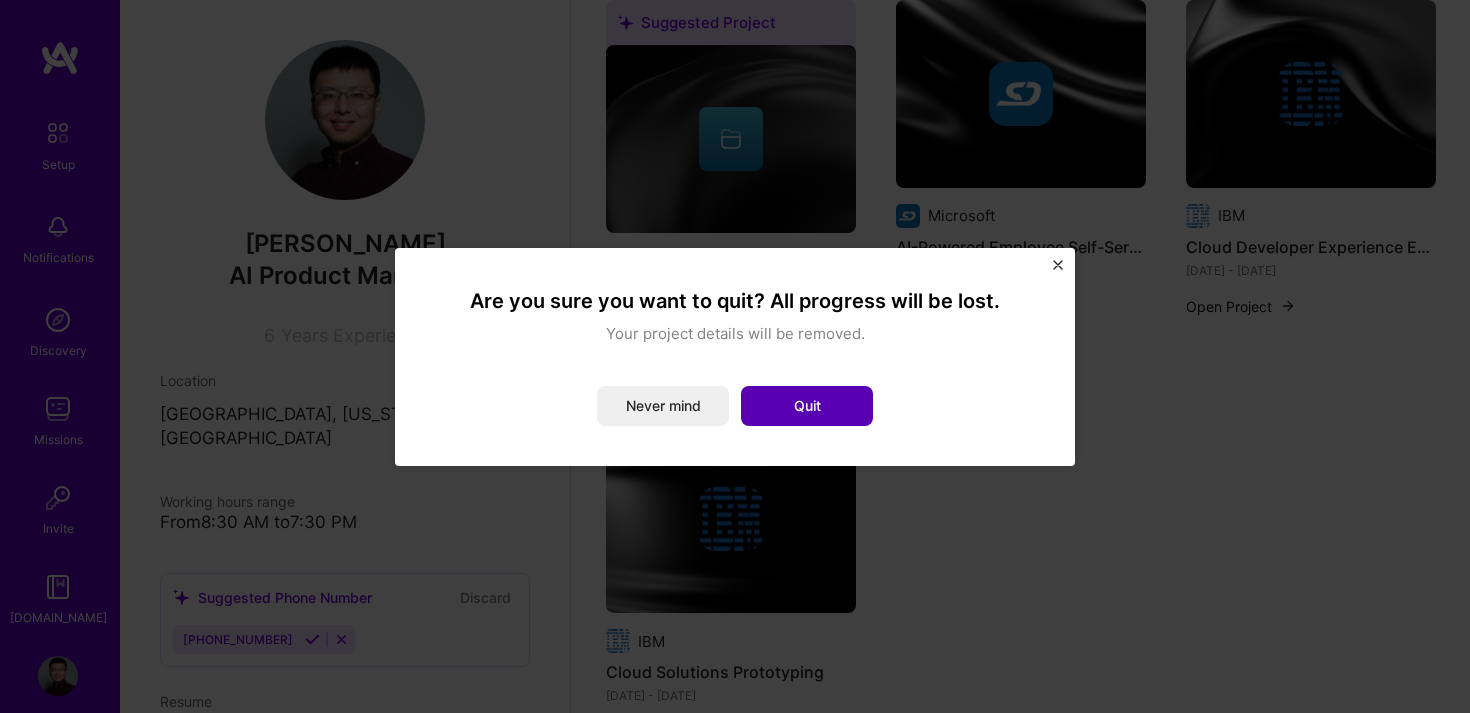 click on "Quit" at bounding box center (807, 406) 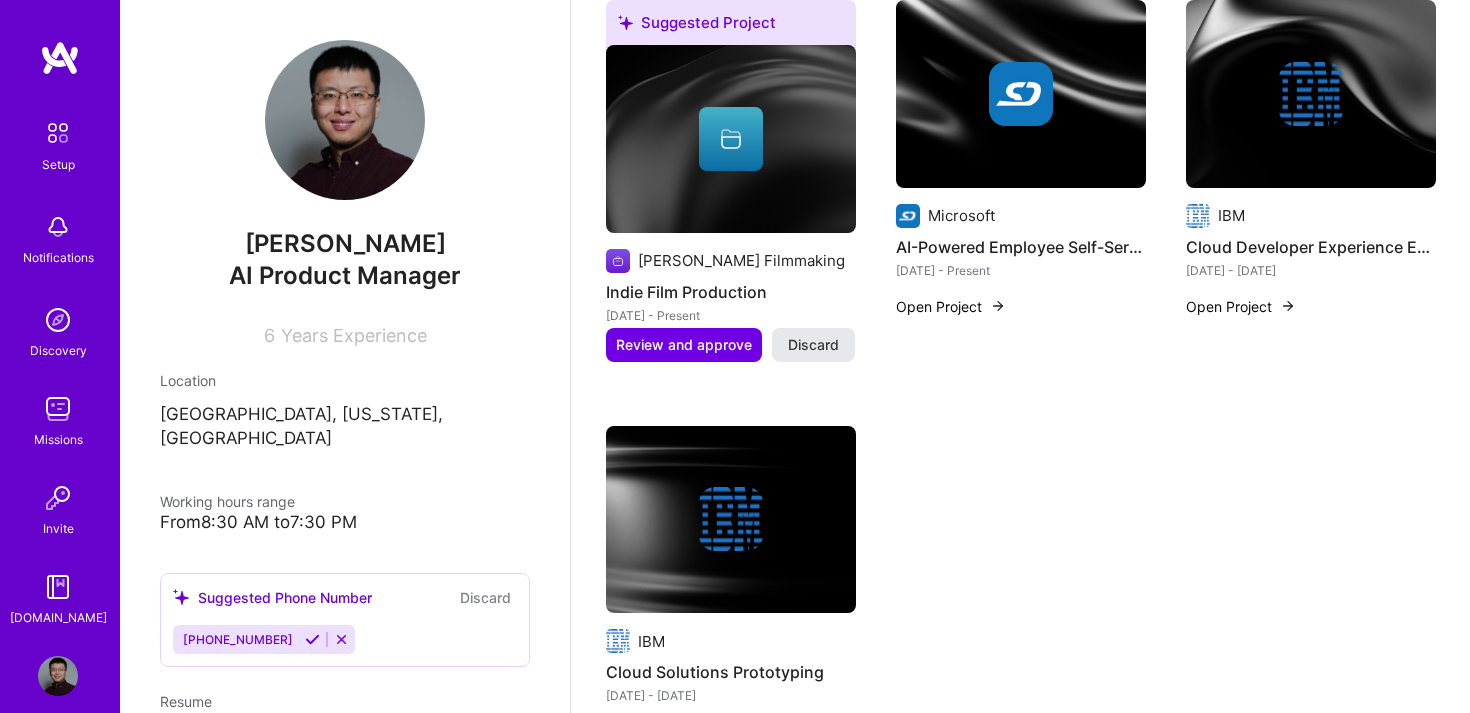 click on "Discard" at bounding box center (813, 345) 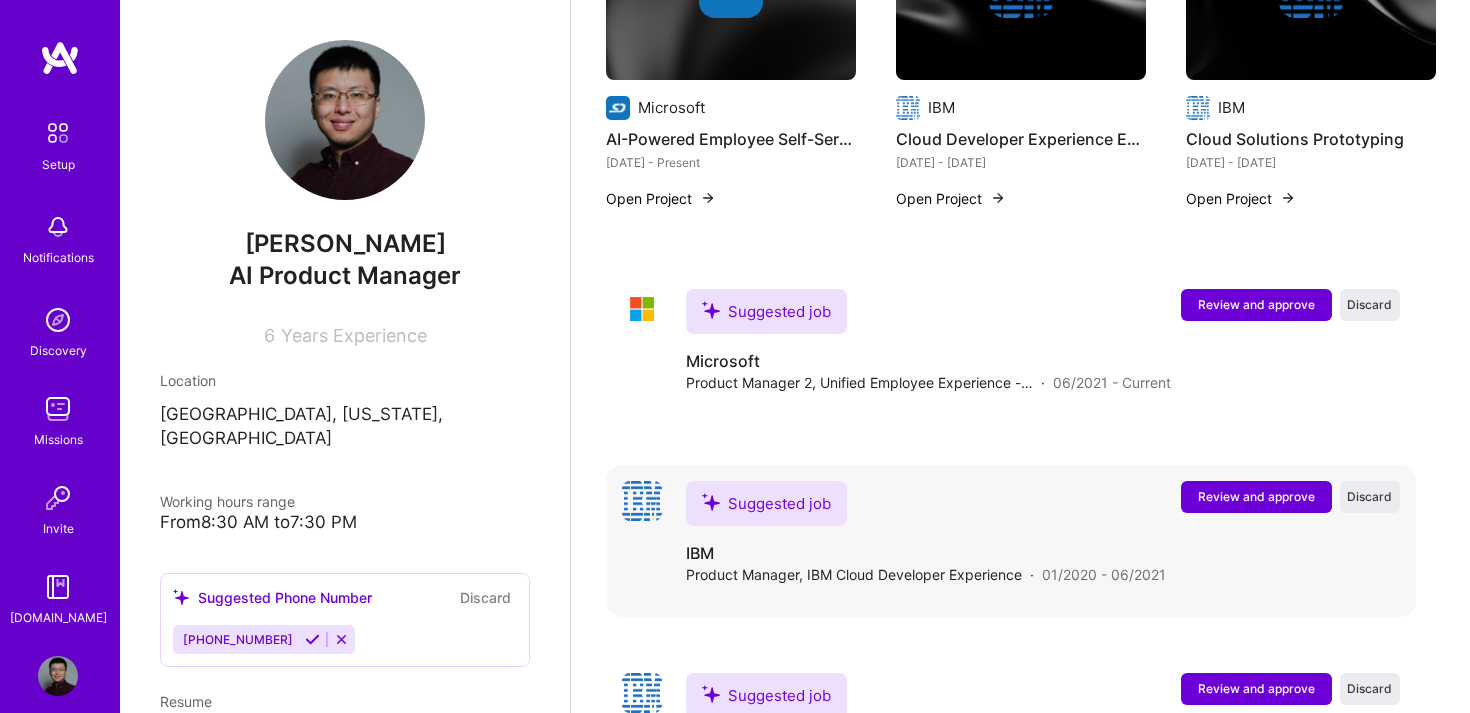 scroll, scrollTop: 824, scrollLeft: 0, axis: vertical 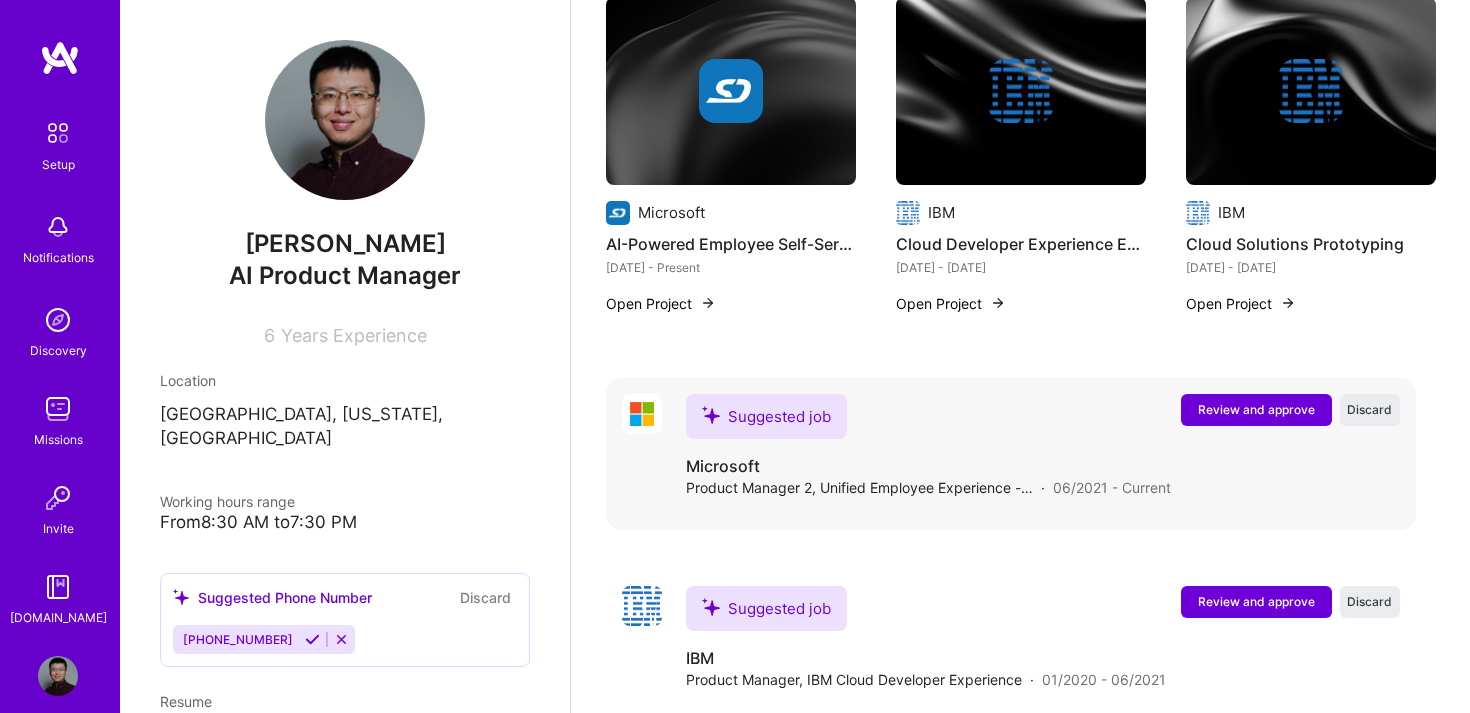 click on "Review and approve" at bounding box center [1256, 409] 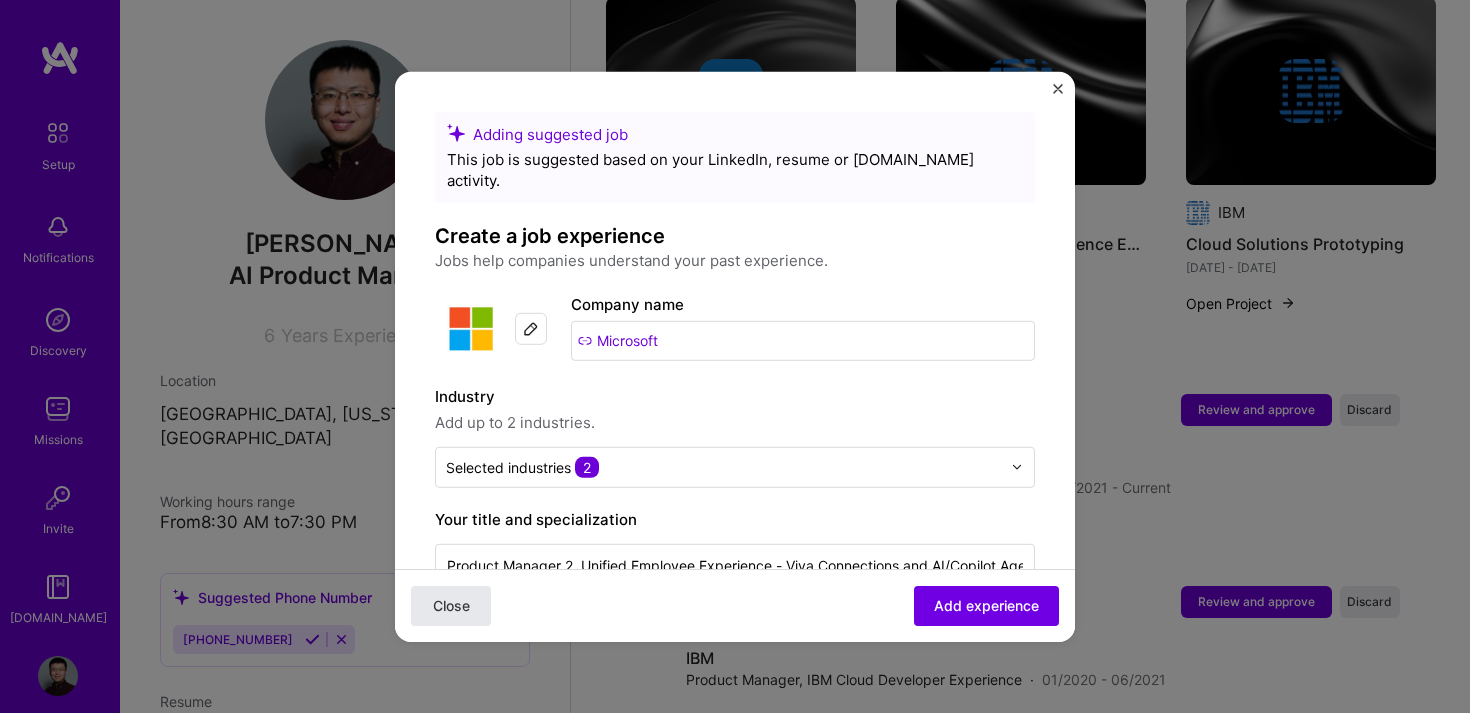 click on "Close" at bounding box center (451, 606) 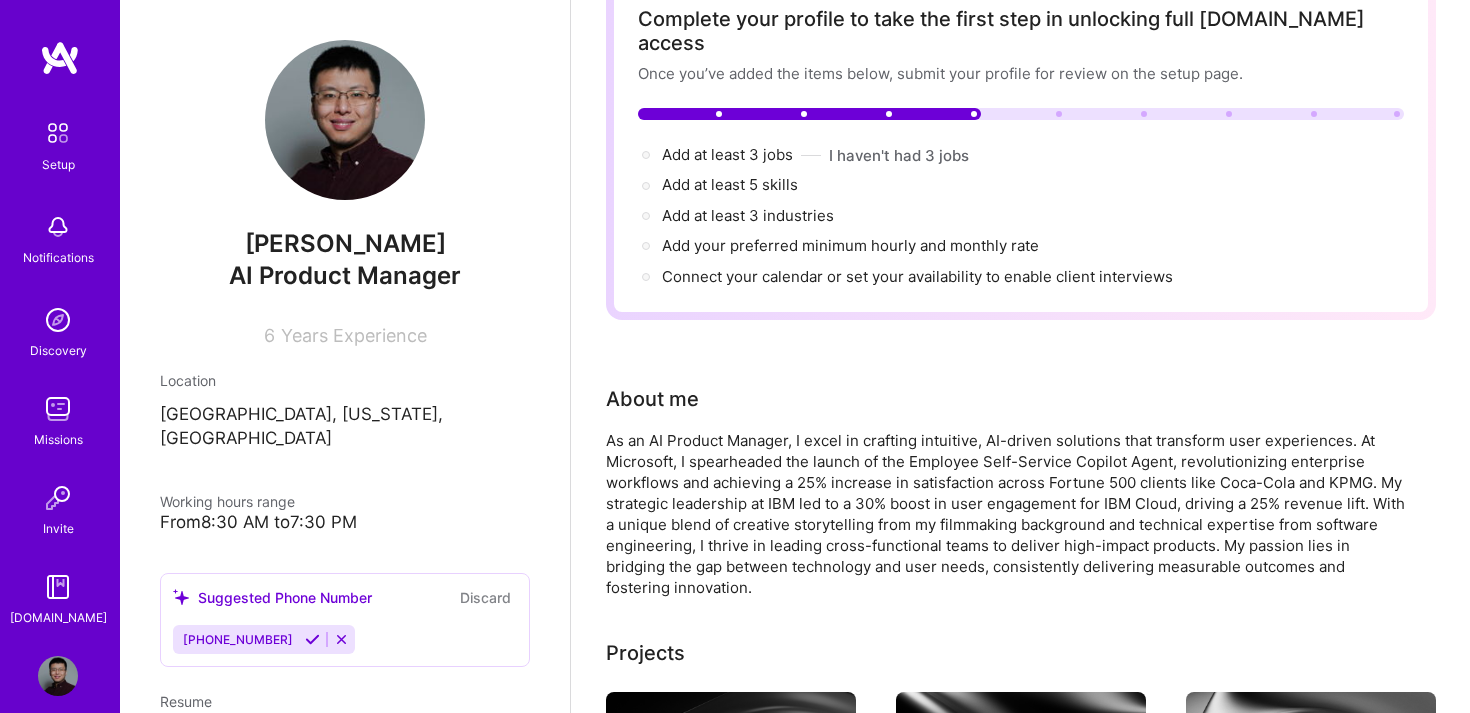 scroll, scrollTop: 0, scrollLeft: 0, axis: both 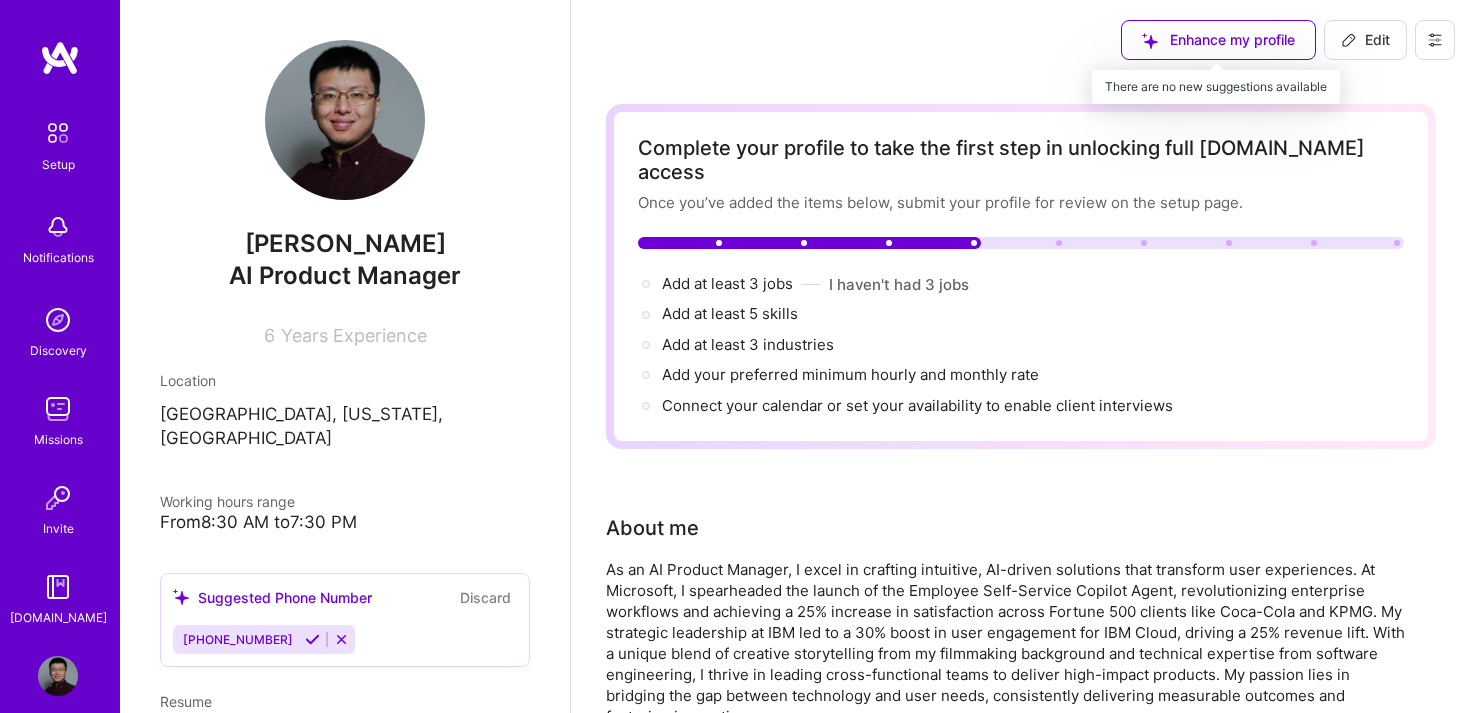 click on "Enhance my profile" at bounding box center [1218, 40] 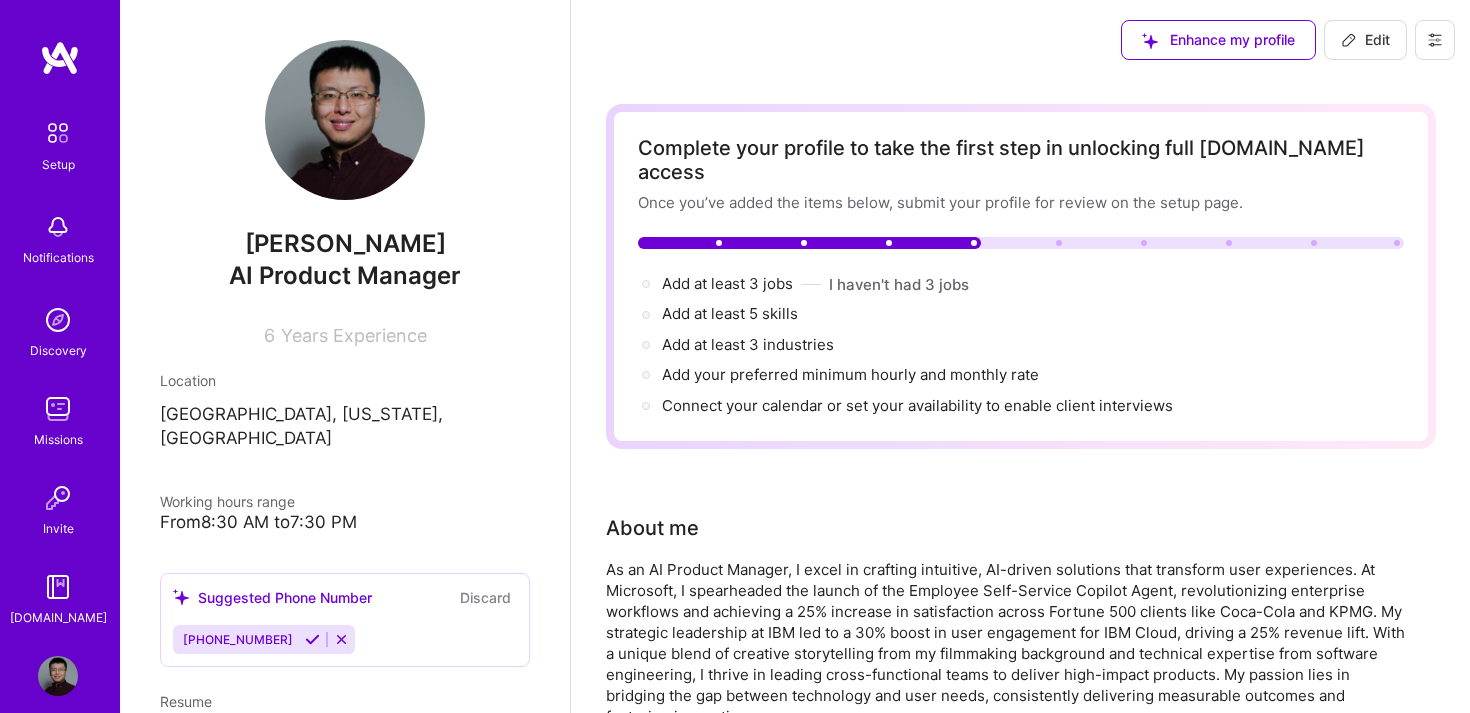 click on "Add at least 5 skills  →" at bounding box center [730, 314] 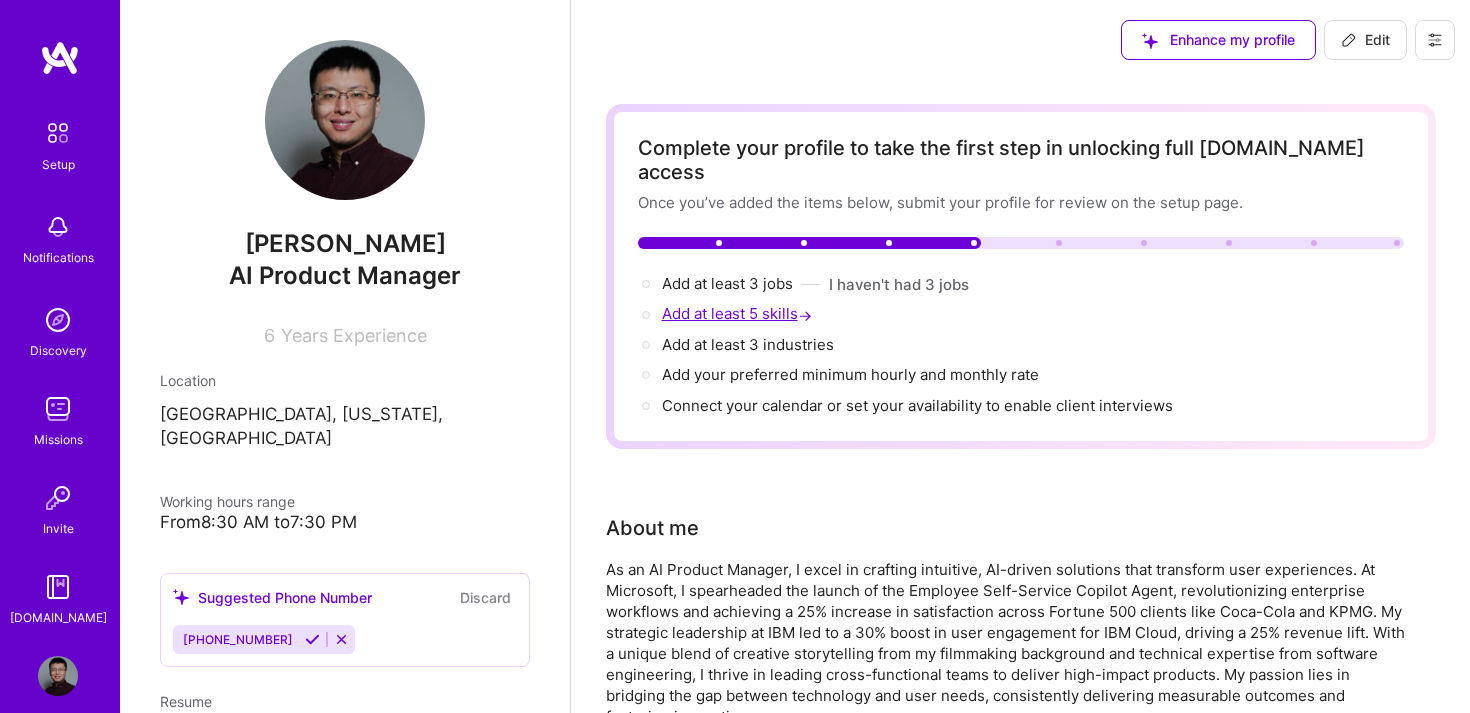 click on "Add at least 5 skills  →" at bounding box center (739, 313) 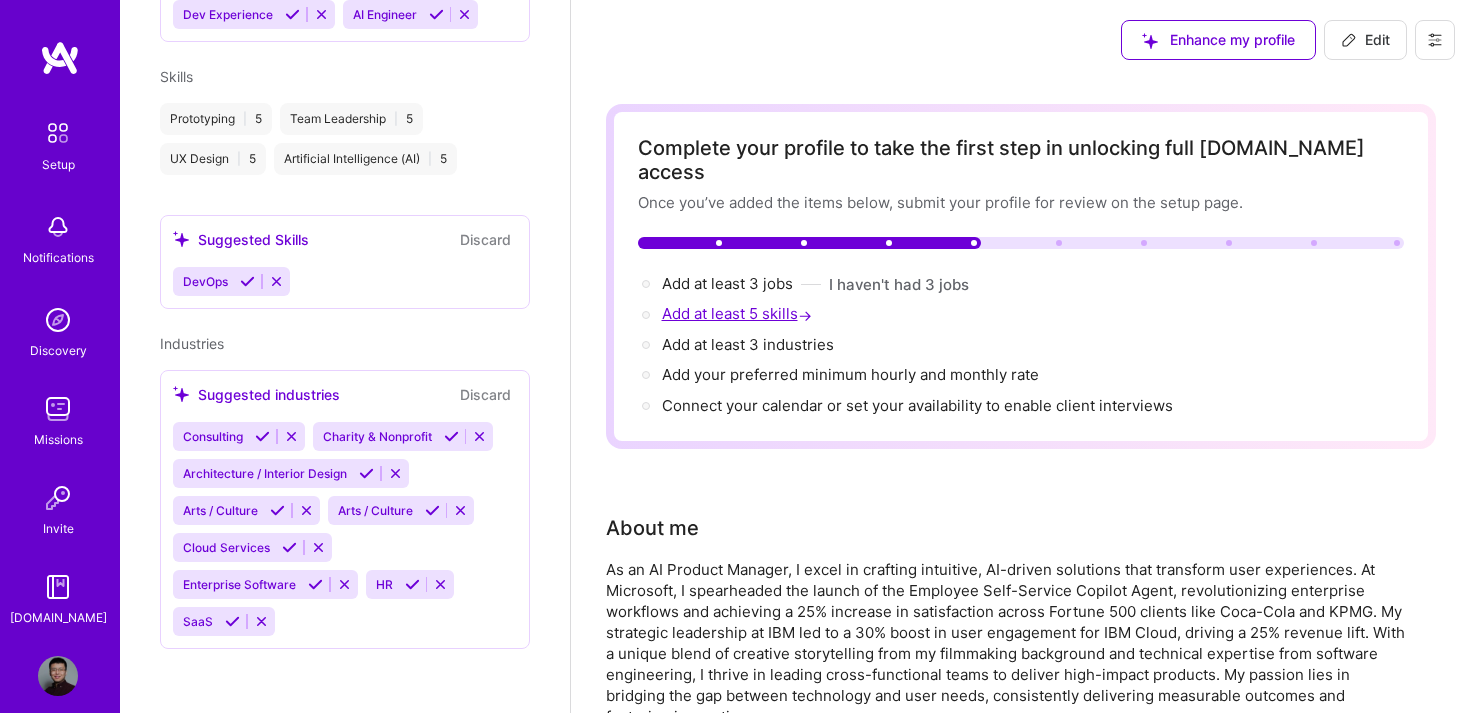 select on "US" 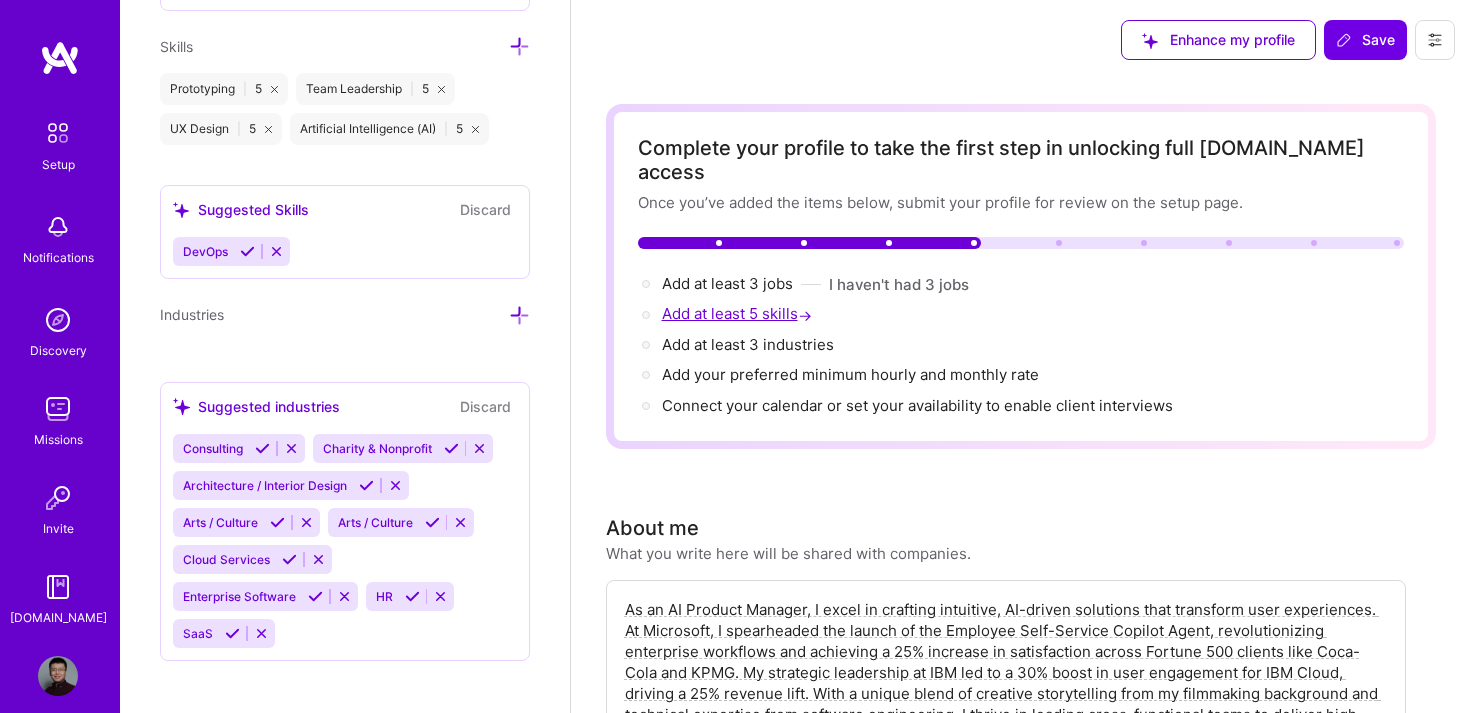 scroll, scrollTop: 1697, scrollLeft: 0, axis: vertical 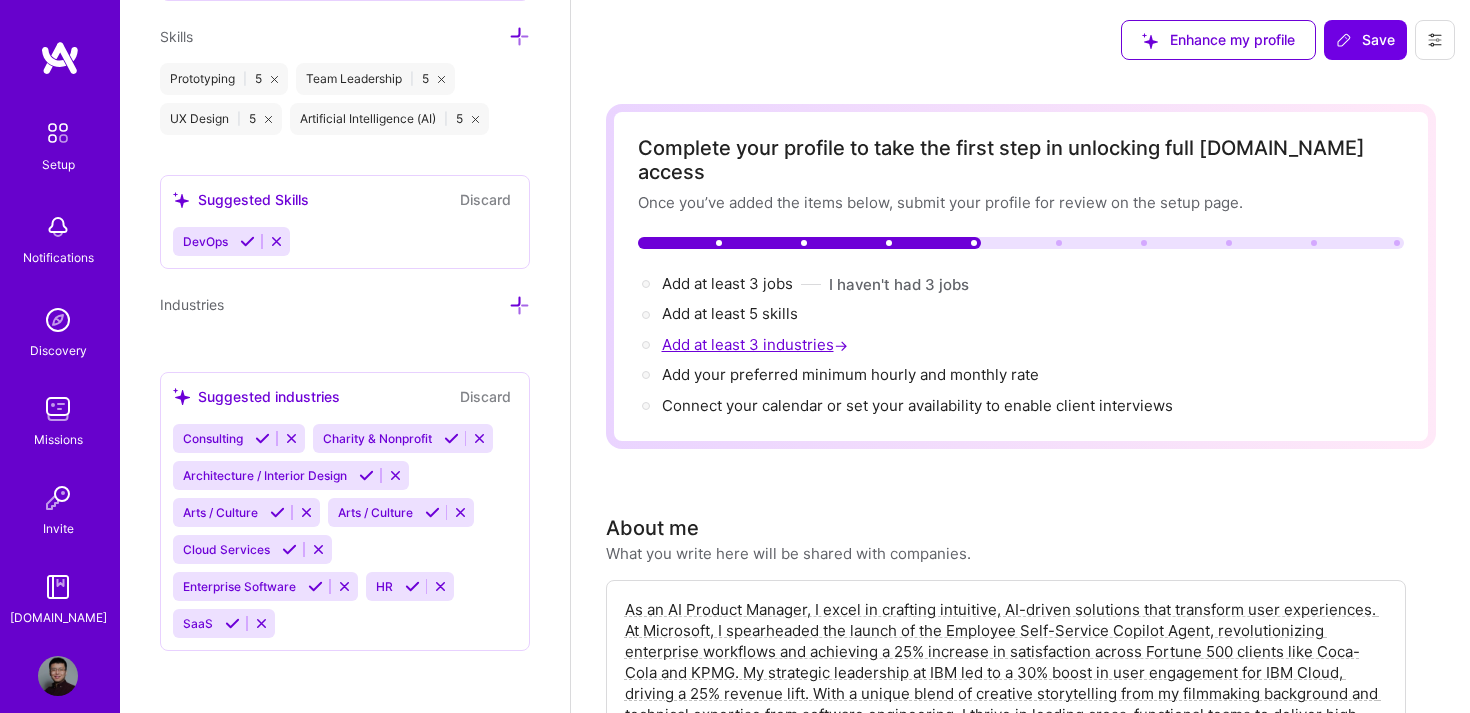 click on "Add at least 3 industries  →" at bounding box center (757, 344) 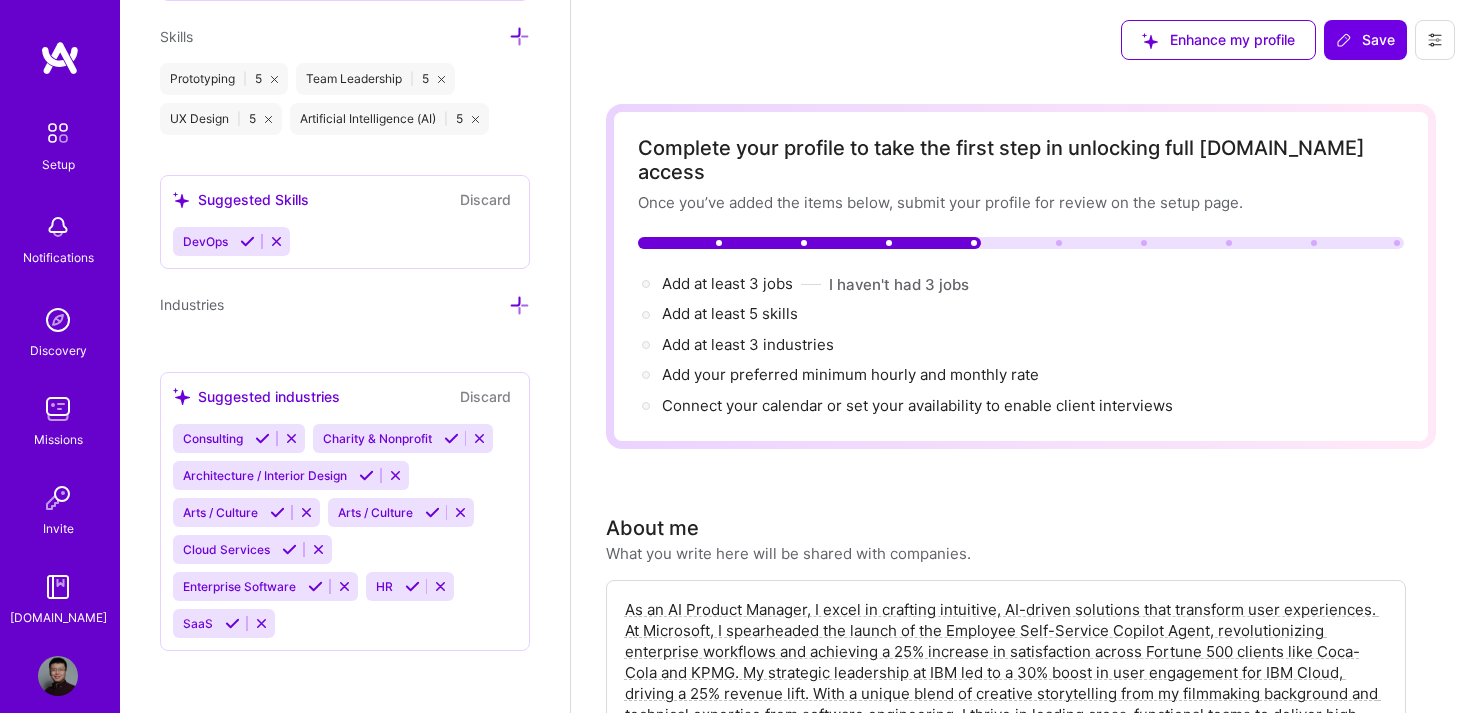 scroll, scrollTop: 1599, scrollLeft: 0, axis: vertical 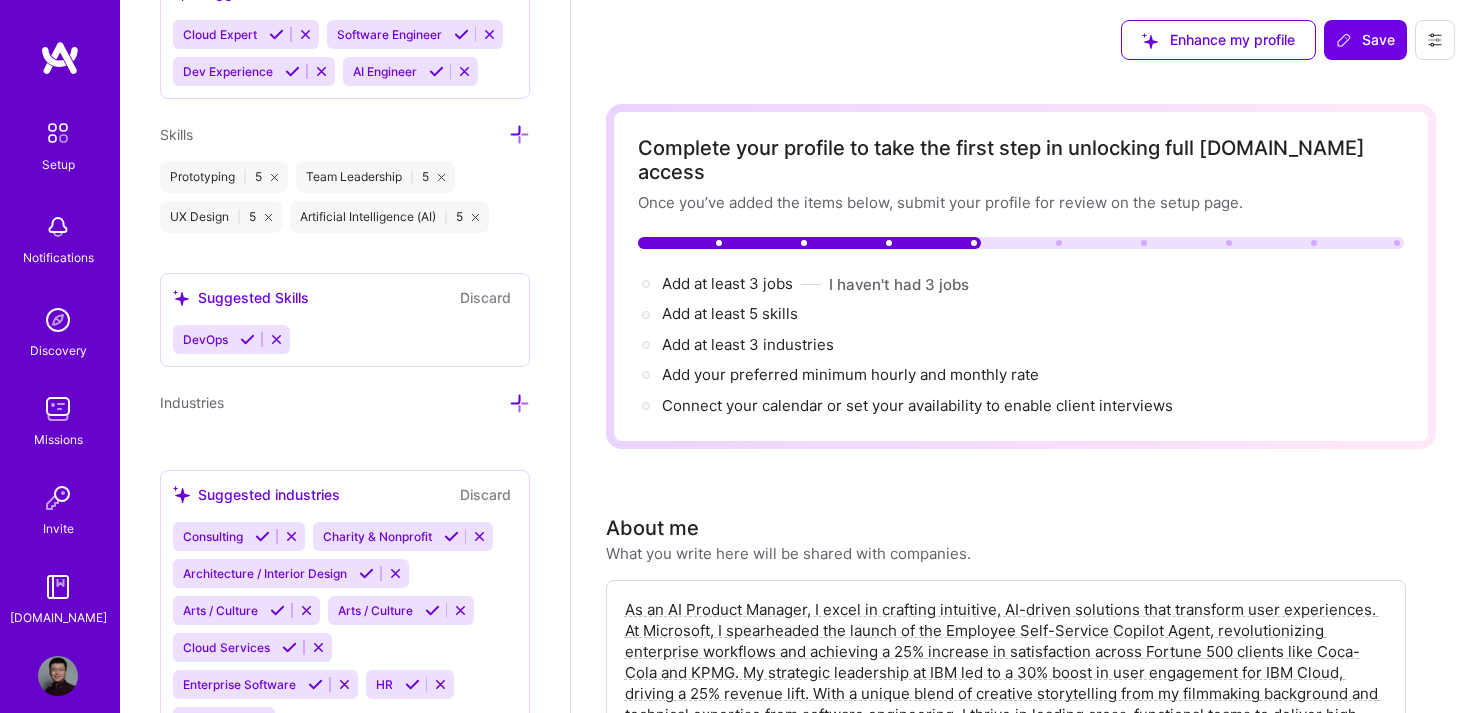 click on "Prototyping | 5" at bounding box center (224, 177) 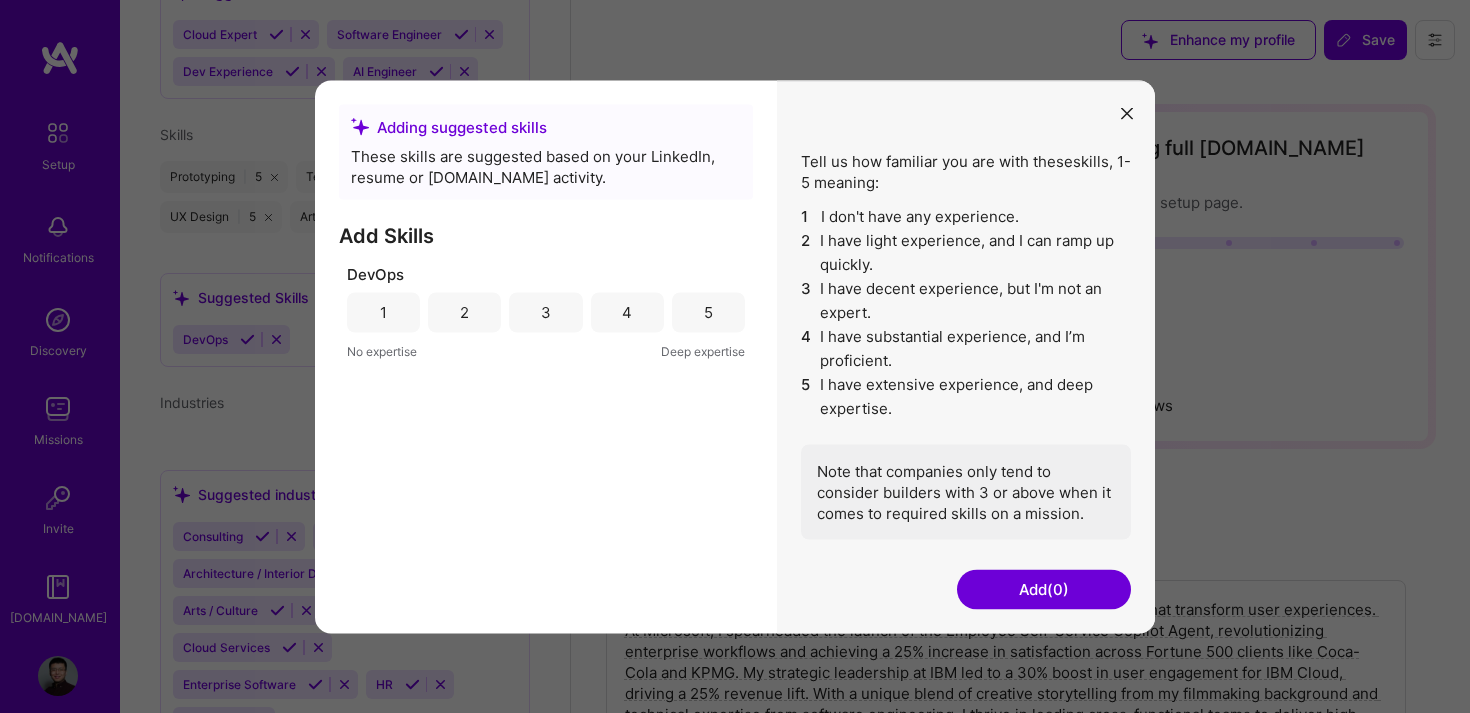 click on "5" at bounding box center (708, 312) 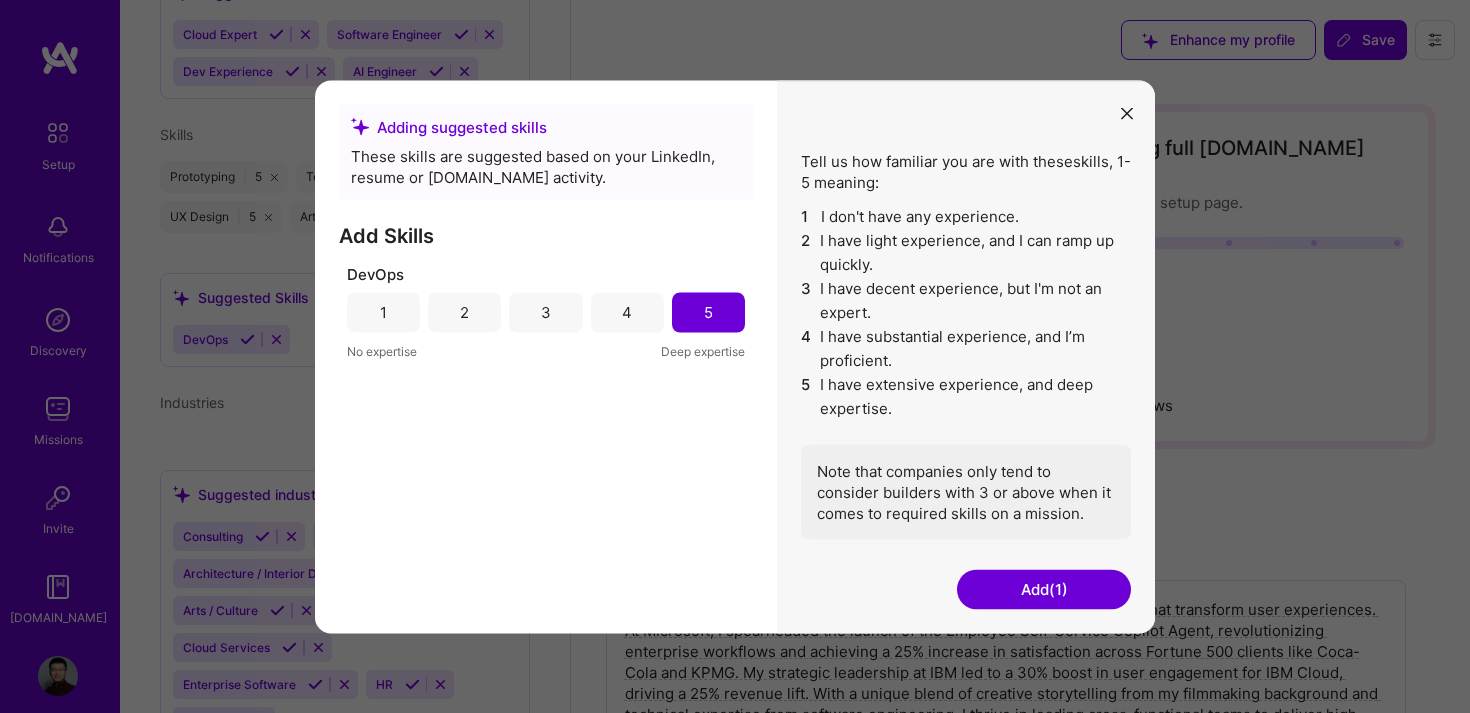click on "Add  (1)" at bounding box center [1044, 589] 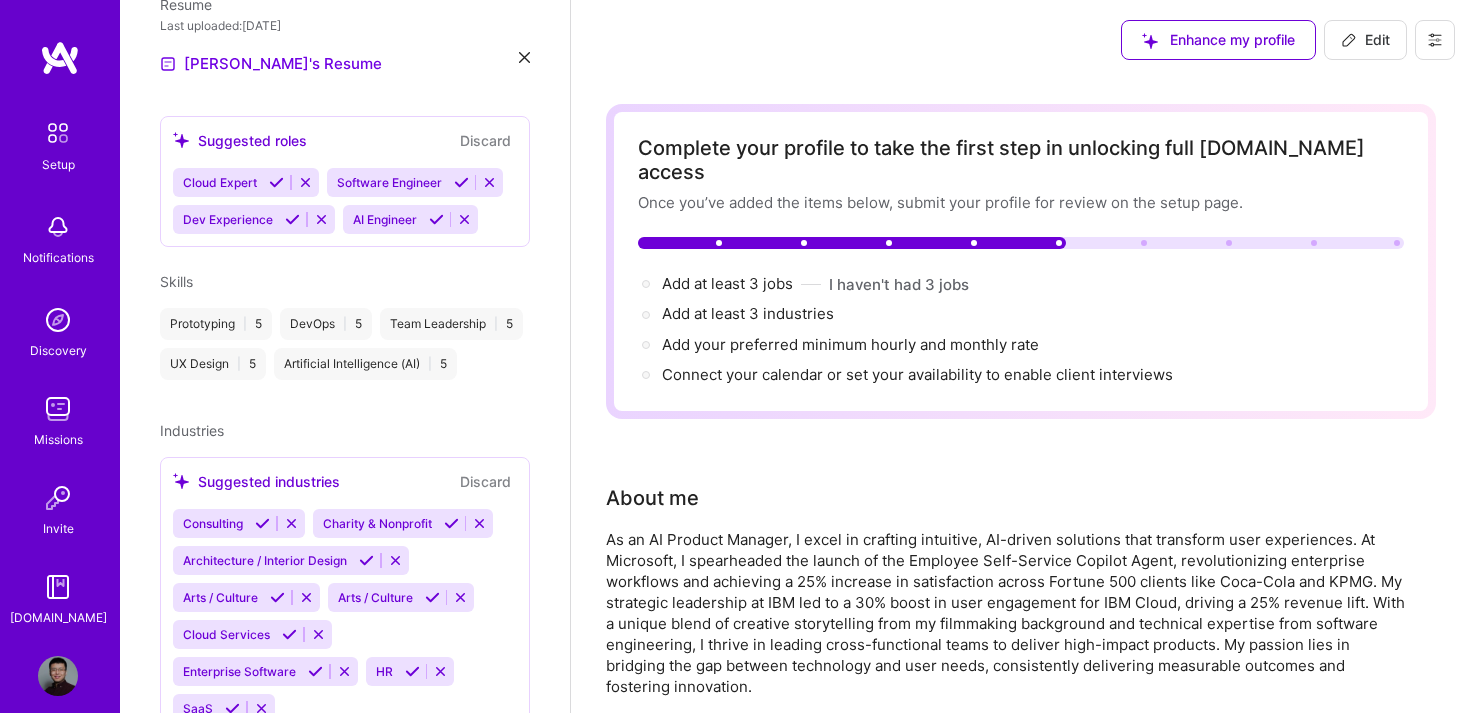 scroll, scrollTop: 462, scrollLeft: 0, axis: vertical 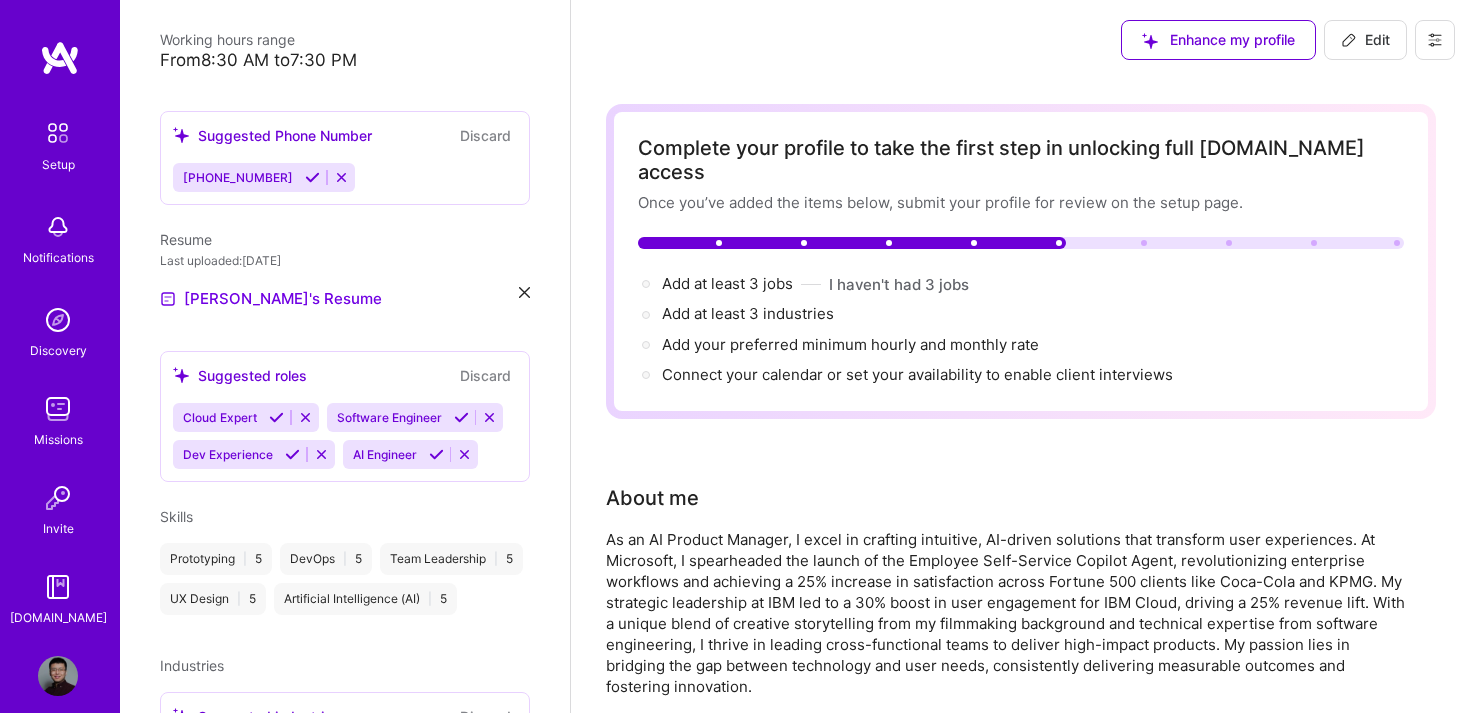 click at bounding box center (305, 417) 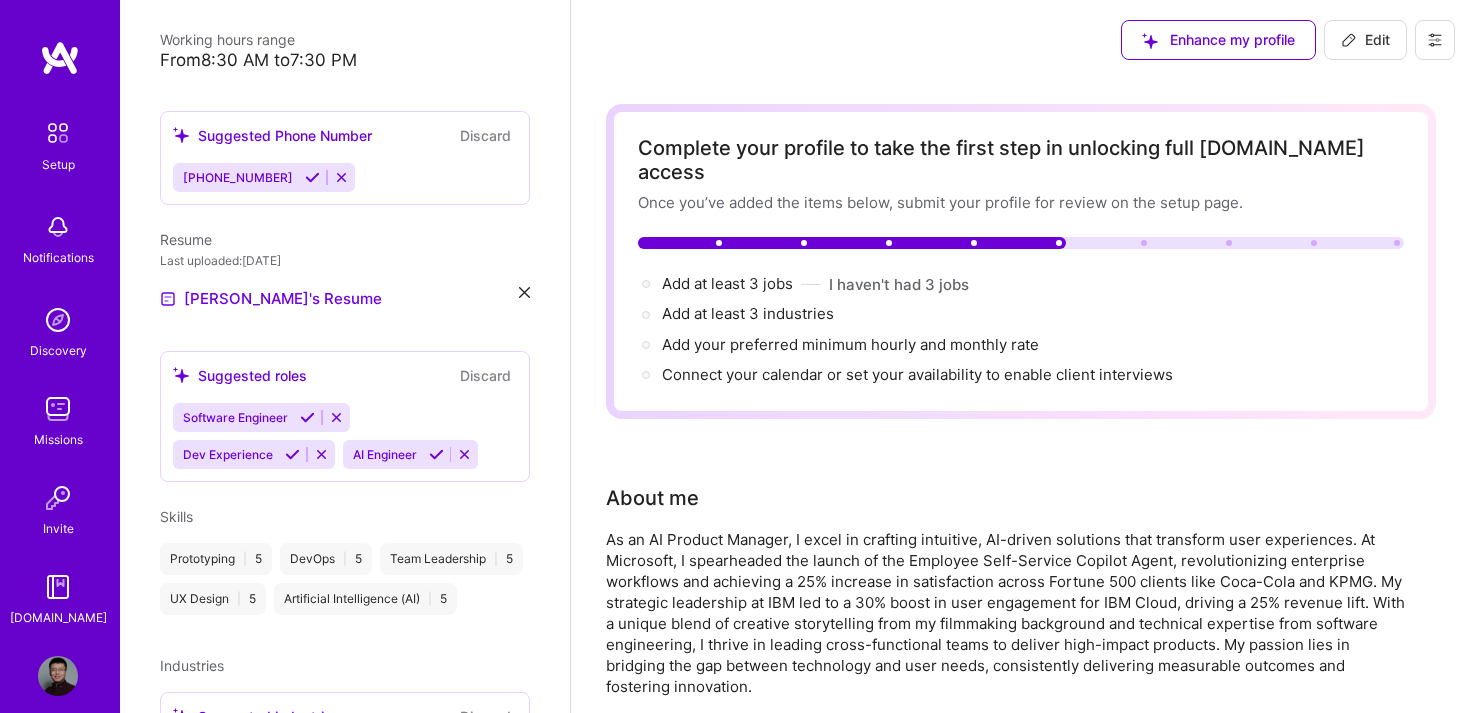click at bounding box center (336, 417) 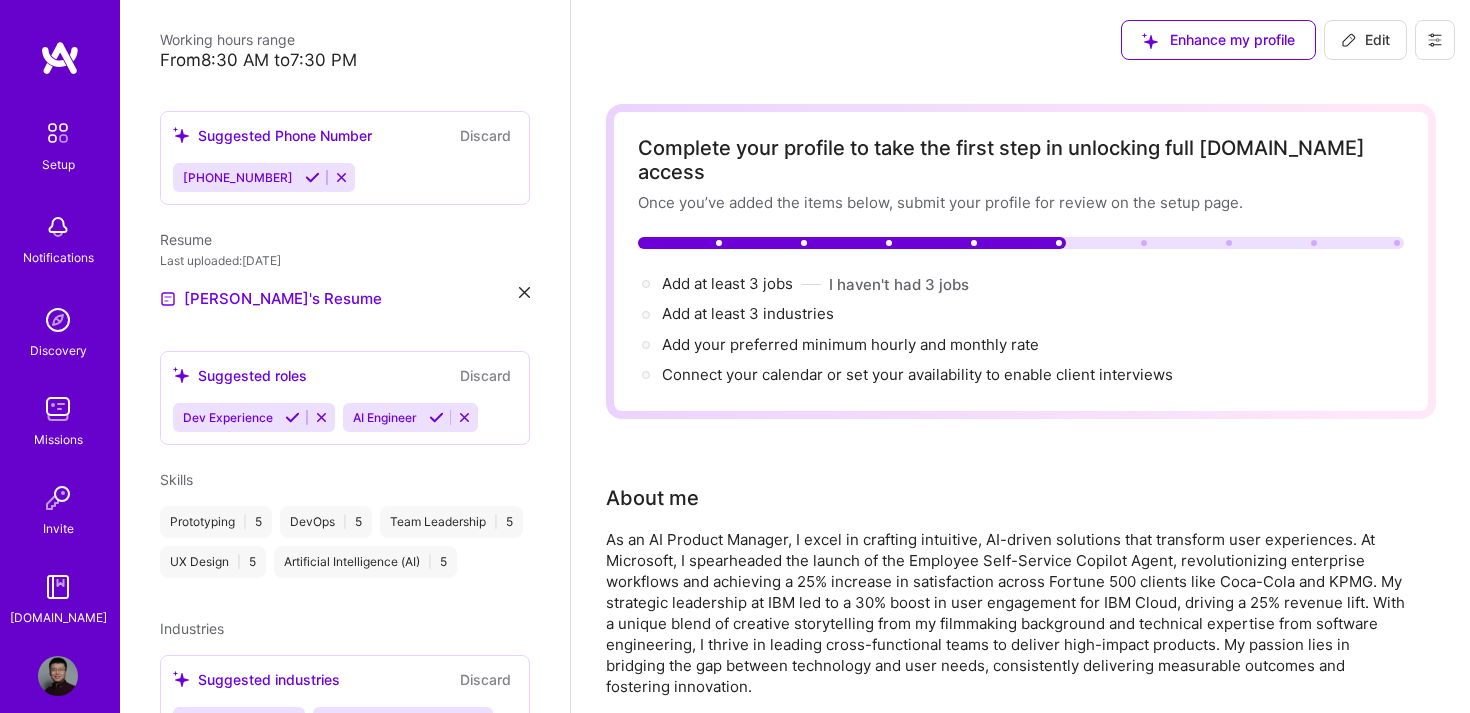 click at bounding box center [321, 417] 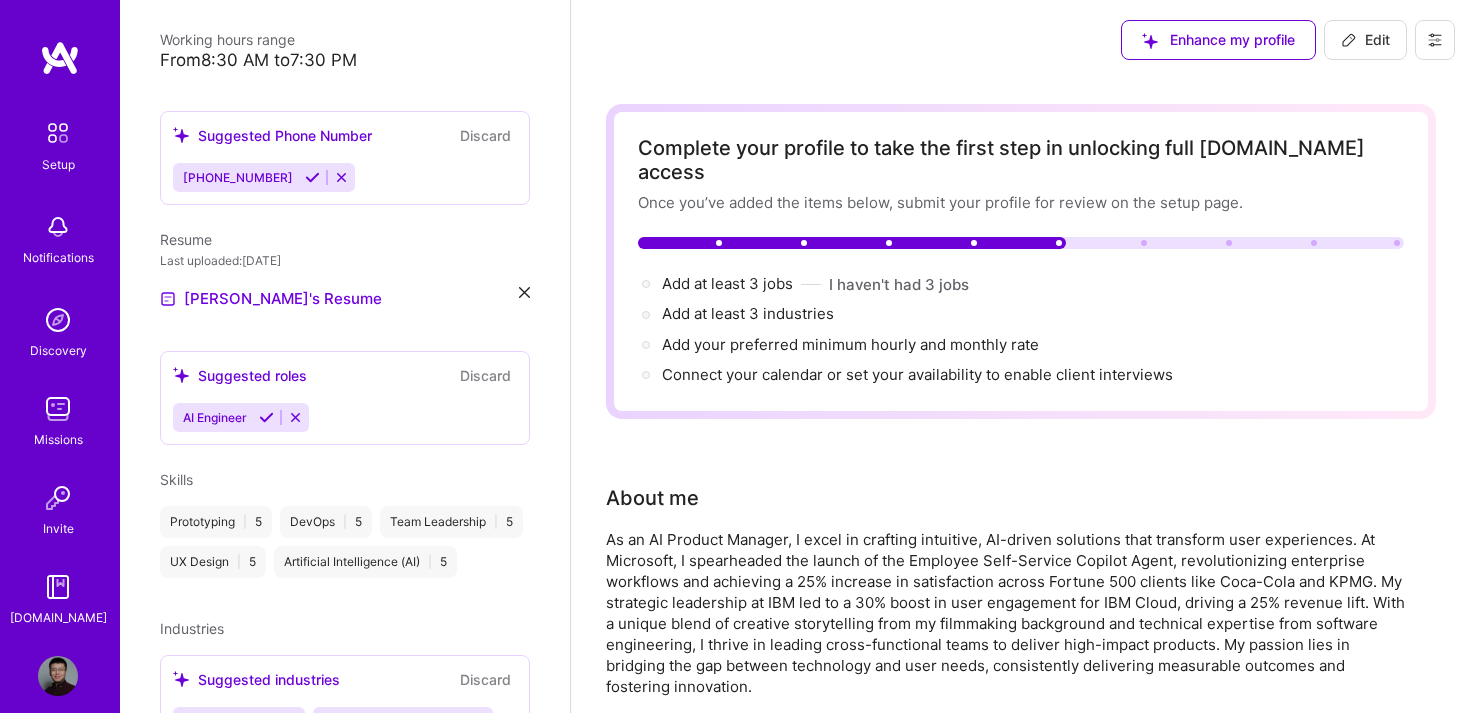 click at bounding box center (295, 417) 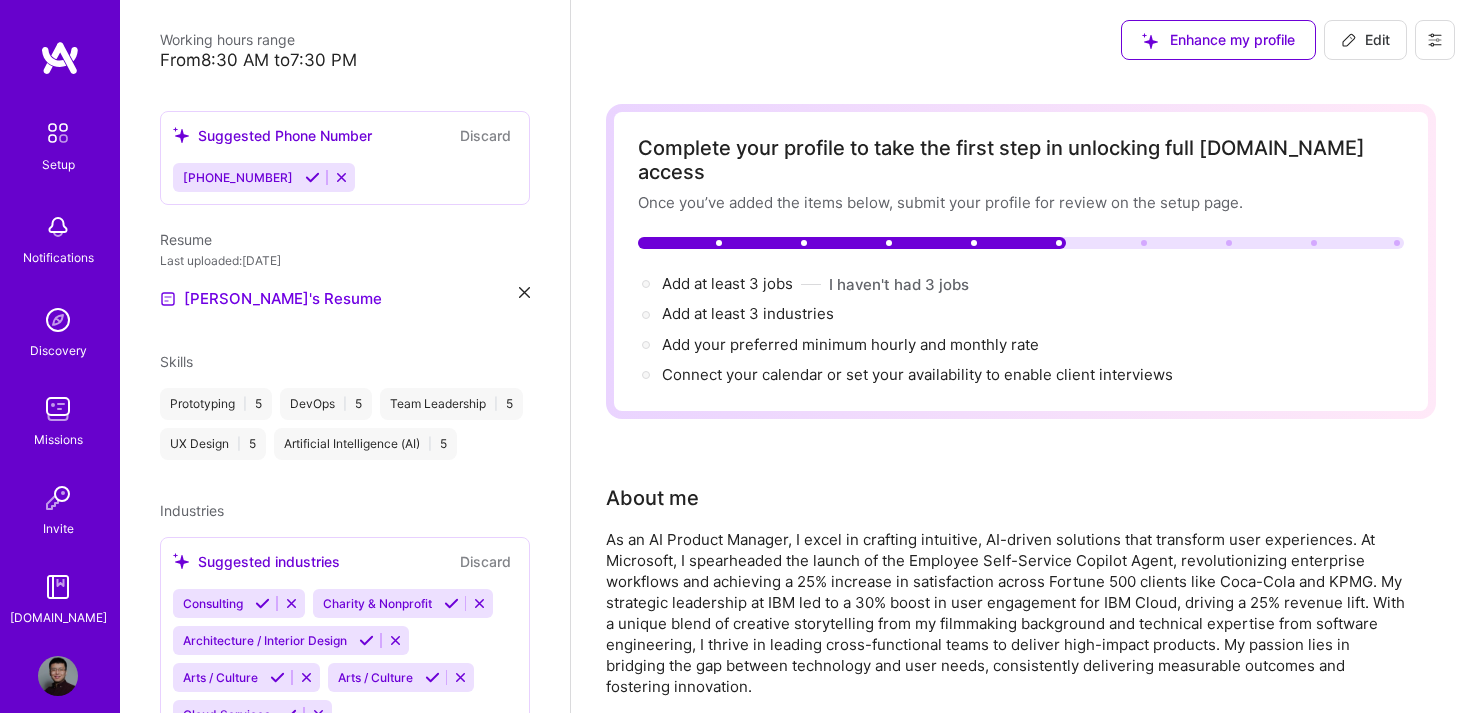 scroll, scrollTop: 605, scrollLeft: 0, axis: vertical 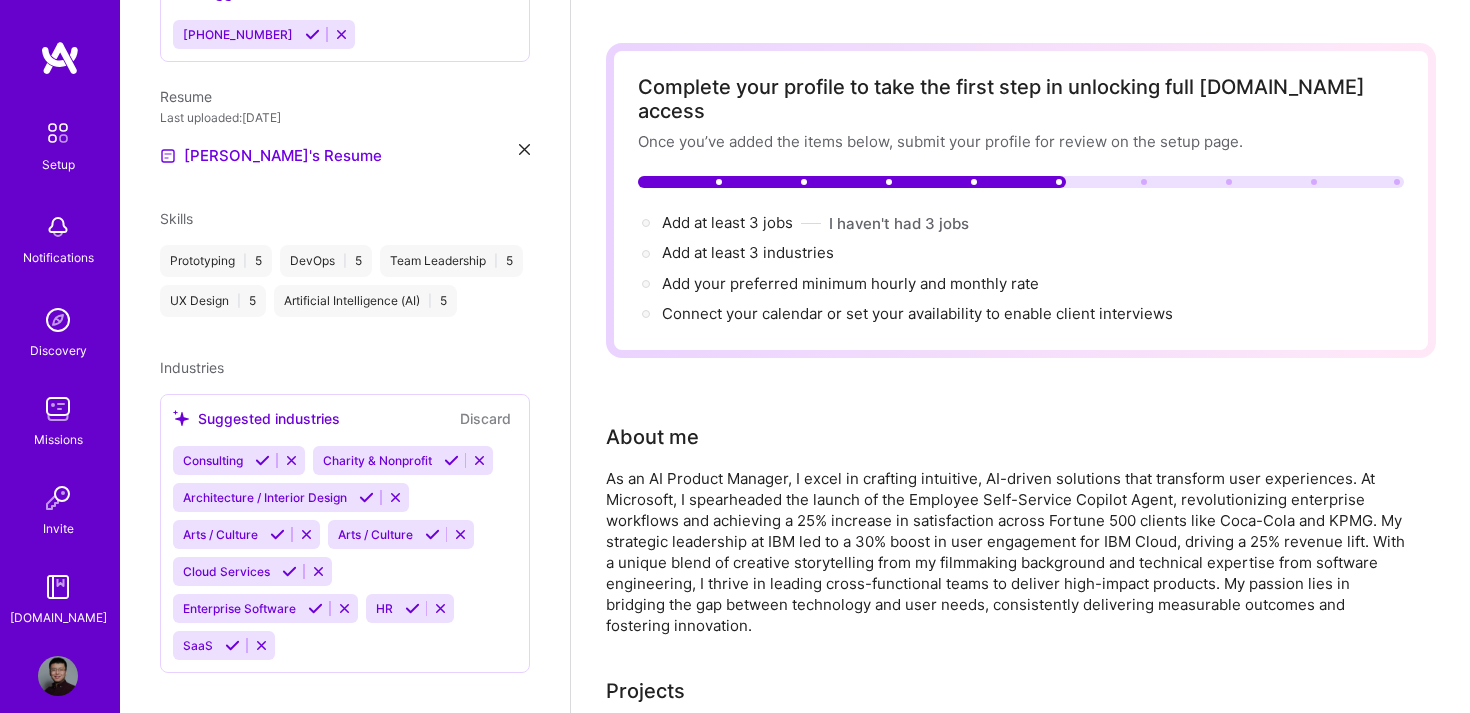 click on "Consulting Charity & Nonprofit Architecture / Interior Design Arts / Culture Arts / Culture Cloud Services Enterprise Software HR SaaS" at bounding box center [345, 553] 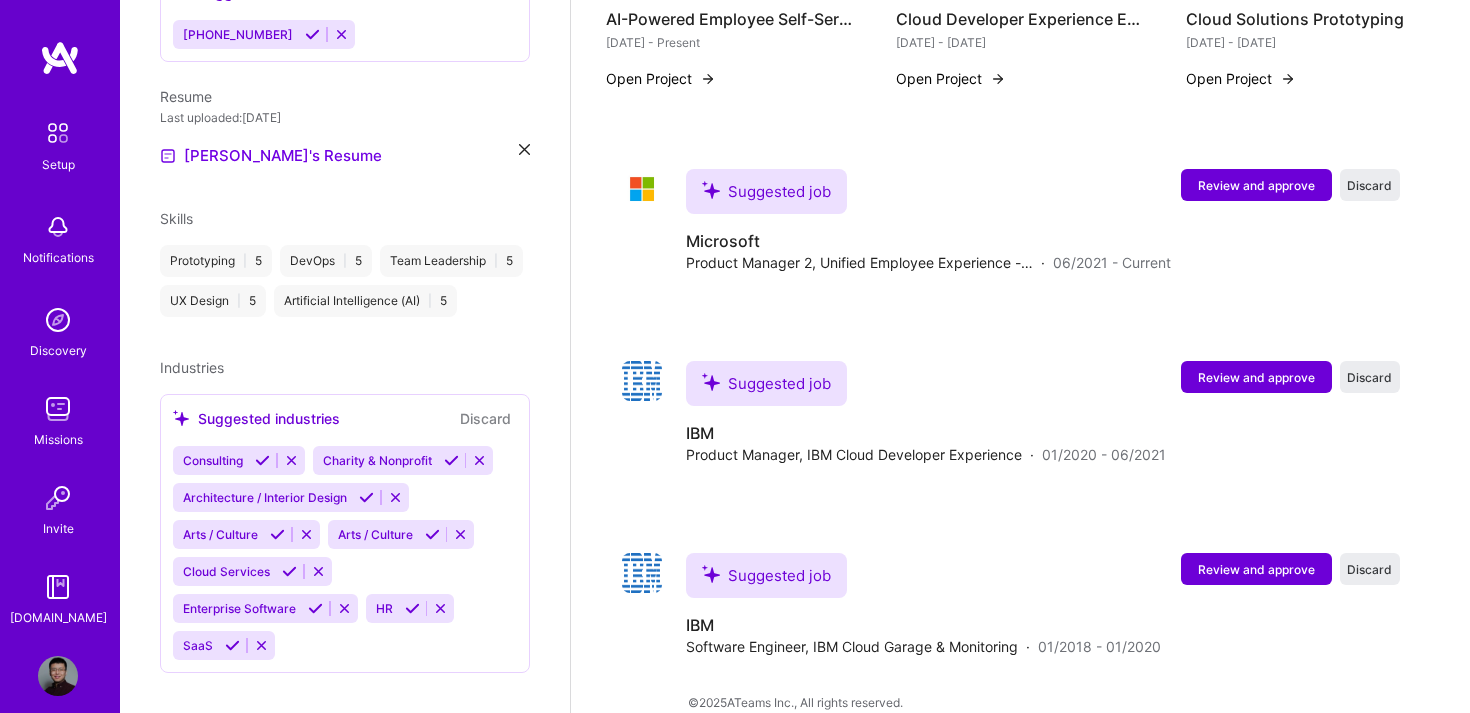 scroll, scrollTop: 0, scrollLeft: 0, axis: both 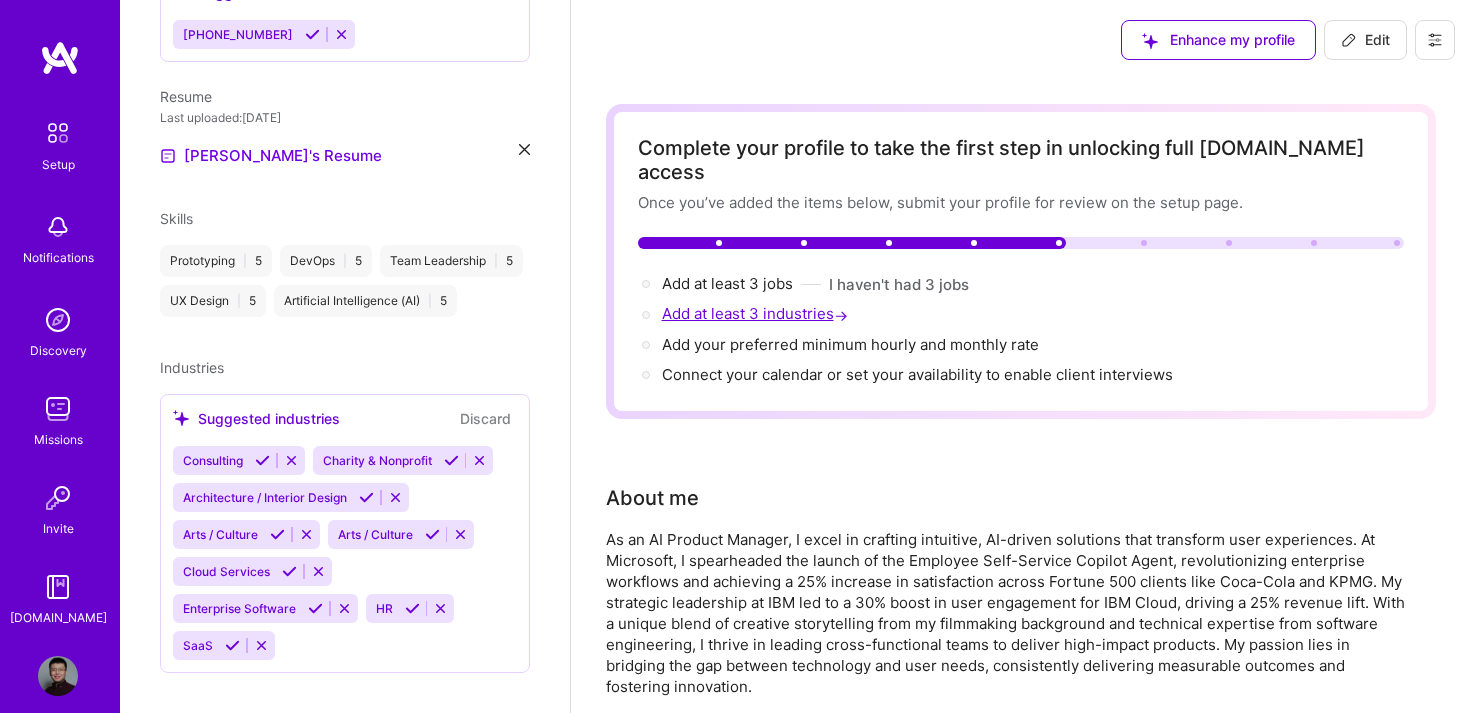 click on "Add at least 3 industries  →" at bounding box center (757, 313) 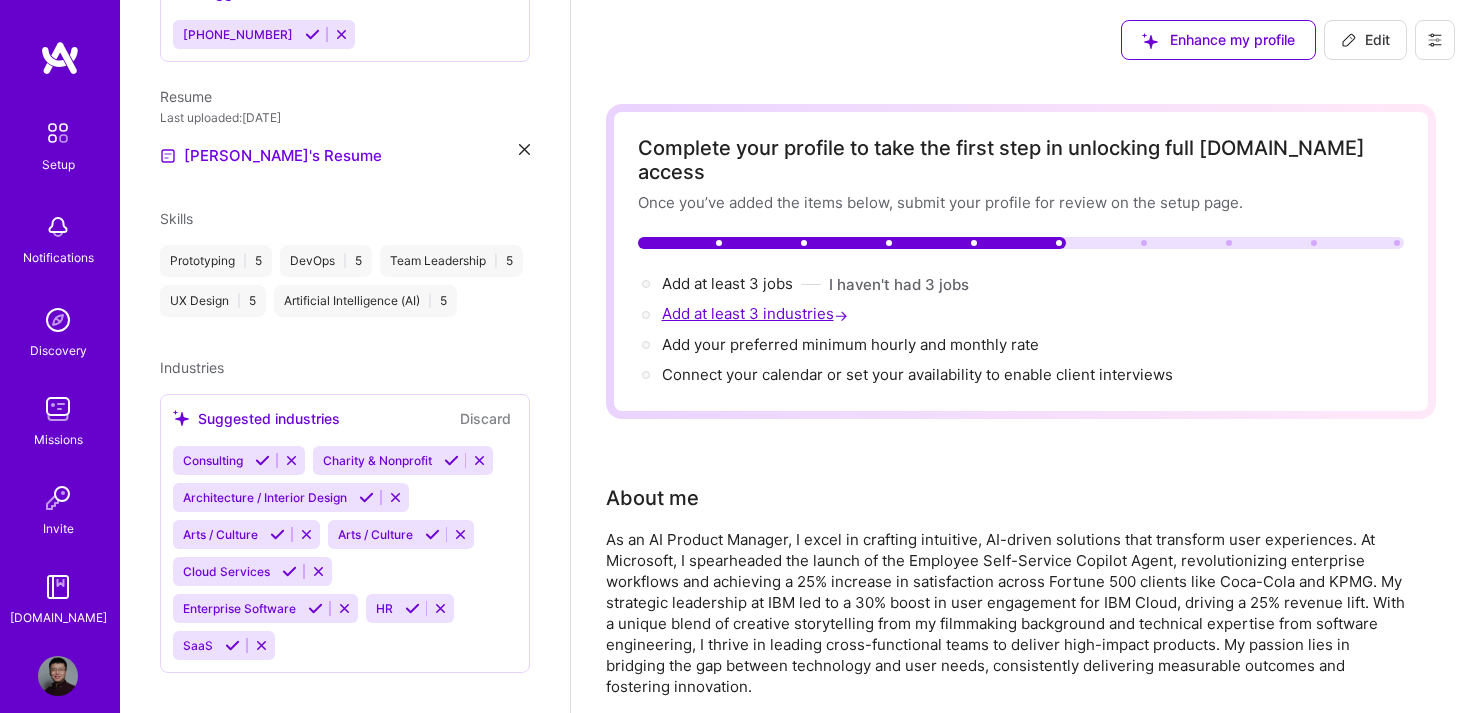 select on "US" 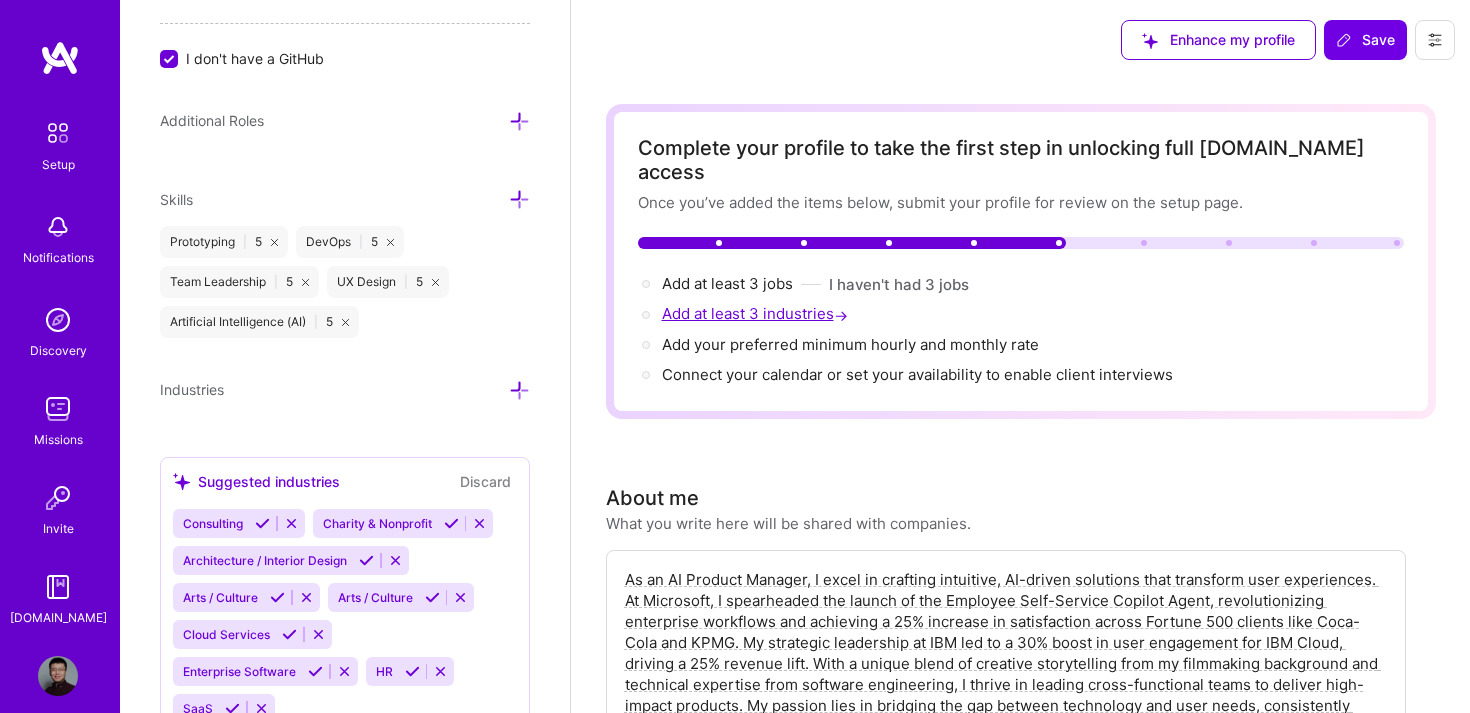 scroll, scrollTop: 1464, scrollLeft: 0, axis: vertical 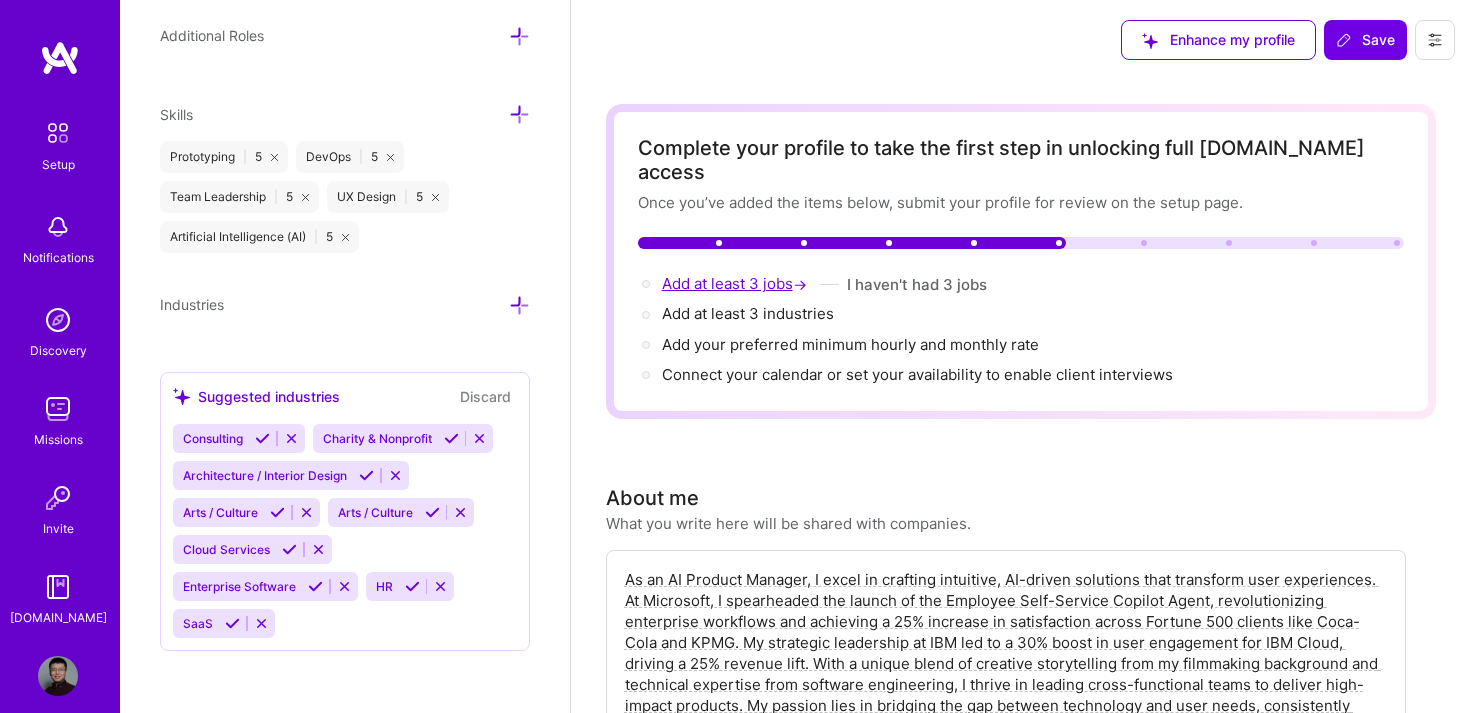 click on "Add at least 3 jobs  →" at bounding box center (736, 283) 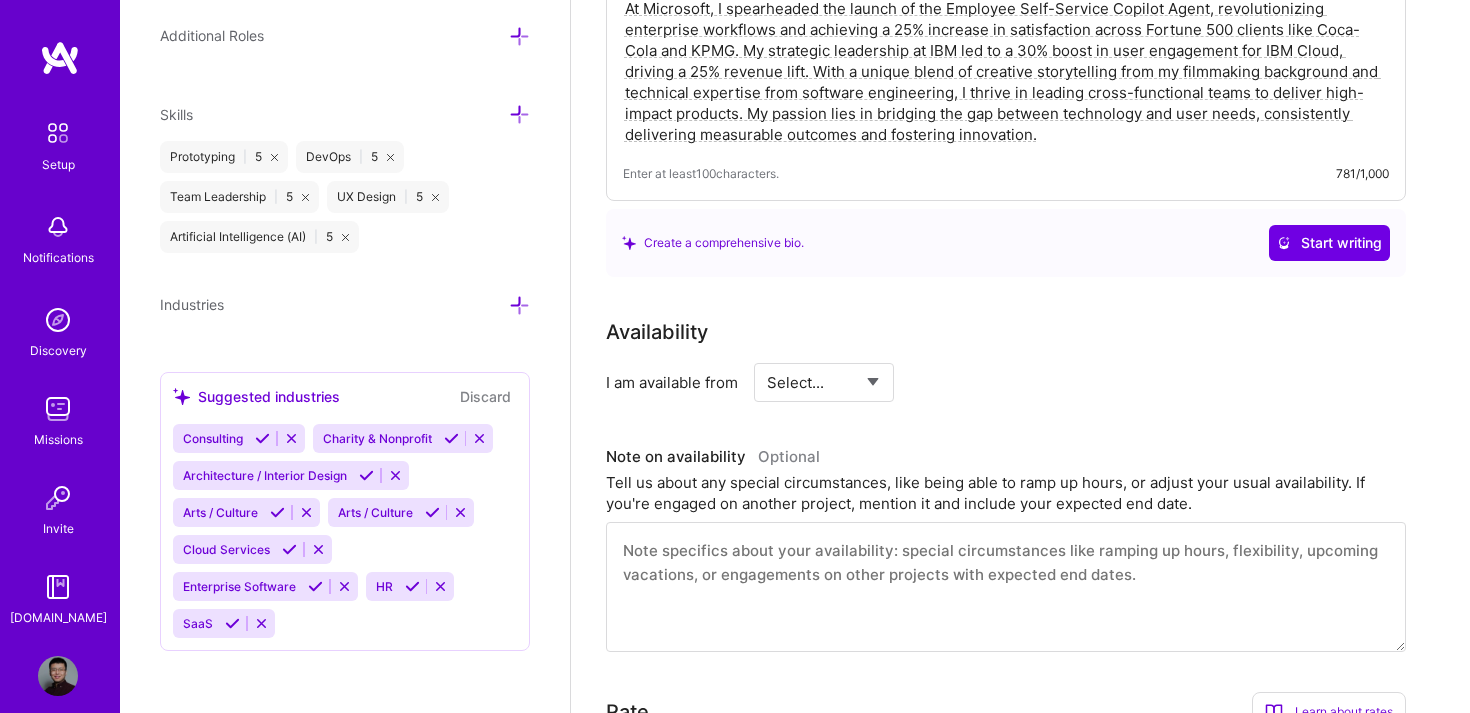 scroll, scrollTop: 0, scrollLeft: 0, axis: both 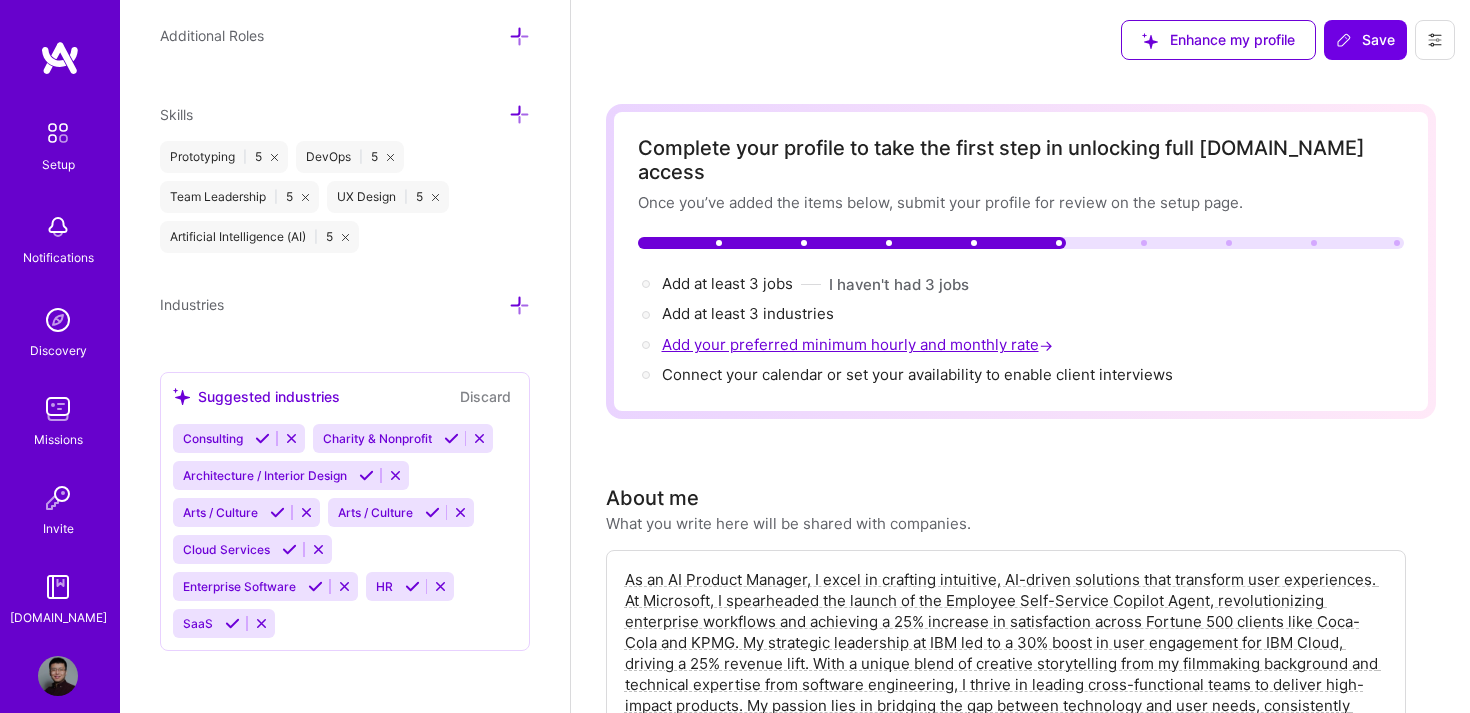 click on "Add your preferred minimum hourly and monthly rate  →" at bounding box center (859, 344) 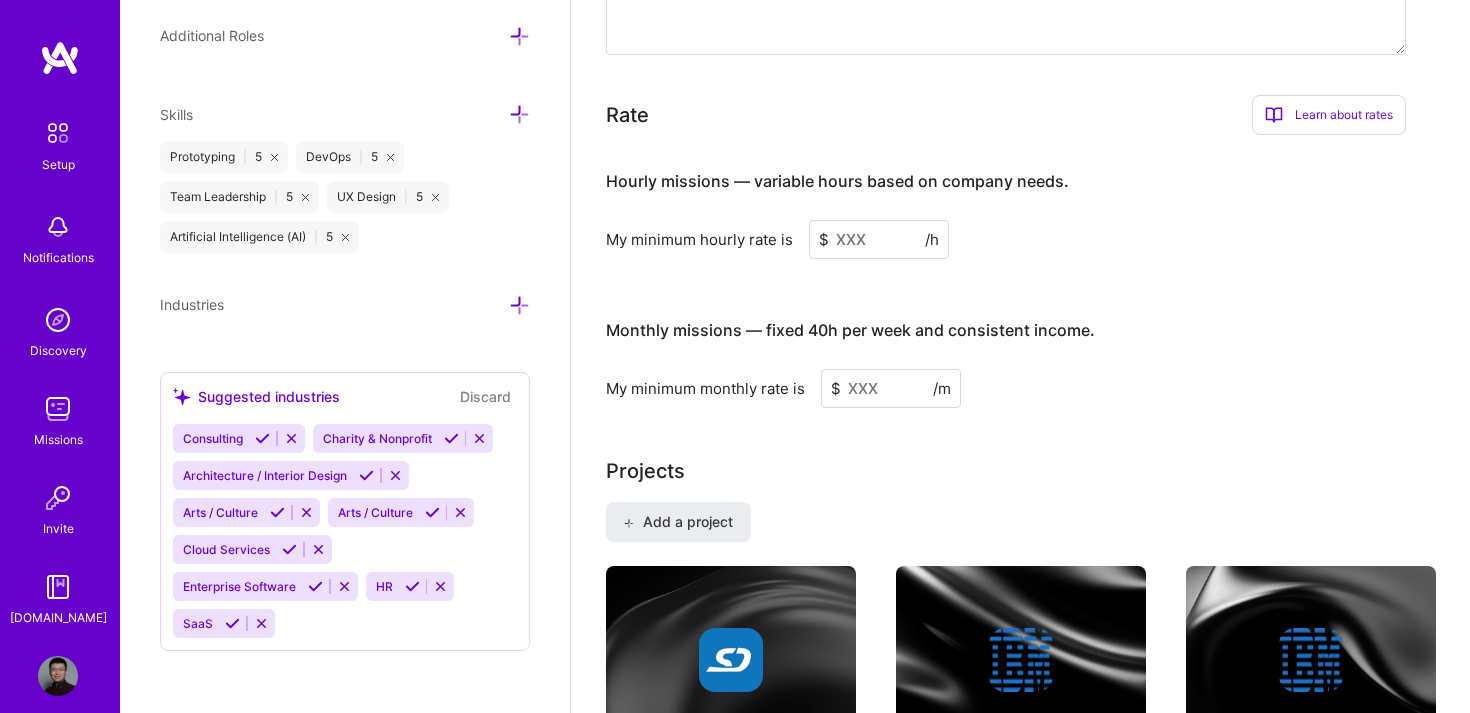 scroll, scrollTop: 1259, scrollLeft: 0, axis: vertical 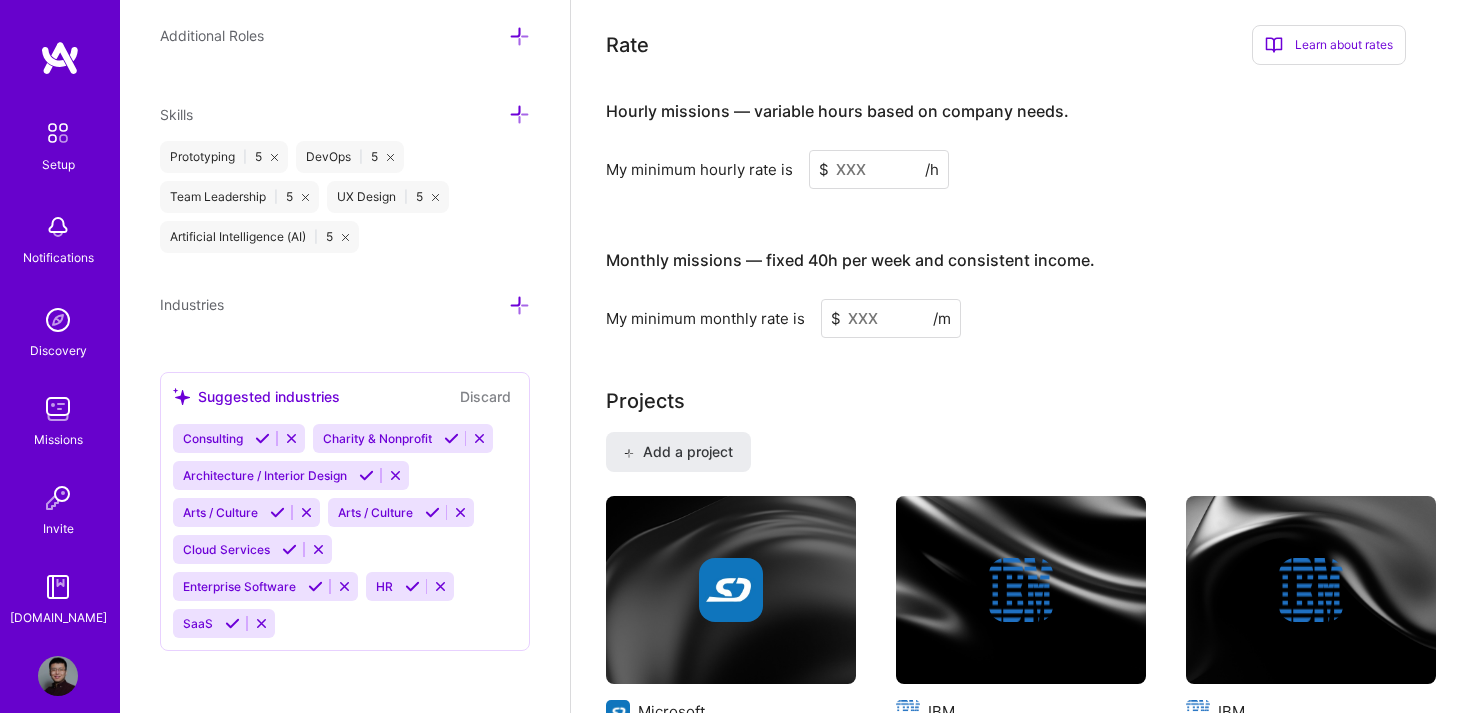 click at bounding box center (879, 169) 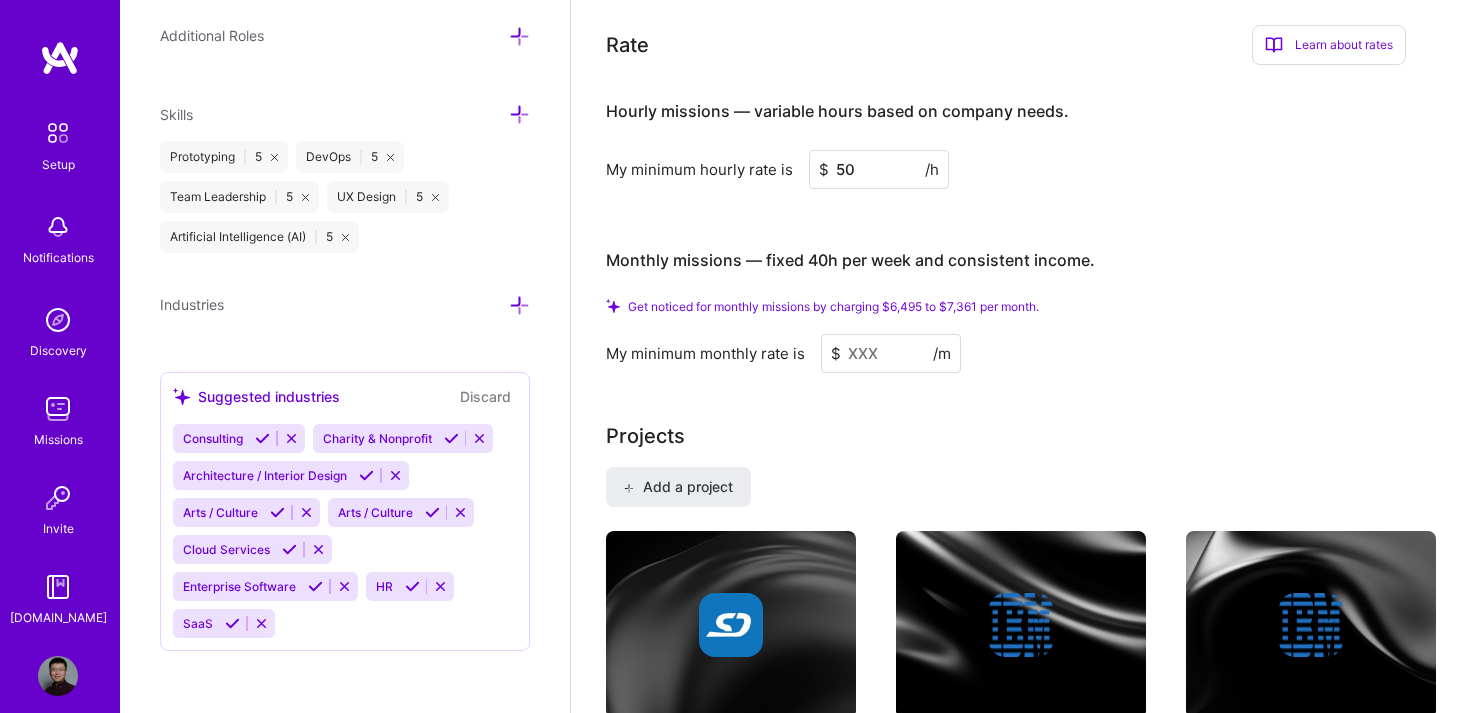 type on "50" 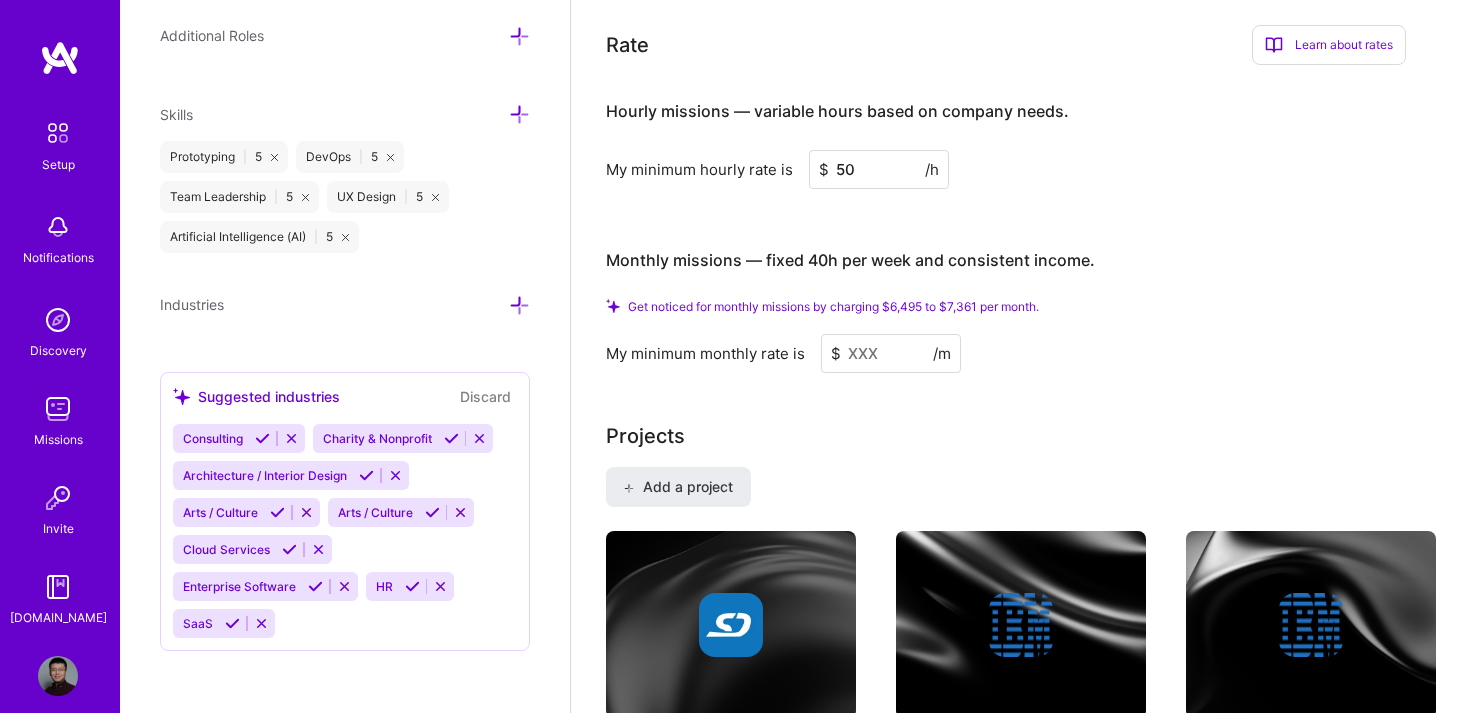click at bounding box center (891, 353) 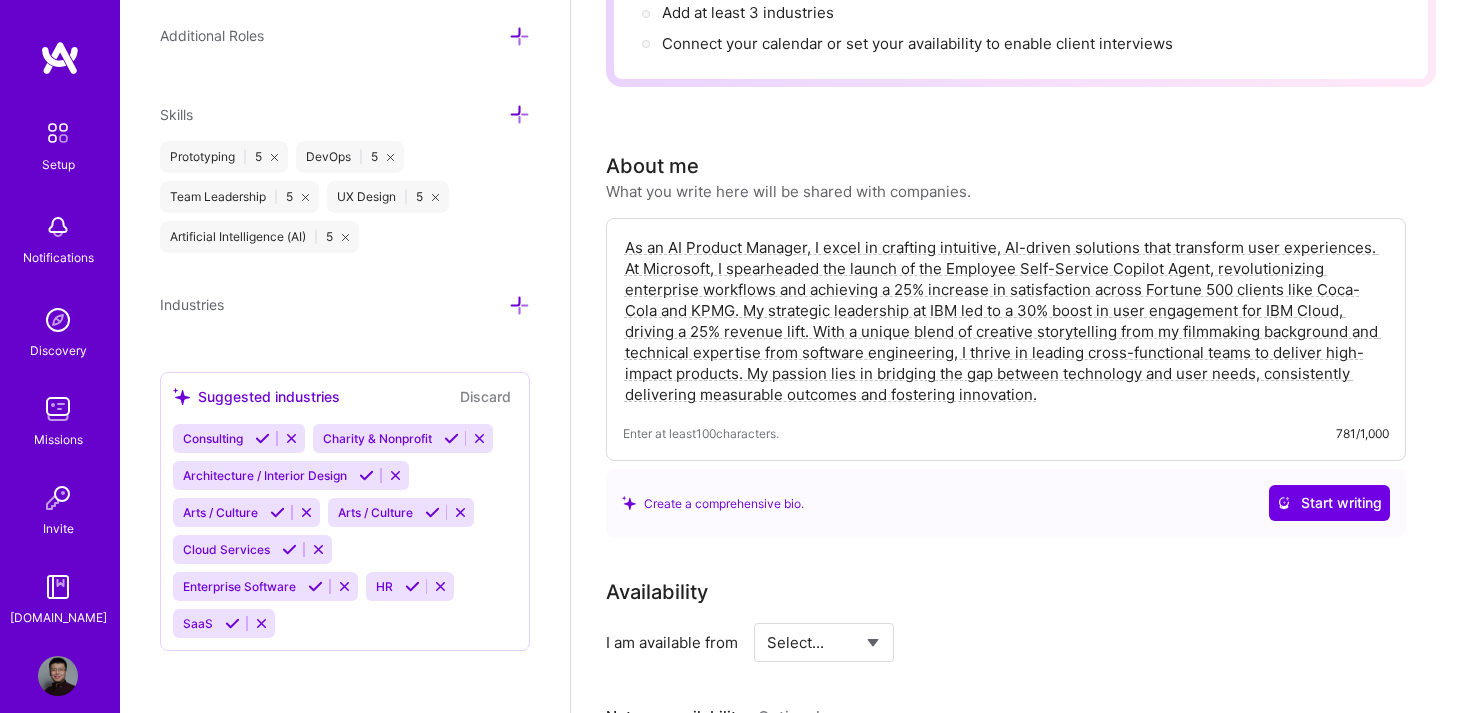 scroll, scrollTop: 0, scrollLeft: 0, axis: both 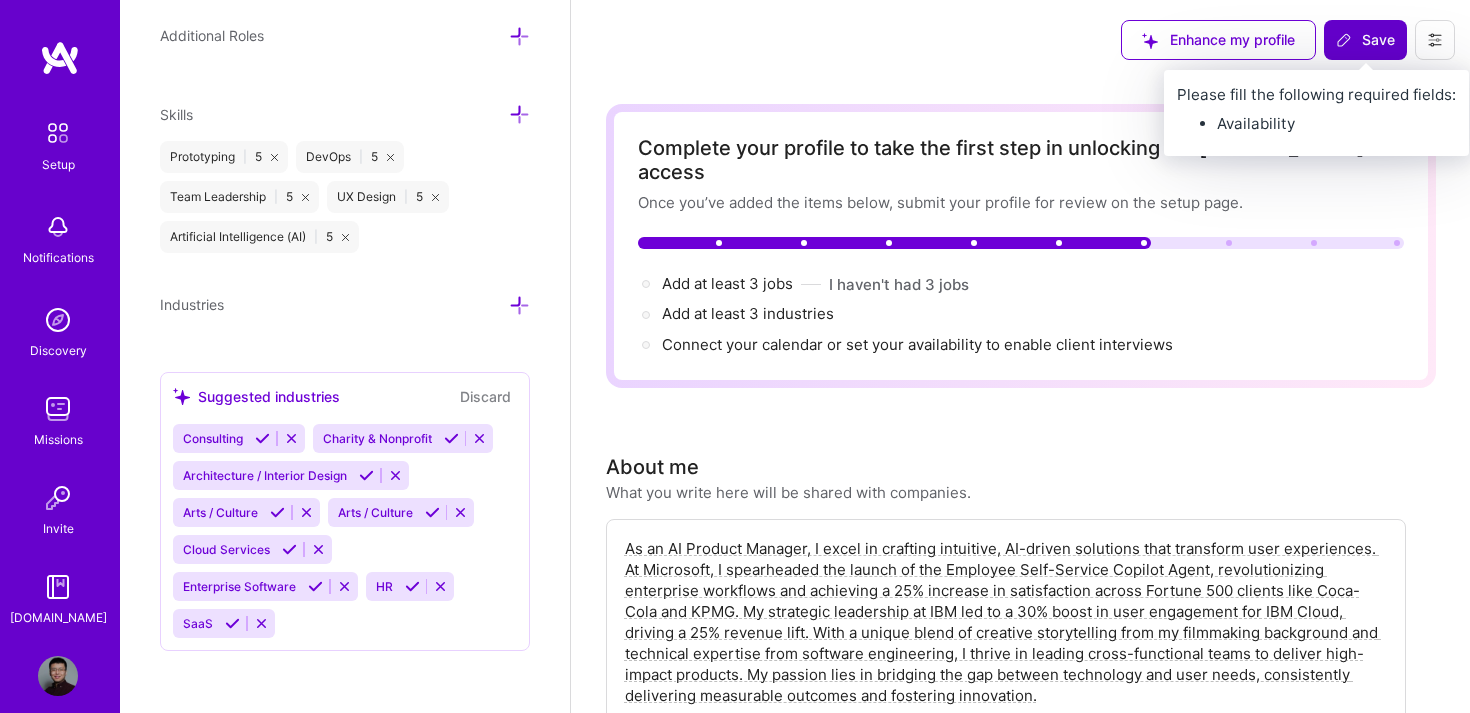 type on "8000" 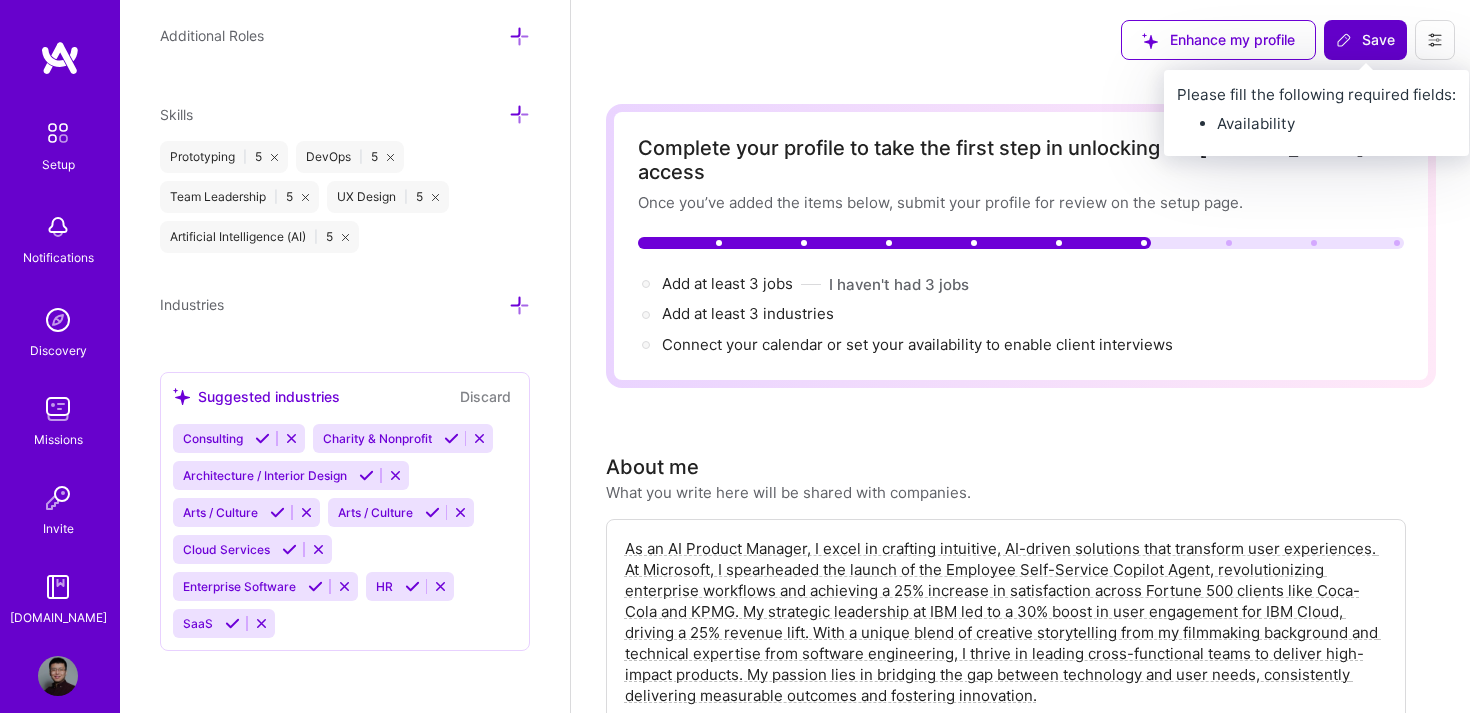 click on "Save" at bounding box center (1365, 40) 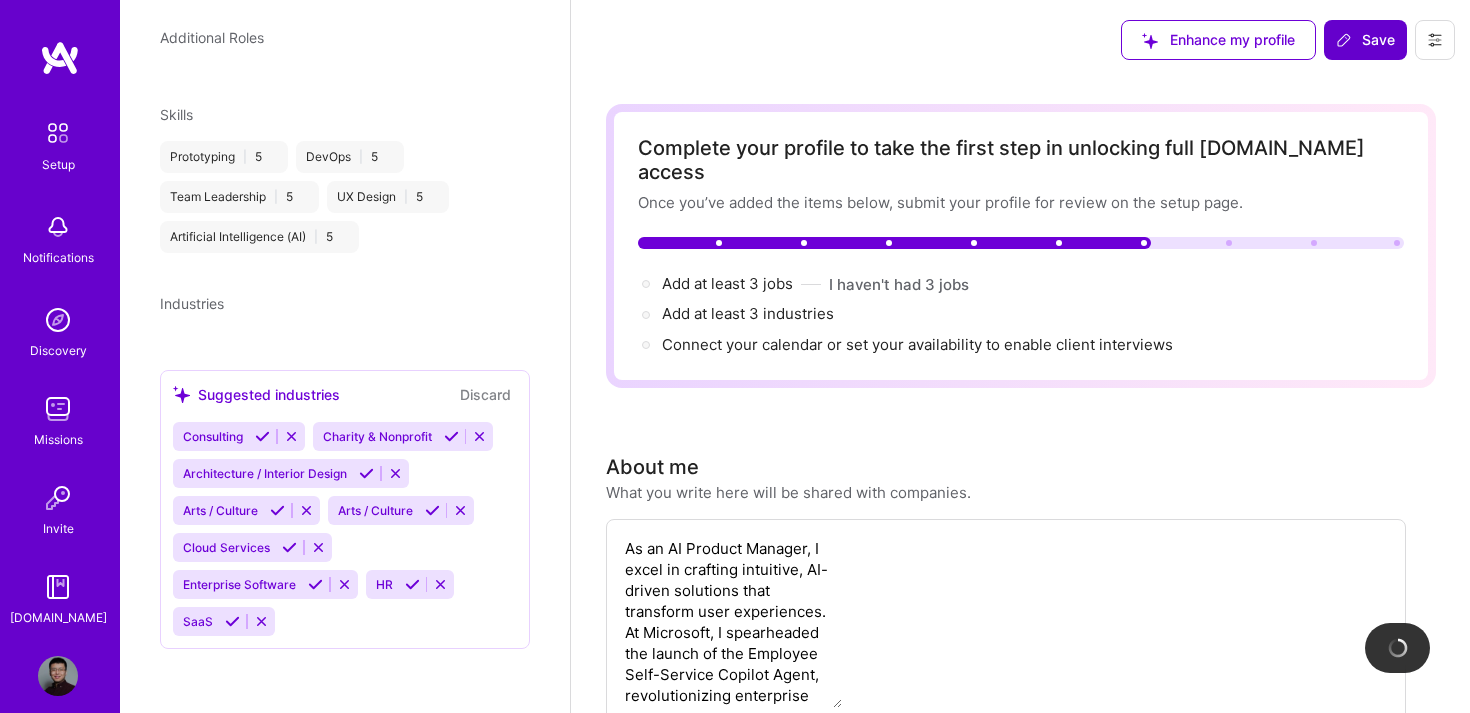 scroll, scrollTop: 605, scrollLeft: 0, axis: vertical 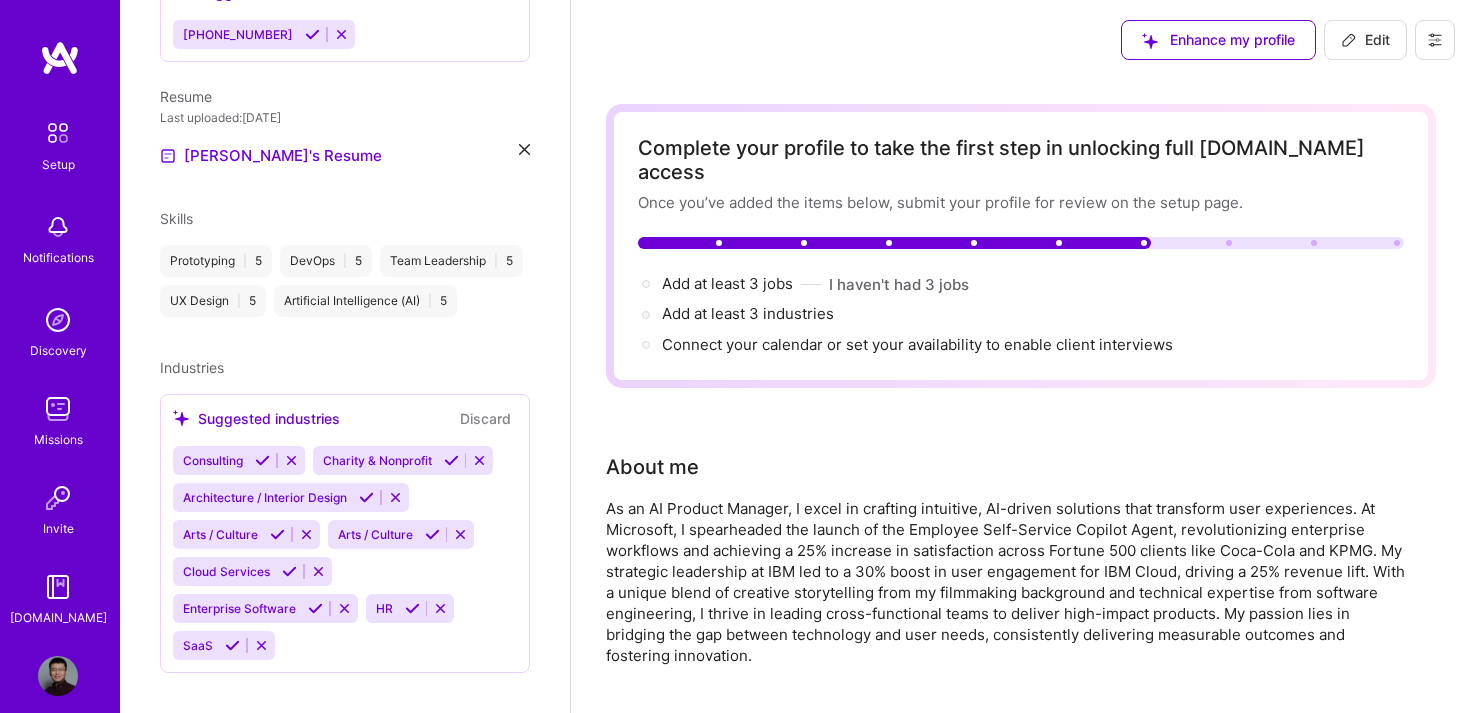 click at bounding box center (1435, 40) 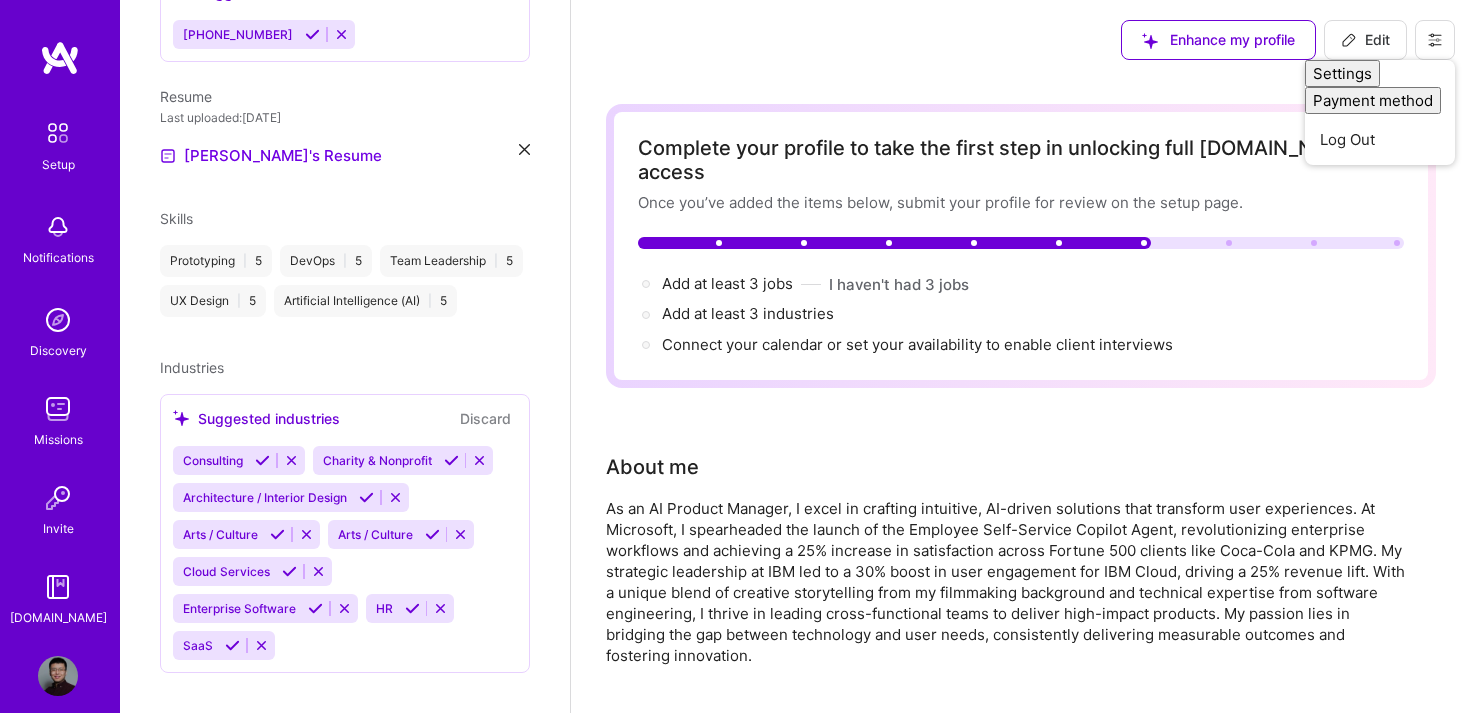 click at bounding box center (1435, 40) 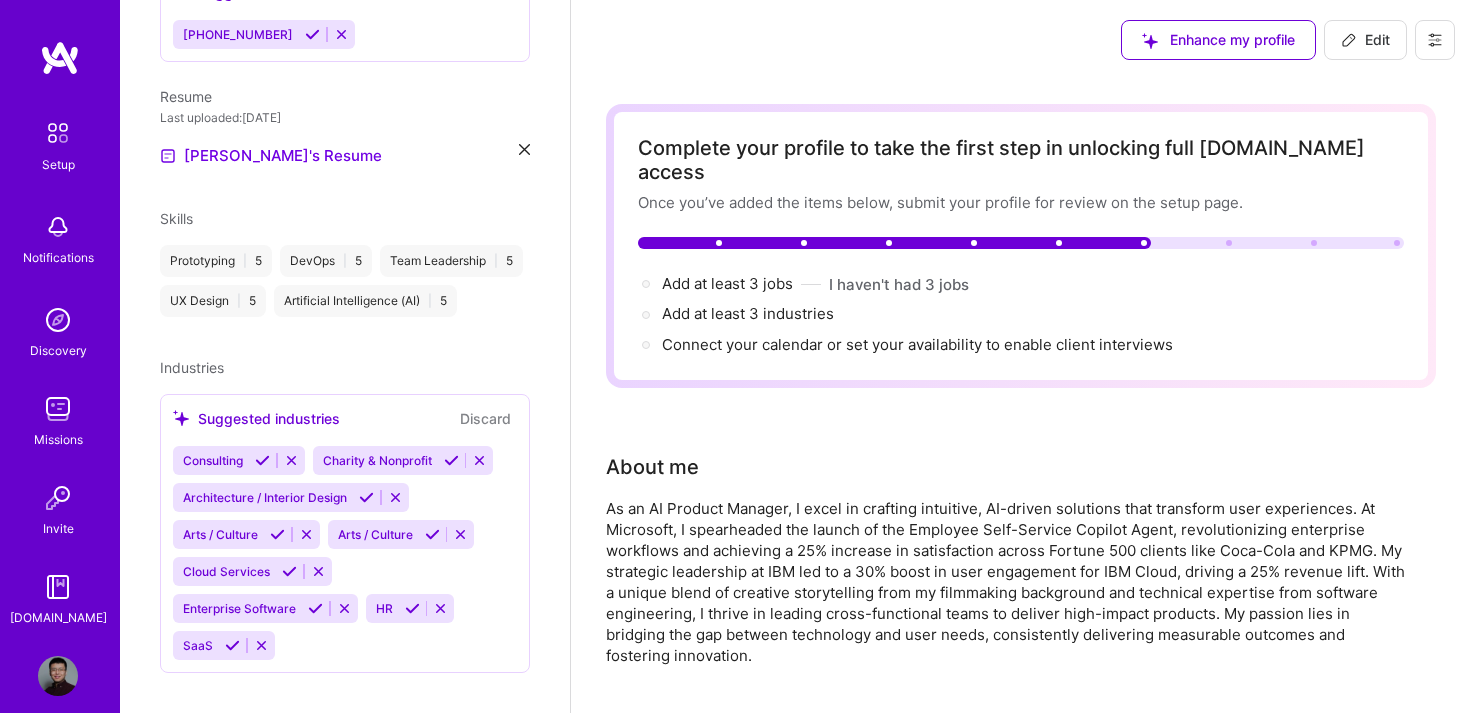 click on "Enhance my profile
Edit" at bounding box center (1020, 40) 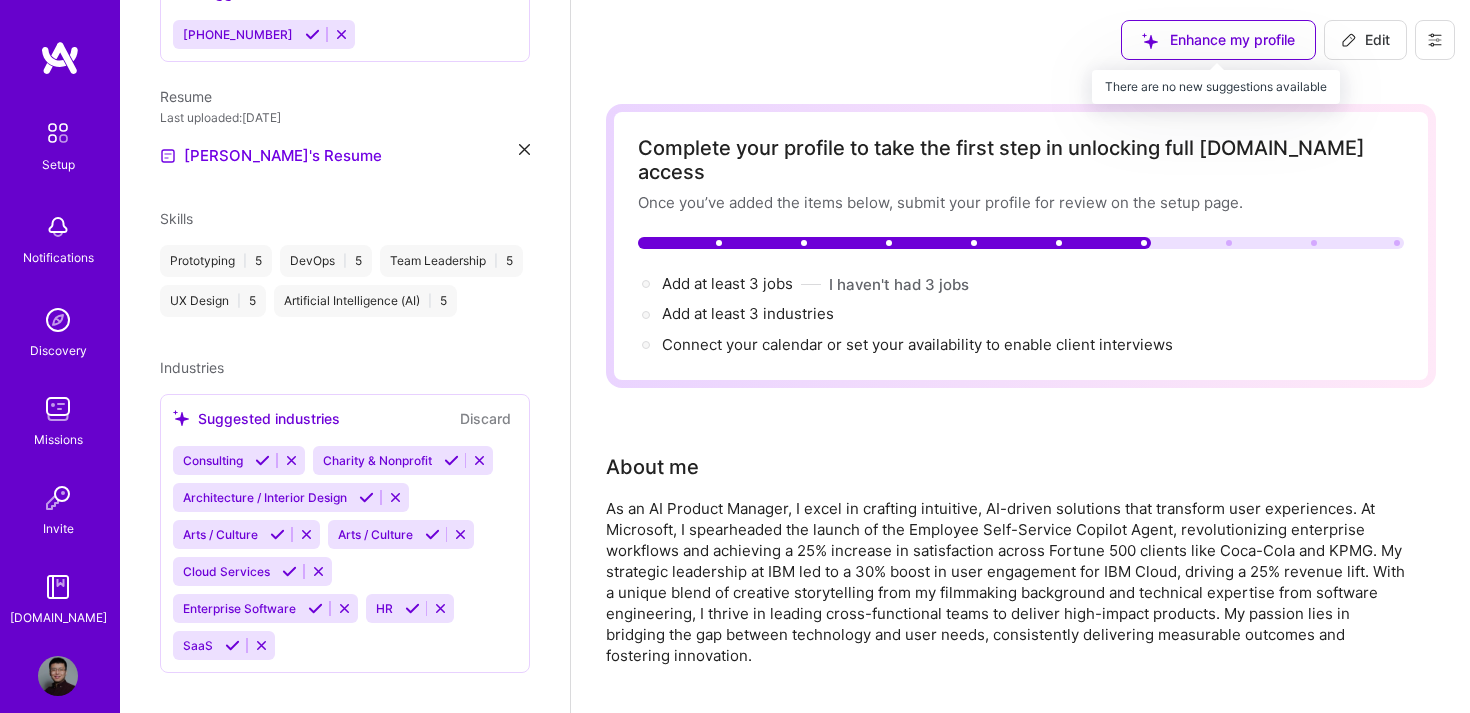 click on "Enhance my profile" at bounding box center [1218, 40] 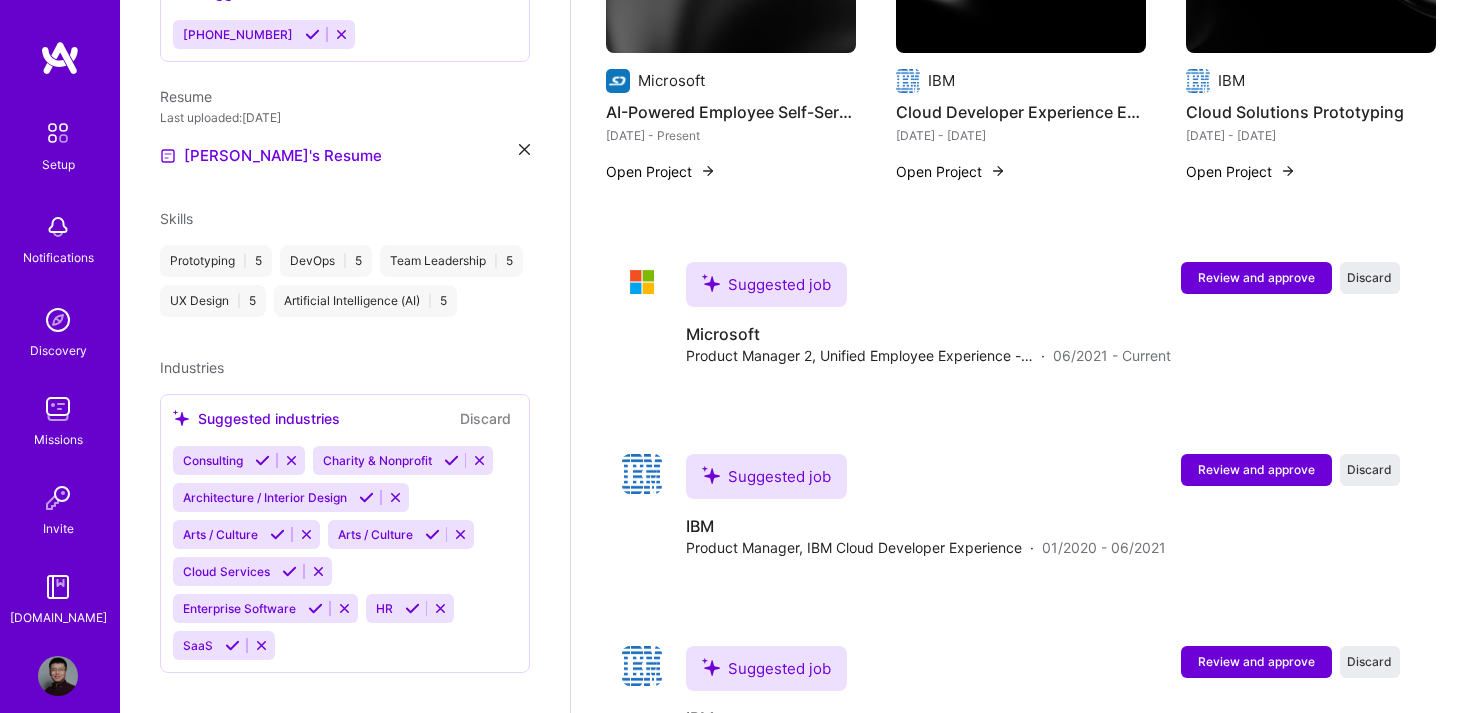 scroll, scrollTop: 987, scrollLeft: 0, axis: vertical 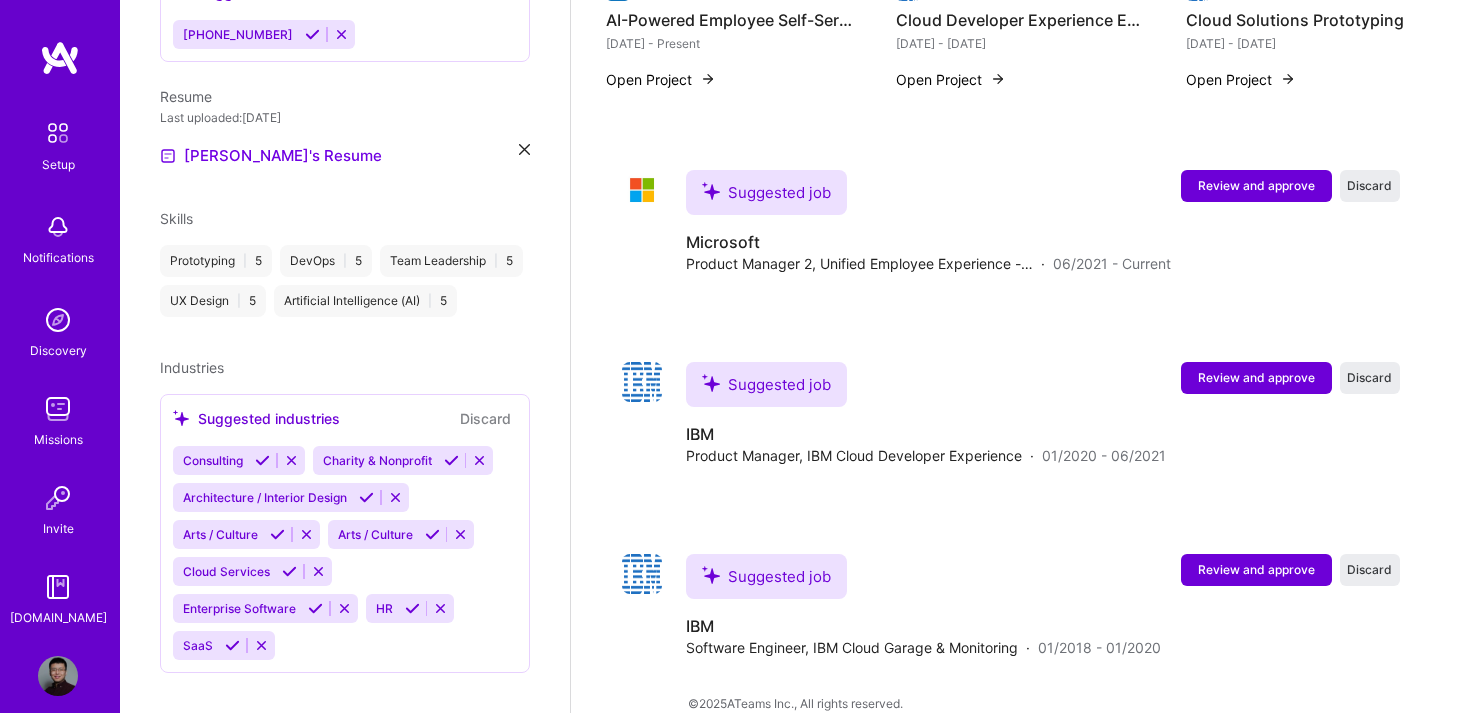 click at bounding box center [58, 320] 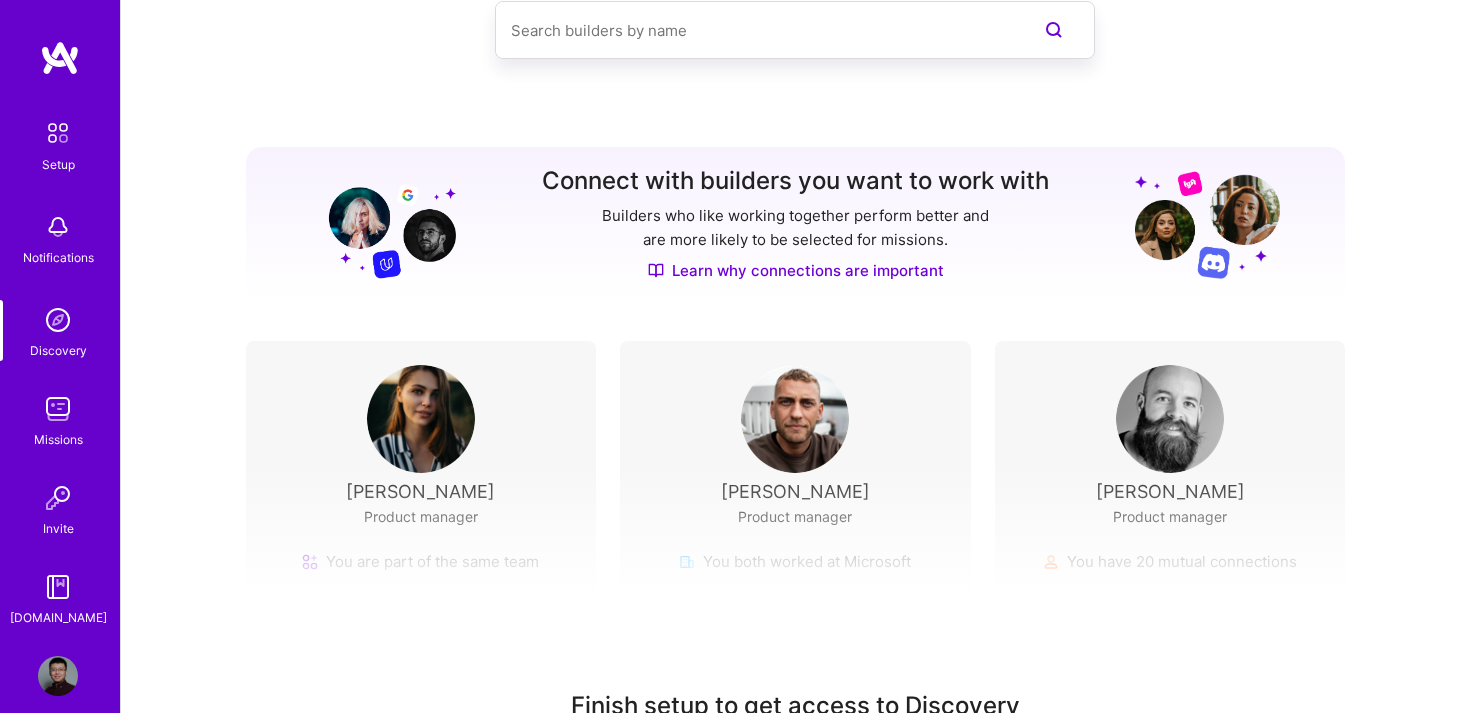 scroll, scrollTop: 144, scrollLeft: 0, axis: vertical 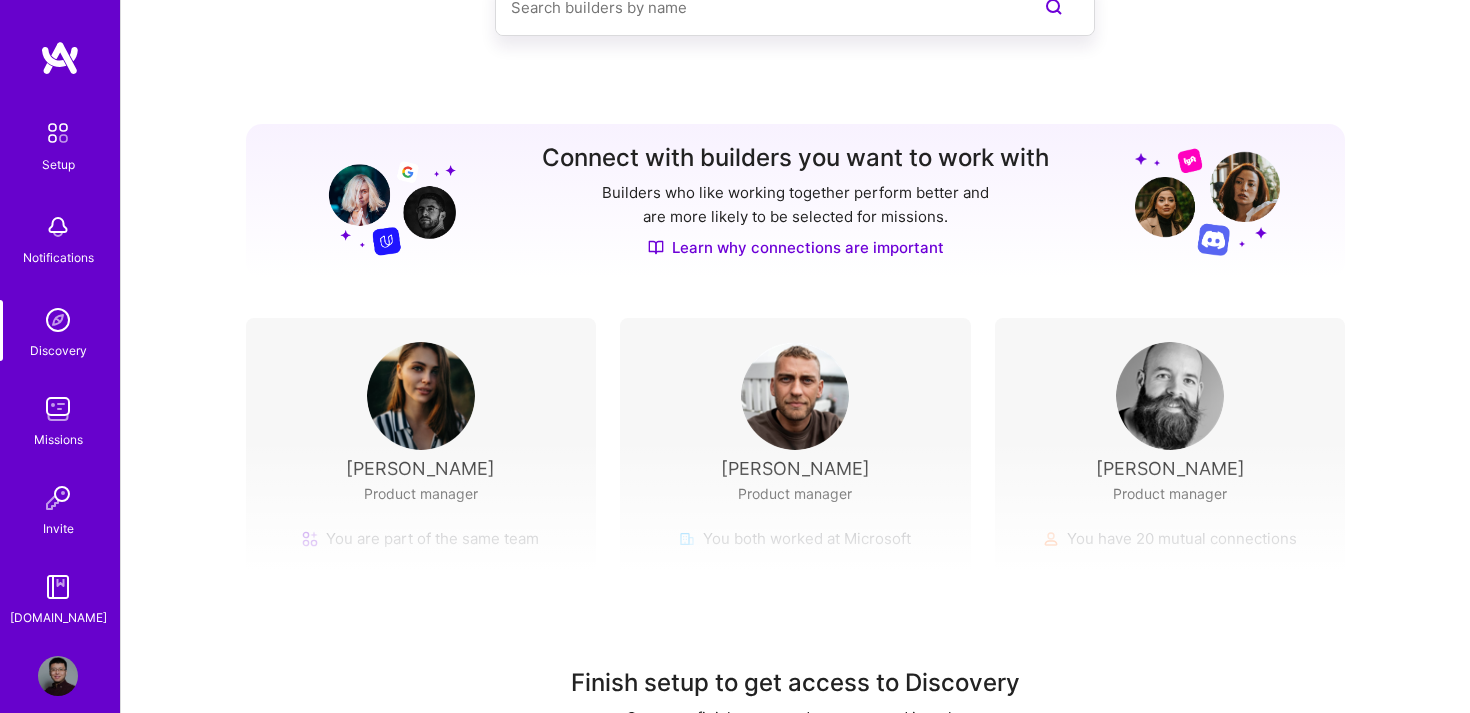 click at bounding box center (58, 409) 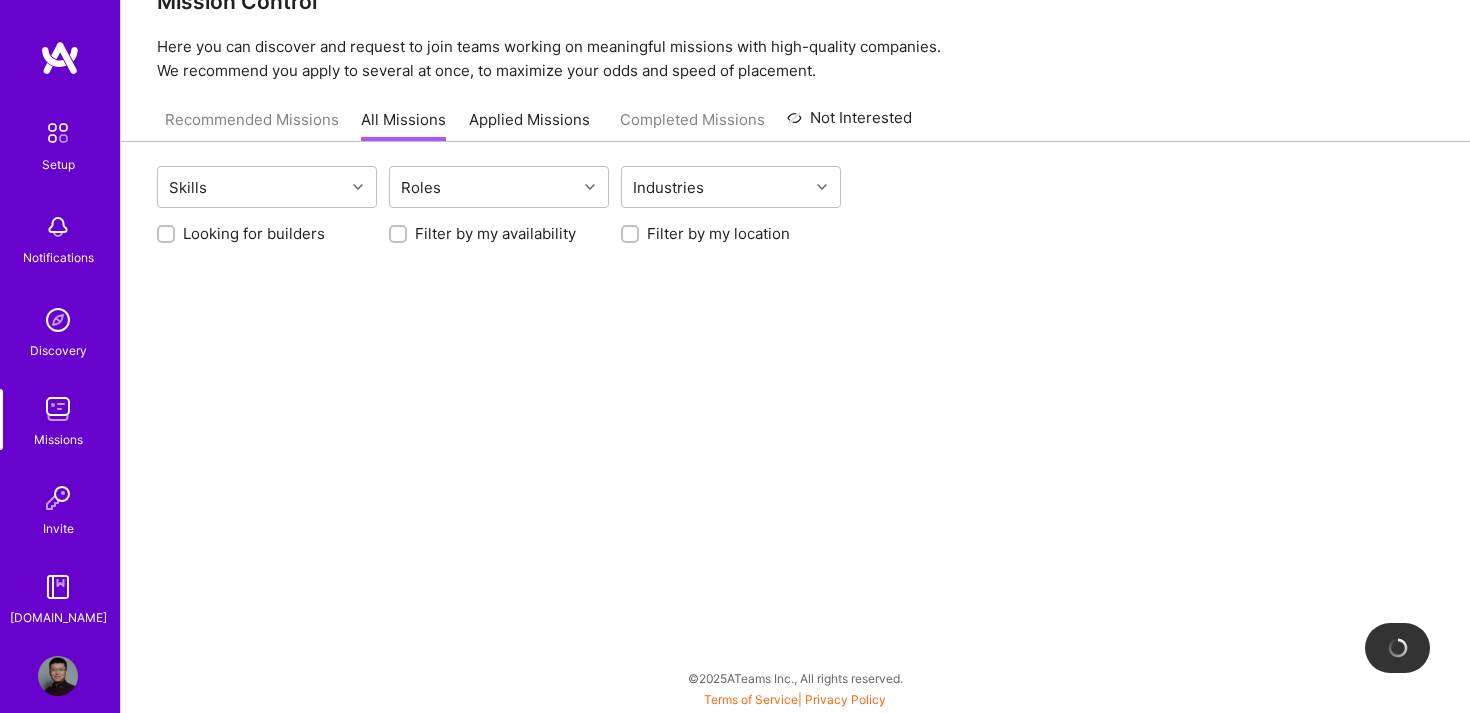 scroll, scrollTop: 0, scrollLeft: 0, axis: both 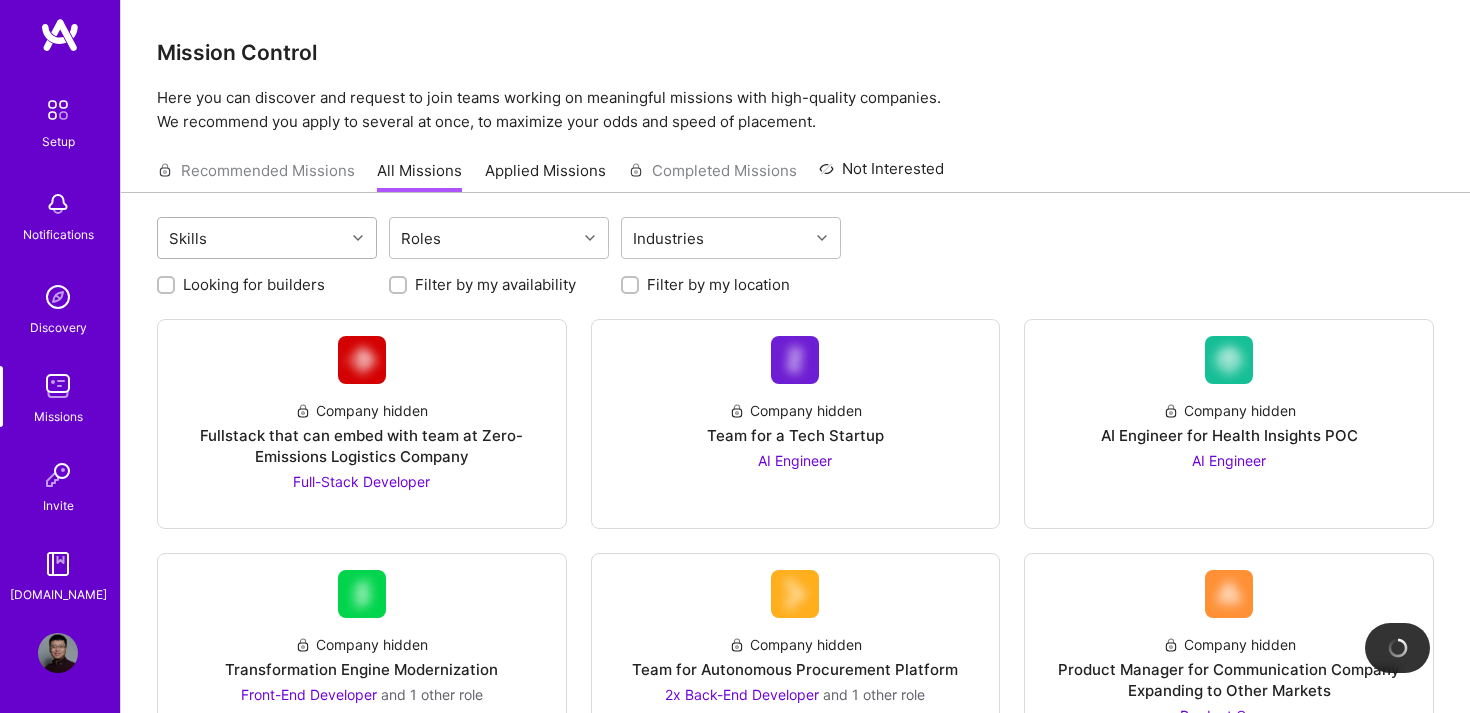 click on "Skills" at bounding box center (251, 238) 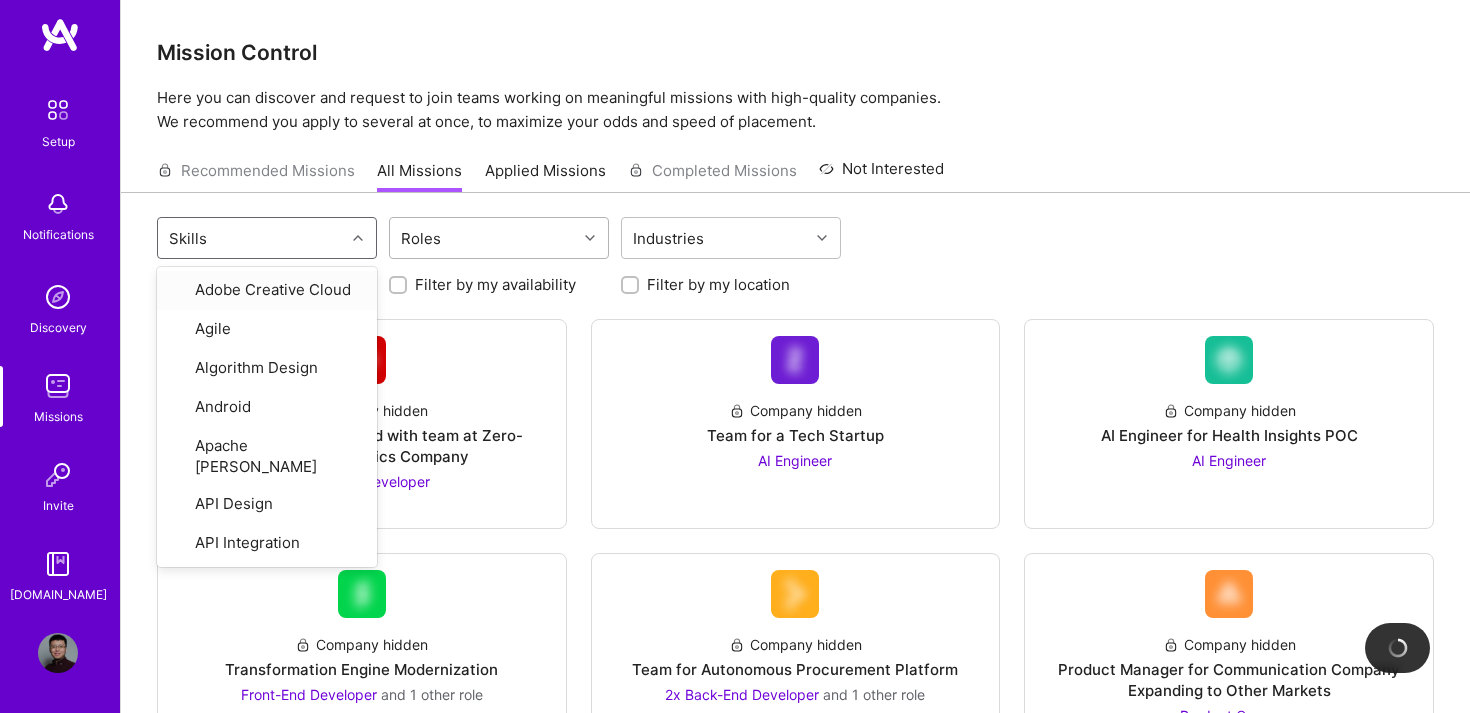click on "Roles" at bounding box center (483, 238) 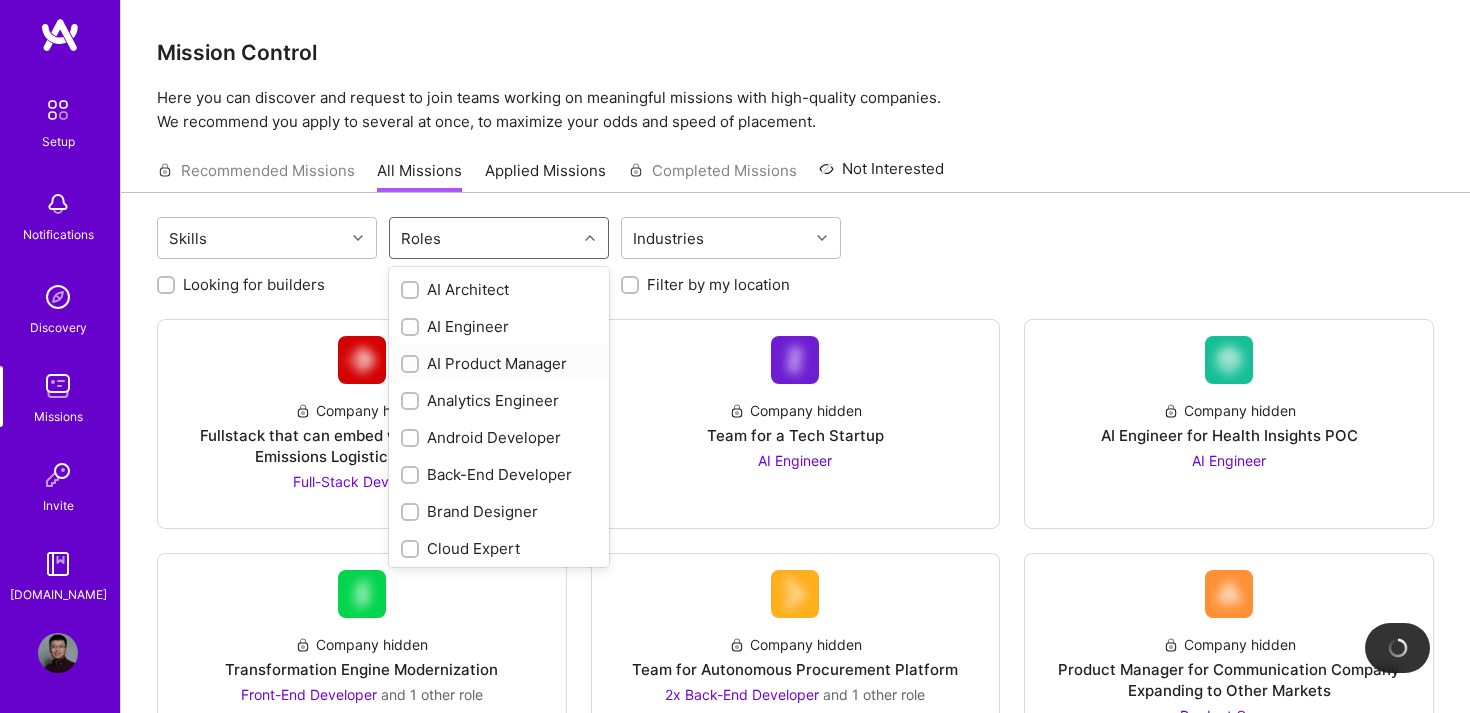 click on "AI Product Manager" at bounding box center (499, 363) 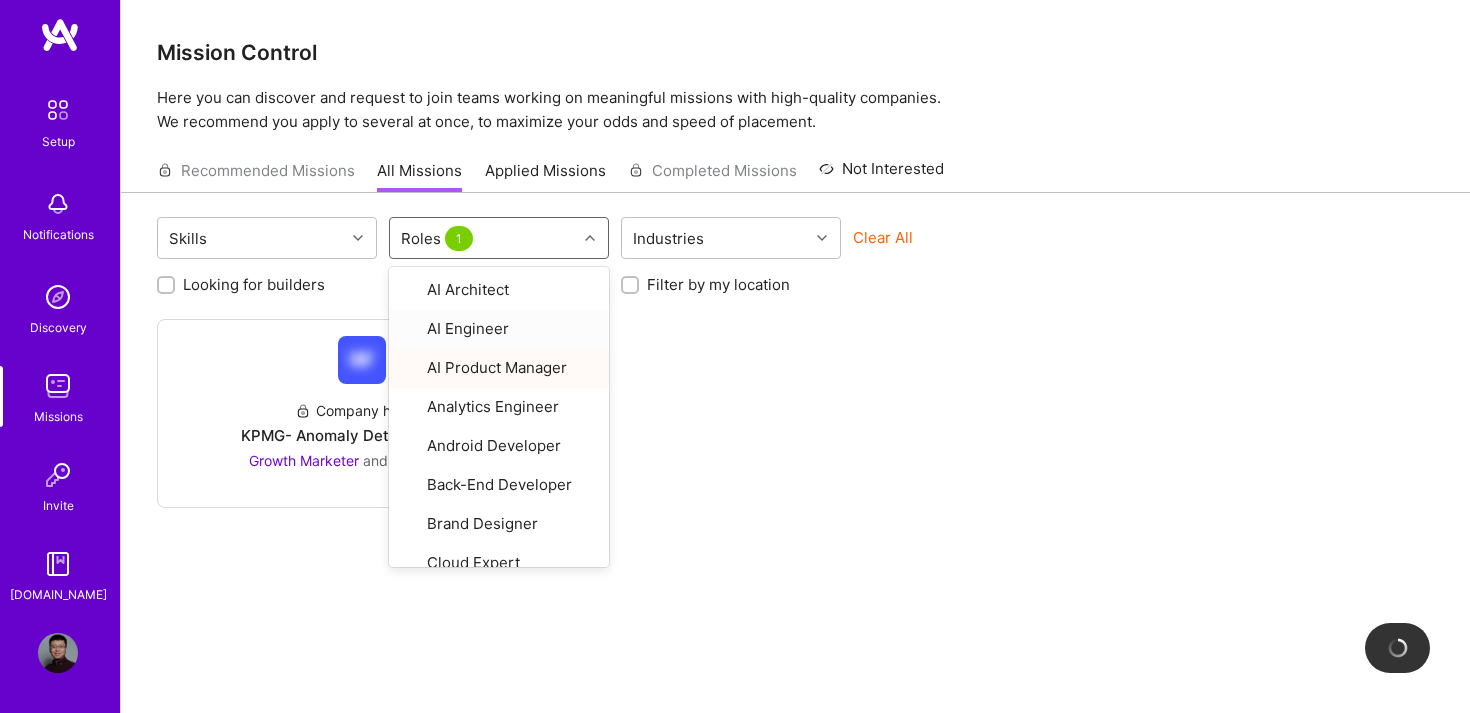 click on "Company hidden KPMG- Anomaly Detection Agent Growth Marketer   and 4 other roles" at bounding box center [795, 413] 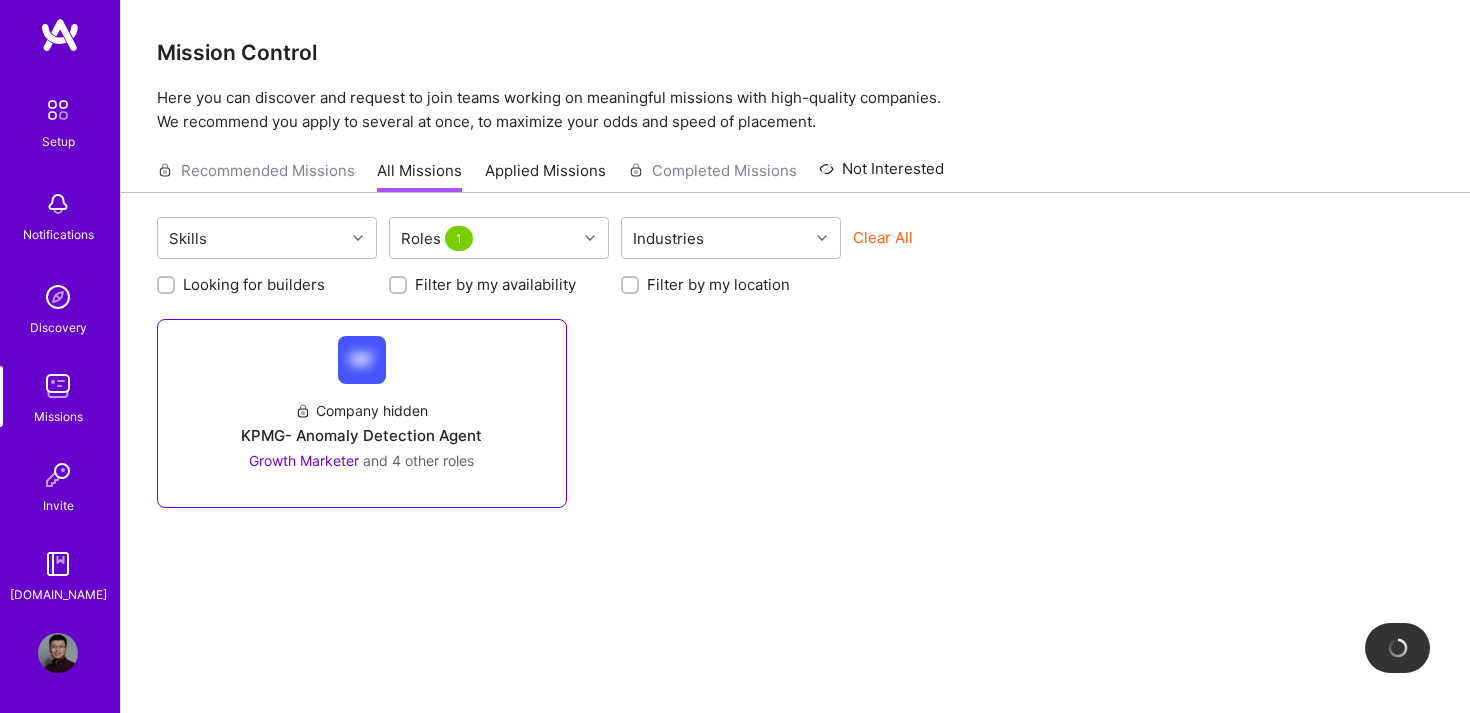 click on "KPMG- Anomaly Detection Agent" at bounding box center (361, 435) 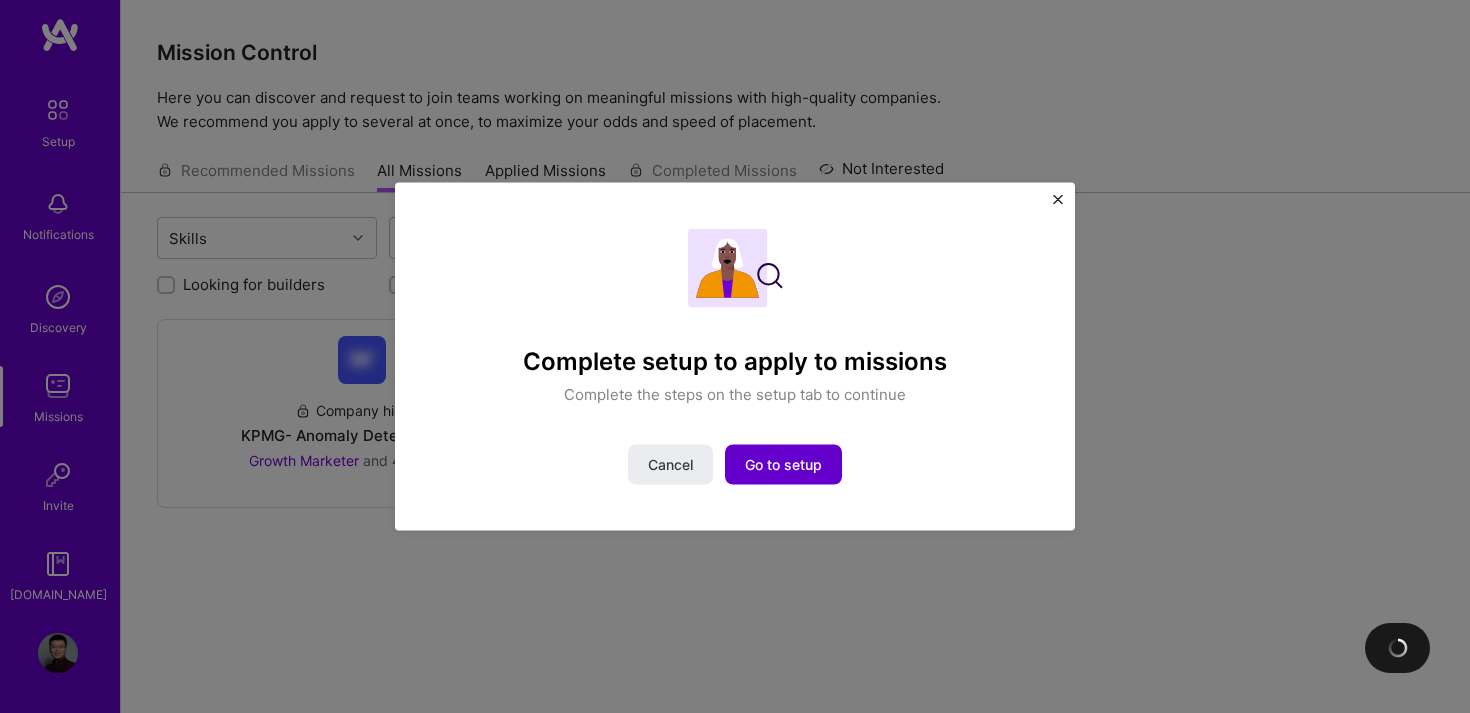 click on "Go to setup" at bounding box center (783, 465) 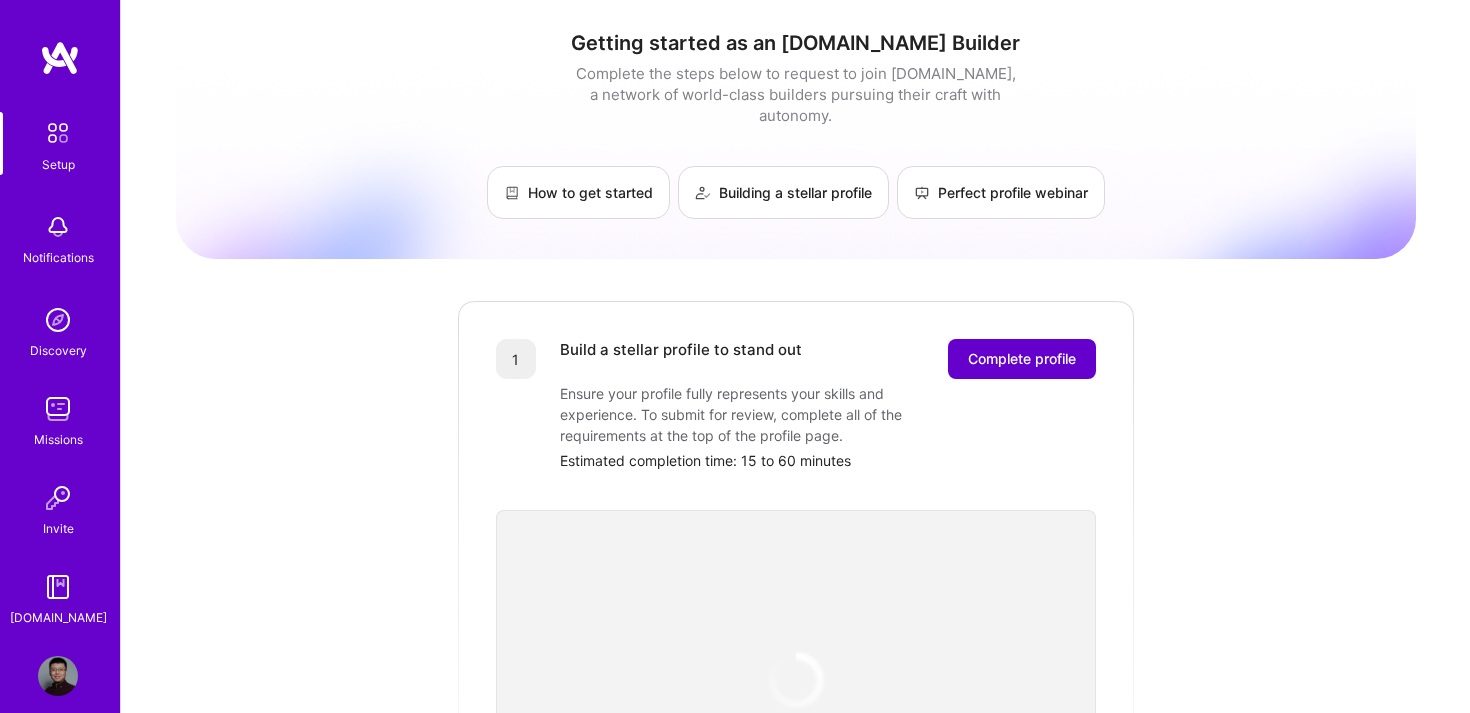 click on "Complete profile" at bounding box center (1022, 359) 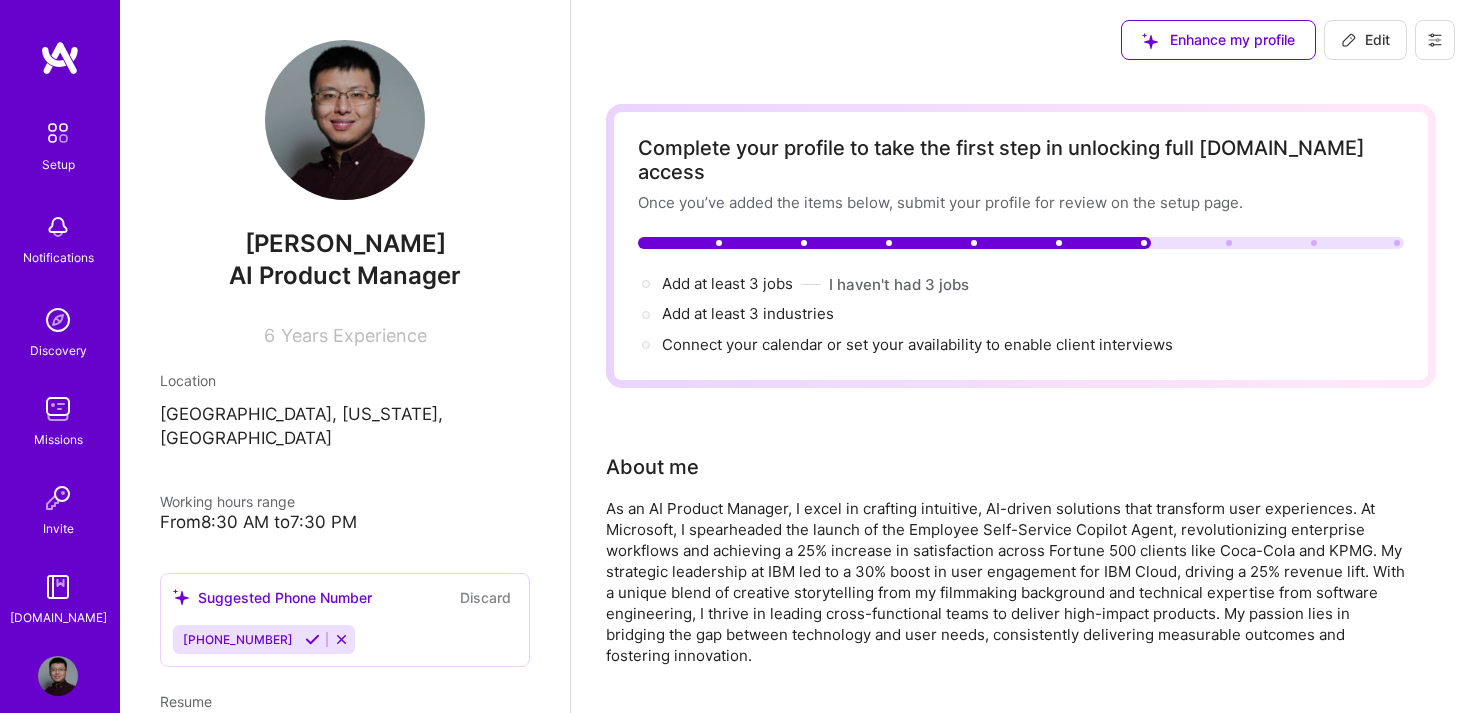 scroll, scrollTop: 987, scrollLeft: 0, axis: vertical 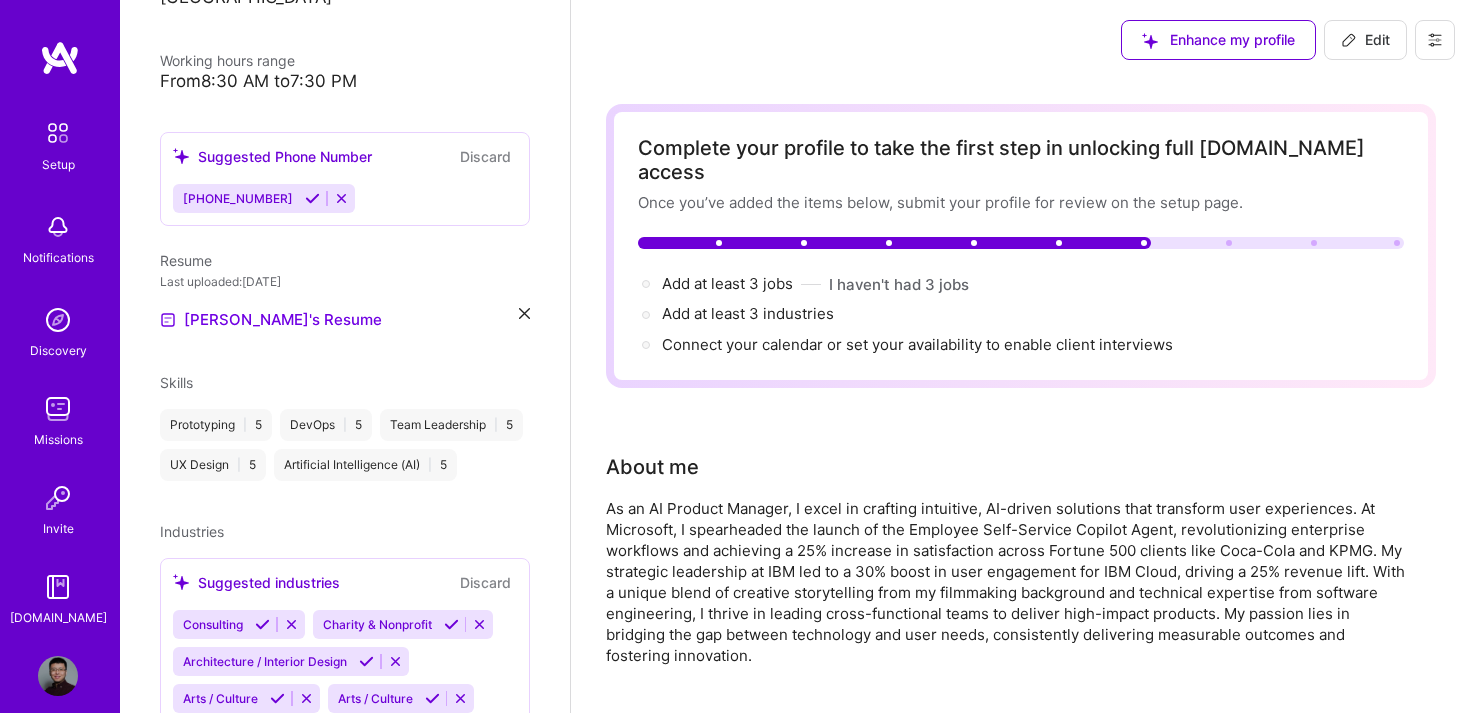 click on "Missions" at bounding box center [58, 439] 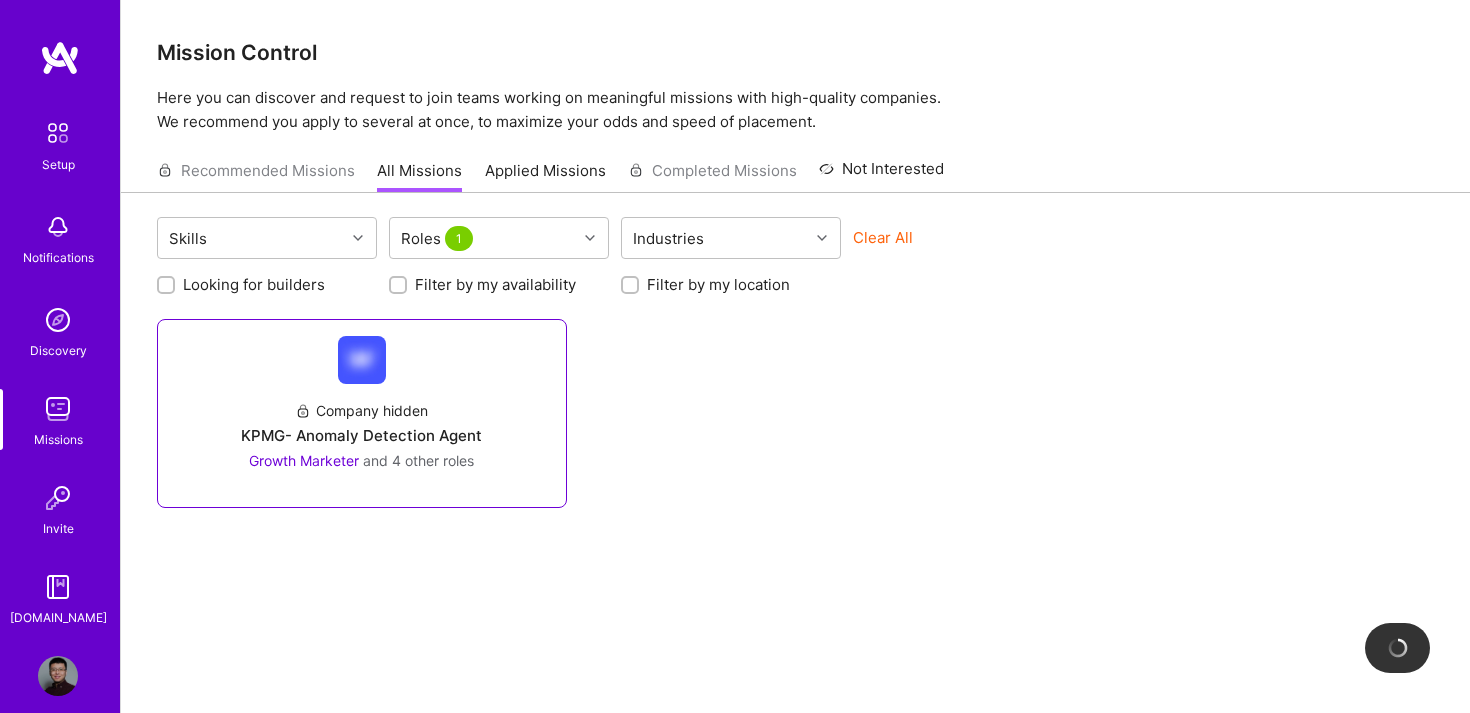 click on "KPMG- Anomaly Detection Agent" at bounding box center [361, 435] 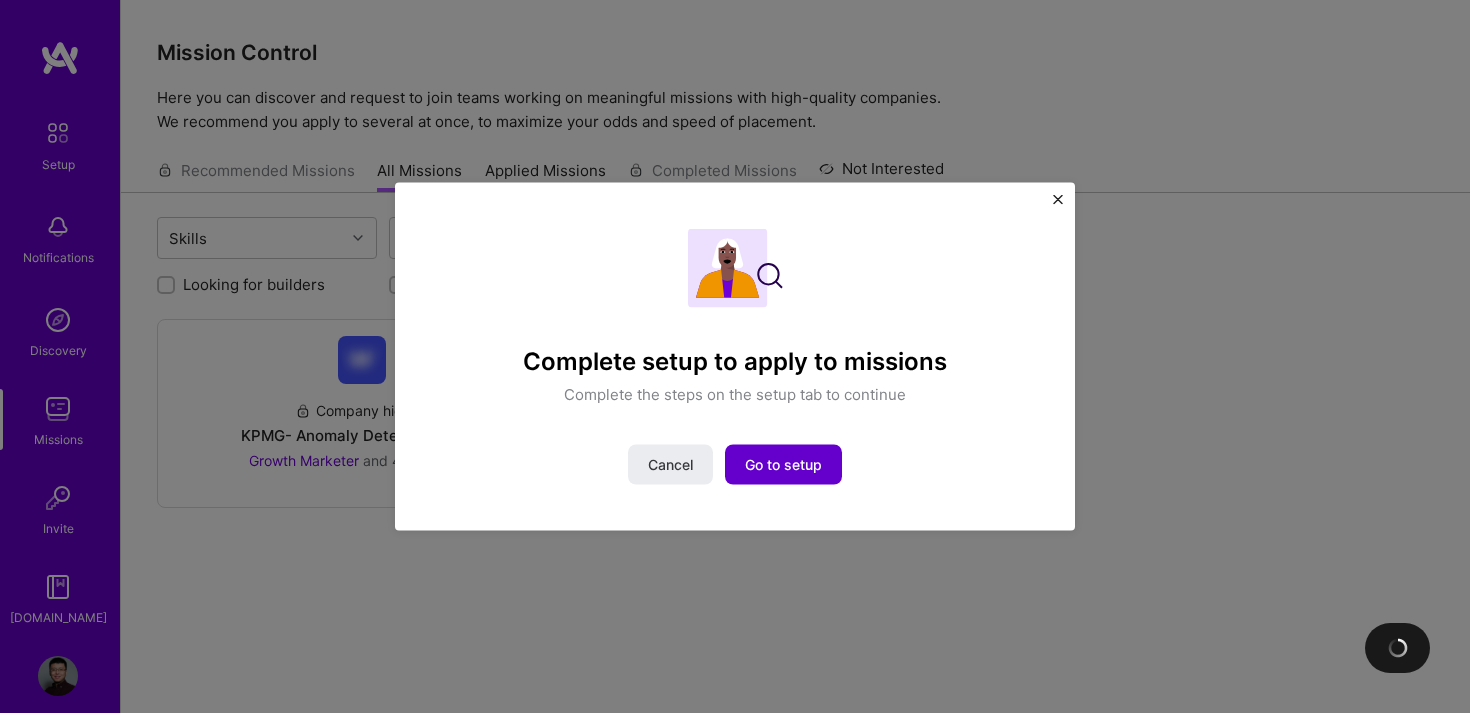 click on "Go to setup" at bounding box center [783, 465] 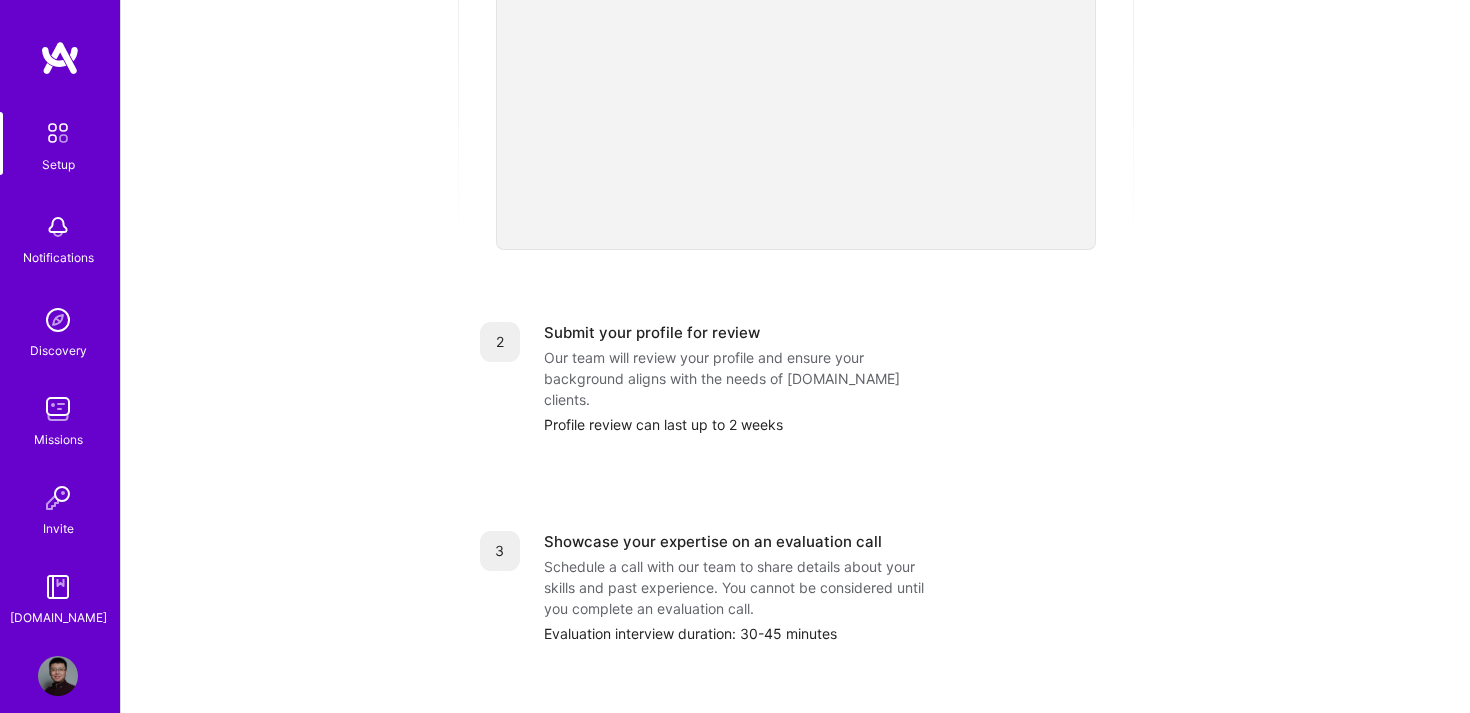 scroll, scrollTop: 806, scrollLeft: 0, axis: vertical 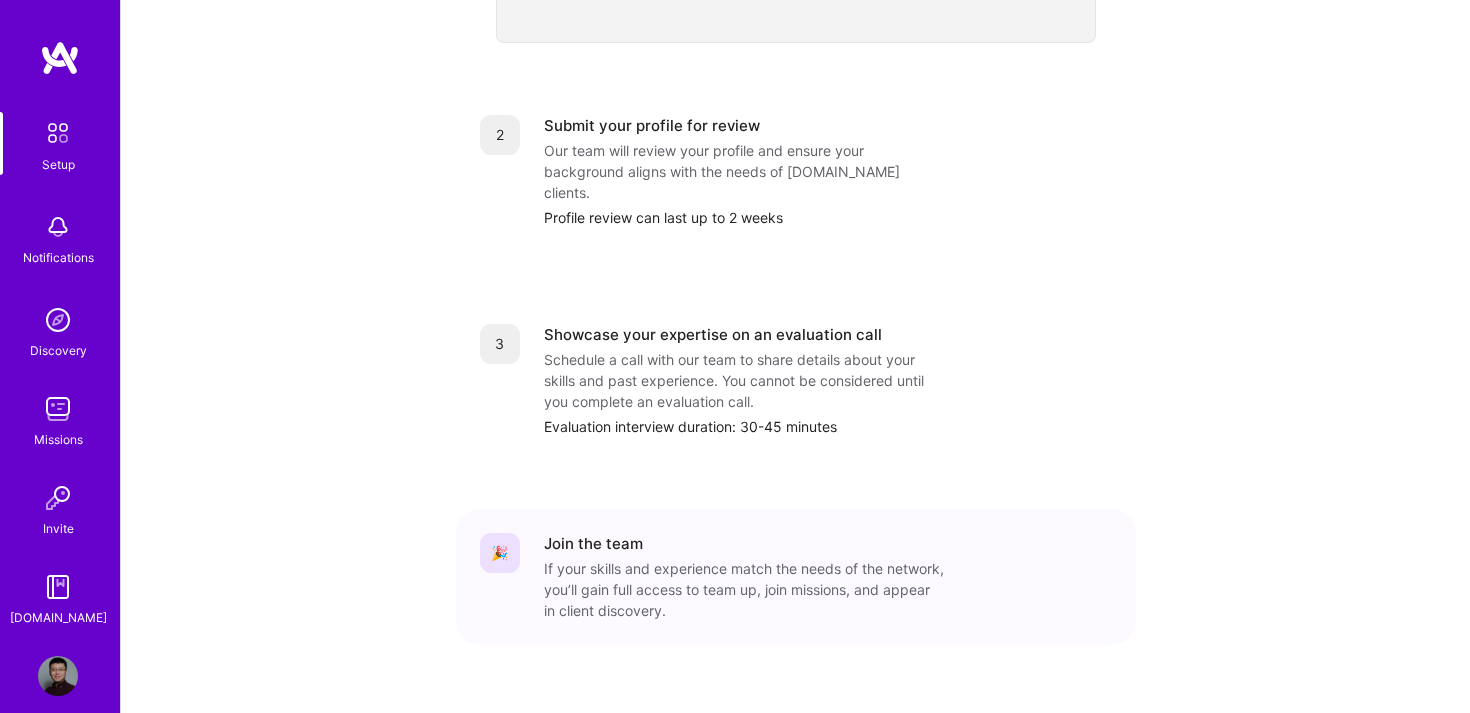 click on "Submit your profile for review" at bounding box center (652, 125) 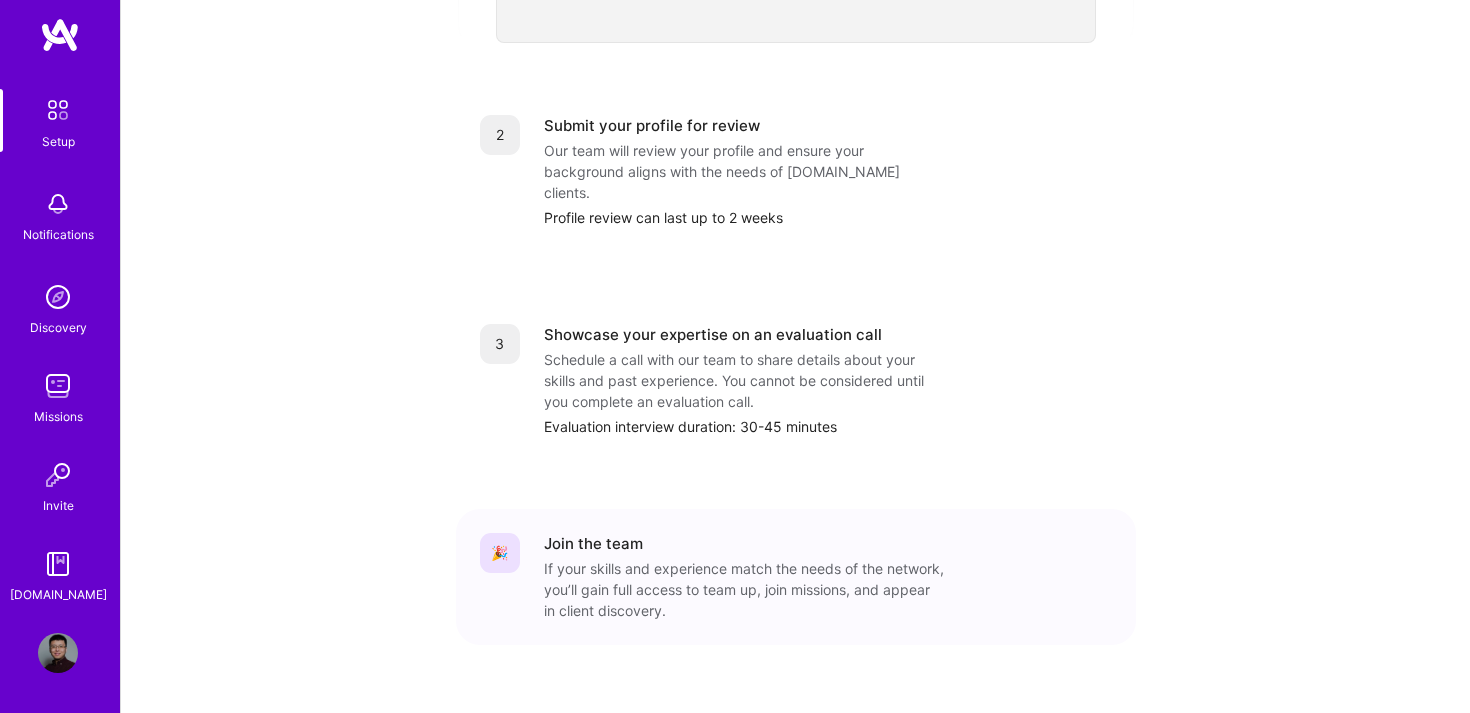click at bounding box center (58, 564) 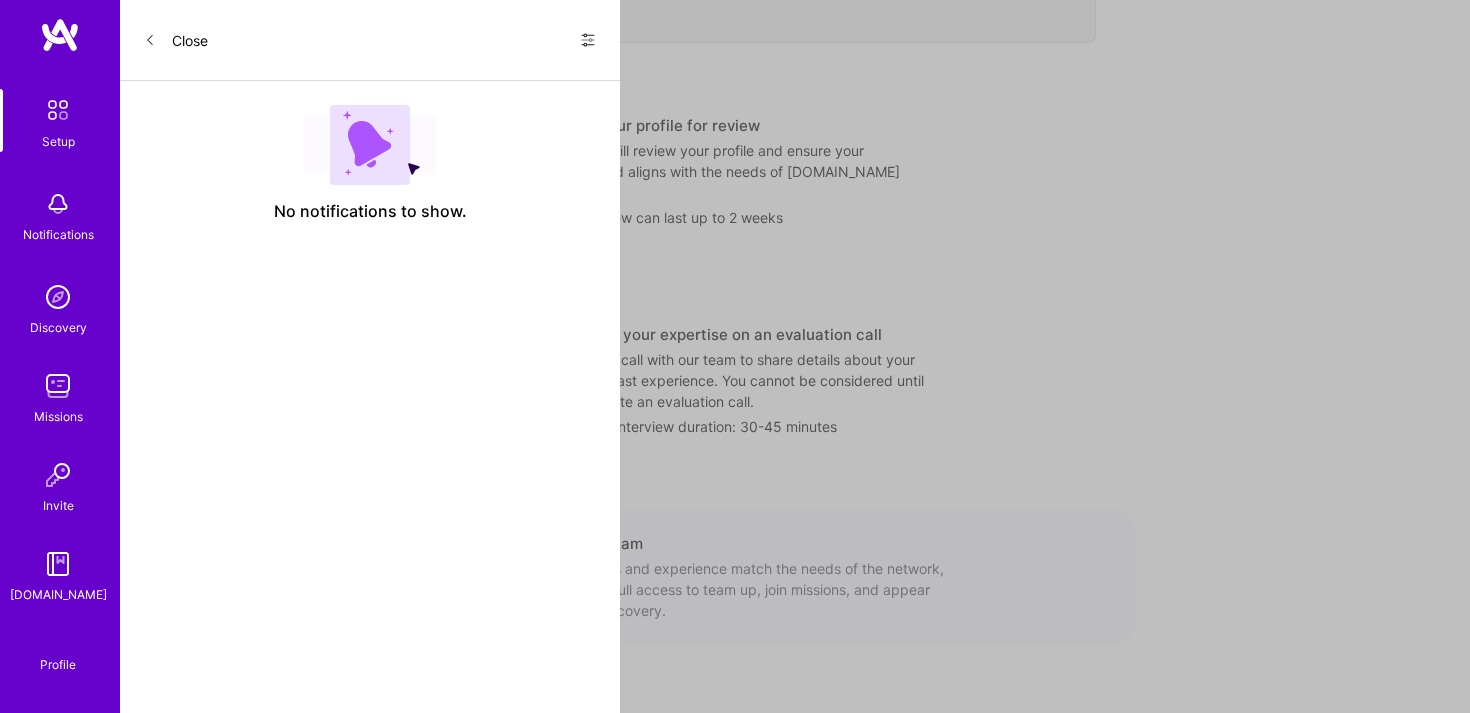 scroll, scrollTop: 0, scrollLeft: 0, axis: both 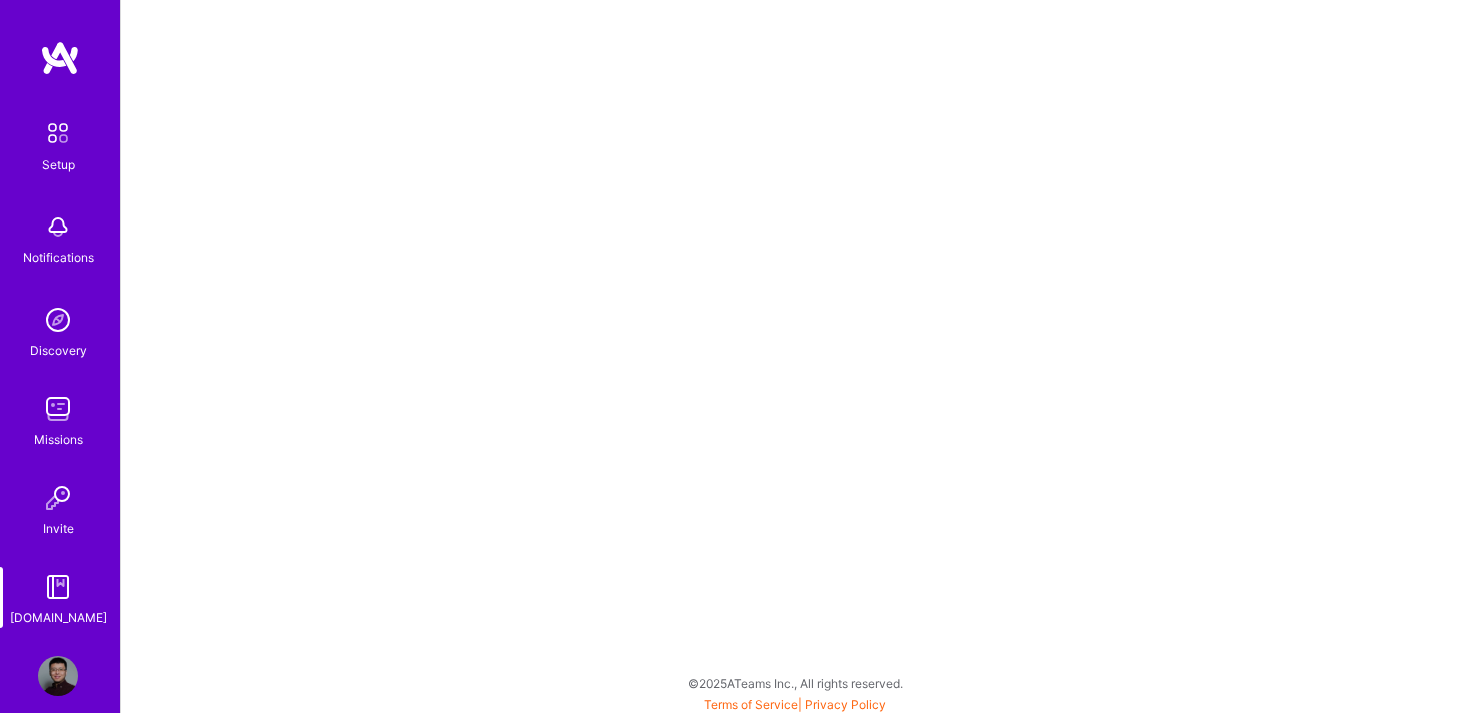 click at bounding box center (58, 133) 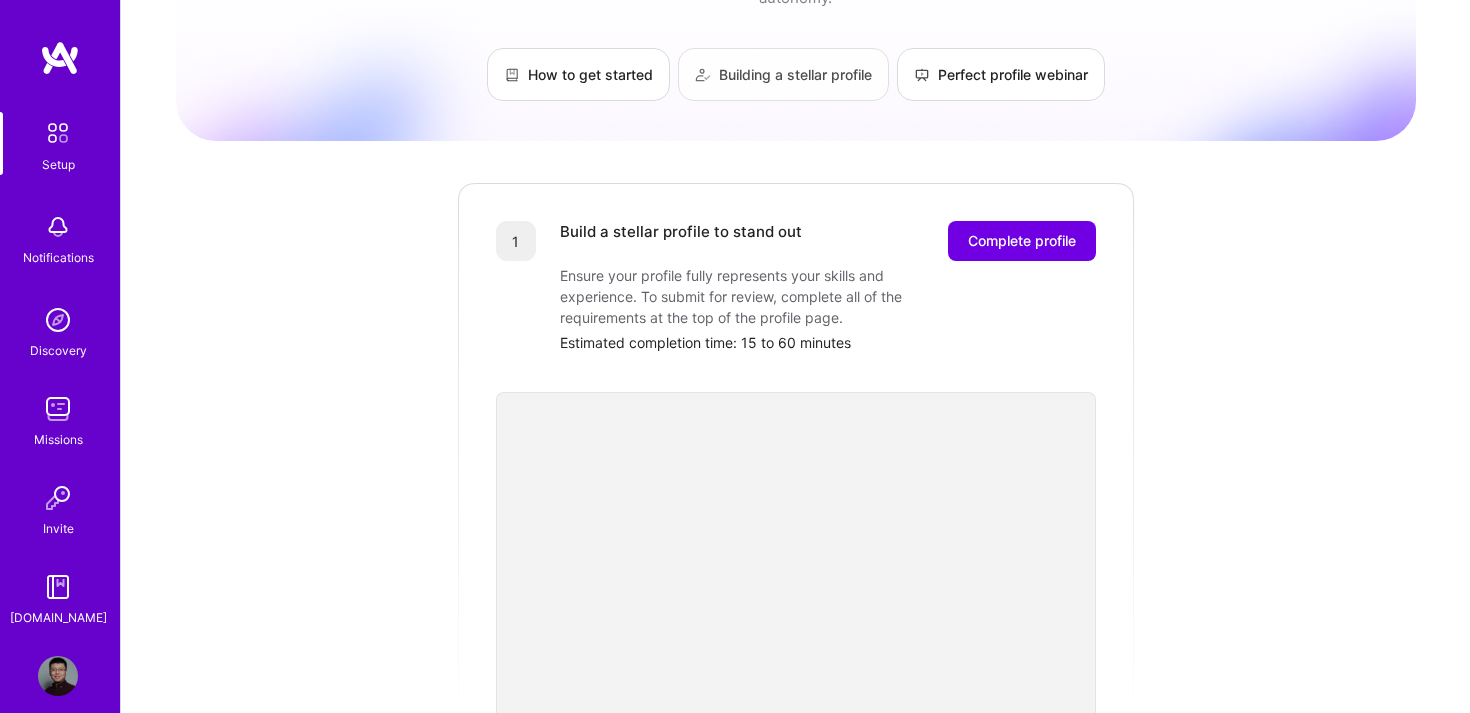 scroll, scrollTop: 0, scrollLeft: 0, axis: both 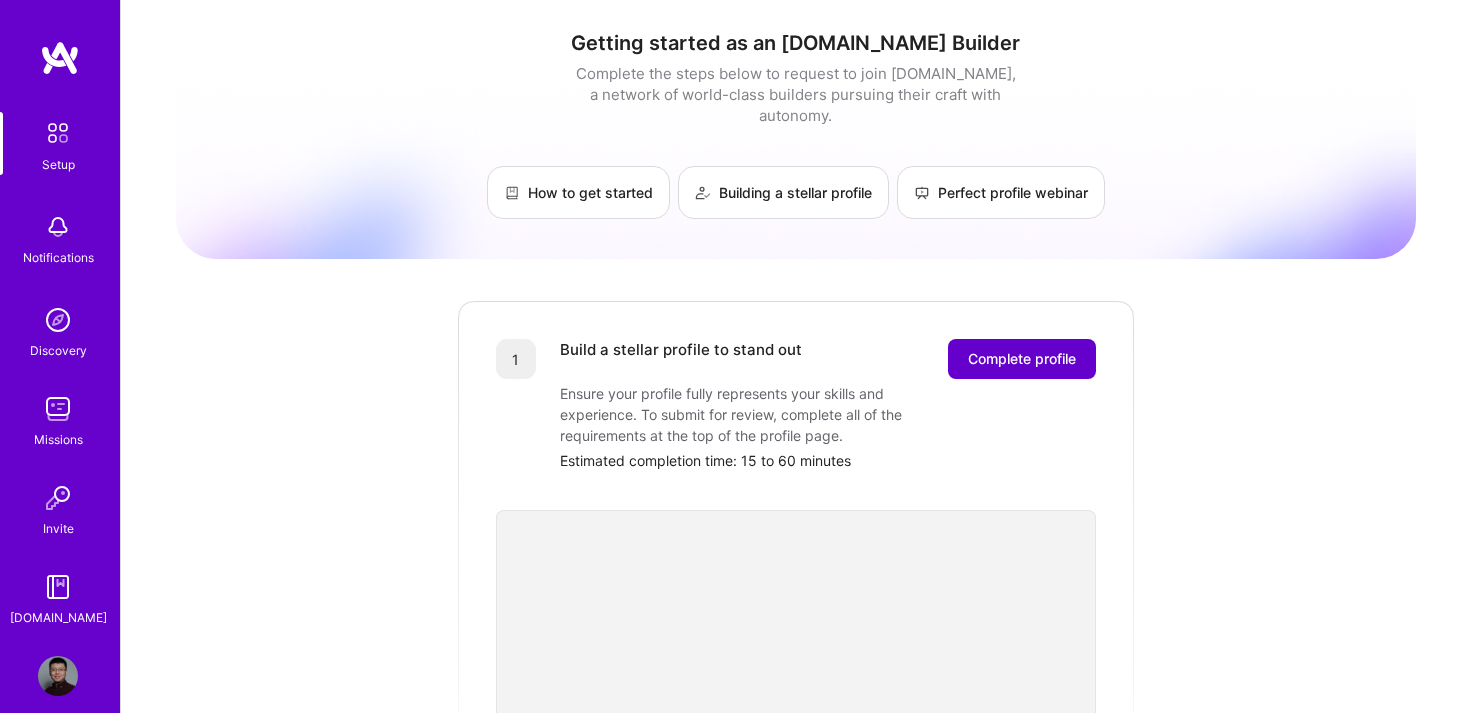 click on "Complete profile" at bounding box center [1022, 359] 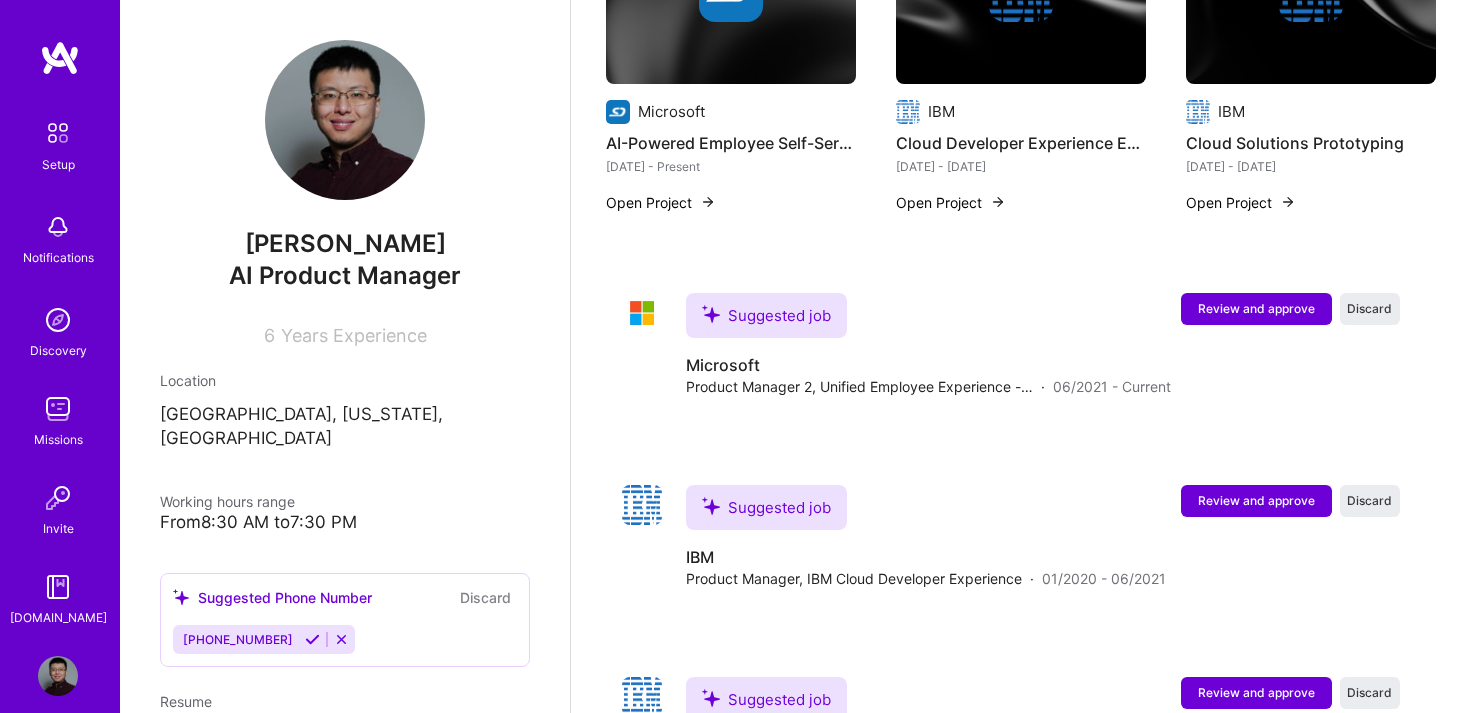 scroll, scrollTop: 987, scrollLeft: 0, axis: vertical 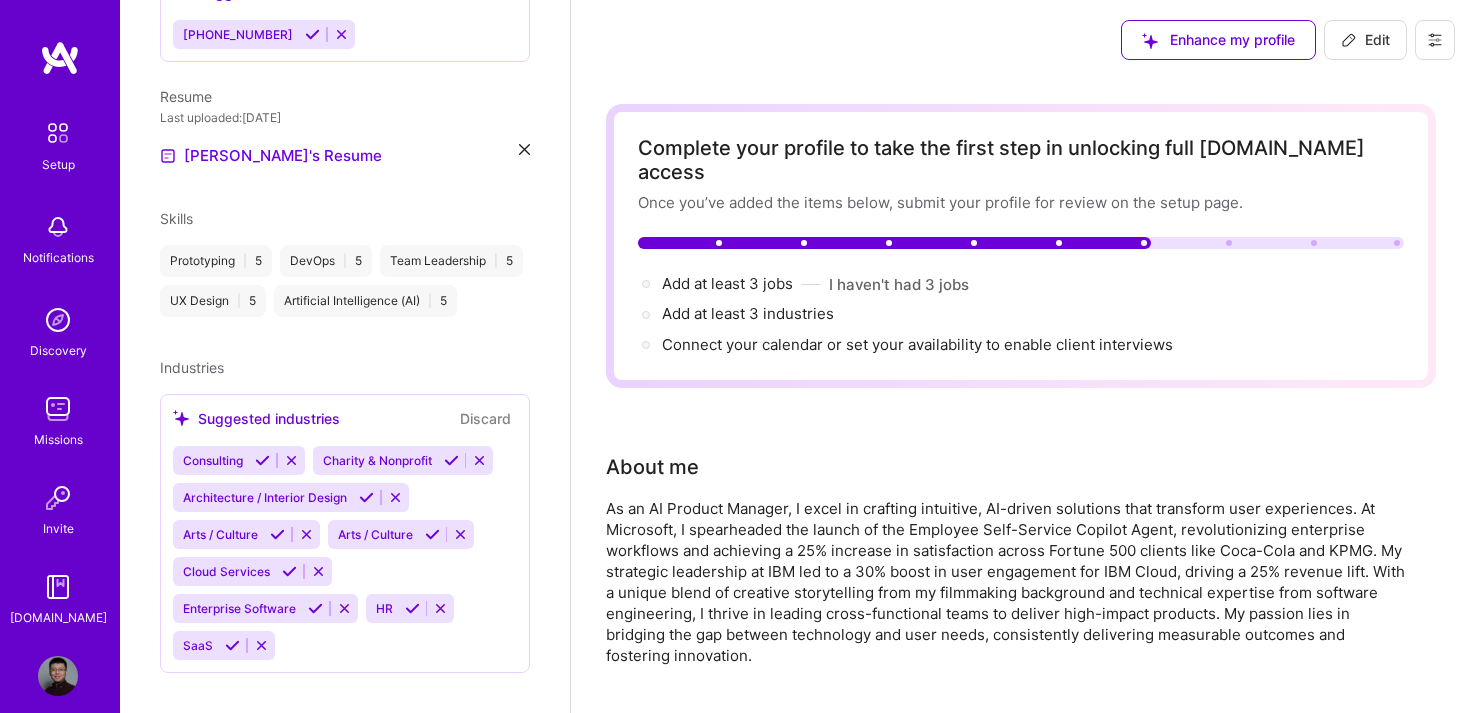 click at bounding box center (1229, 243) 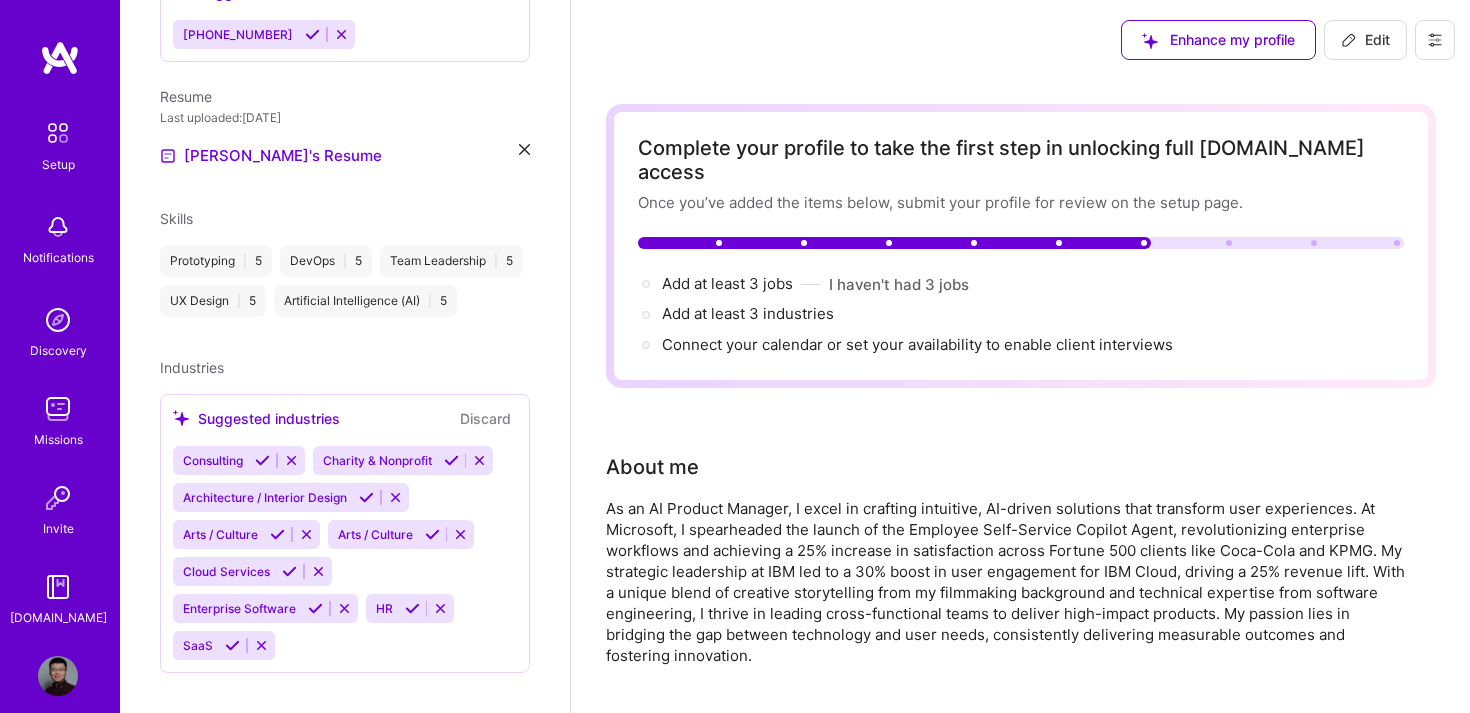 click at bounding box center (58, 133) 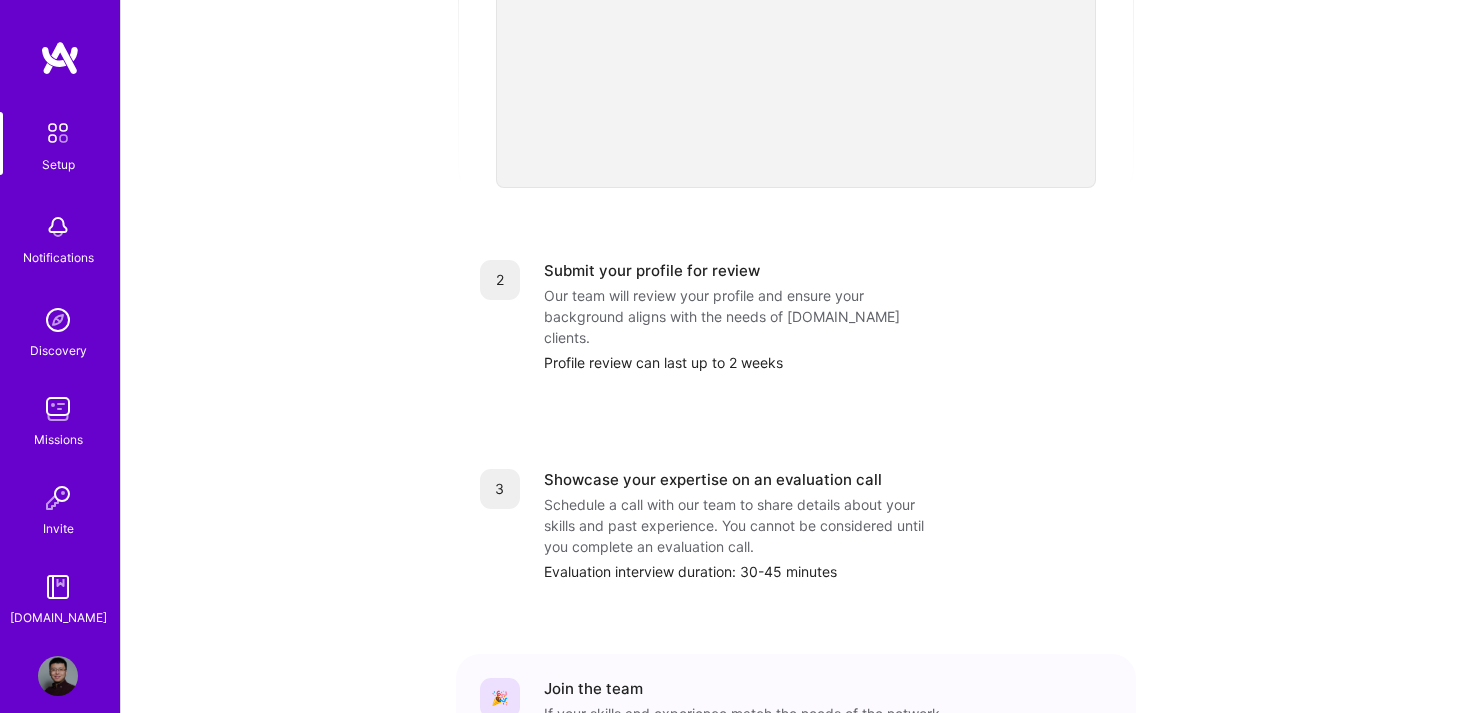 scroll, scrollTop: 806, scrollLeft: 0, axis: vertical 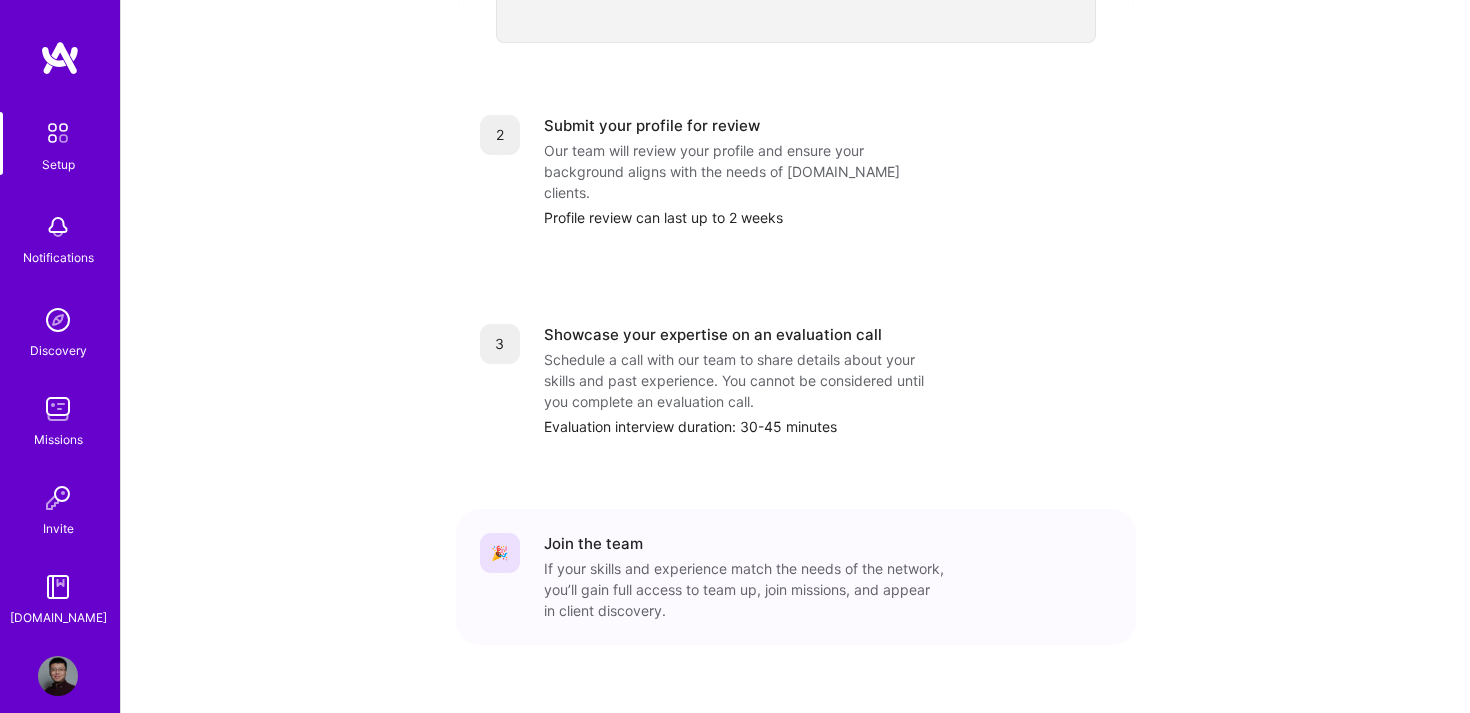 click on "Schedule a call with our team to share details about your skills and past experience. You cannot be considered until you complete an evaluation call." at bounding box center [744, 380] 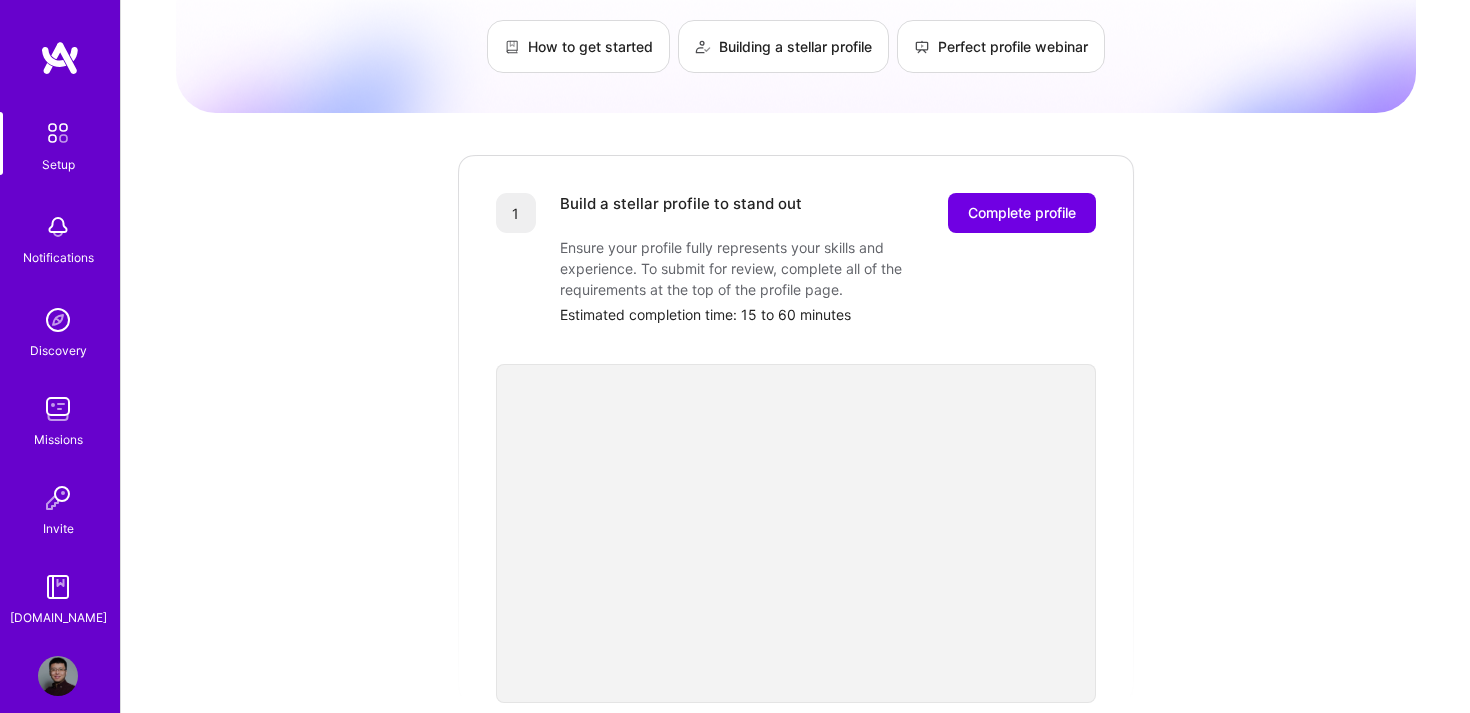 scroll, scrollTop: 0, scrollLeft: 0, axis: both 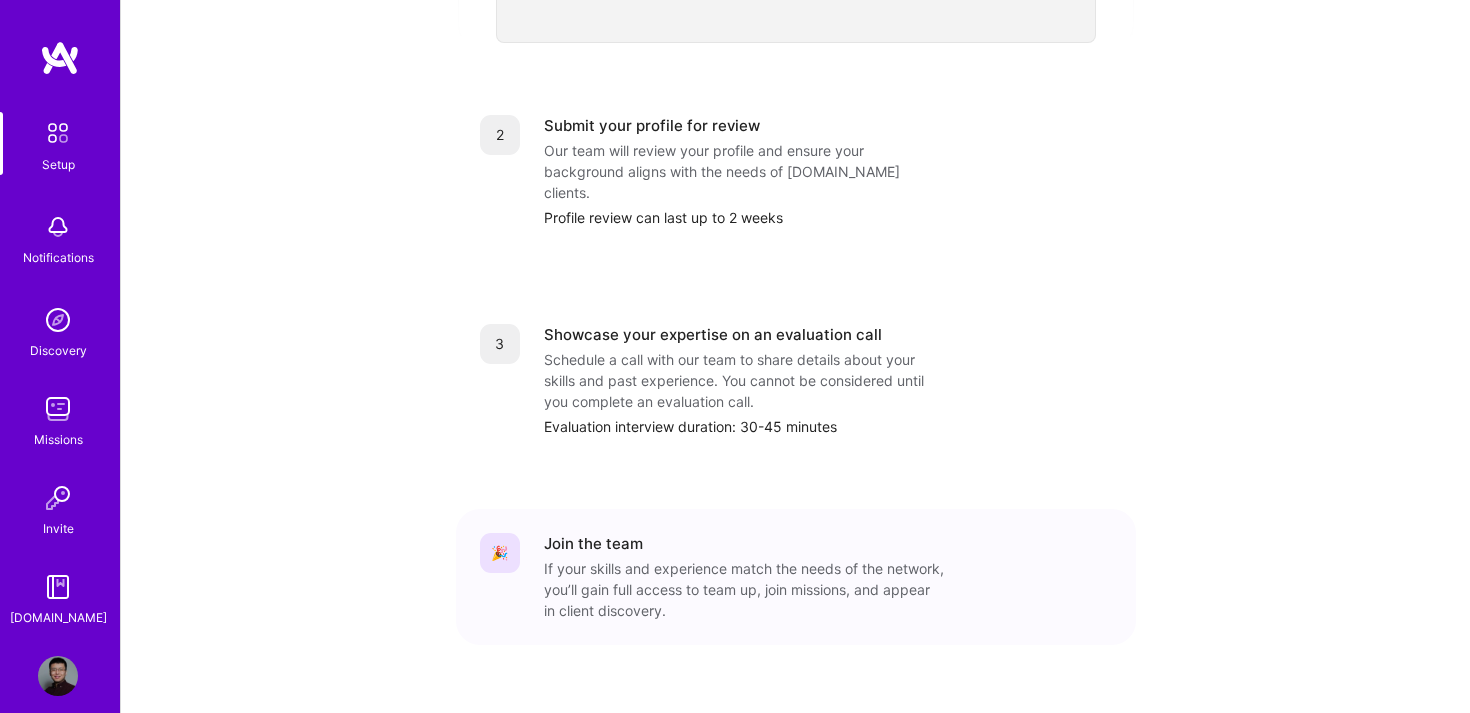 click at bounding box center [58, 676] 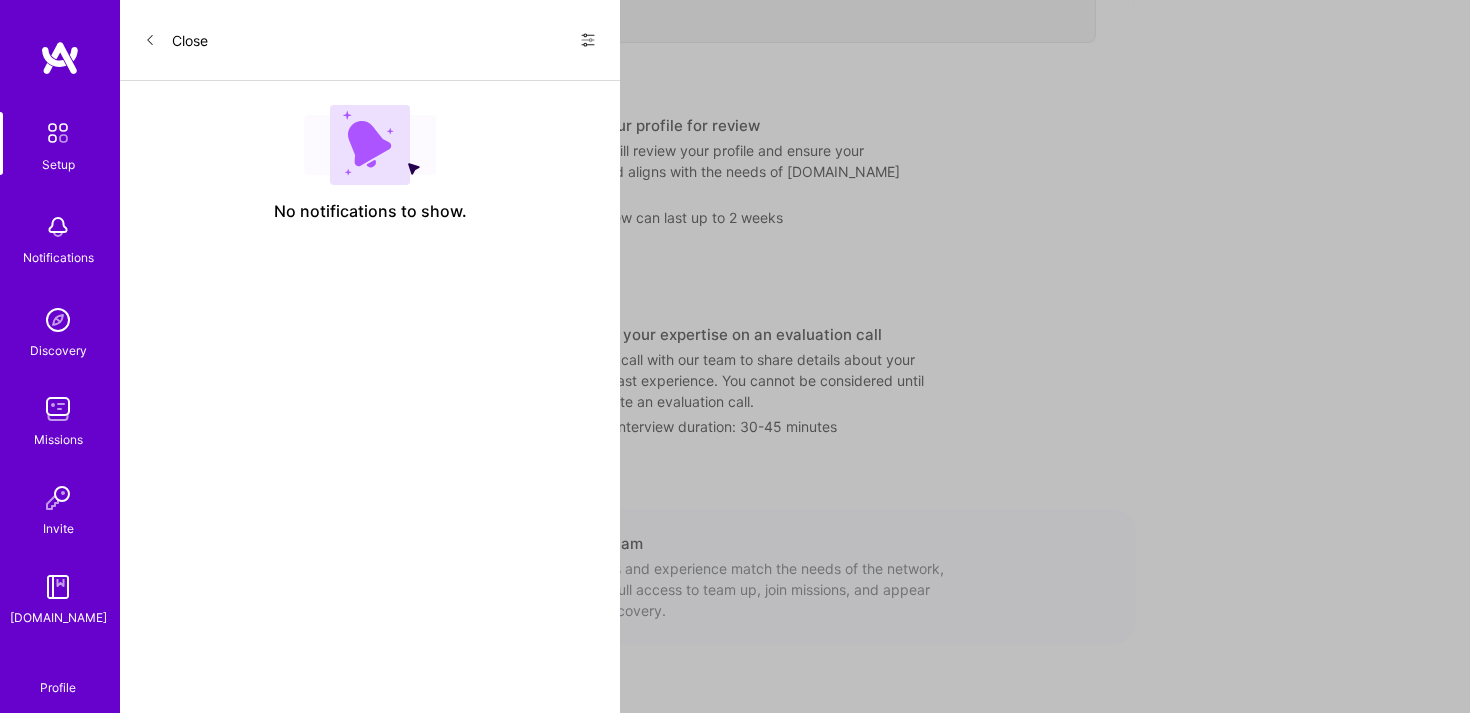 scroll, scrollTop: 0, scrollLeft: 0, axis: both 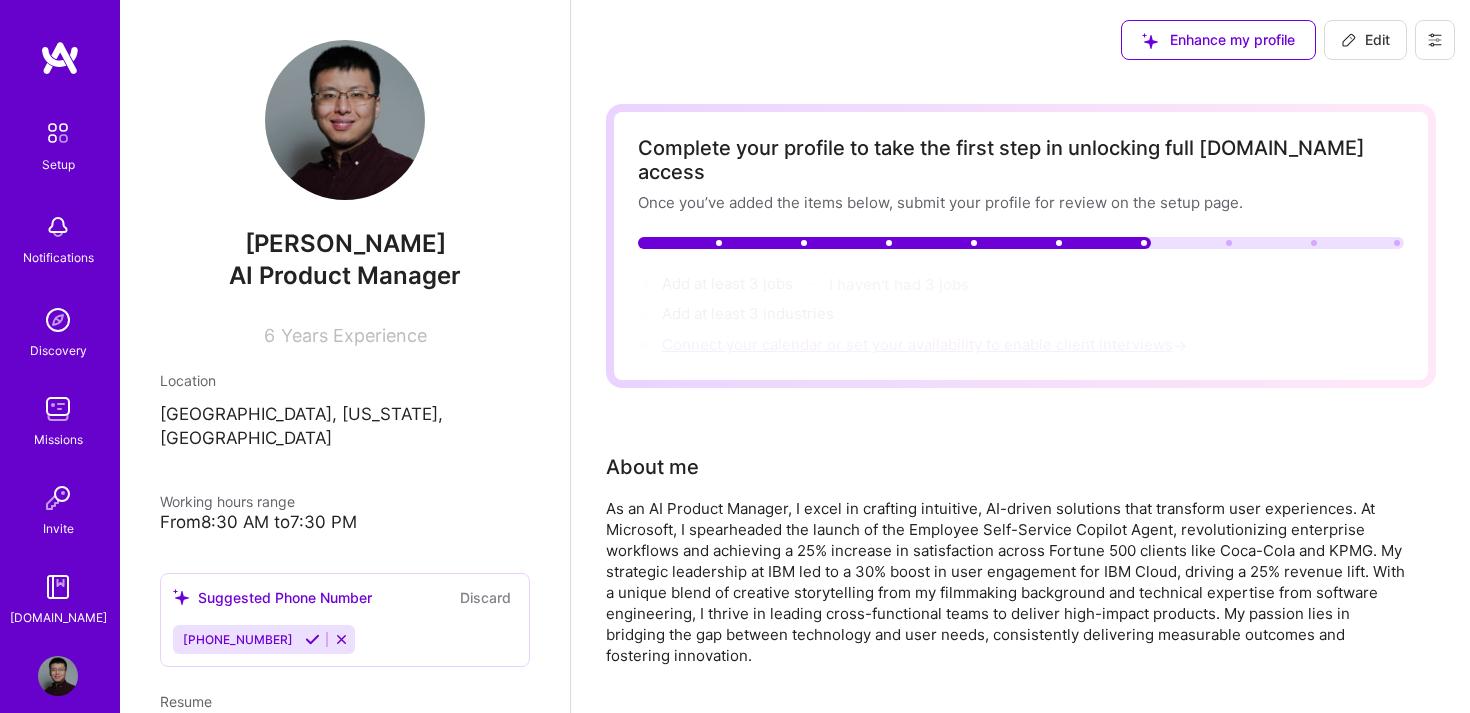 click on "Connect your calendar or set your availability to enable client interviews  →" at bounding box center [926, 344] 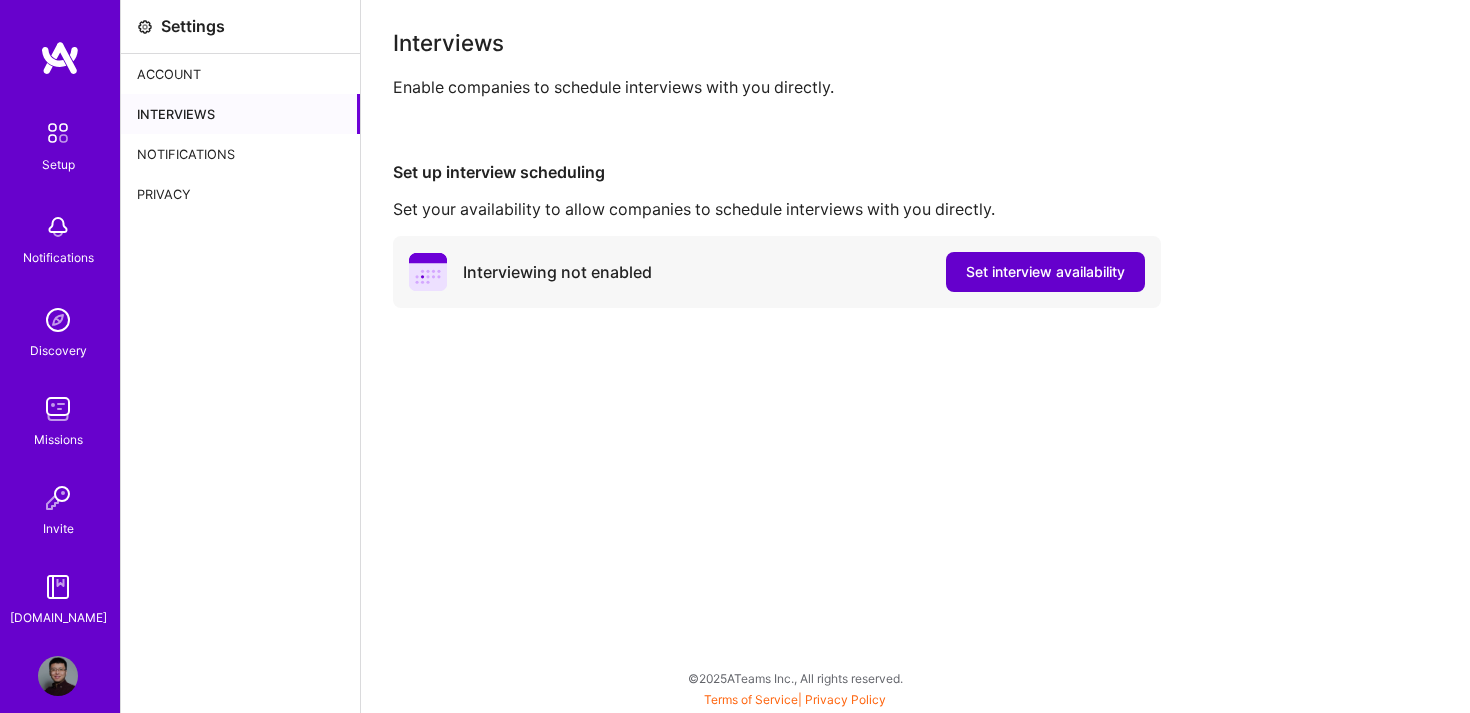 click on "Set interview availability" at bounding box center (1045, 272) 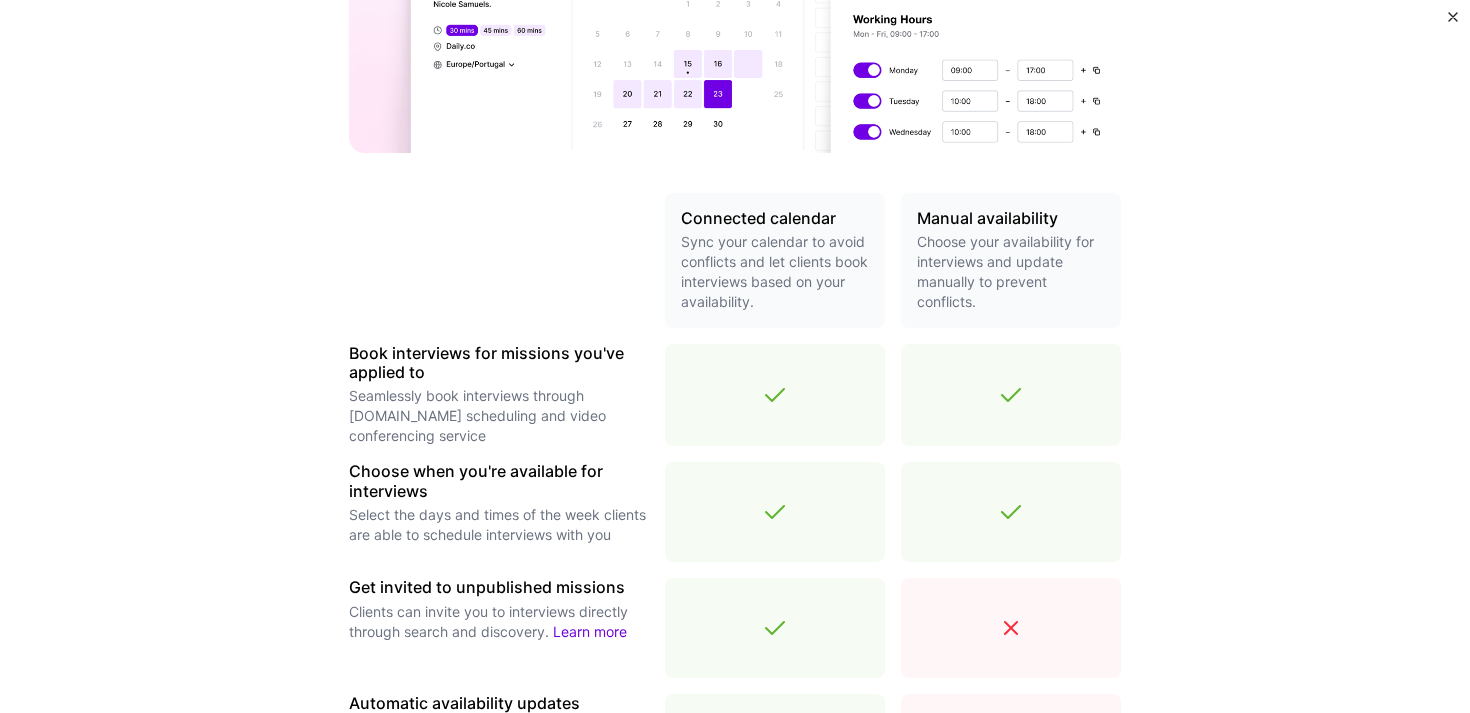 scroll, scrollTop: 688, scrollLeft: 0, axis: vertical 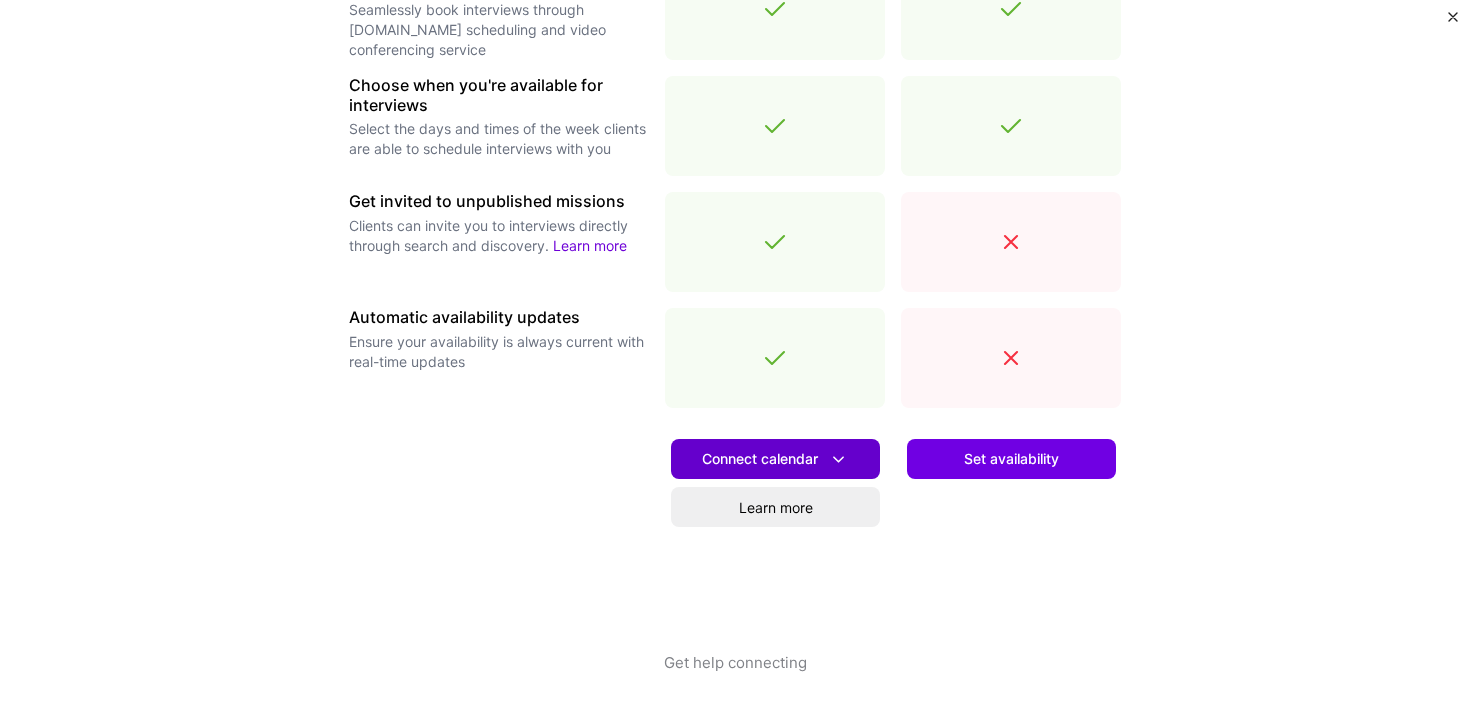 click on "Connect calendar" at bounding box center (775, 459) 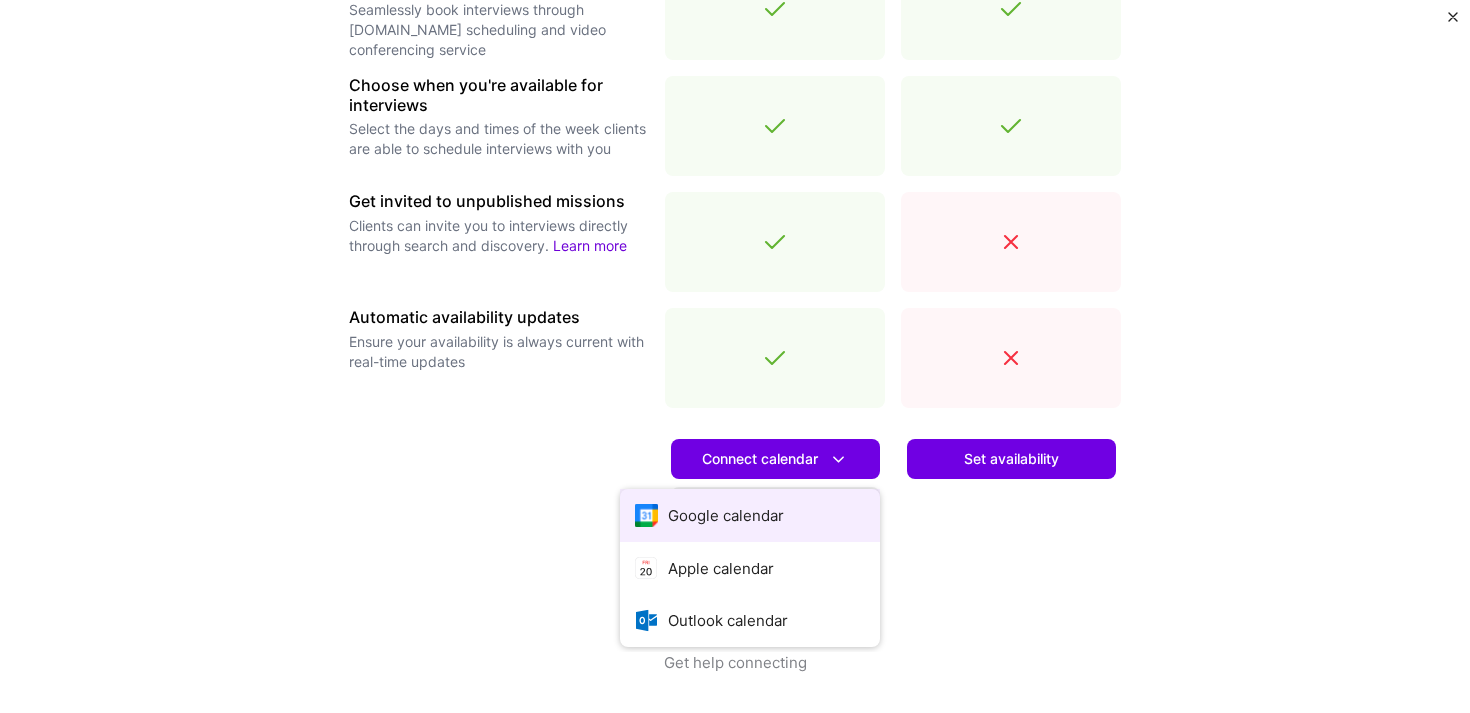 click on "Google calendar" at bounding box center [750, 515] 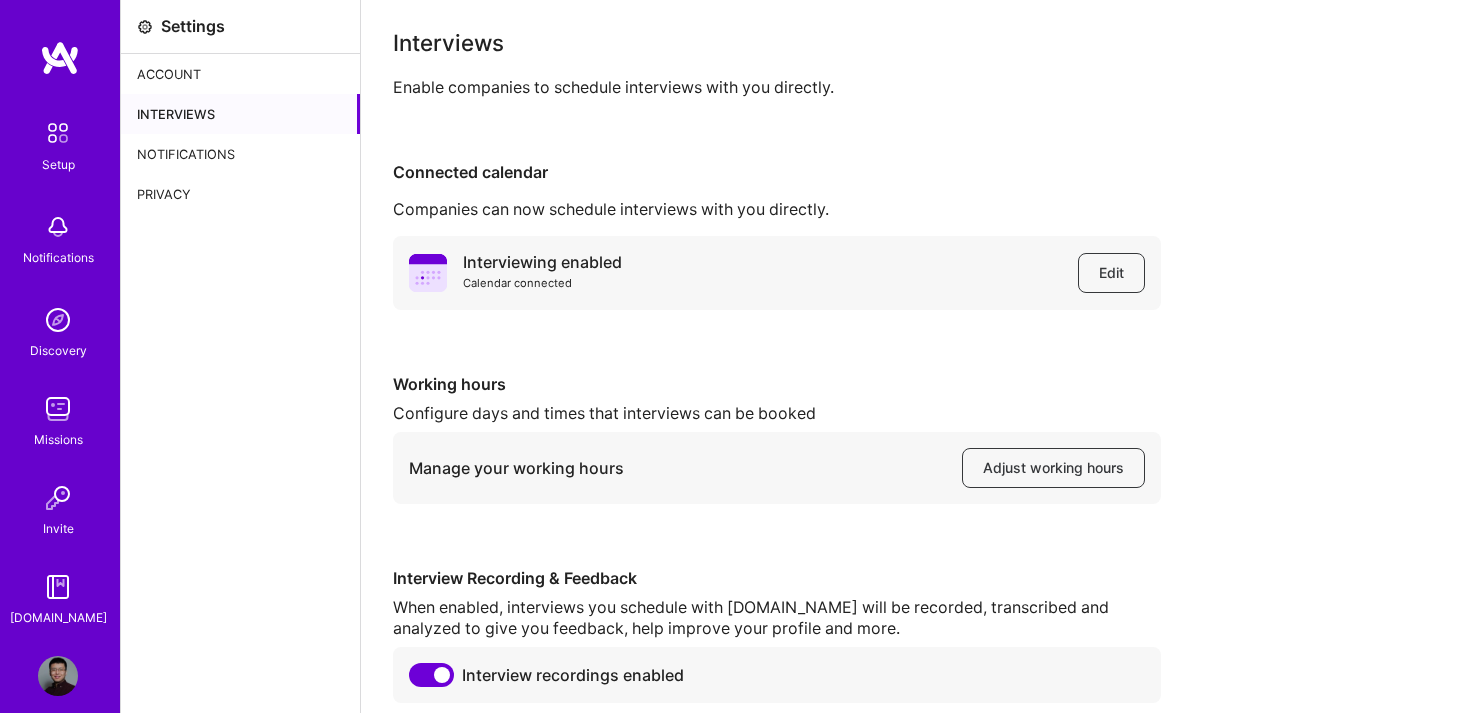 scroll, scrollTop: 0, scrollLeft: 0, axis: both 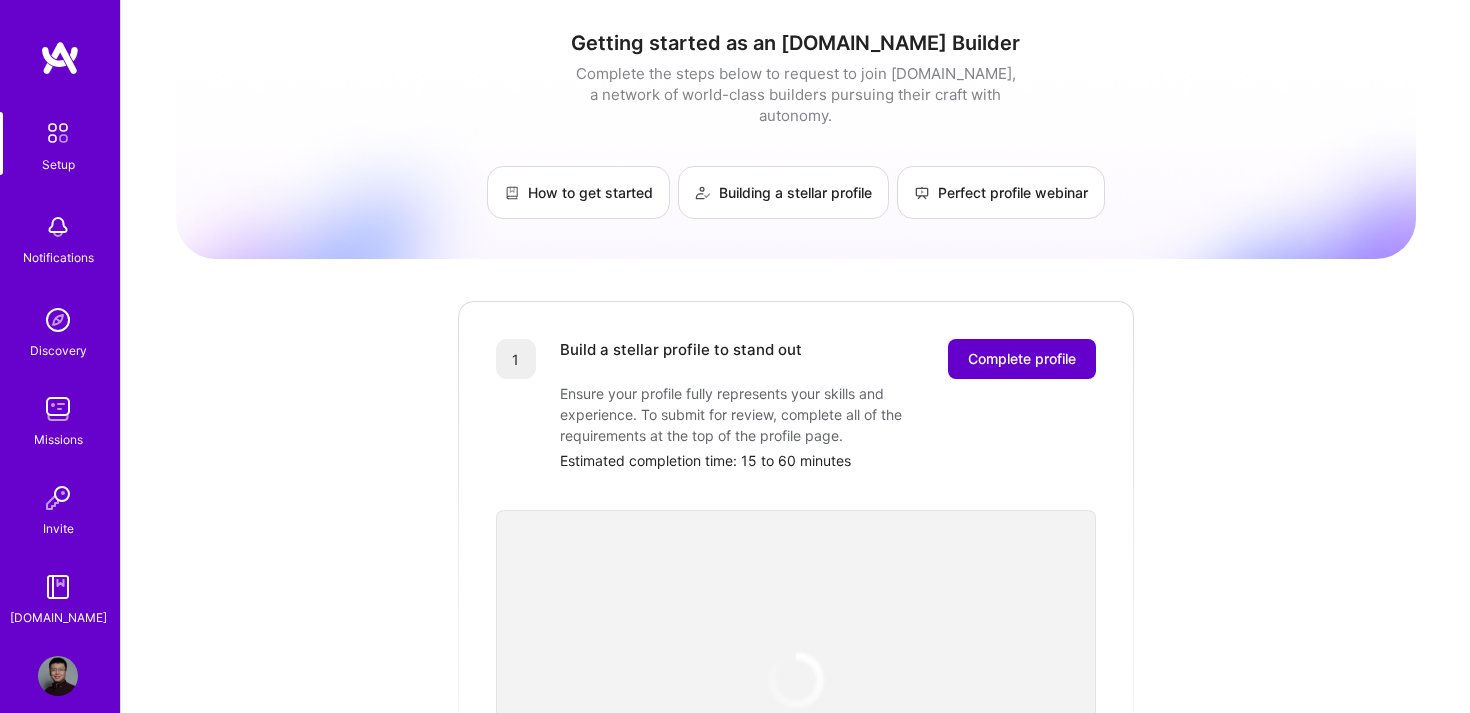 click on "Complete profile" at bounding box center (1022, 359) 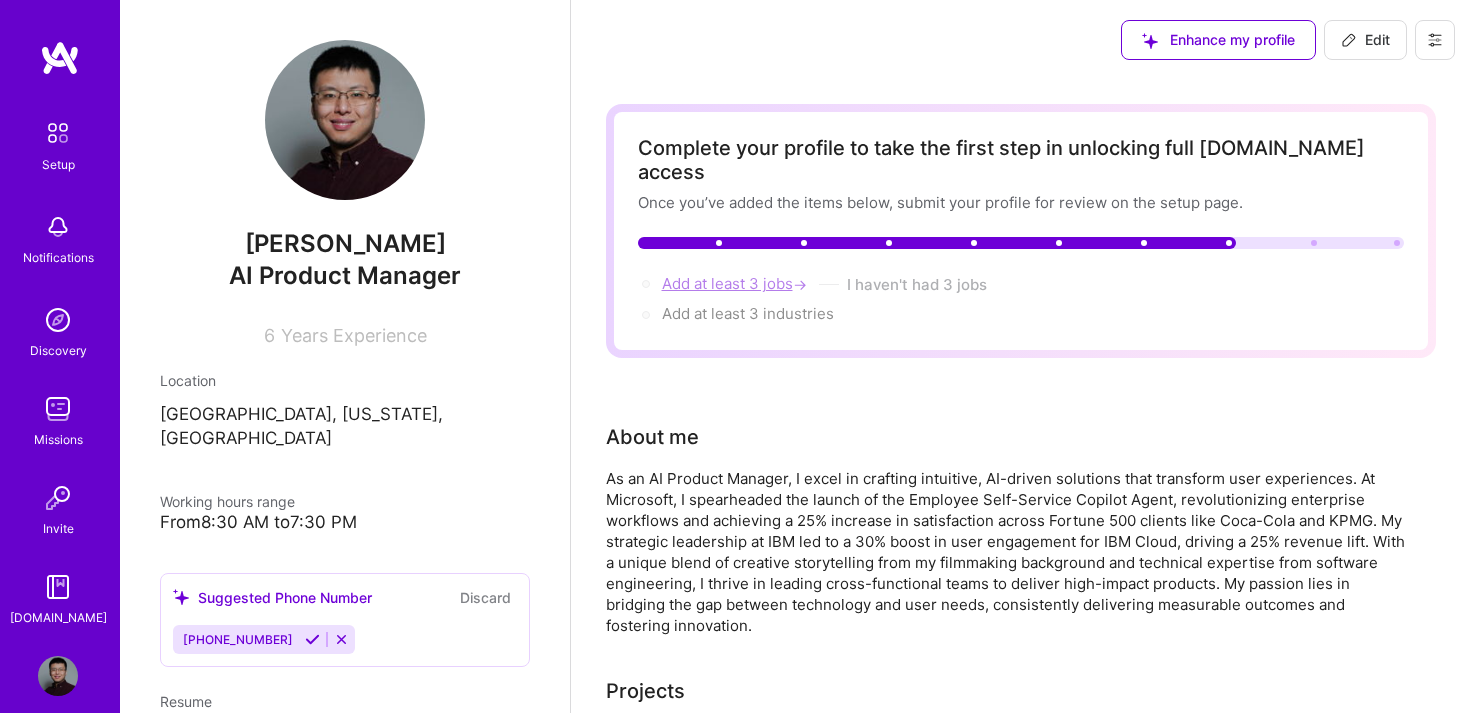 click on "Add at least 3 jobs  →" at bounding box center (736, 283) 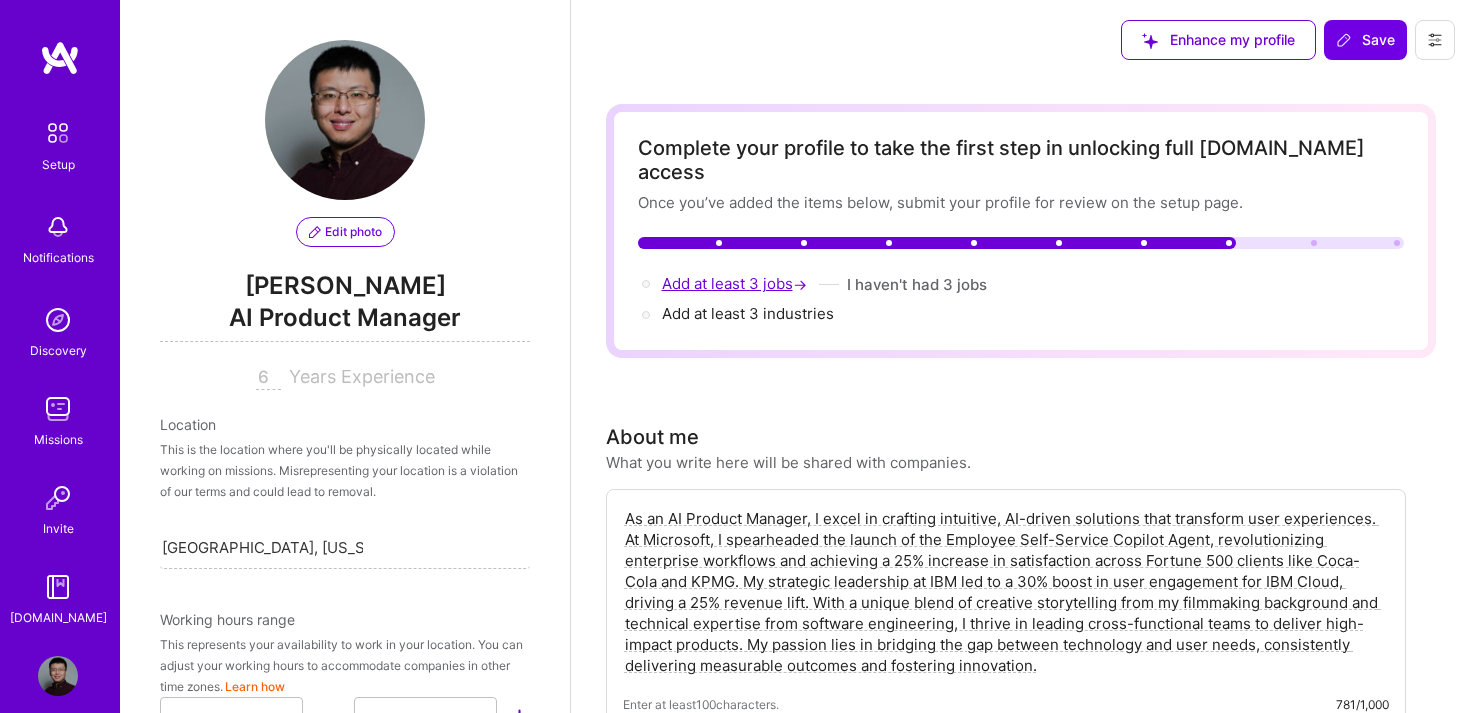 scroll, scrollTop: 115, scrollLeft: 0, axis: vertical 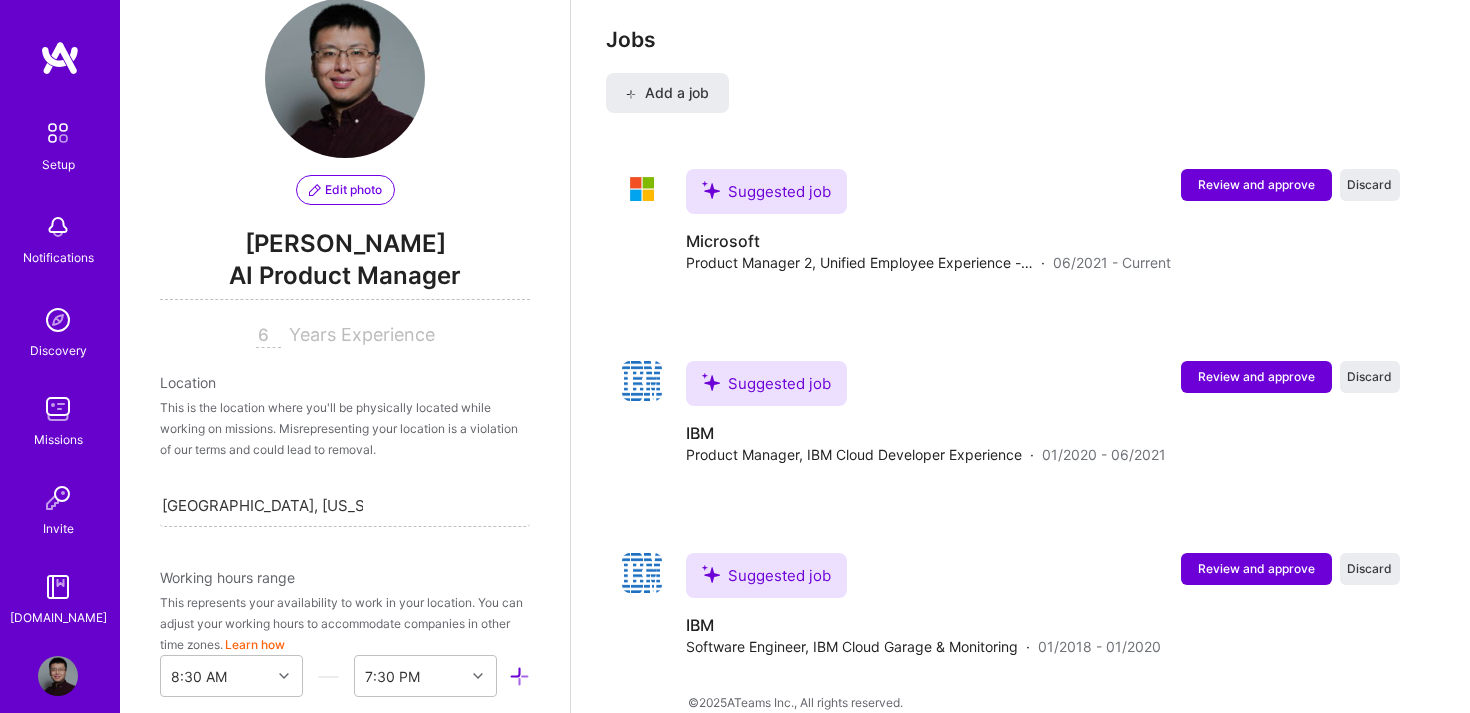 click on "6" at bounding box center [268, 336] 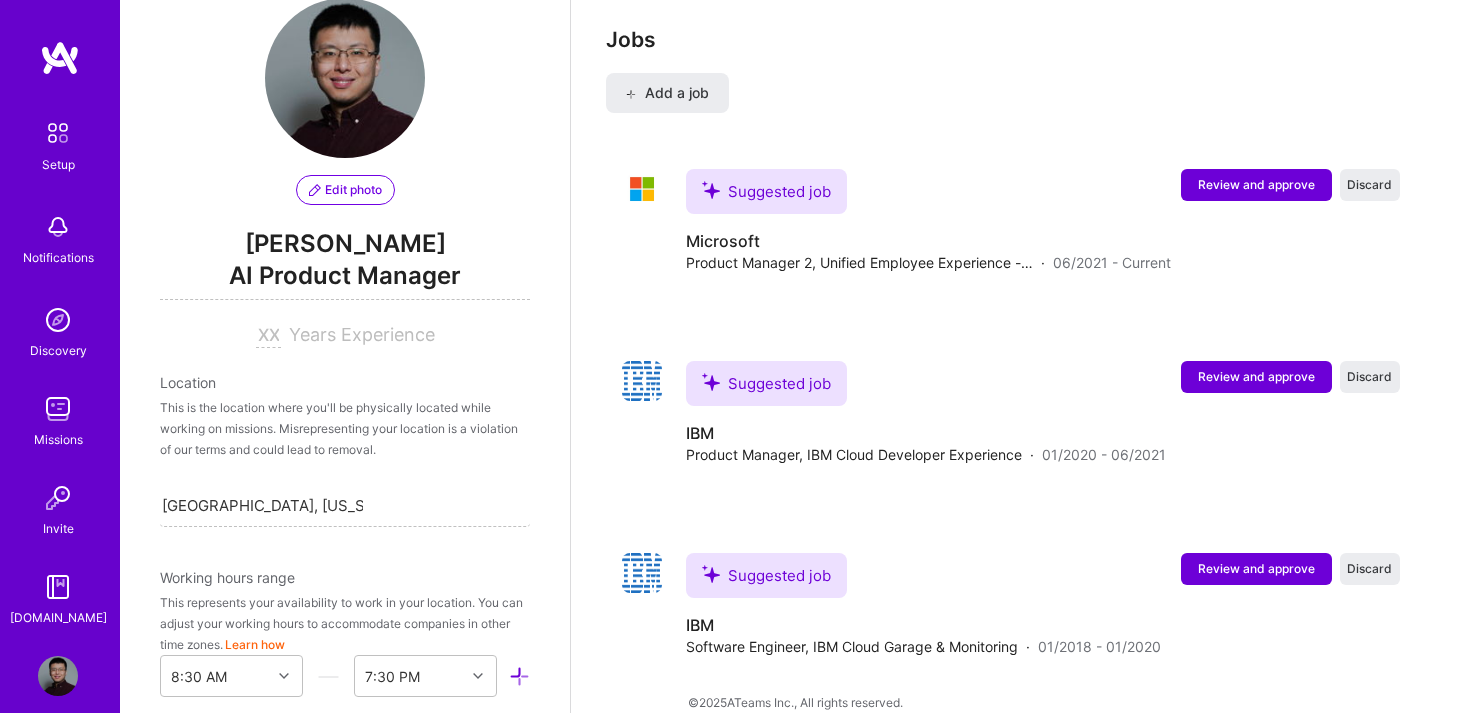 type on "6" 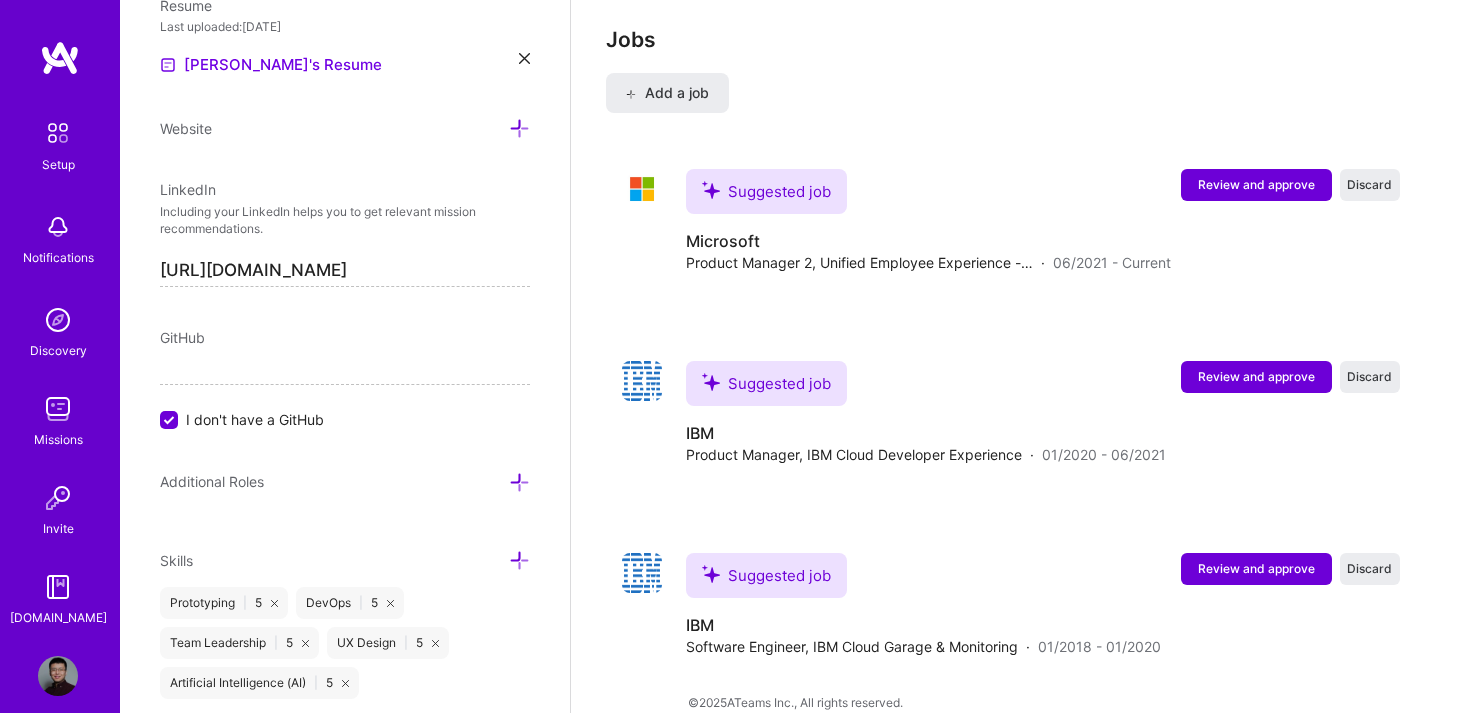 scroll, scrollTop: 807, scrollLeft: 0, axis: vertical 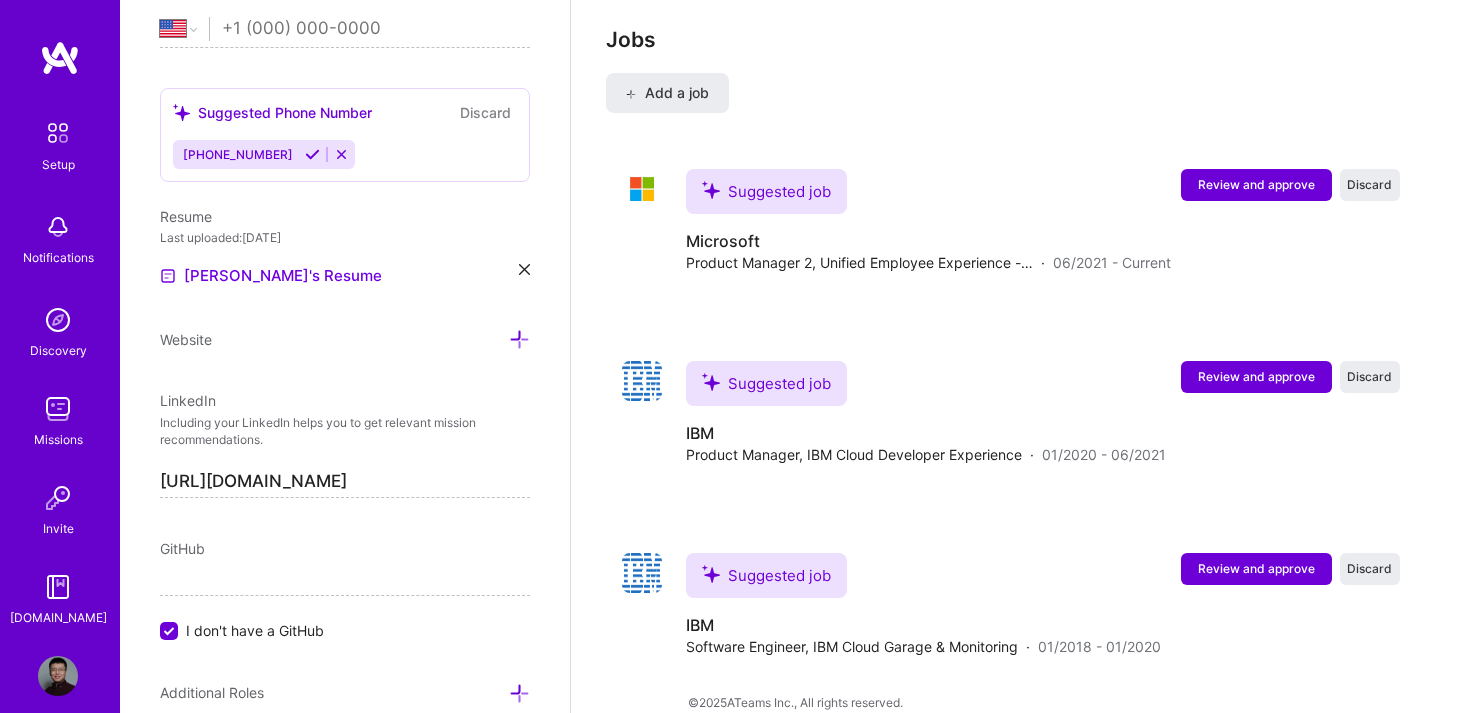 click on "[PHONE_NUMBER]" at bounding box center (236, 154) 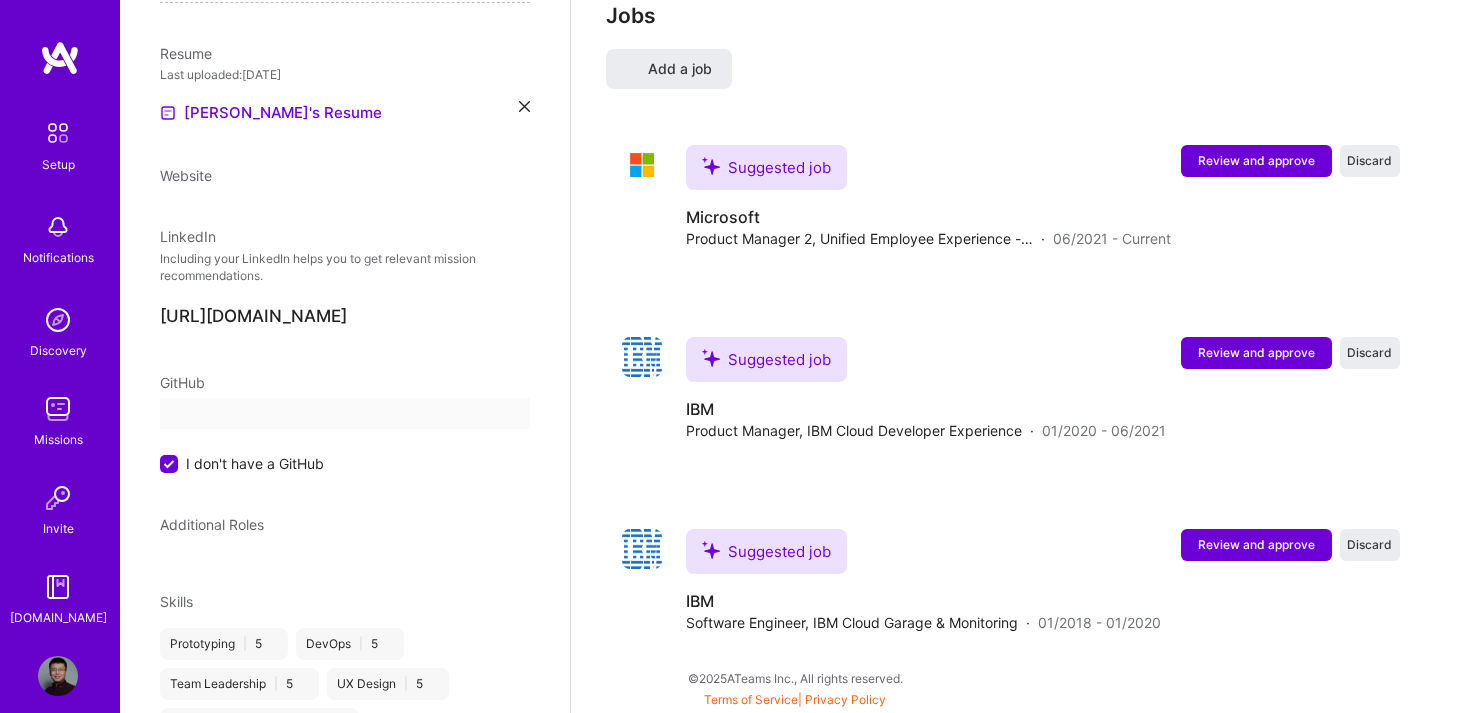 scroll, scrollTop: 584, scrollLeft: 0, axis: vertical 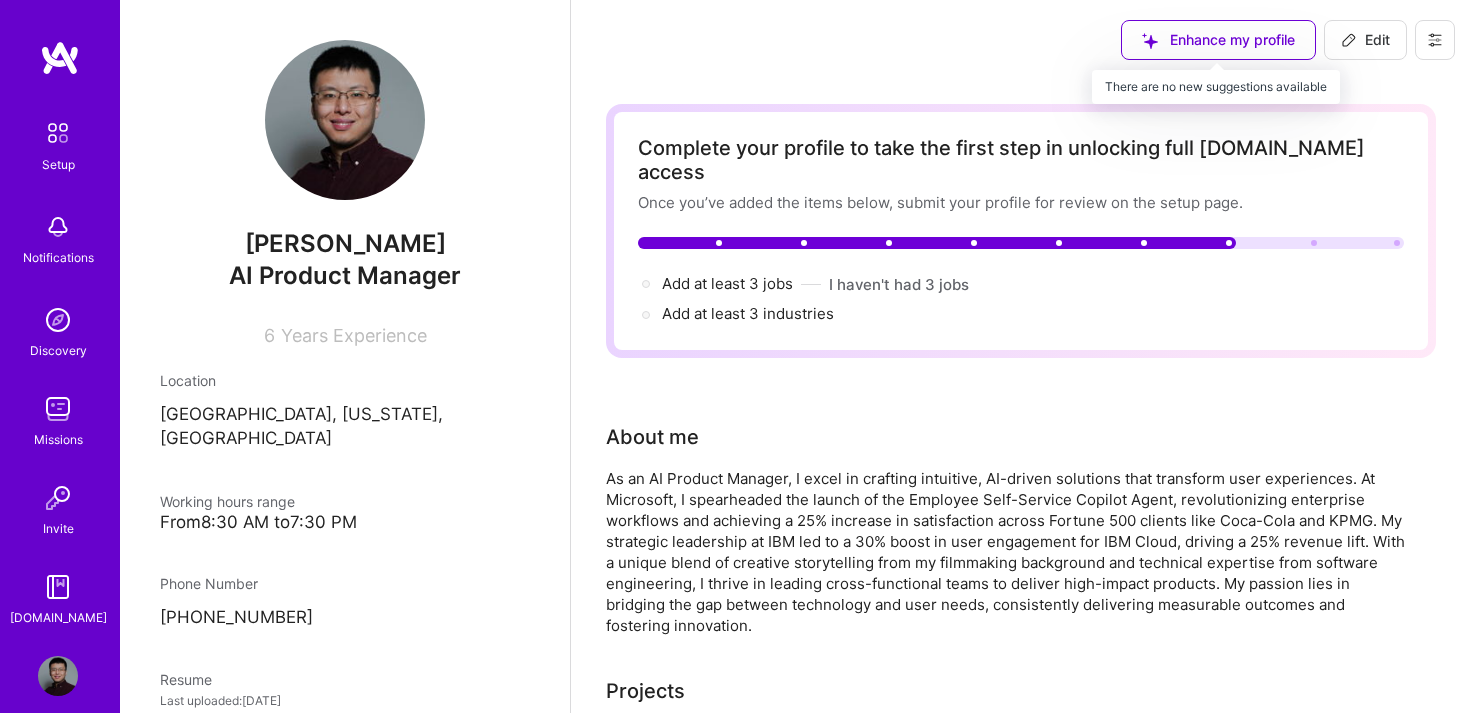 click on "Enhance my profile" at bounding box center [1218, 40] 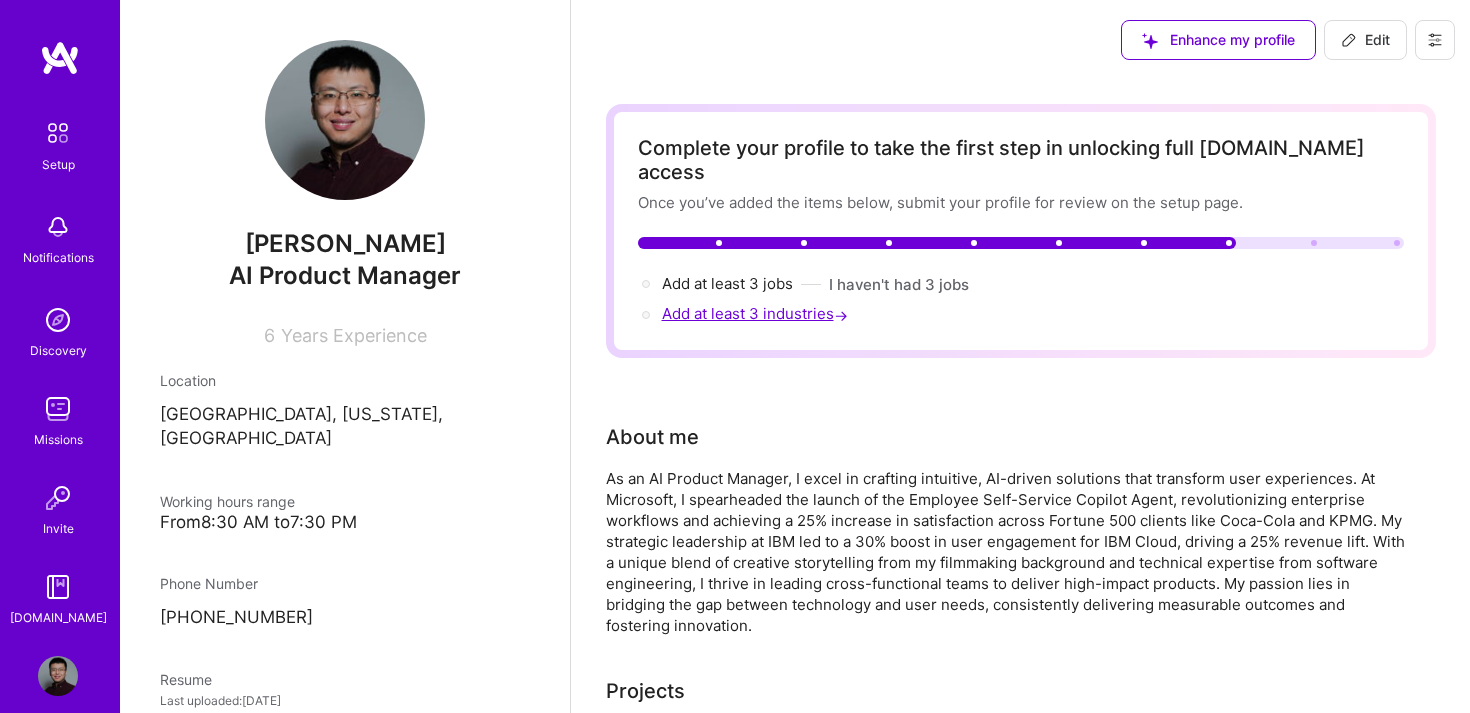 click on "Add at least 3 industries  →" at bounding box center [757, 313] 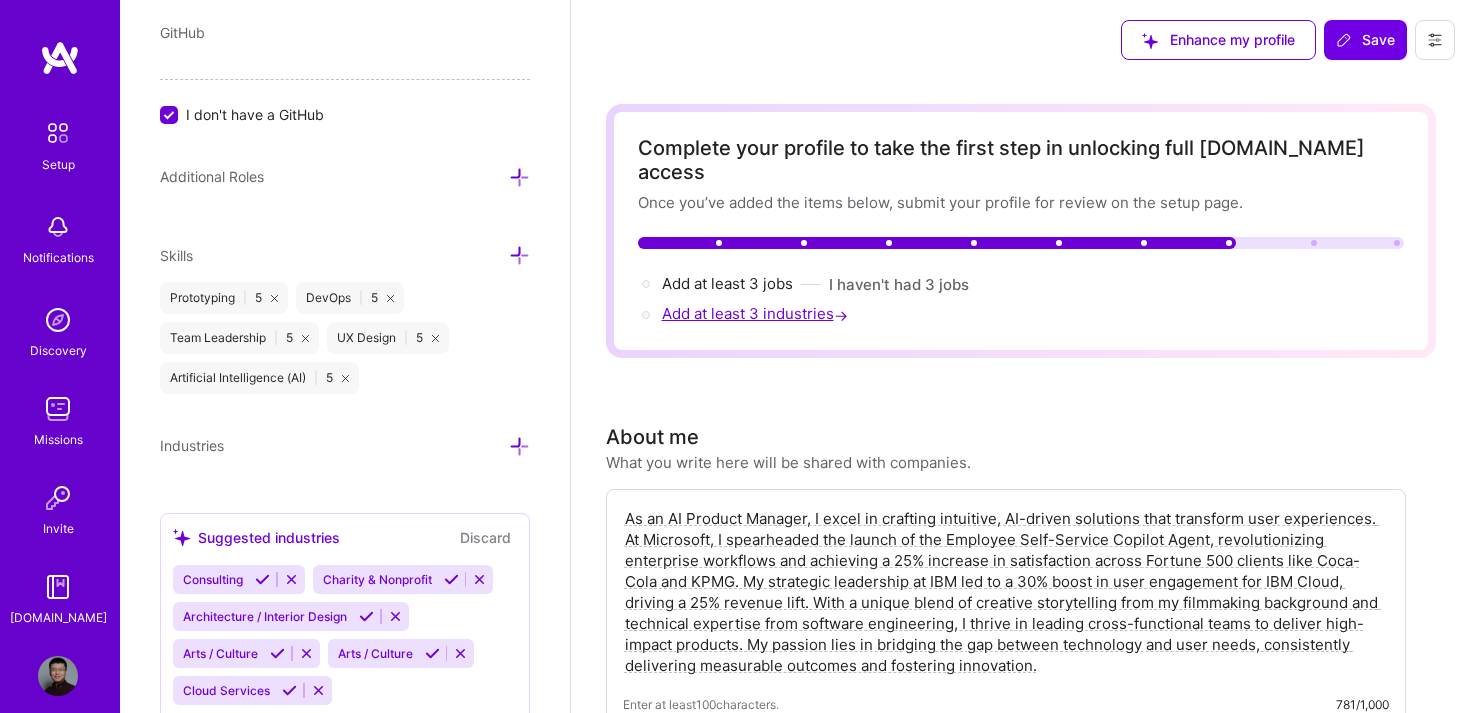scroll, scrollTop: 1346, scrollLeft: 0, axis: vertical 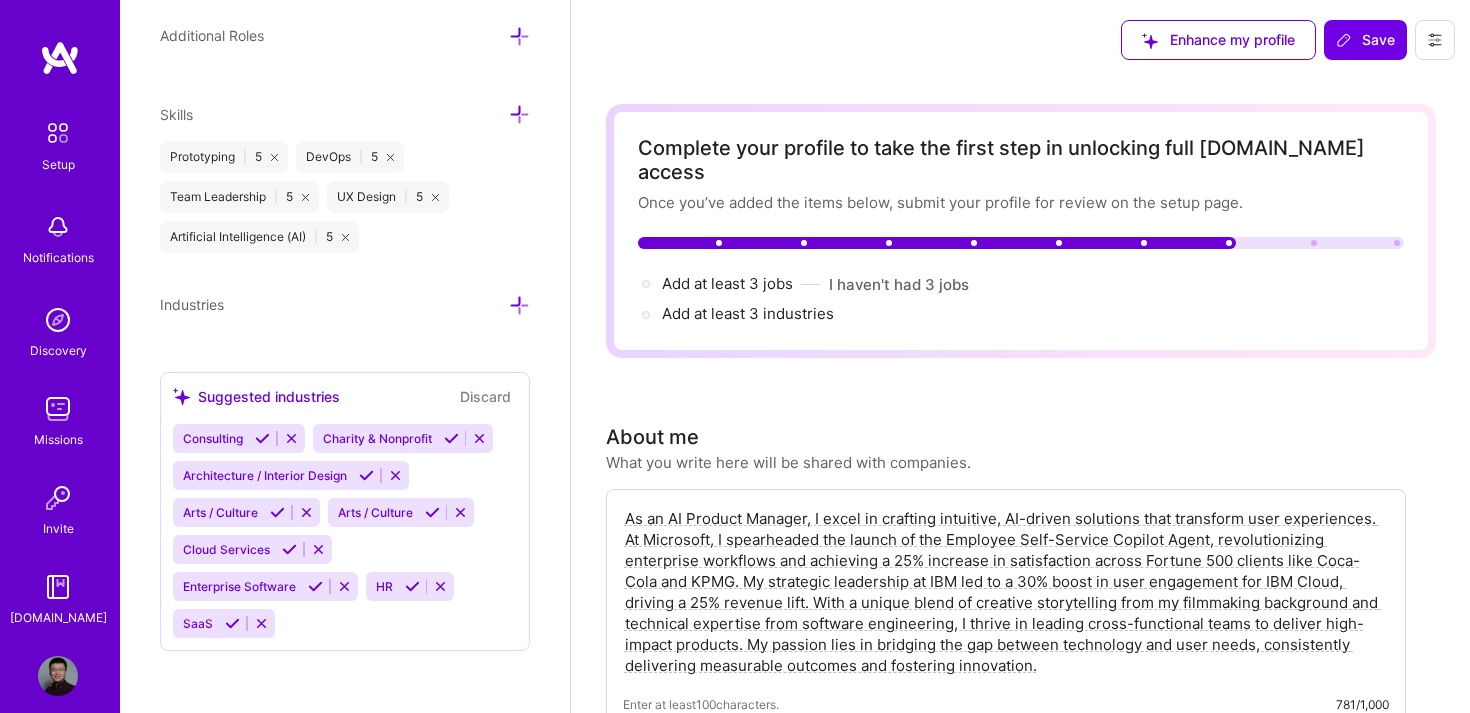 click at bounding box center (289, 549) 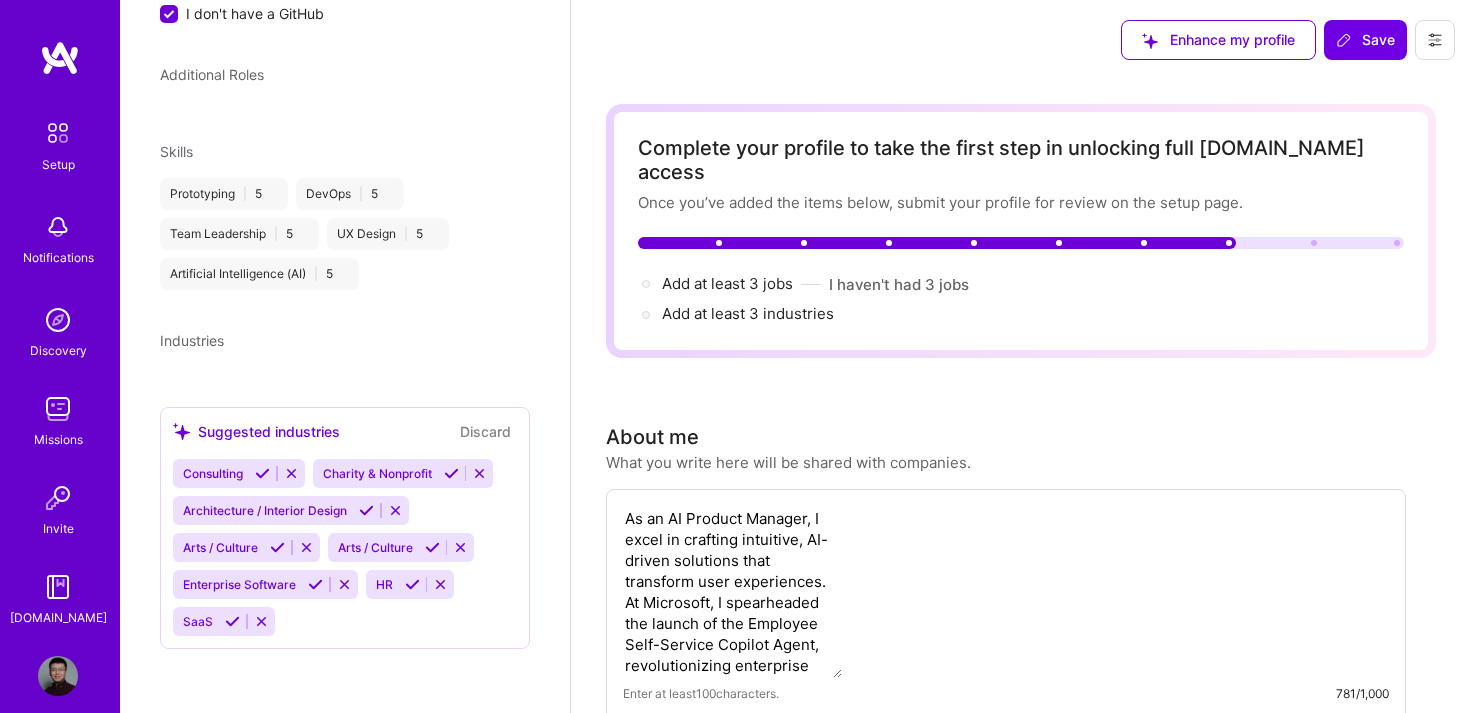 click at bounding box center (315, 584) 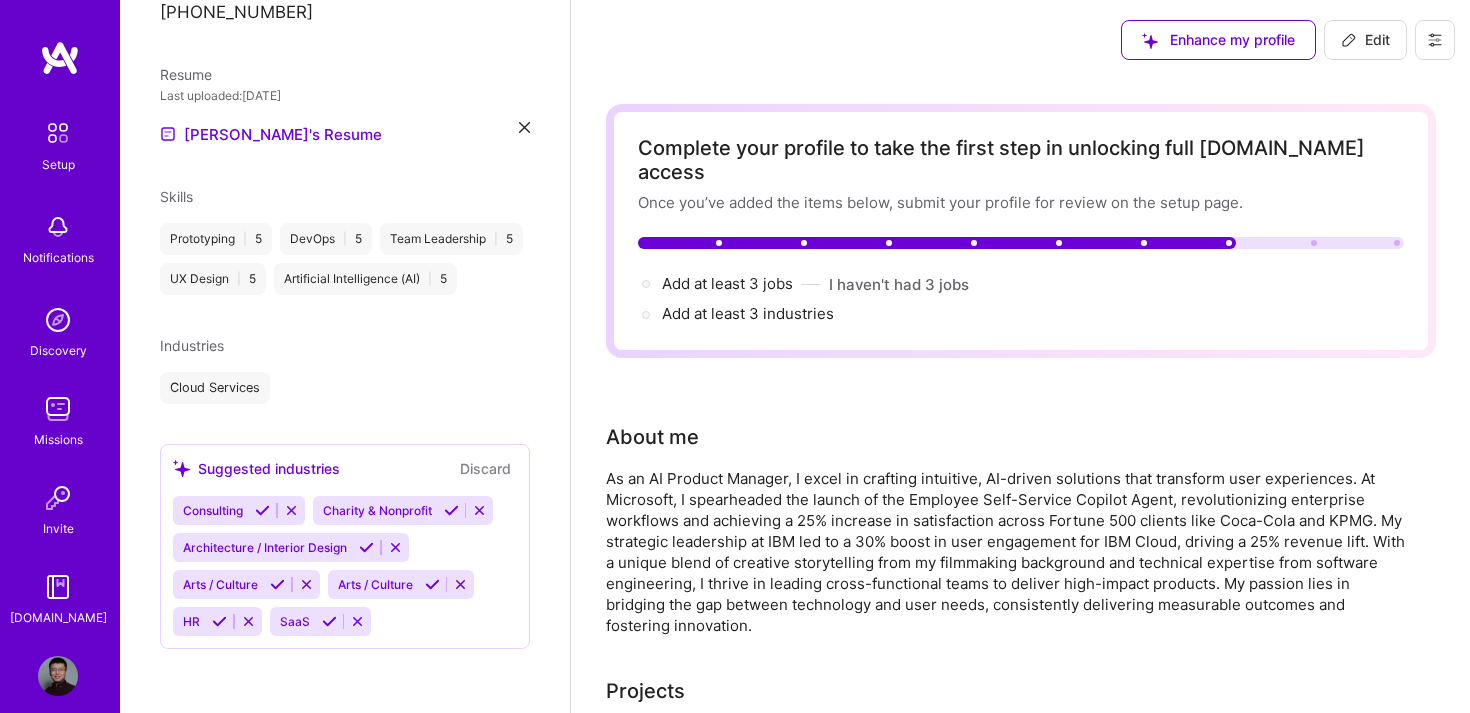 scroll, scrollTop: 581, scrollLeft: 0, axis: vertical 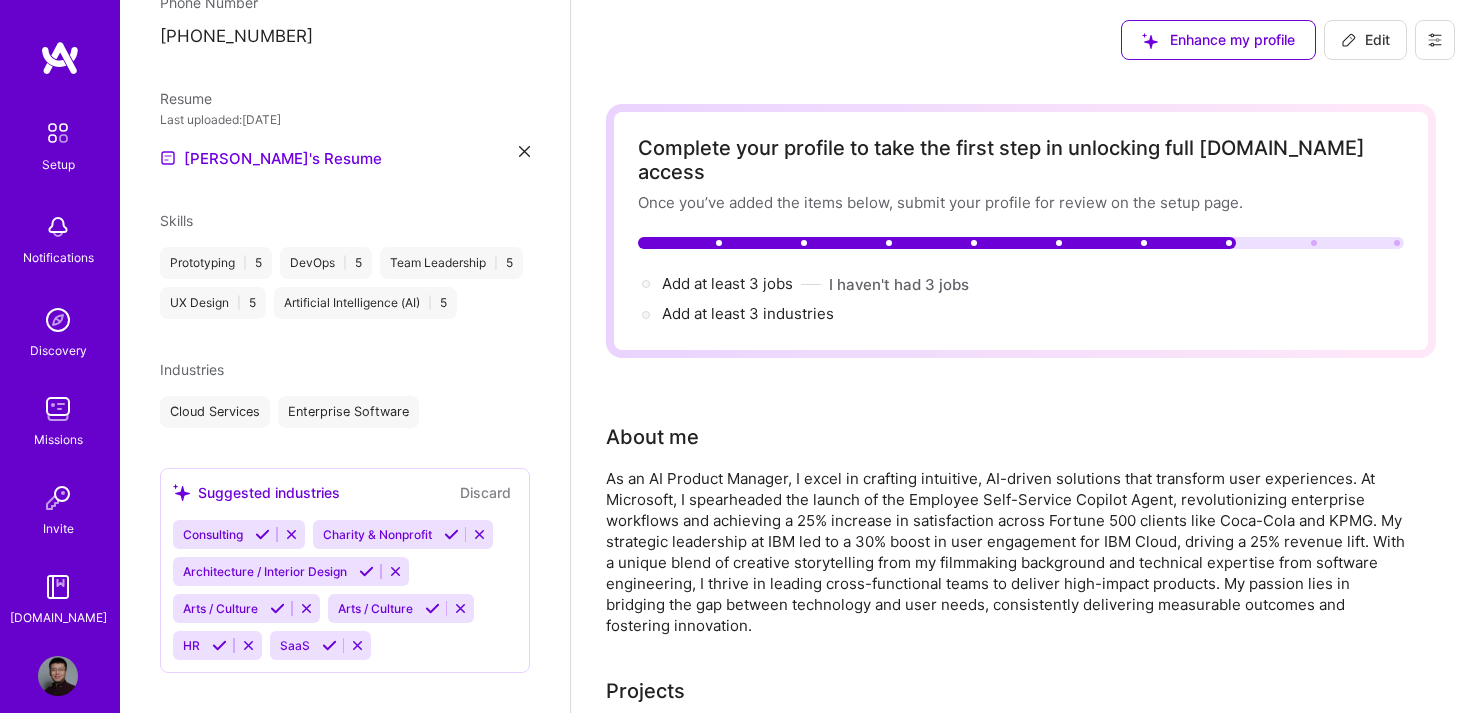 click at bounding box center [329, 645] 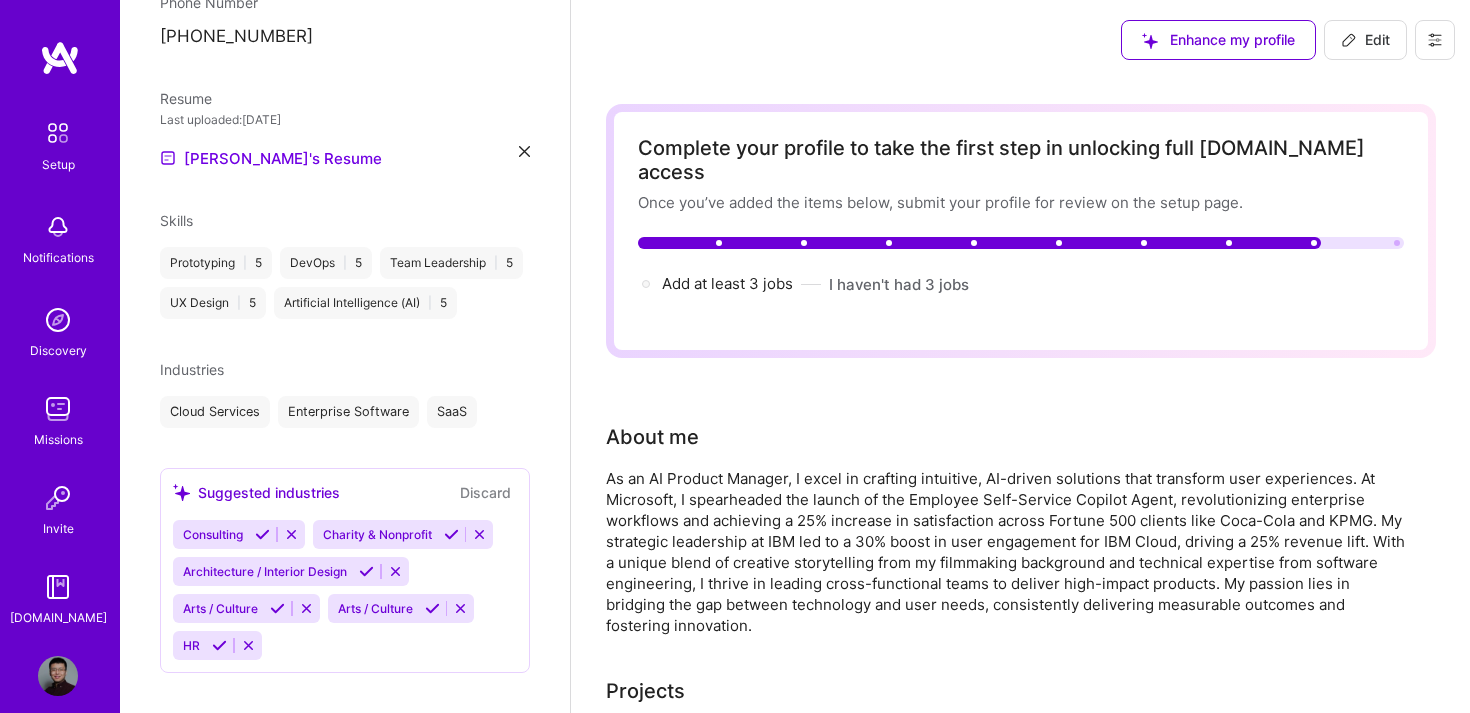 click on "Consulting Charity & Nonprofit Architecture / Interior Design Arts / Culture Arts / Culture HR" at bounding box center [345, 590] 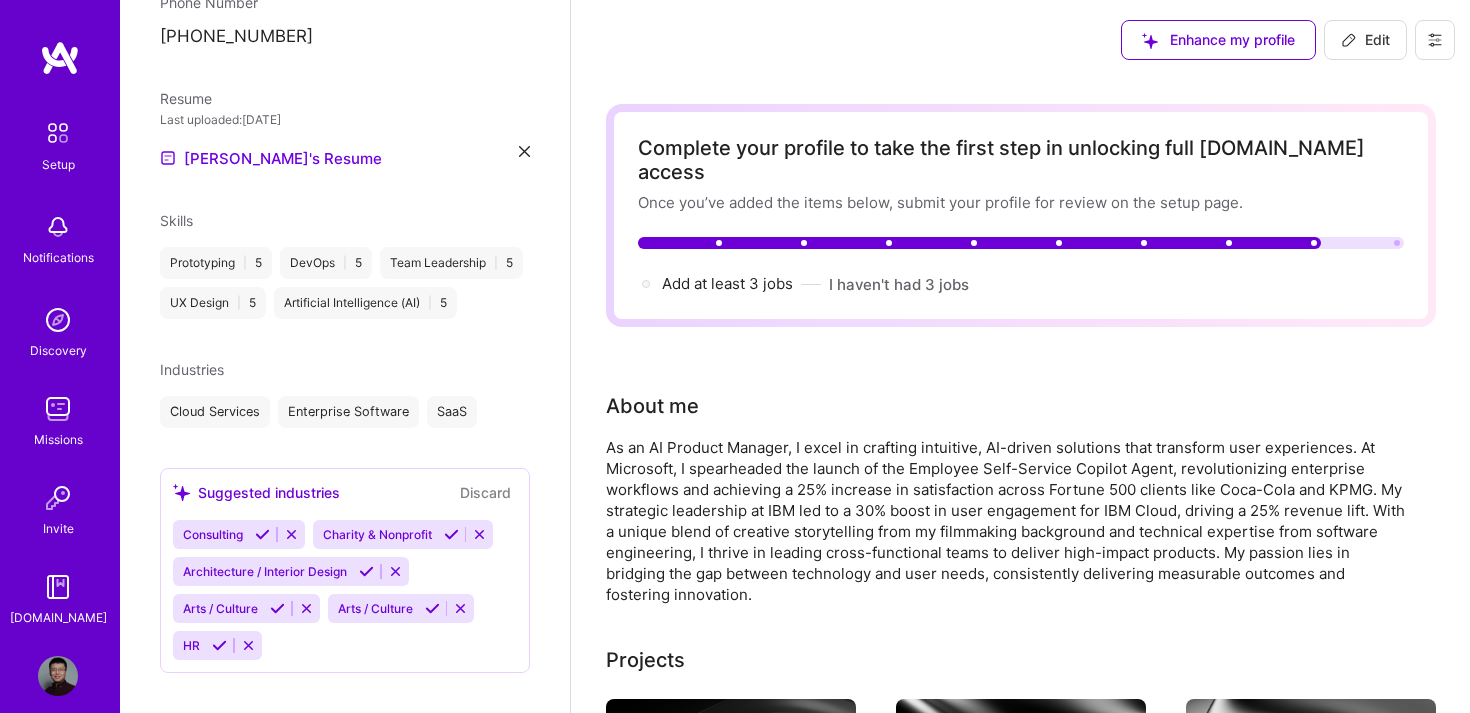 click on "Suggested industries" at bounding box center (256, 492) 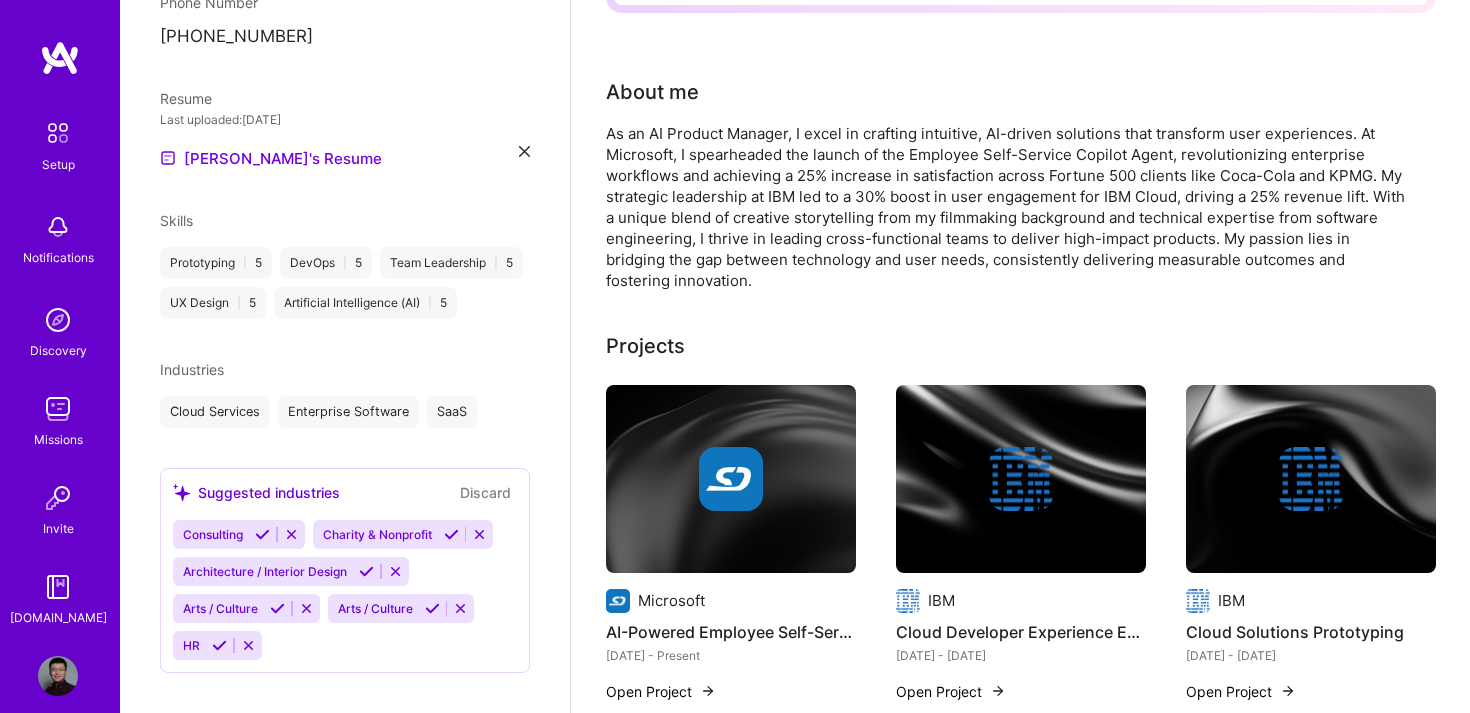 scroll, scrollTop: 385, scrollLeft: 0, axis: vertical 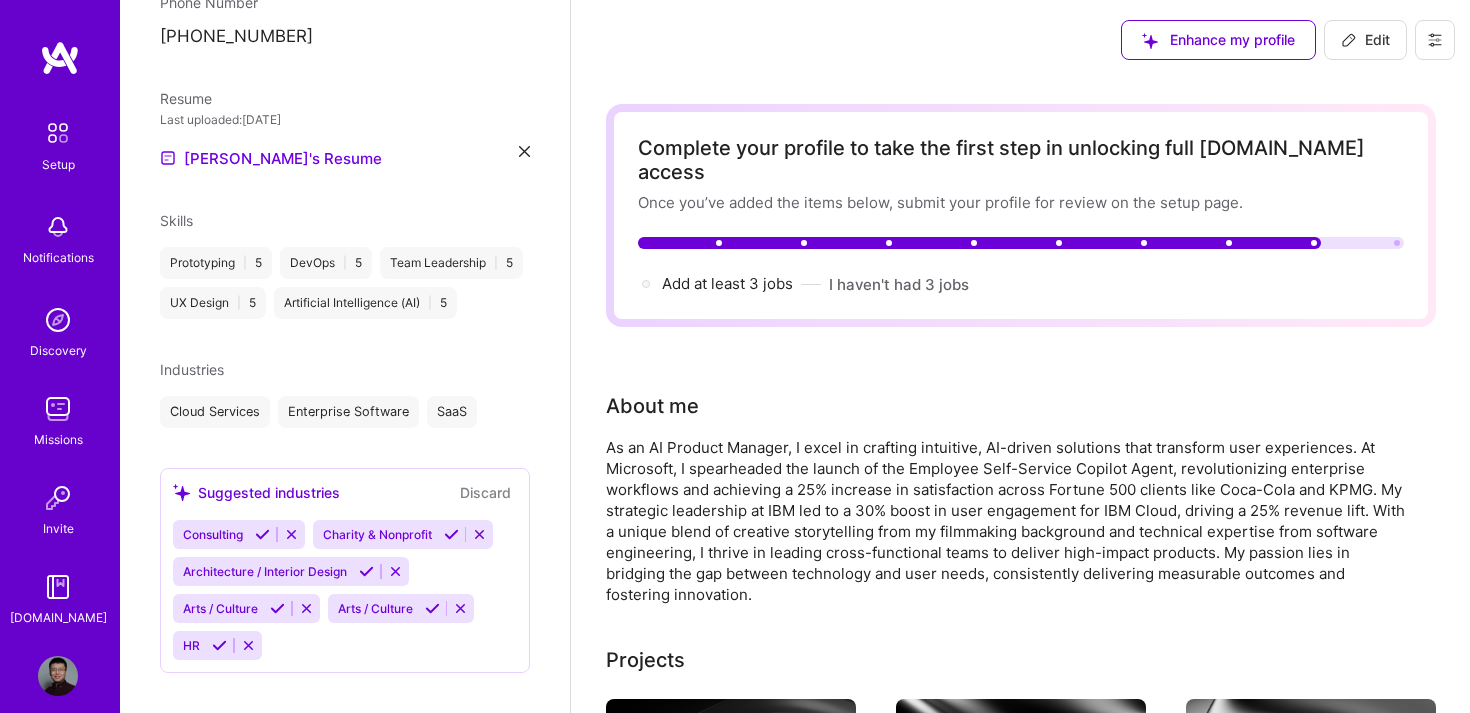 click on "Edit" at bounding box center [1365, 40] 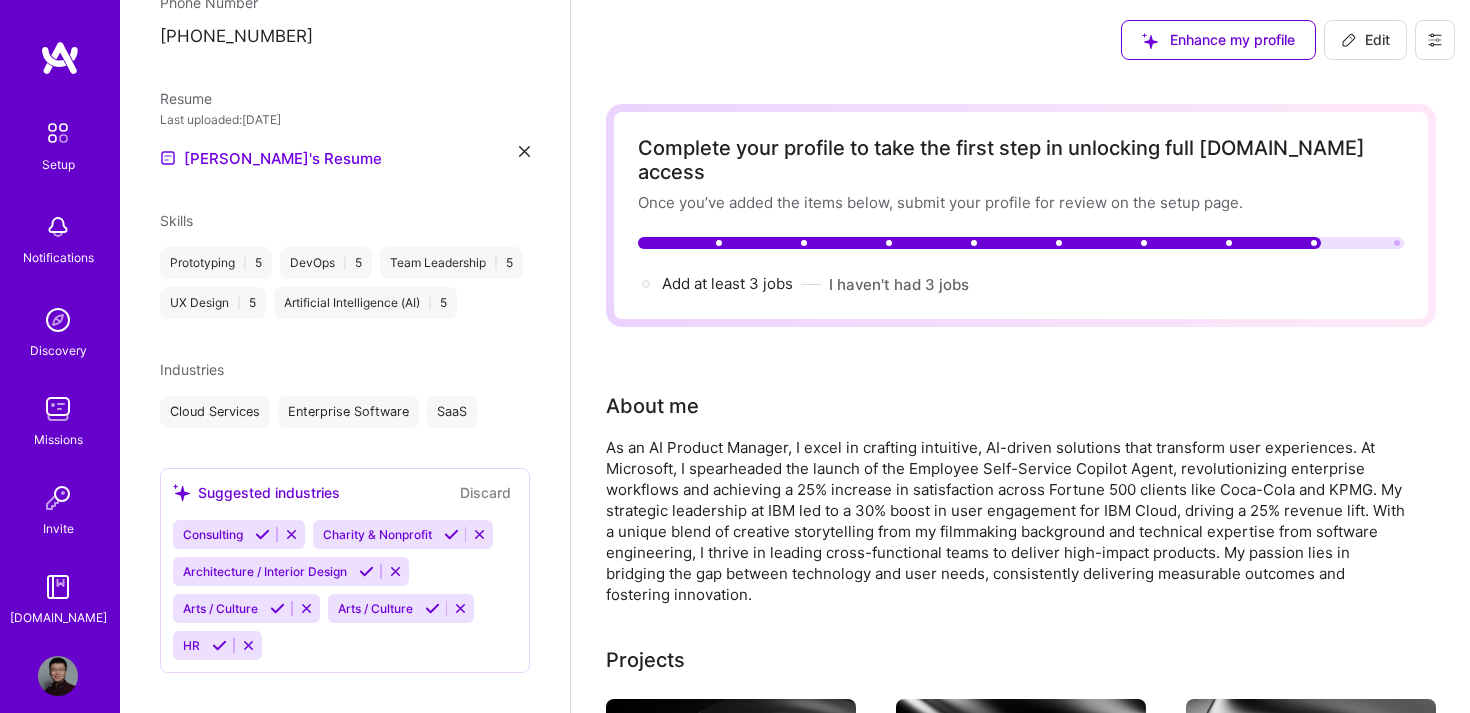 select on "US" 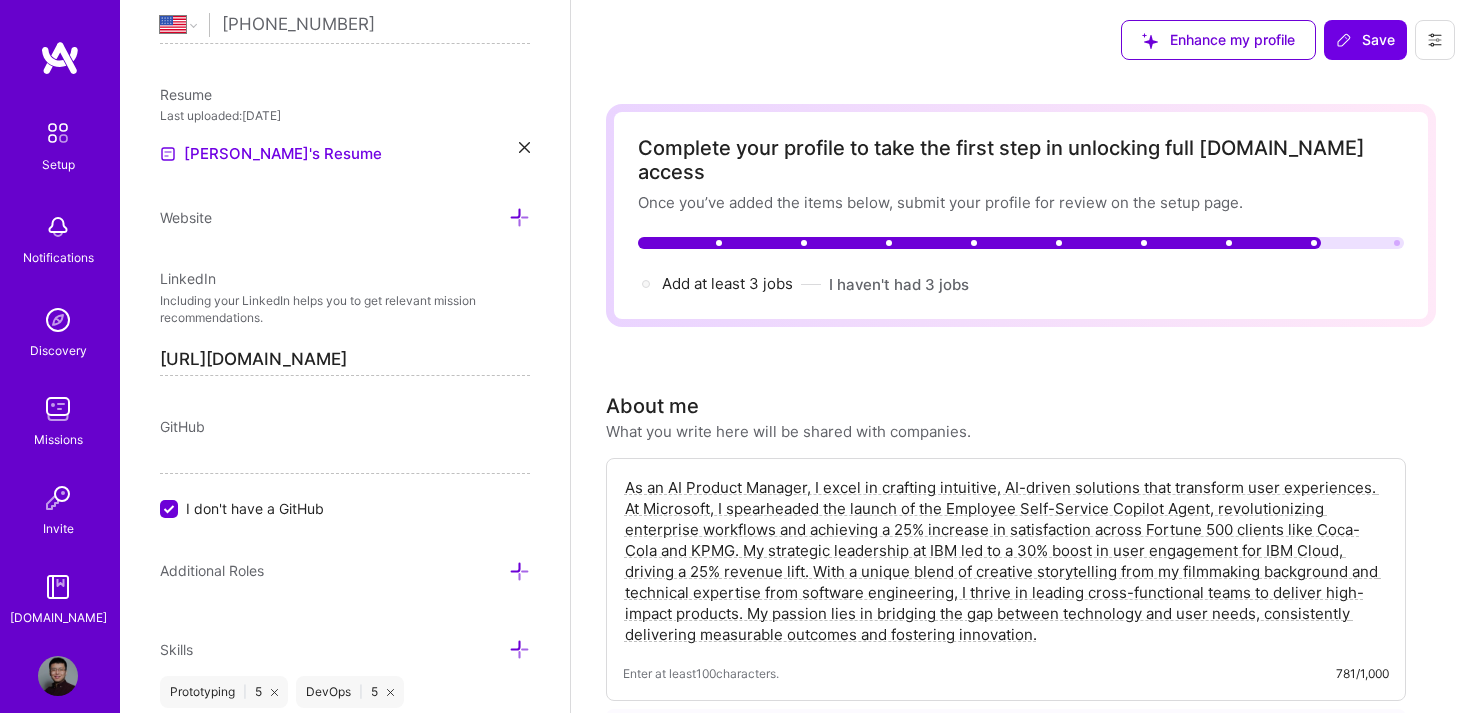 scroll, scrollTop: 1304, scrollLeft: 0, axis: vertical 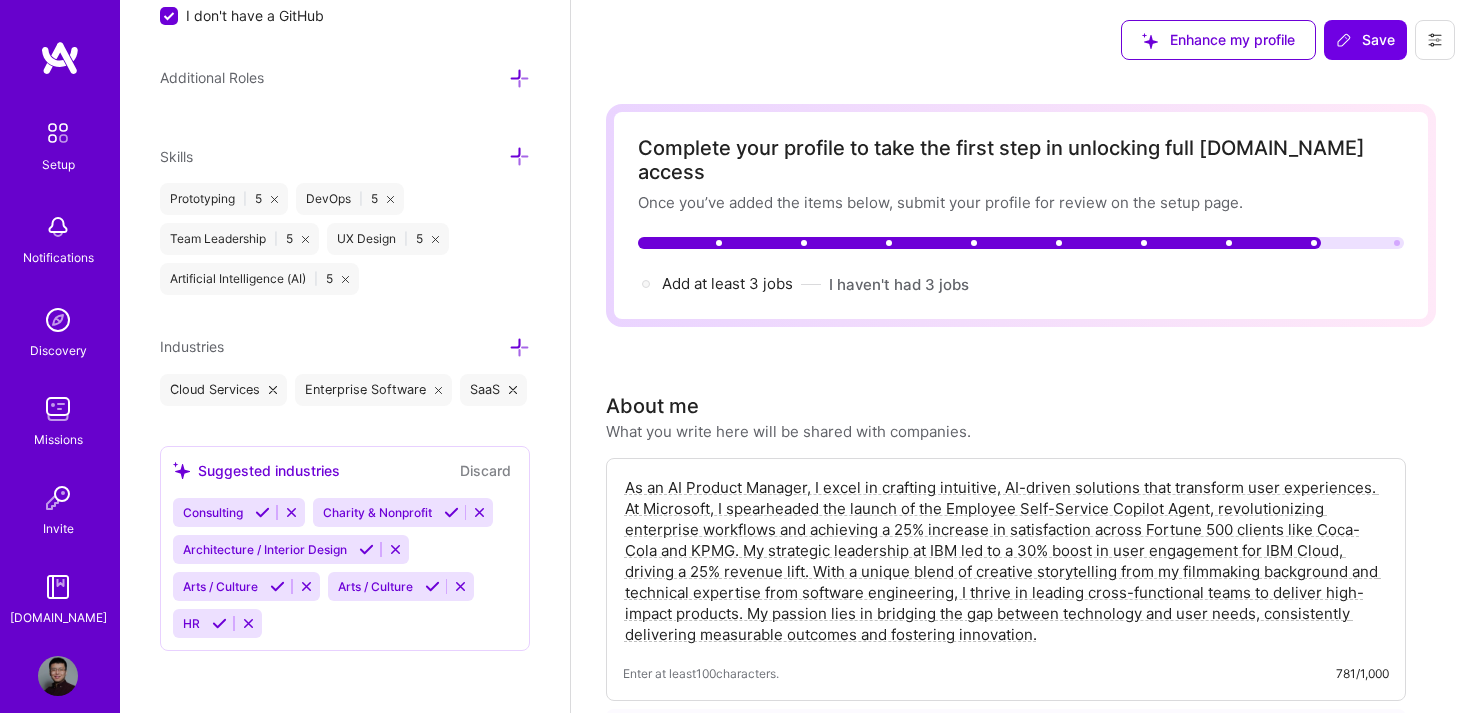 click on "Consulting Charity & Nonprofit Architecture / Interior Design Arts / Culture Arts / Culture HR" at bounding box center (345, 568) 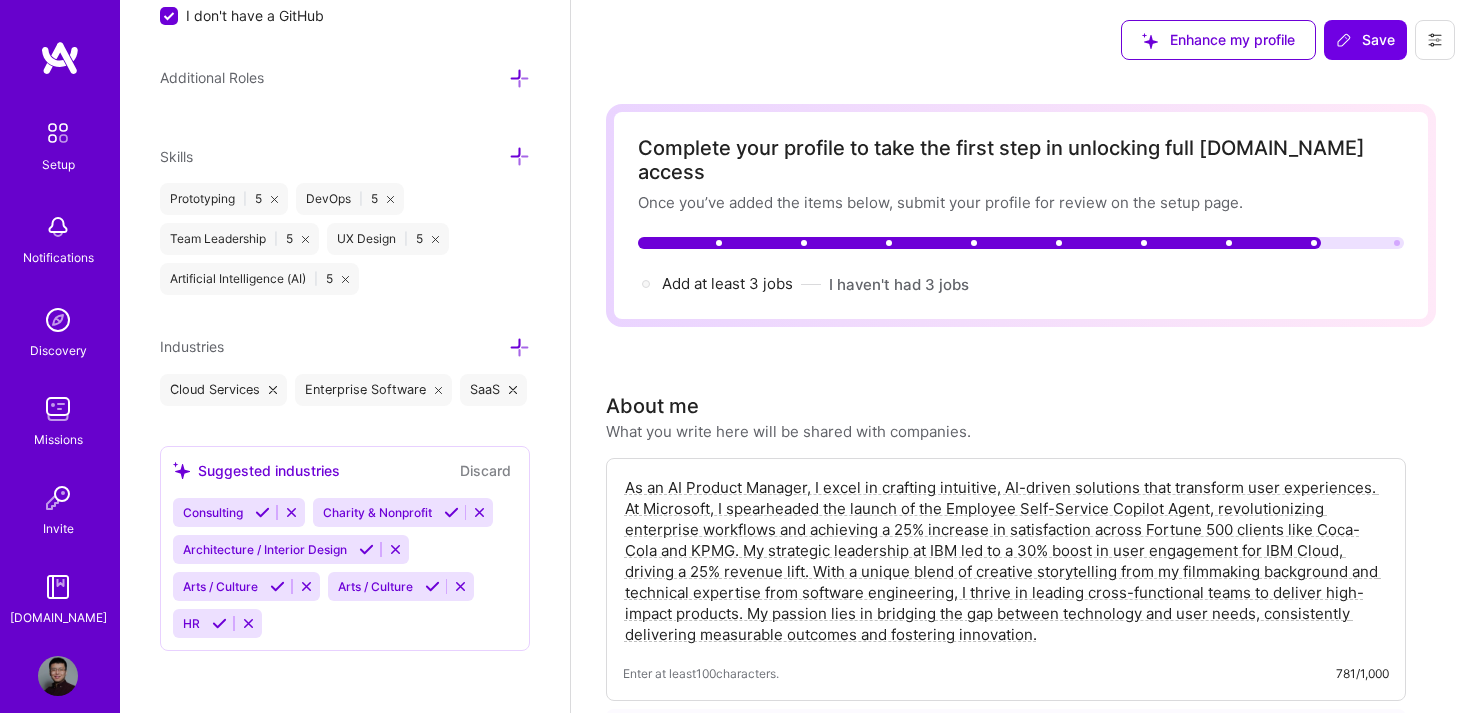 click at bounding box center (519, 347) 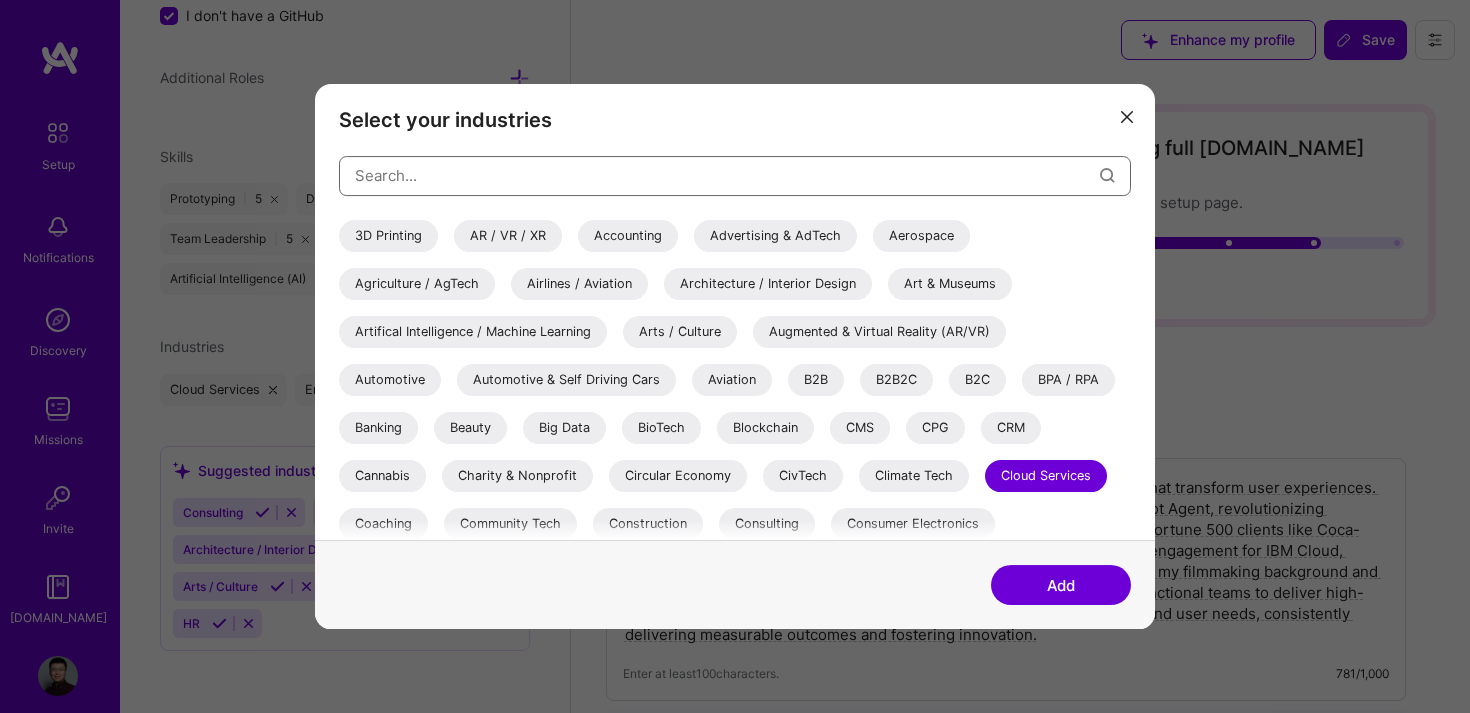 click at bounding box center [727, 175] 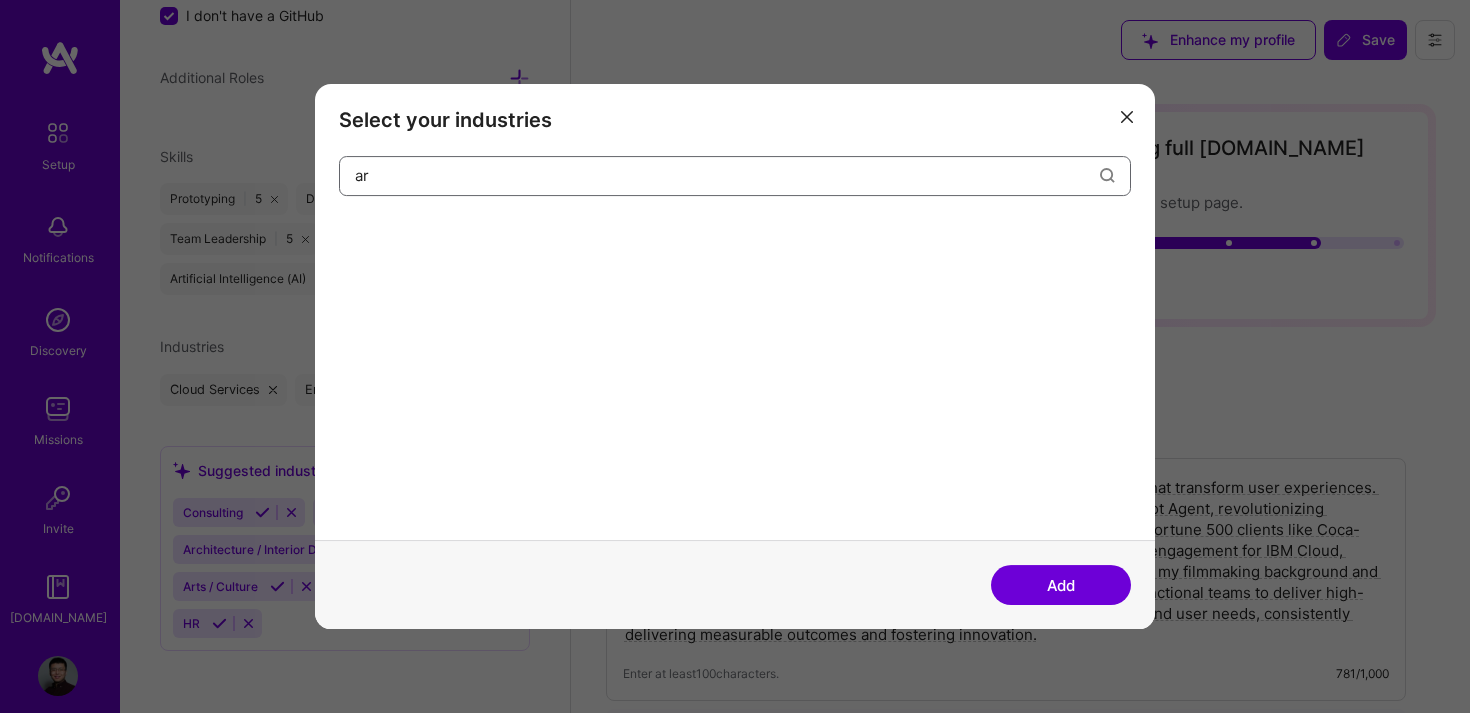 type on "a" 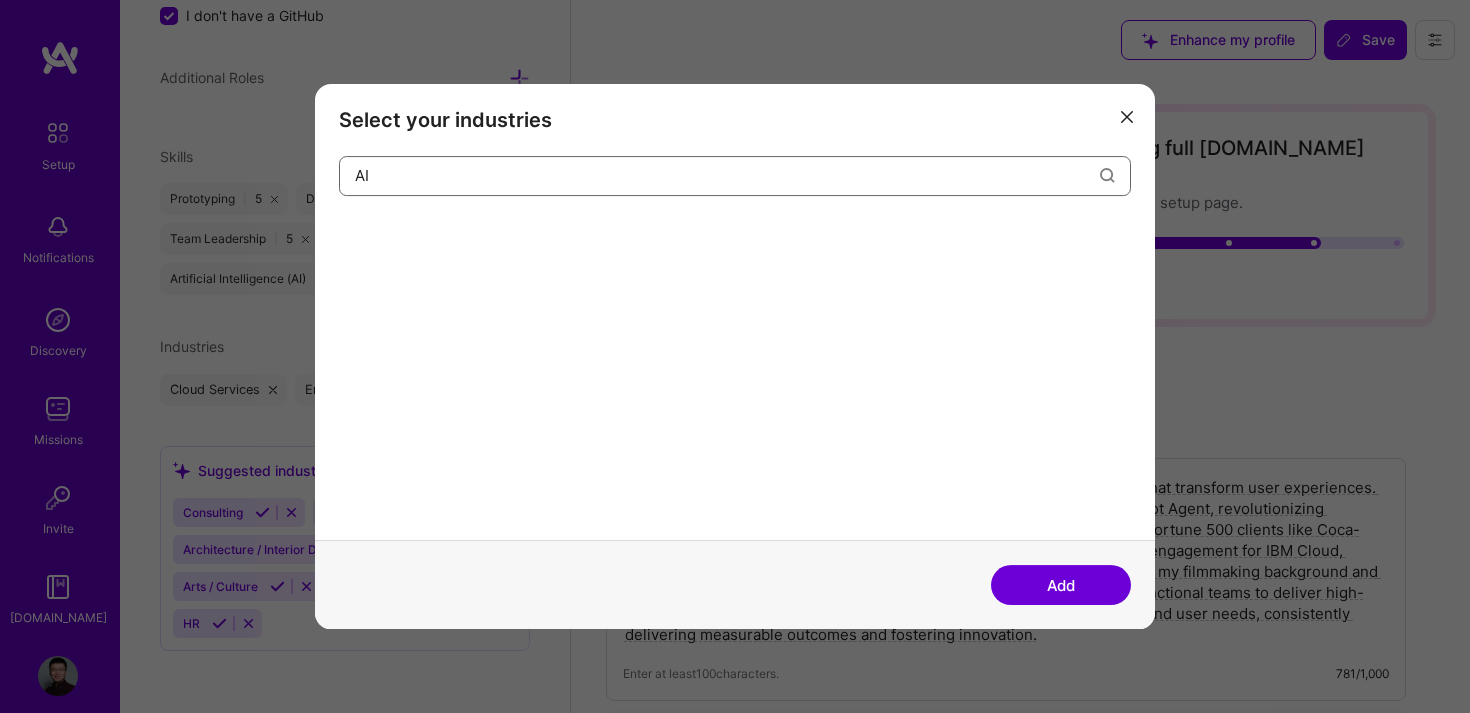 type on "AI" 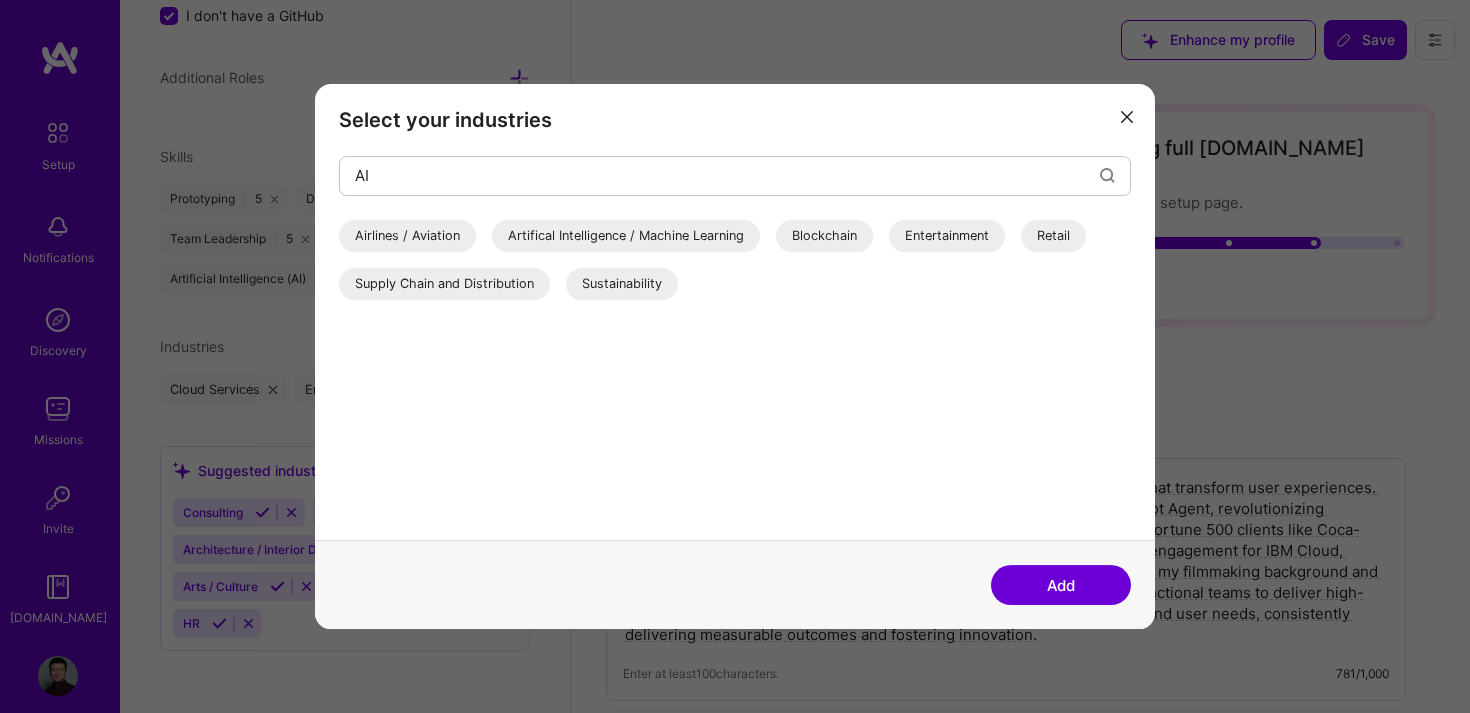 click on "Artifical Intelligence / Machine Learning" at bounding box center (626, 236) 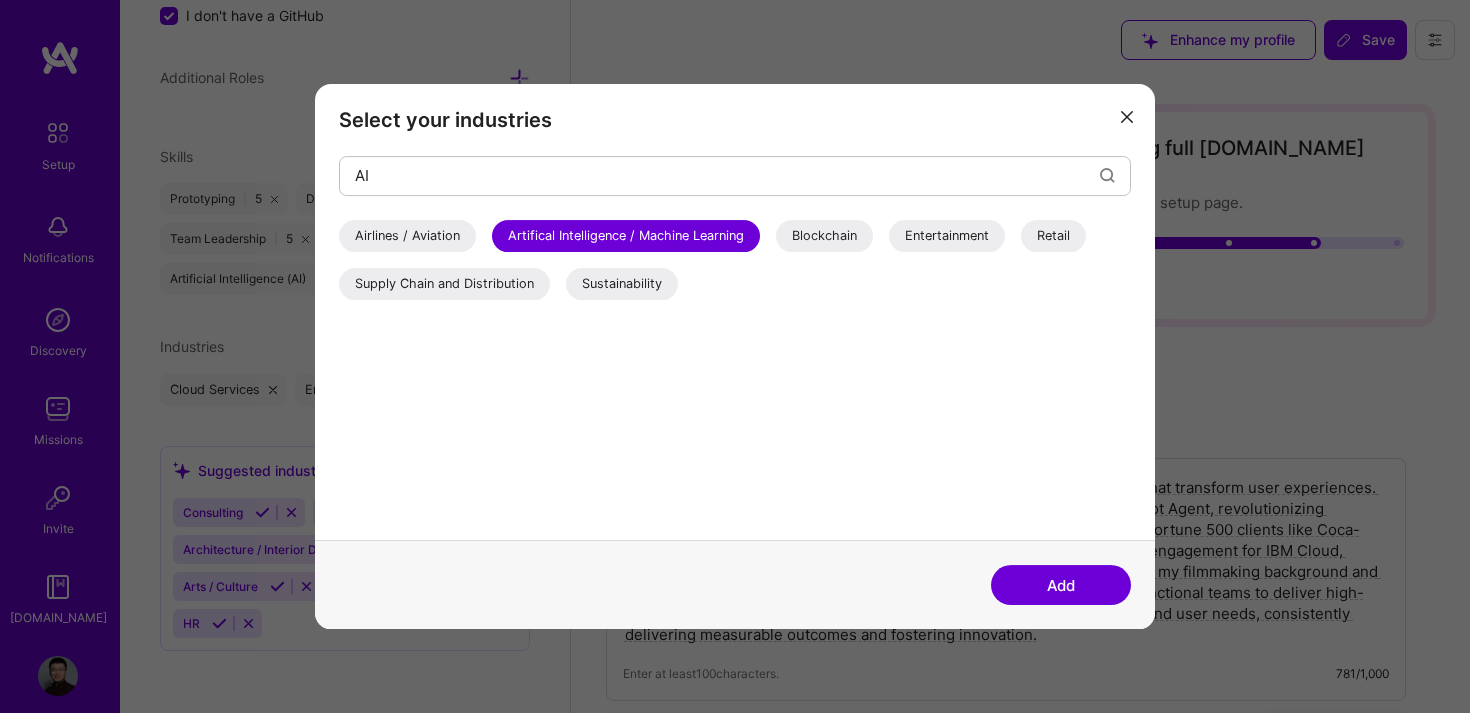 click on "Add" at bounding box center [1061, 585] 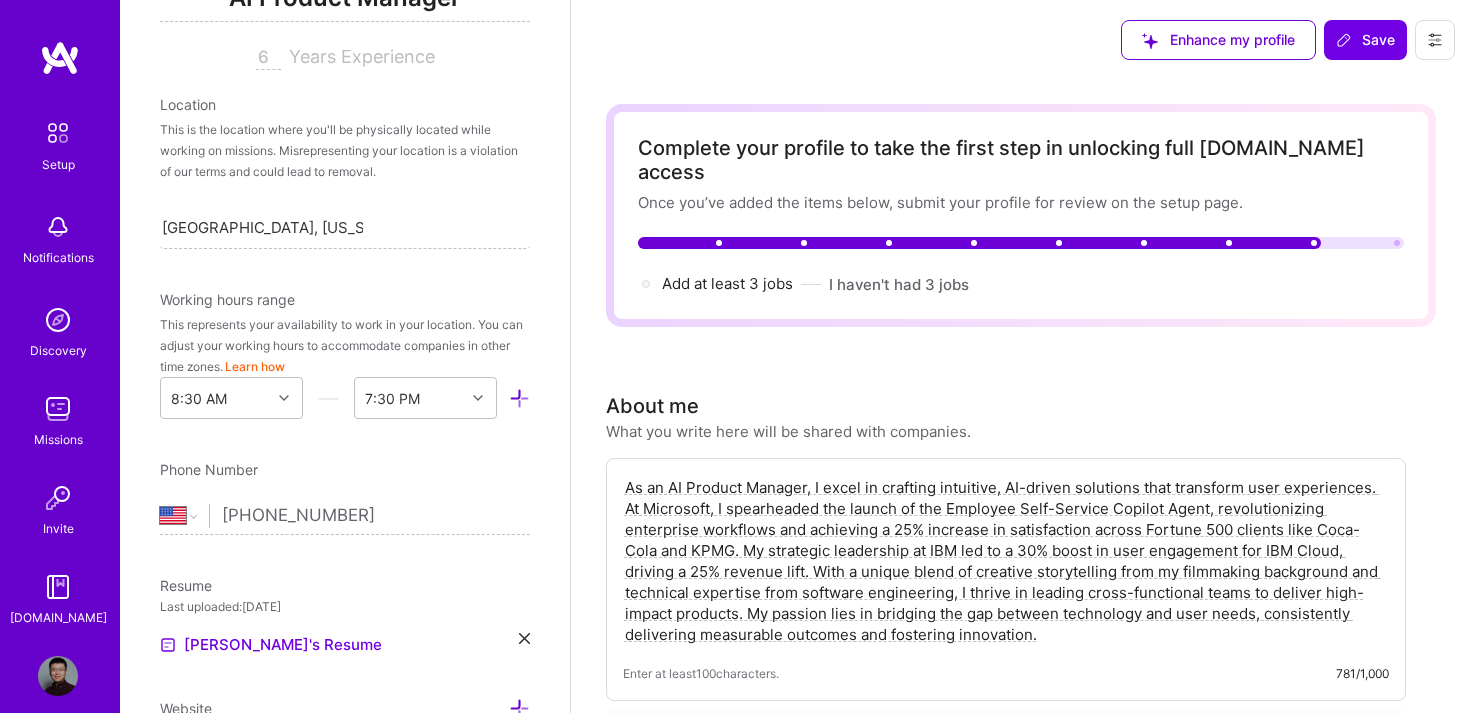 scroll, scrollTop: 1279, scrollLeft: 0, axis: vertical 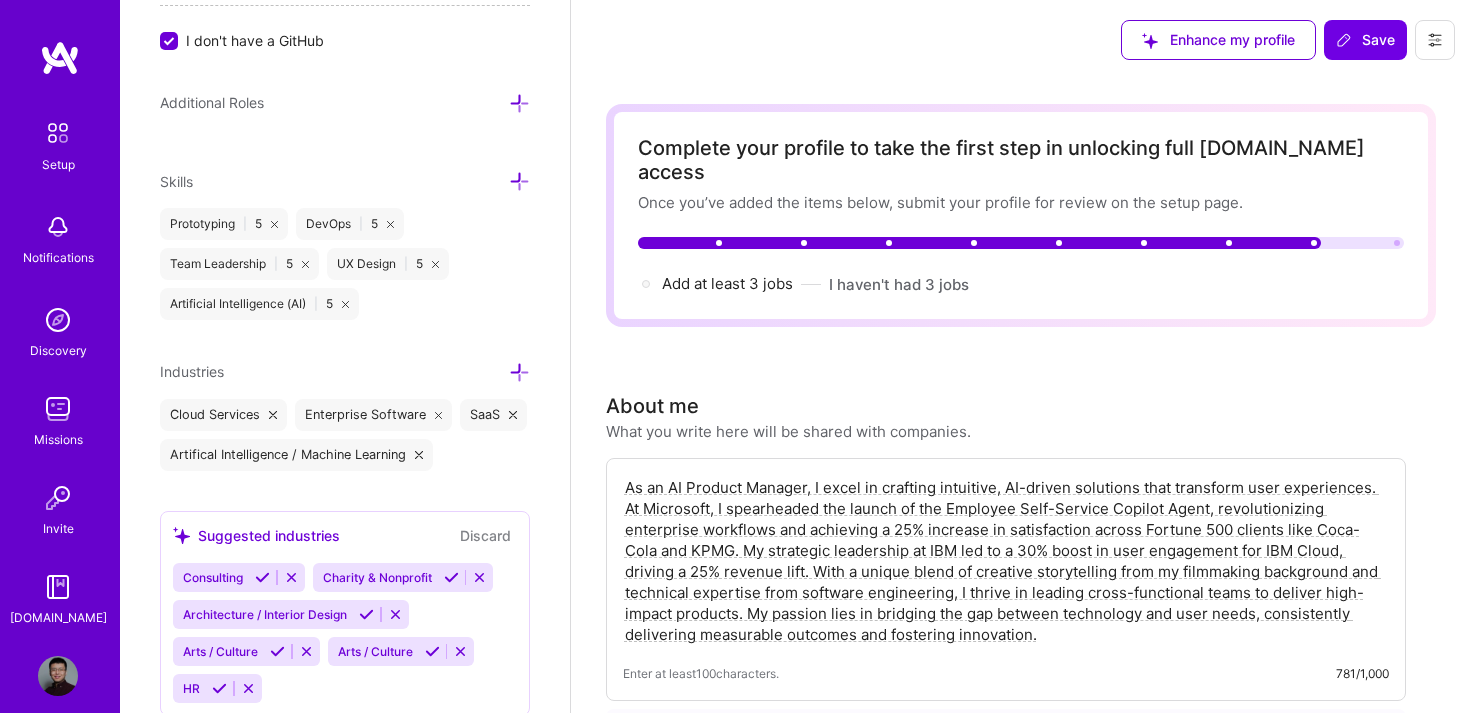 click at bounding box center [519, 103] 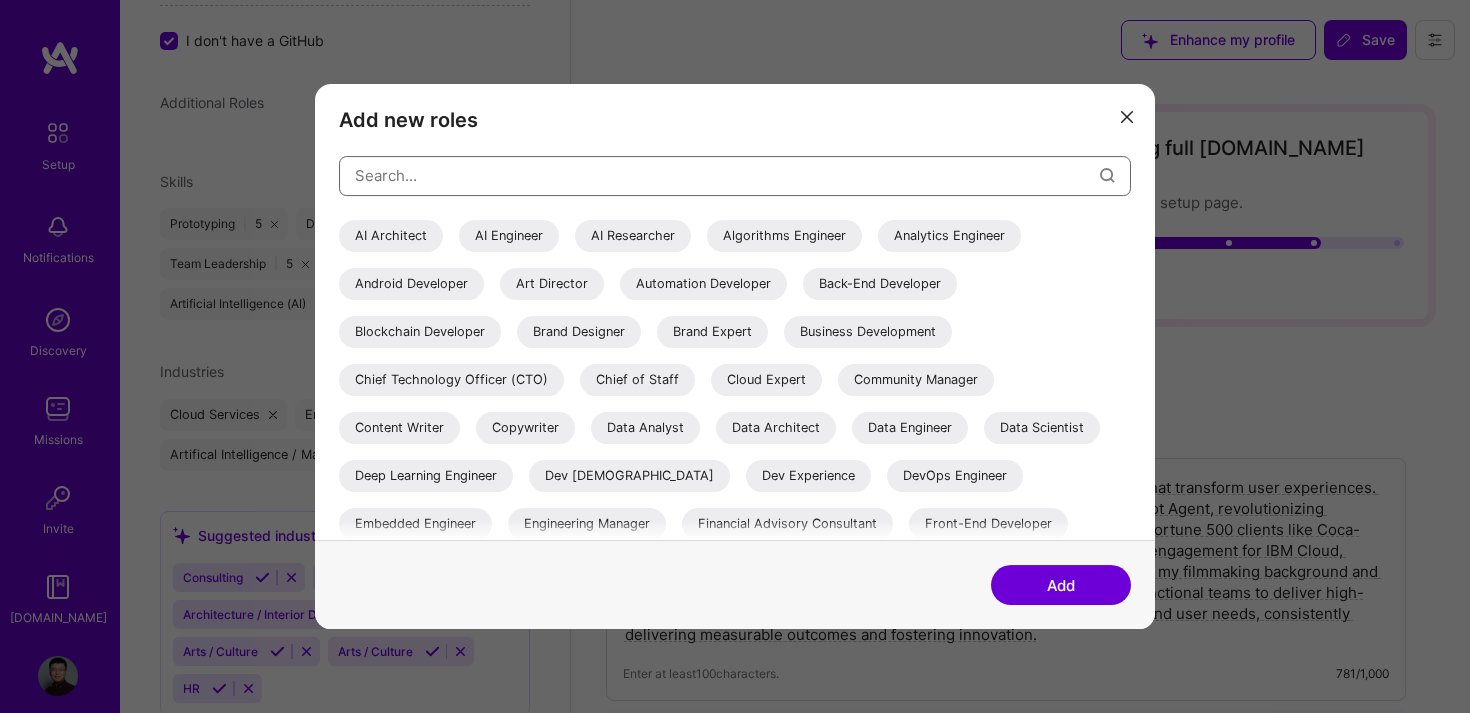 click at bounding box center [727, 175] 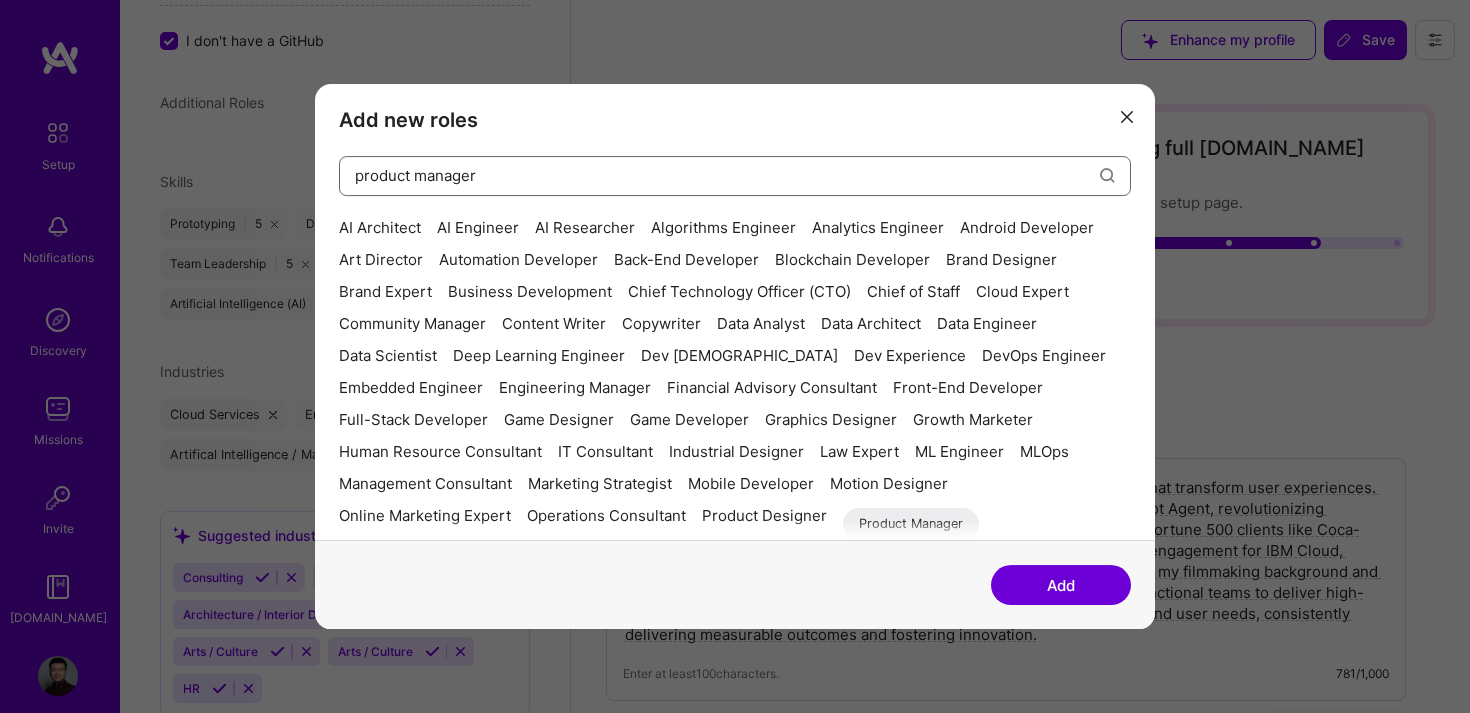 type on "product manager" 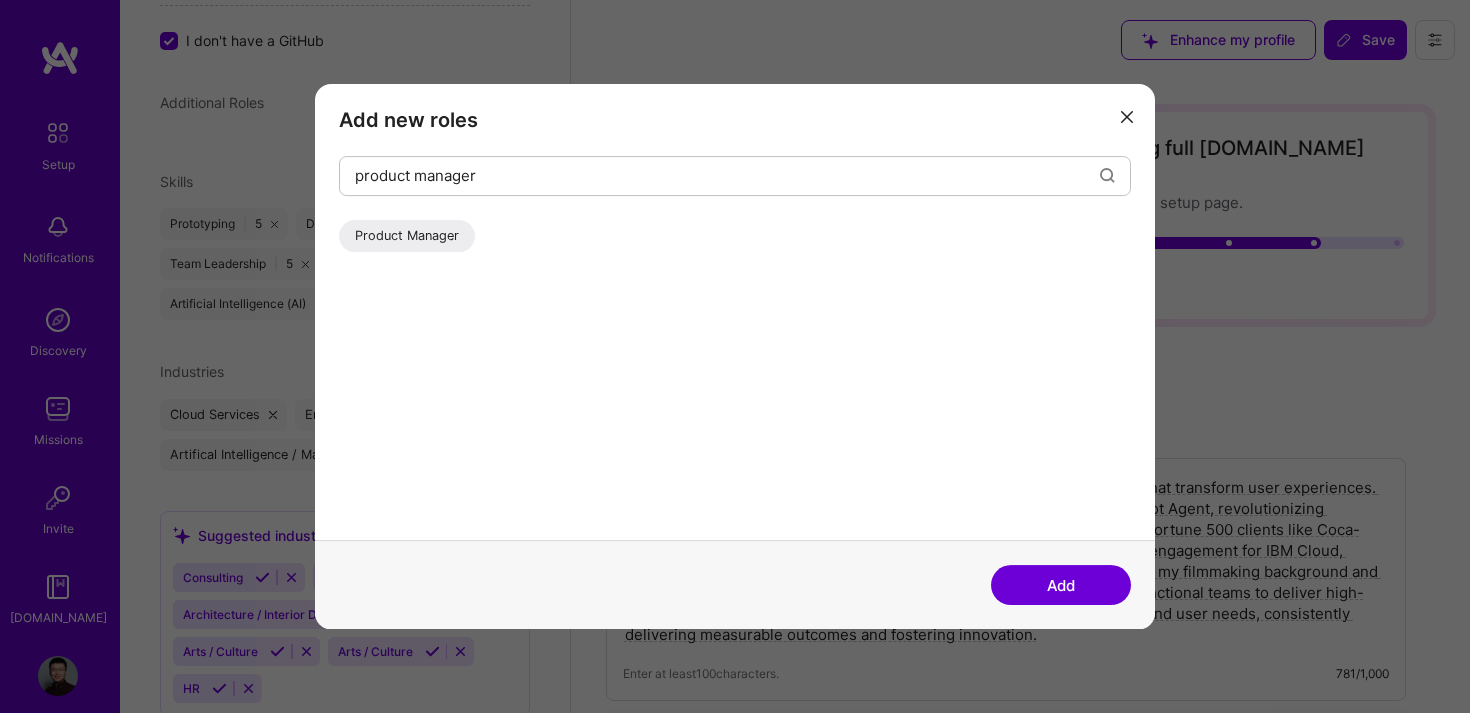 click on "Product Manager" at bounding box center [407, 236] 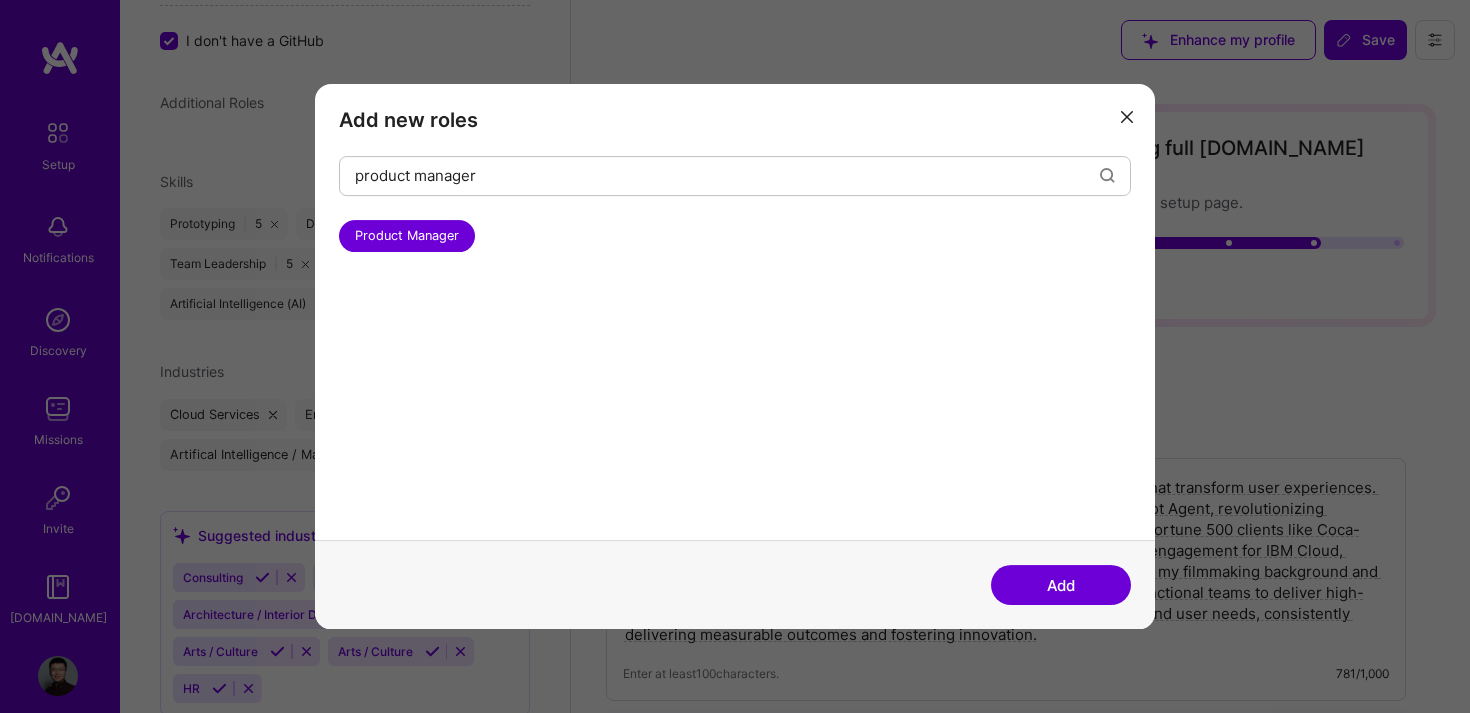 click on "Add" at bounding box center [1061, 585] 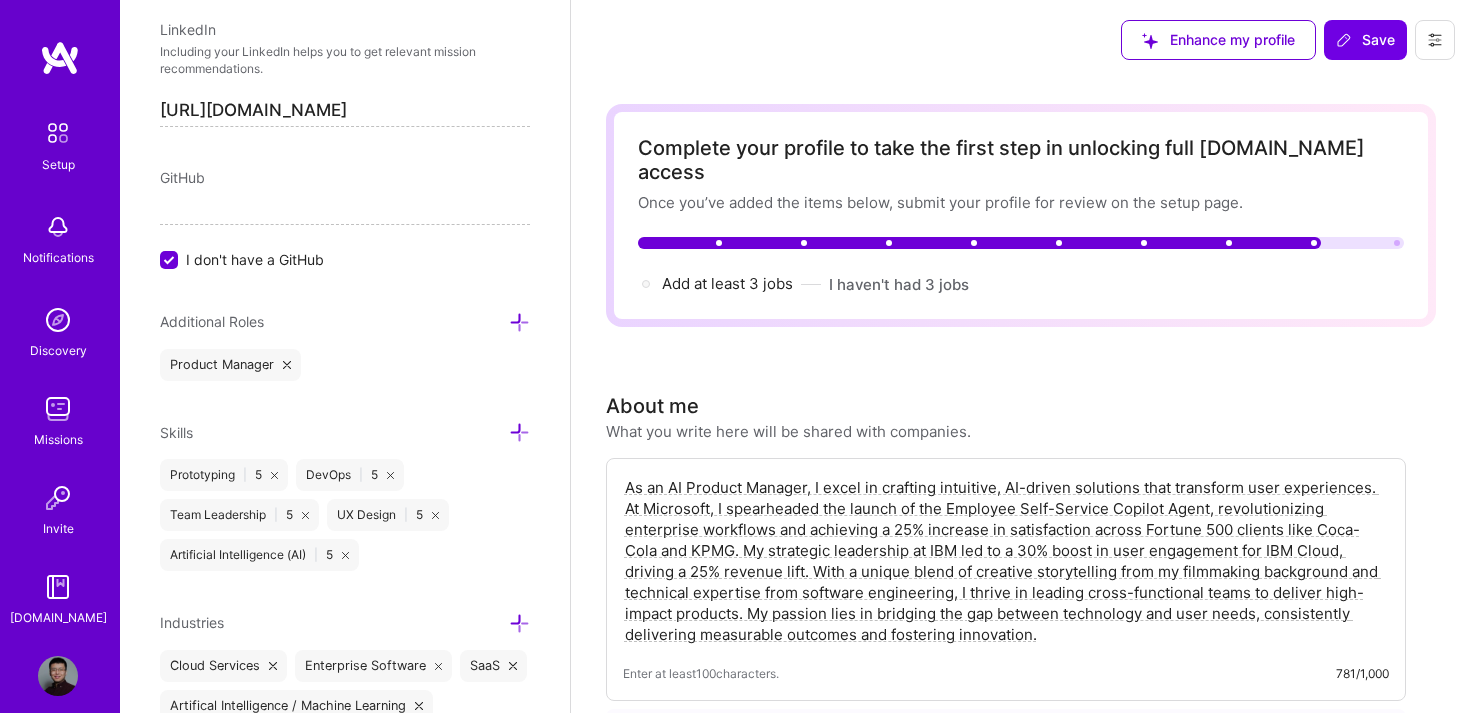 scroll, scrollTop: 885, scrollLeft: 0, axis: vertical 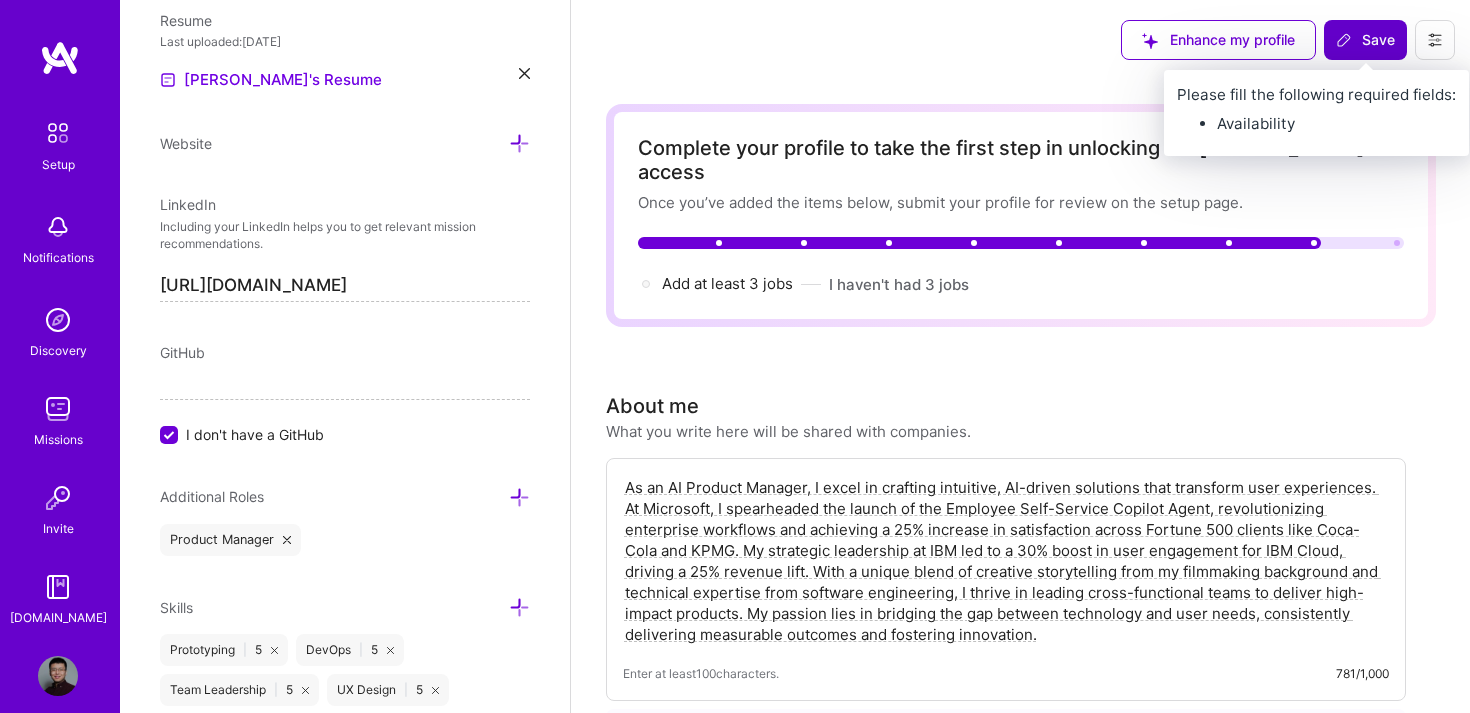 click on "Save" at bounding box center (1365, 40) 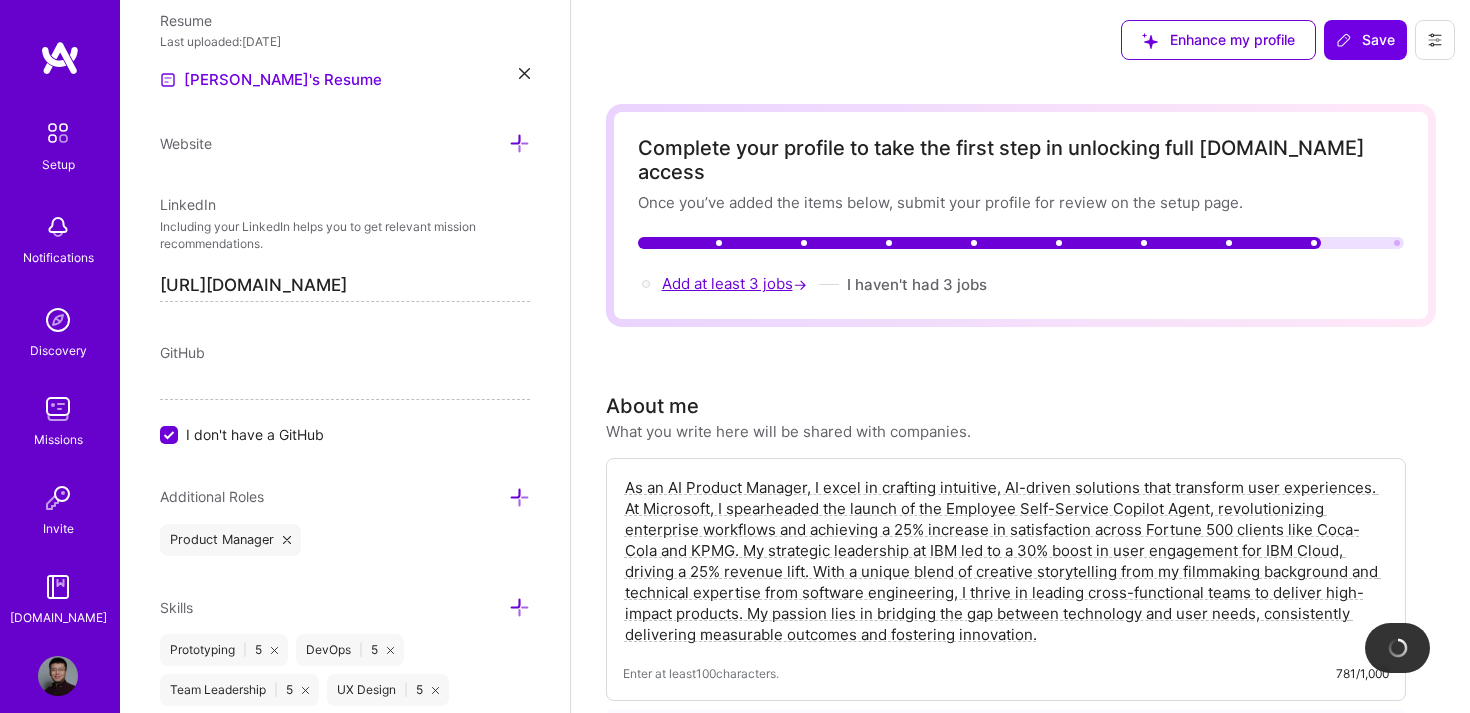 click on "Add at least 3 jobs  →" at bounding box center (736, 283) 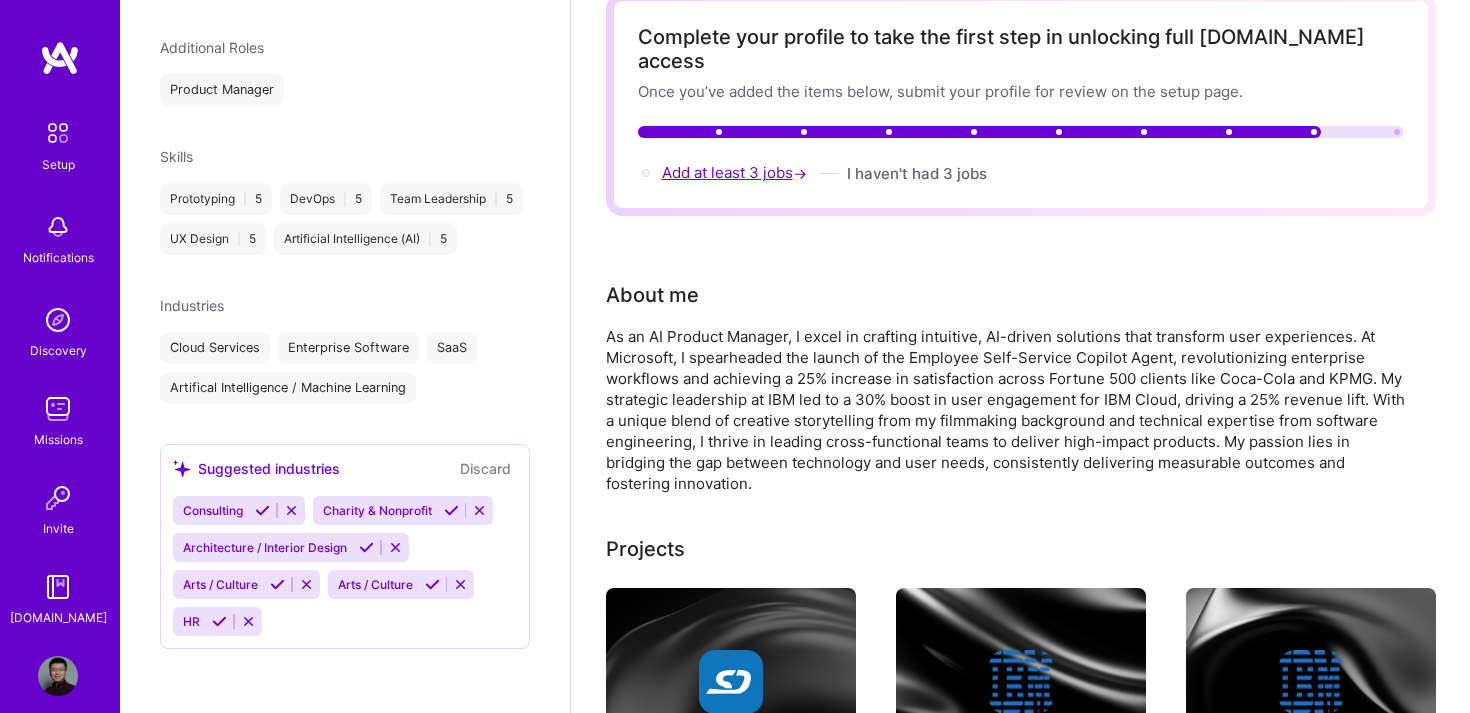 scroll, scrollTop: 927, scrollLeft: 0, axis: vertical 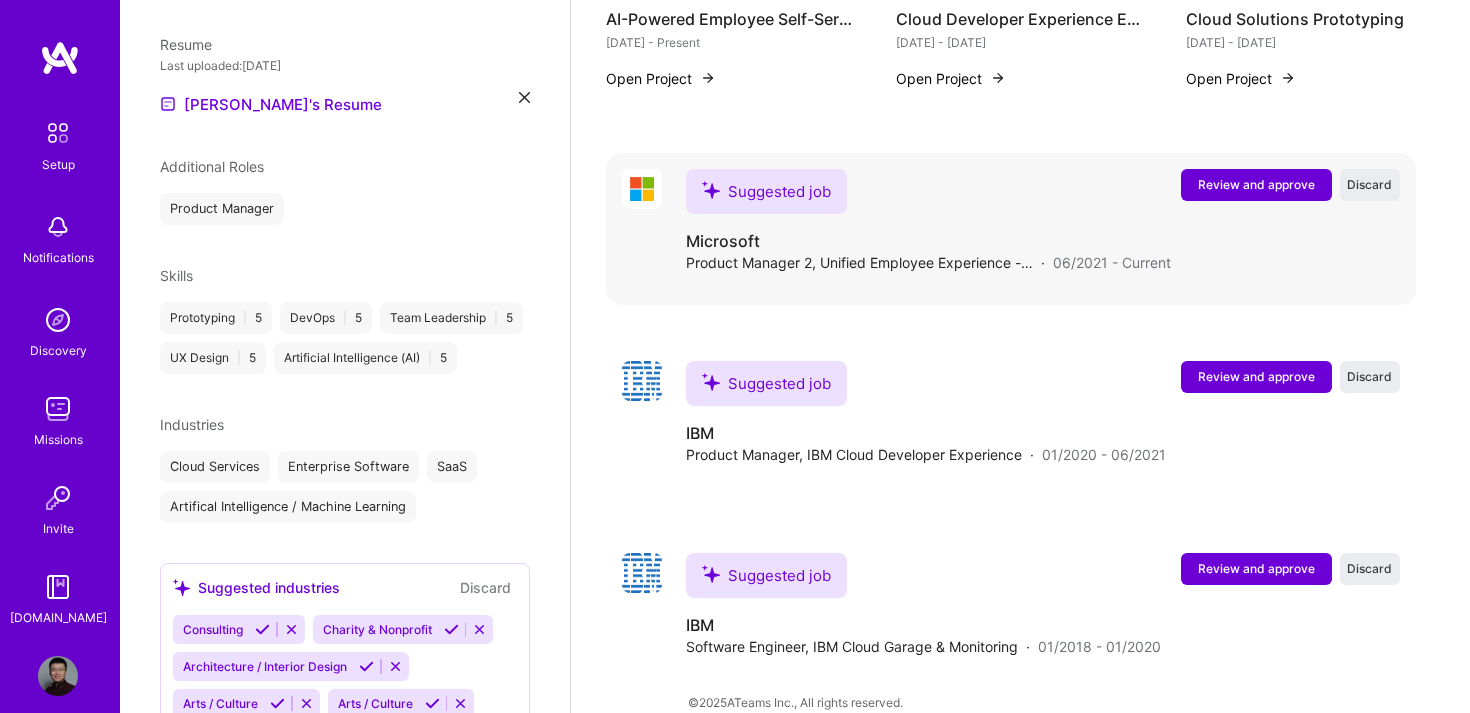 click on "Suggested job" at bounding box center (766, 191) 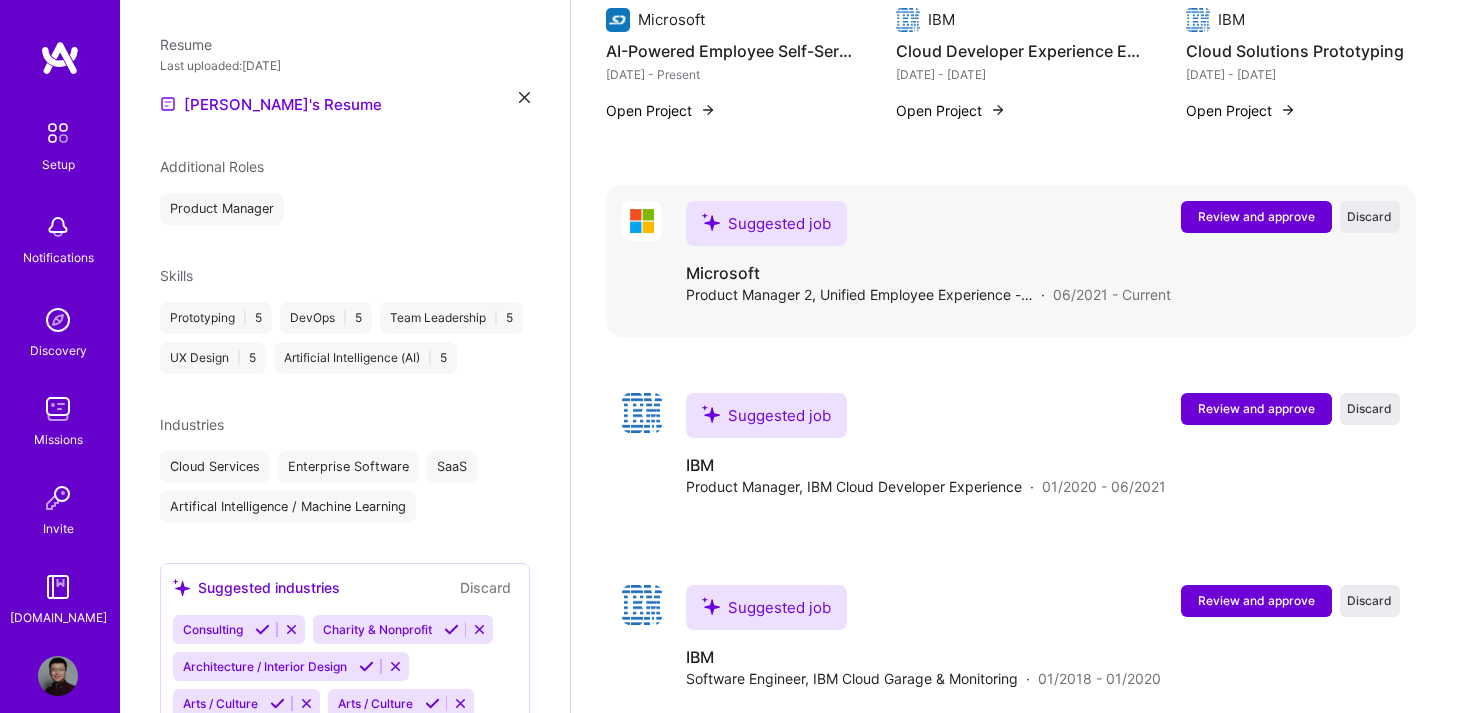 click on "Review and approve" at bounding box center (1256, 216) 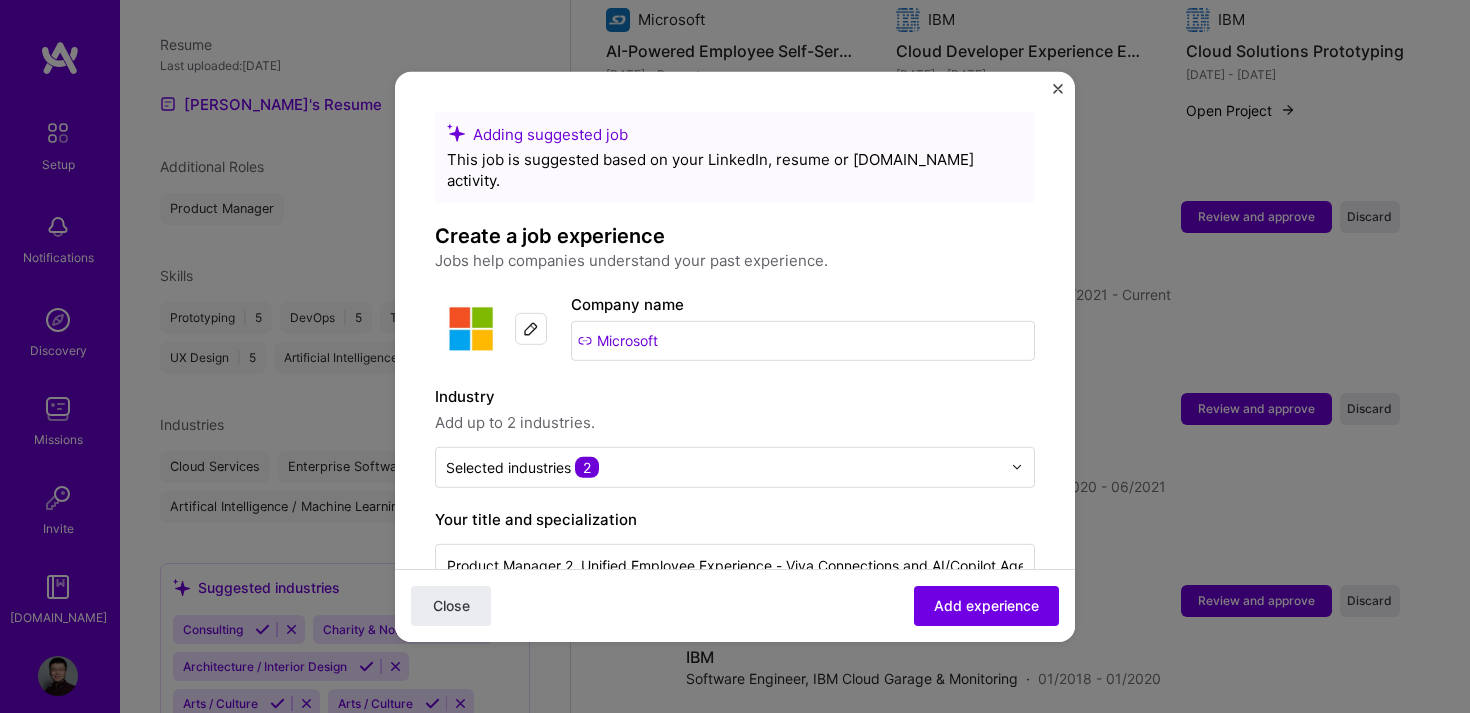scroll, scrollTop: 1160, scrollLeft: 0, axis: vertical 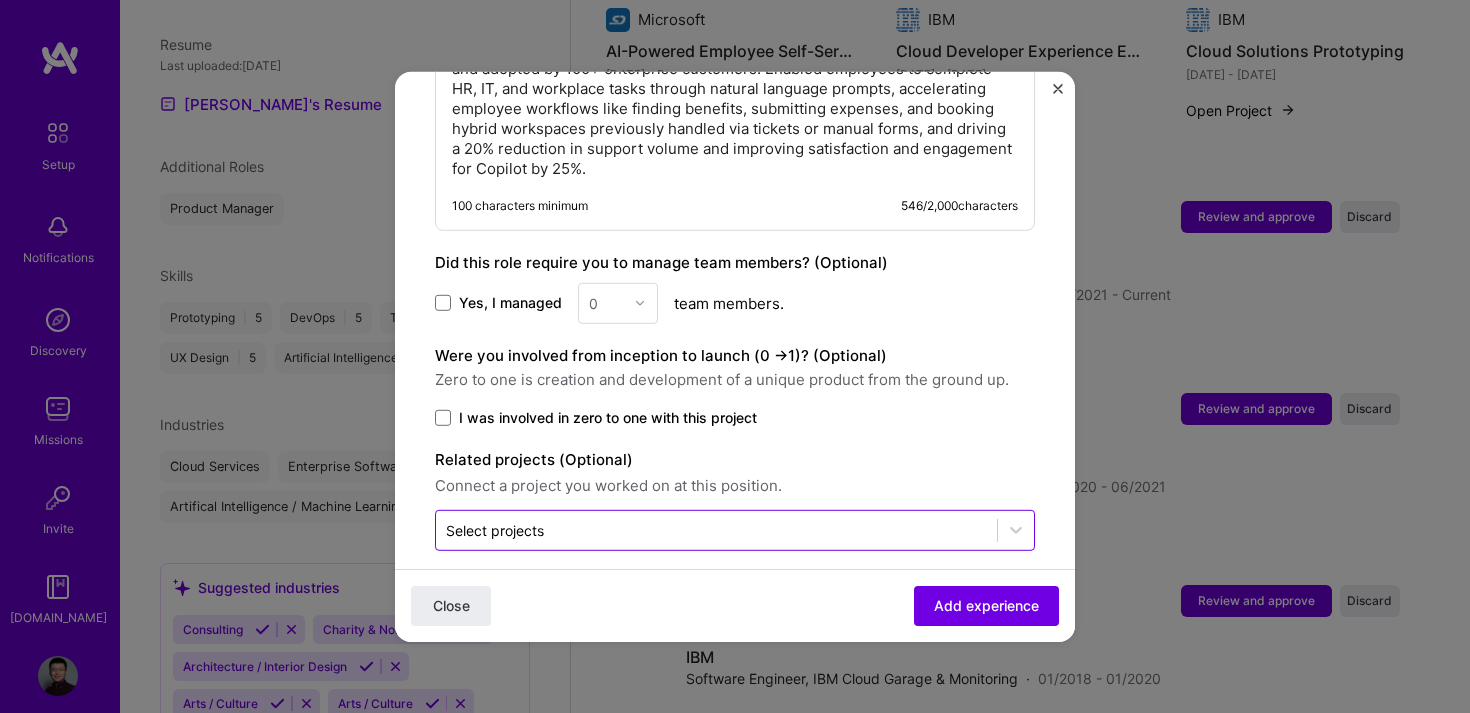 click at bounding box center (716, 529) 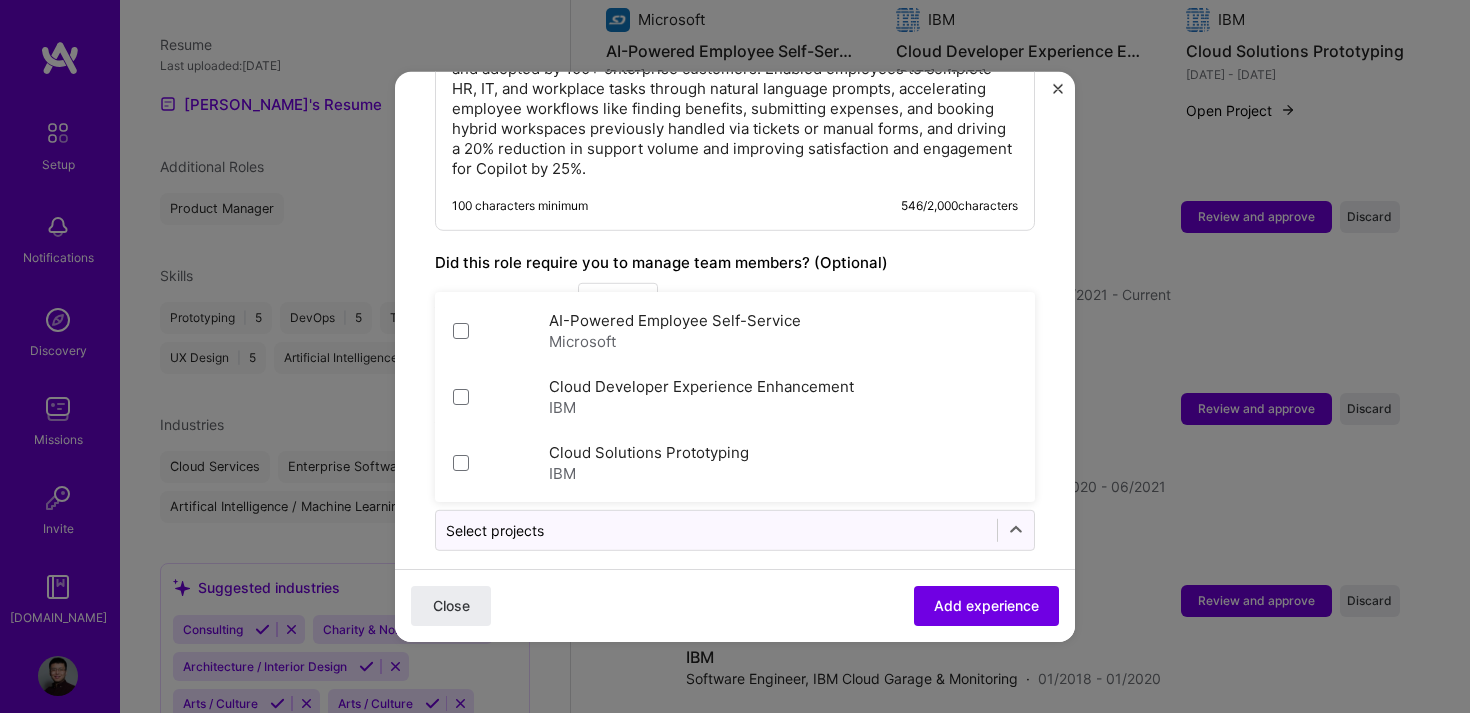 click on "Close Add experience" at bounding box center (735, 605) 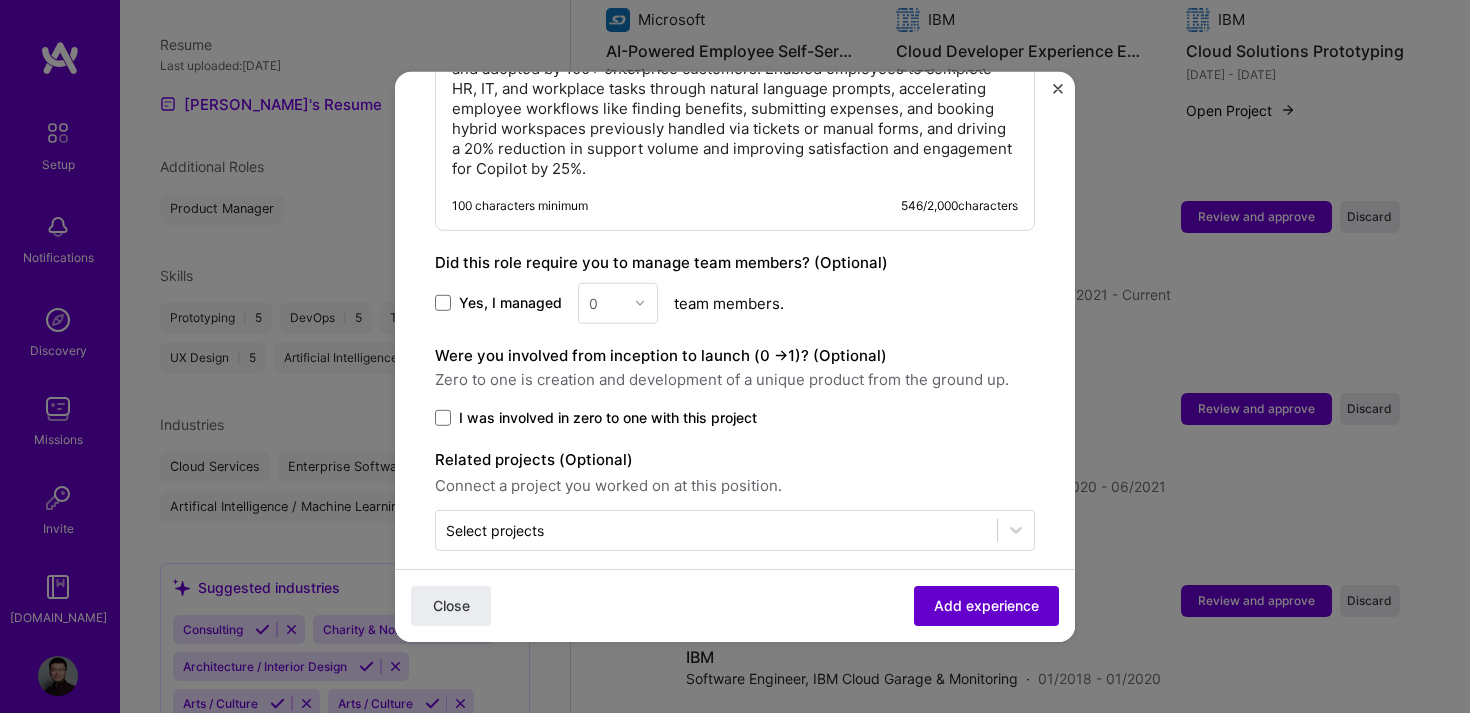 click on "Add experience" at bounding box center (986, 606) 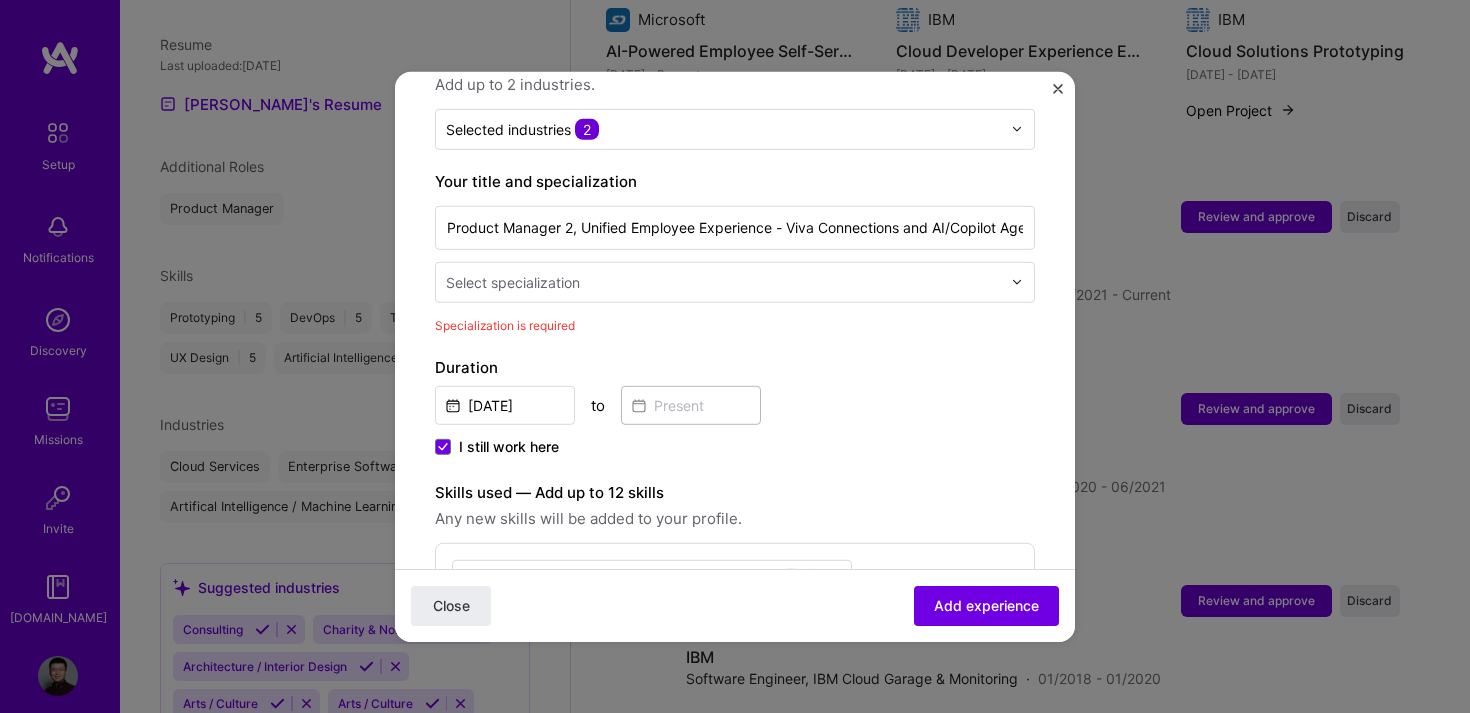 scroll, scrollTop: 286, scrollLeft: 0, axis: vertical 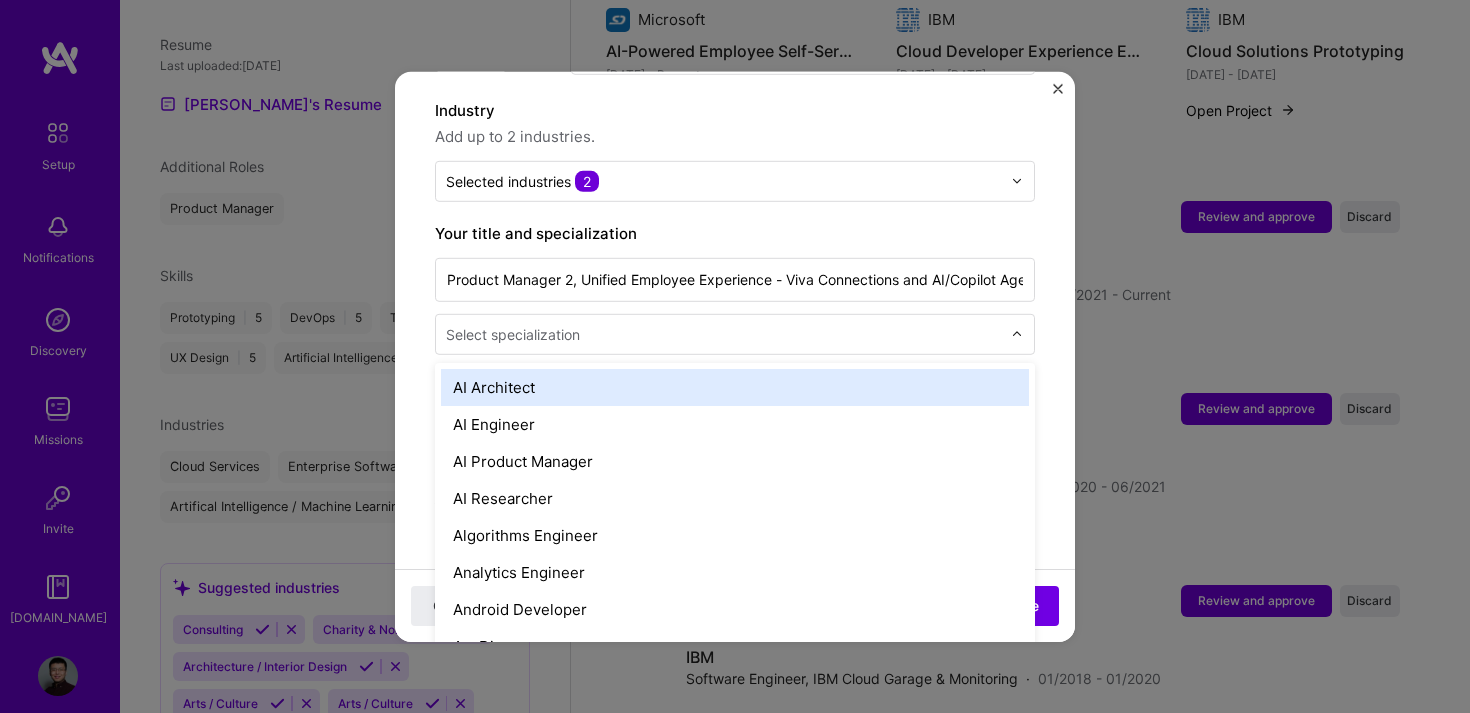 click at bounding box center [725, 333] 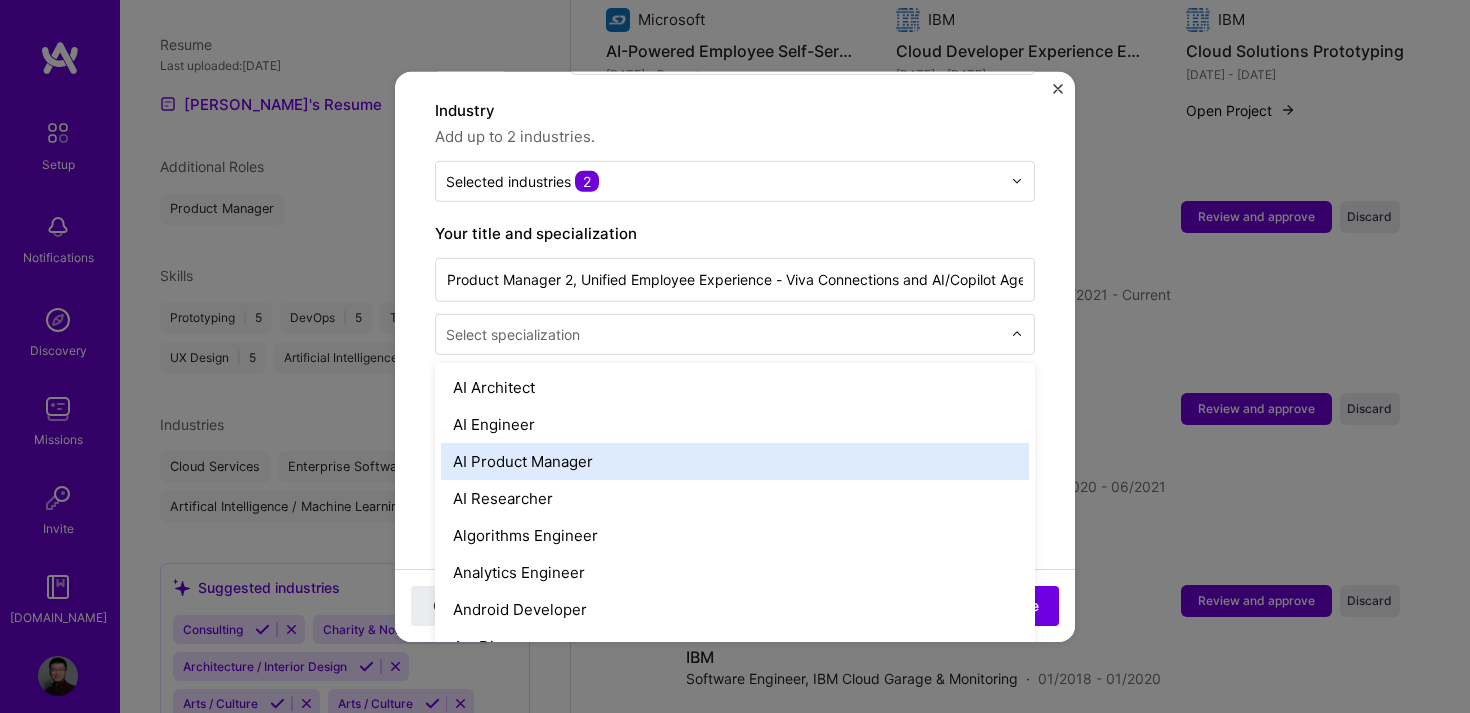 click on "AI Product Manager" at bounding box center [735, 460] 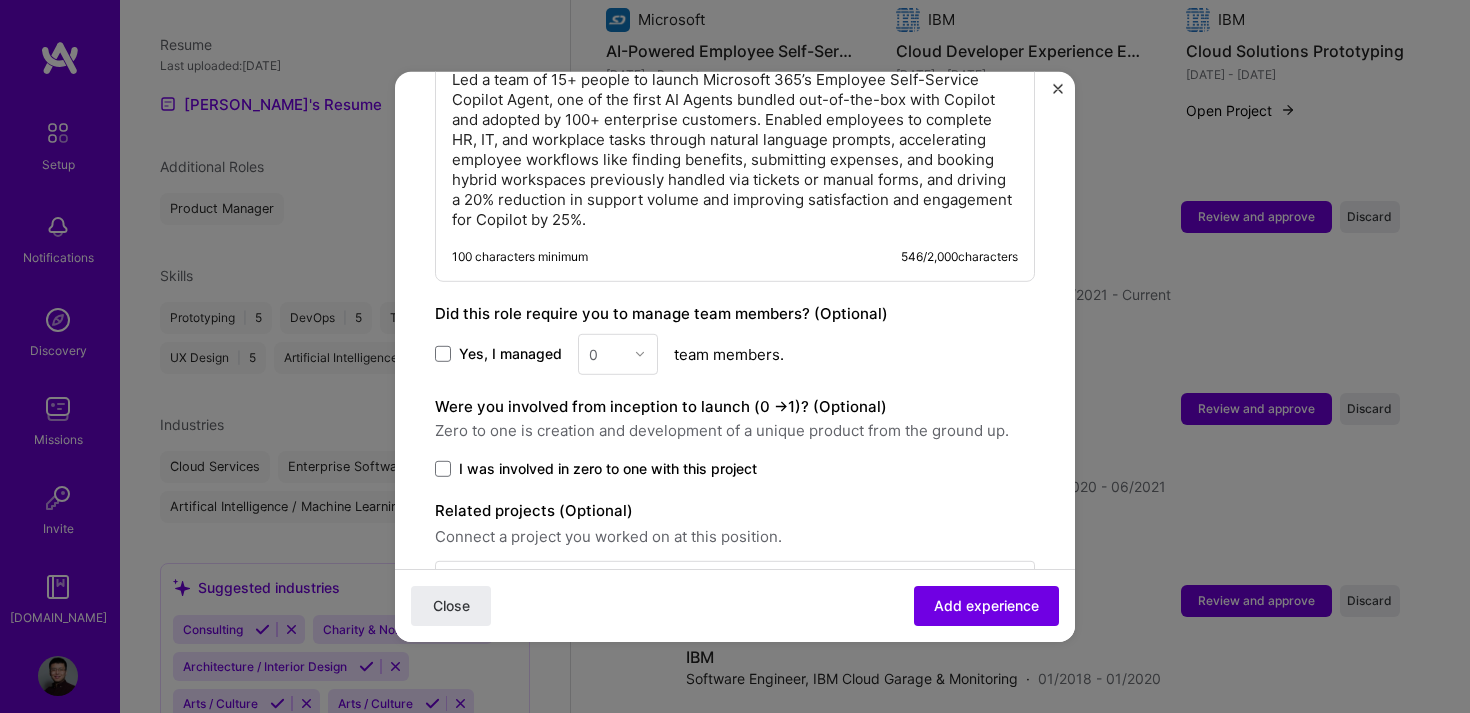 scroll, scrollTop: 1160, scrollLeft: 0, axis: vertical 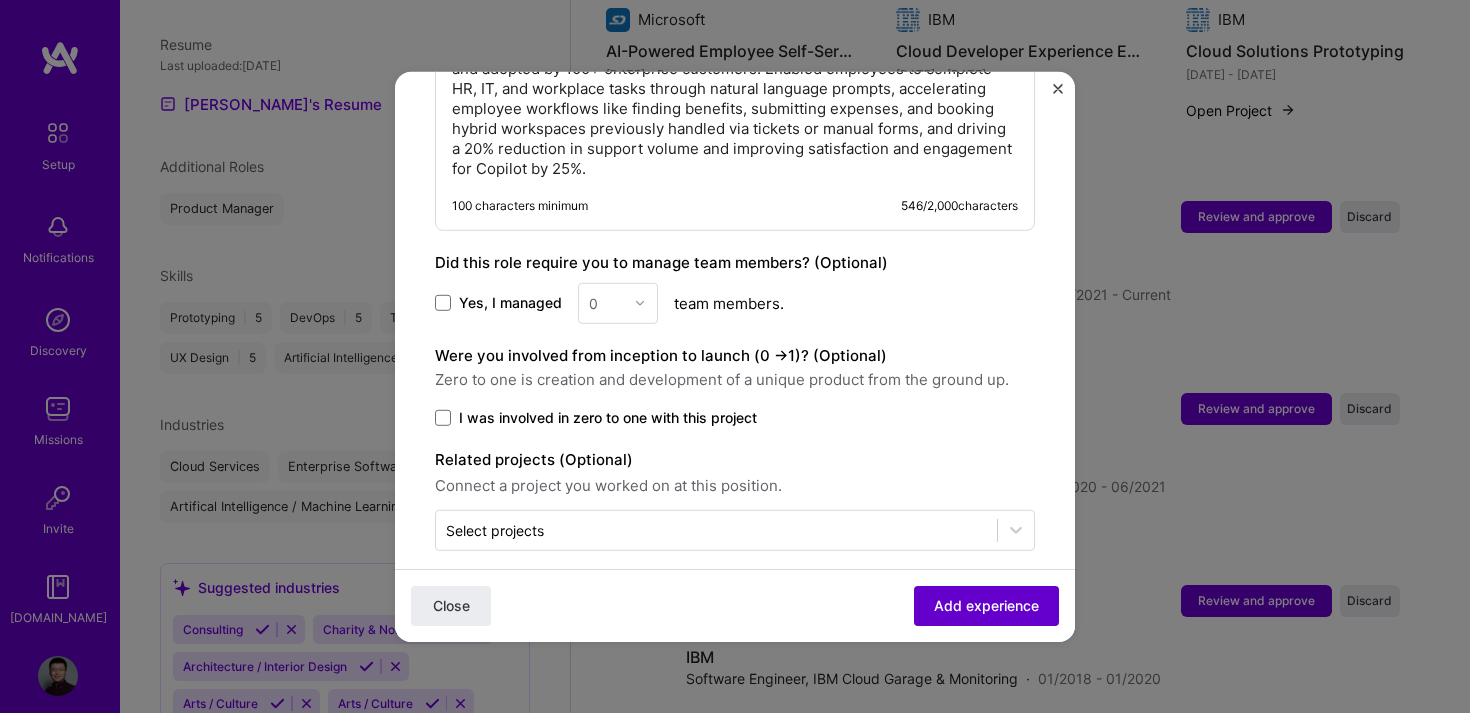 click on "Add experience" at bounding box center [986, 606] 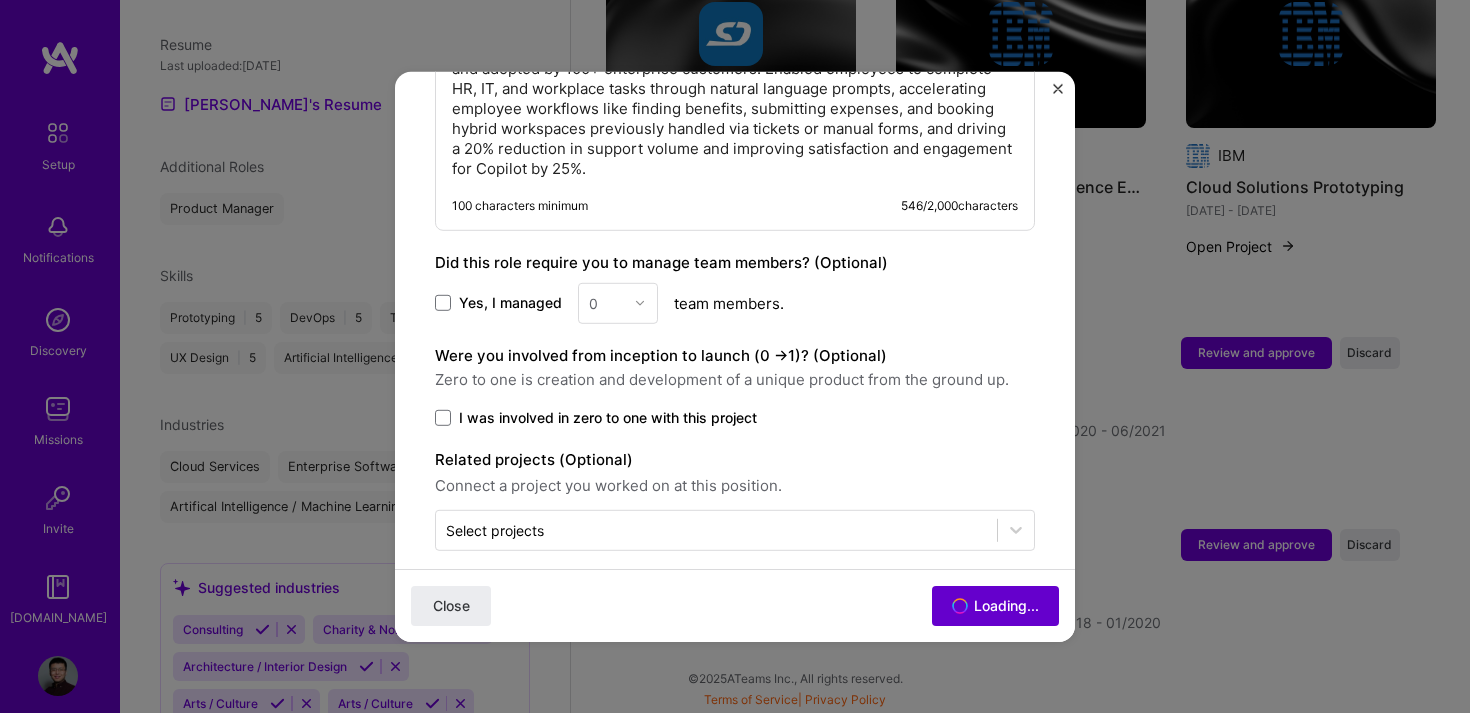 scroll, scrollTop: 735, scrollLeft: 0, axis: vertical 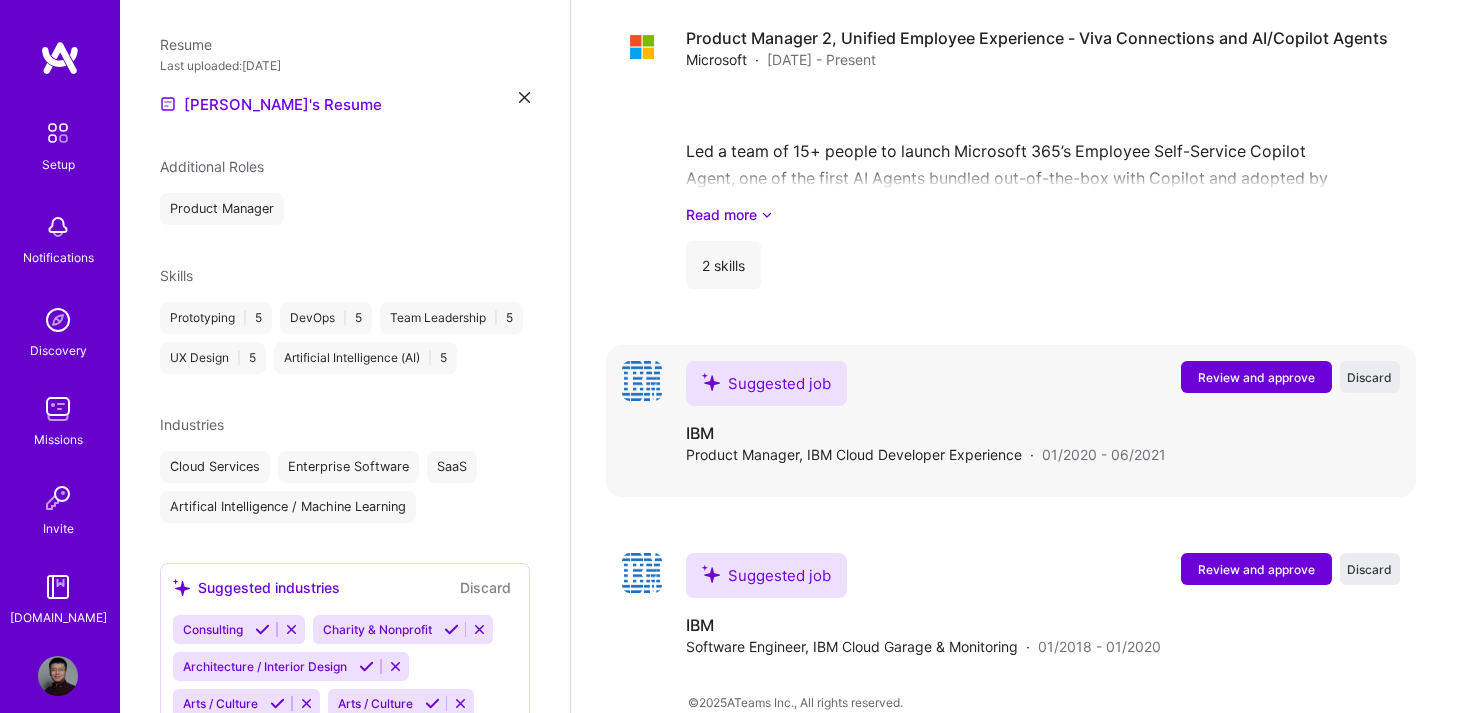 click on "Review and approve" at bounding box center [1256, 377] 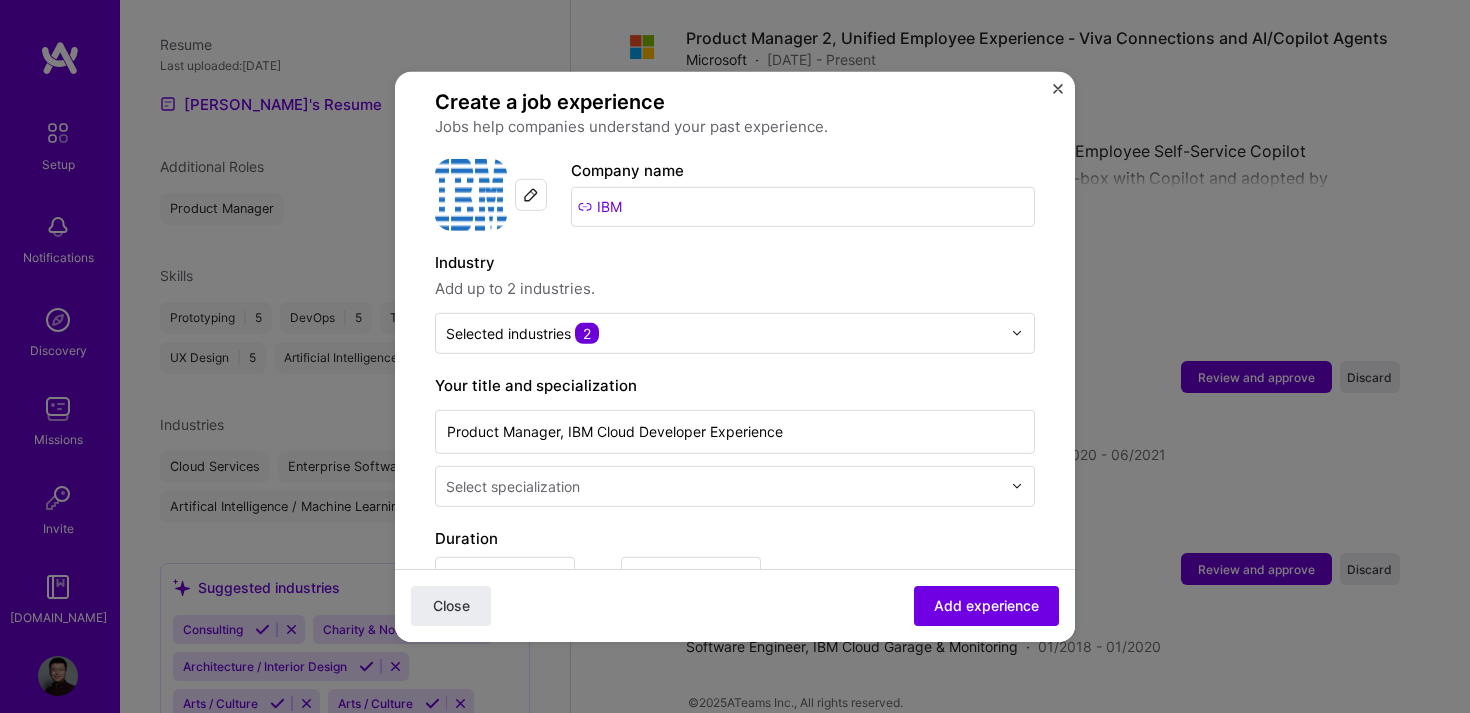 scroll, scrollTop: 290, scrollLeft: 0, axis: vertical 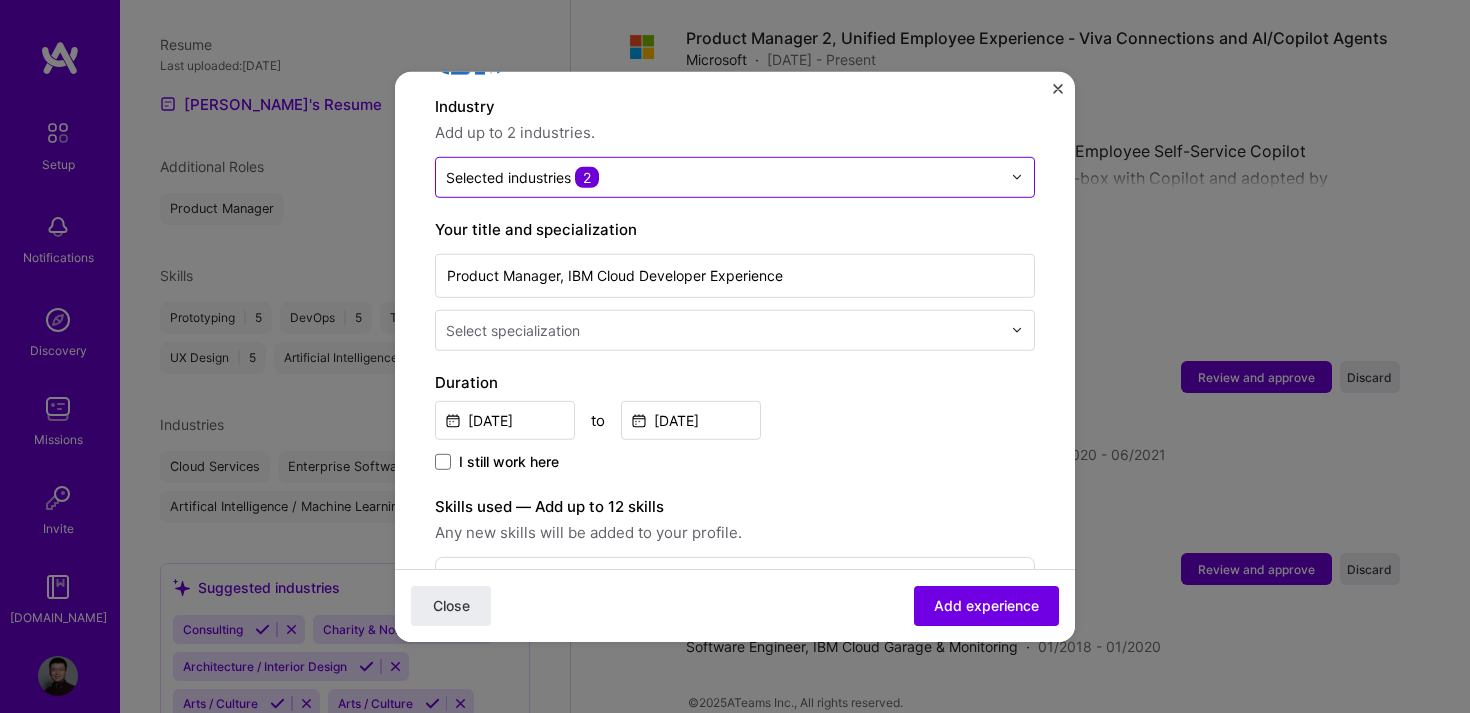 click at bounding box center (723, 176) 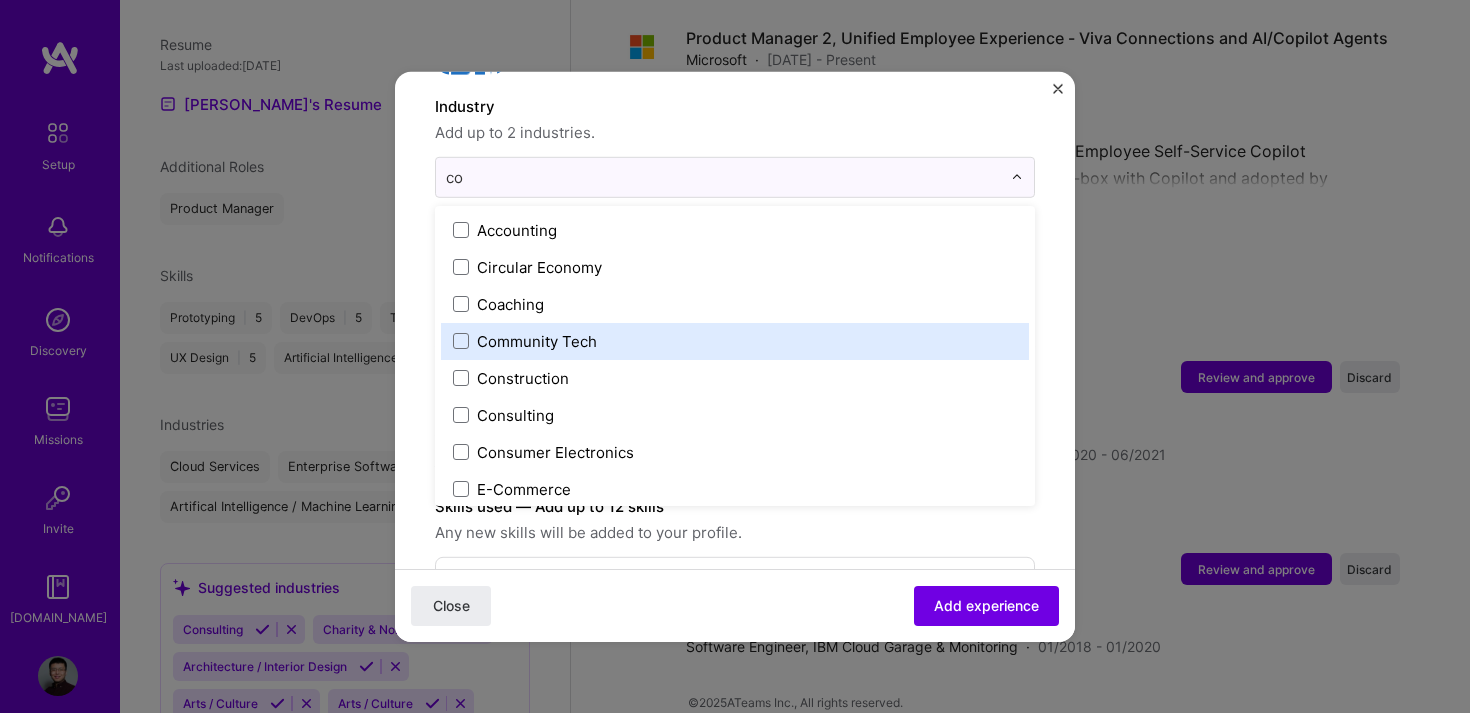 type on "c" 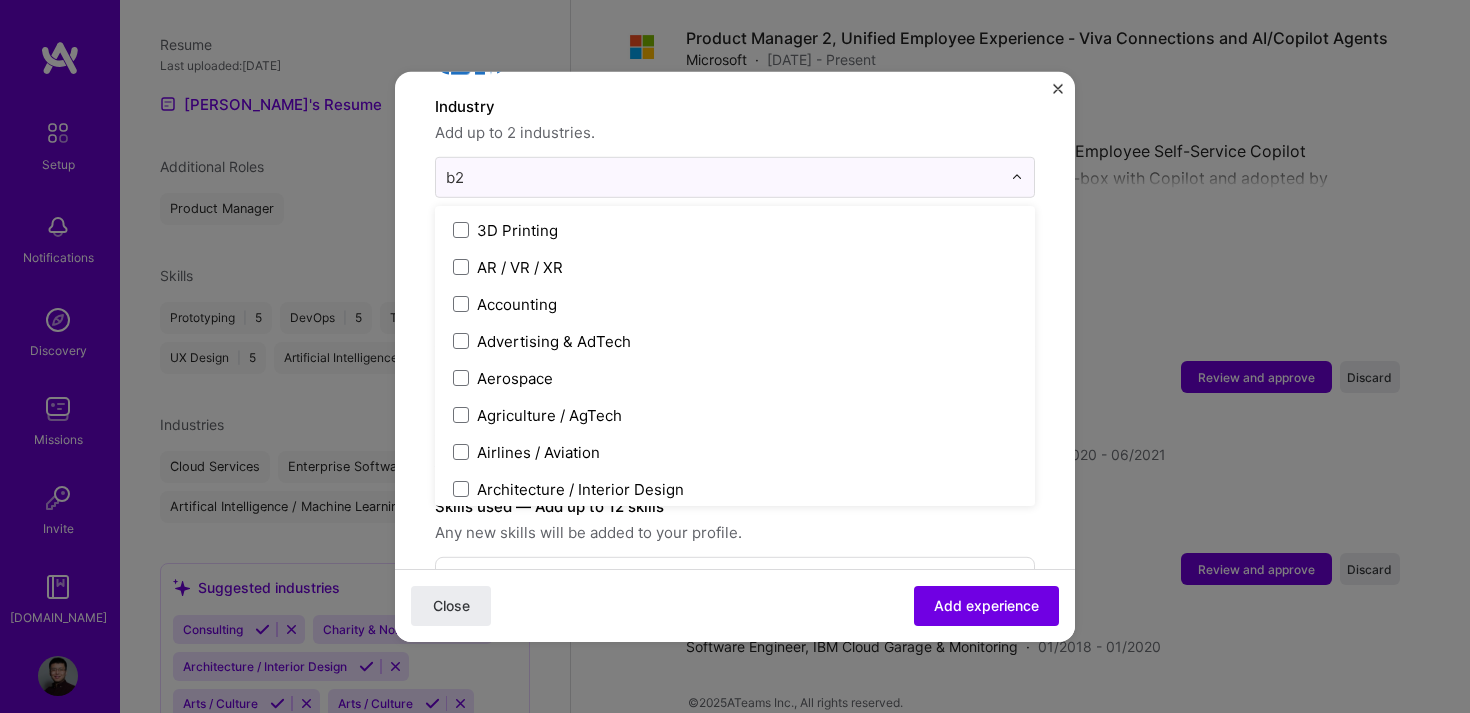 type on "b2b" 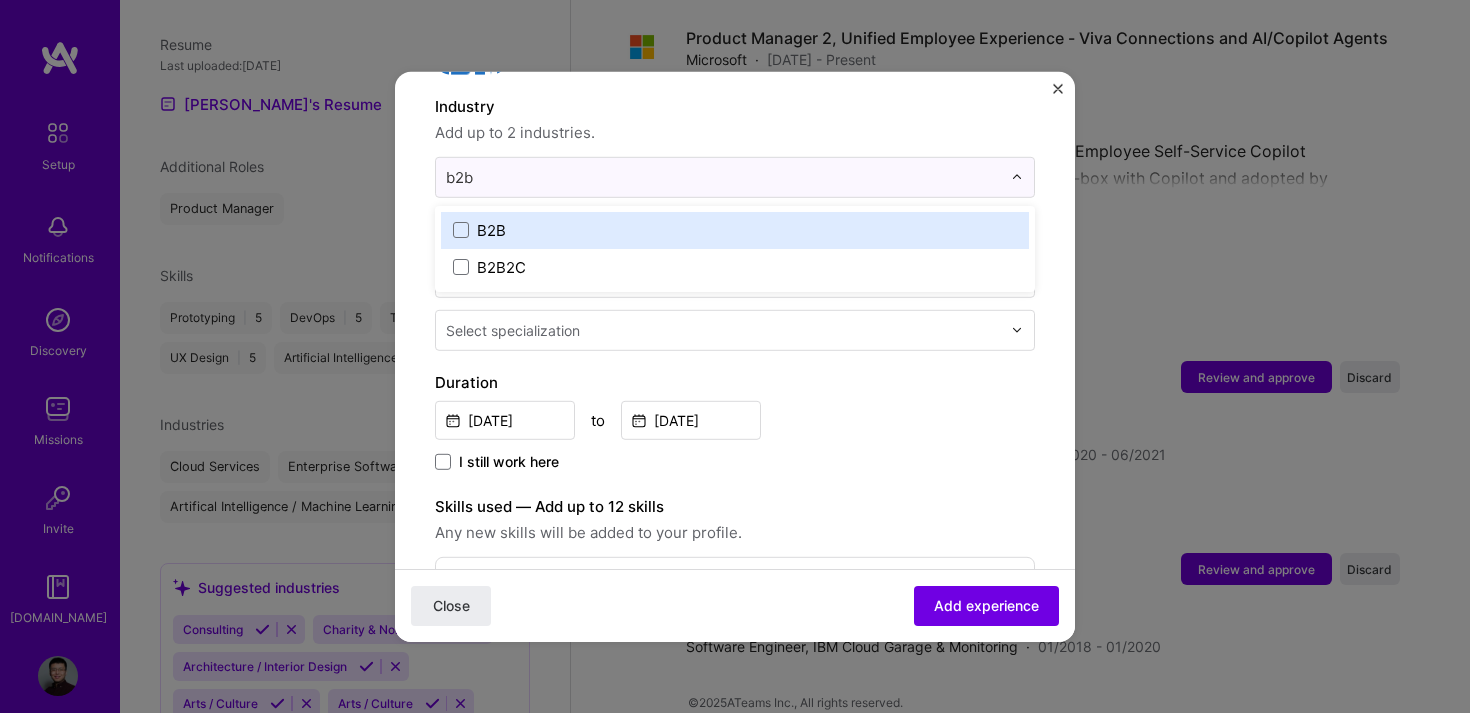 click on "B2B" at bounding box center (735, 229) 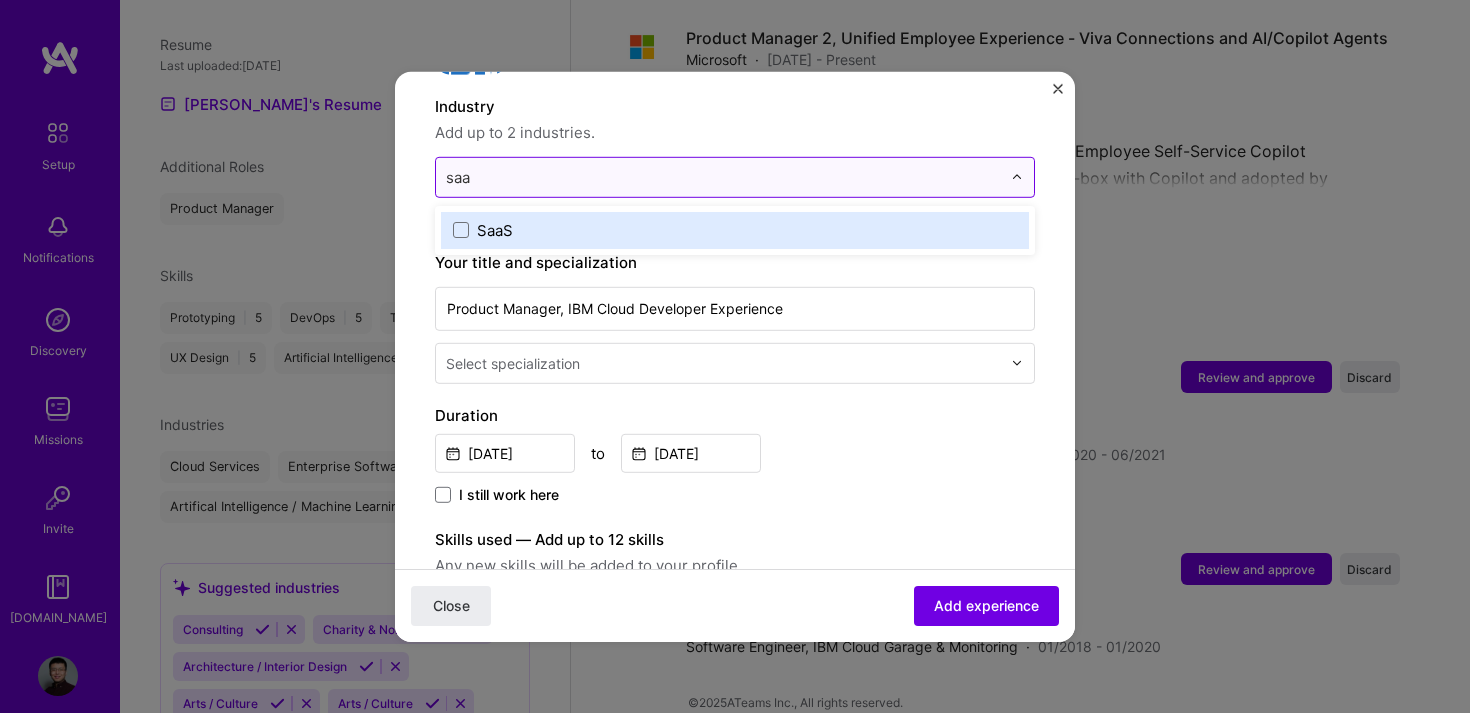 type on "saas" 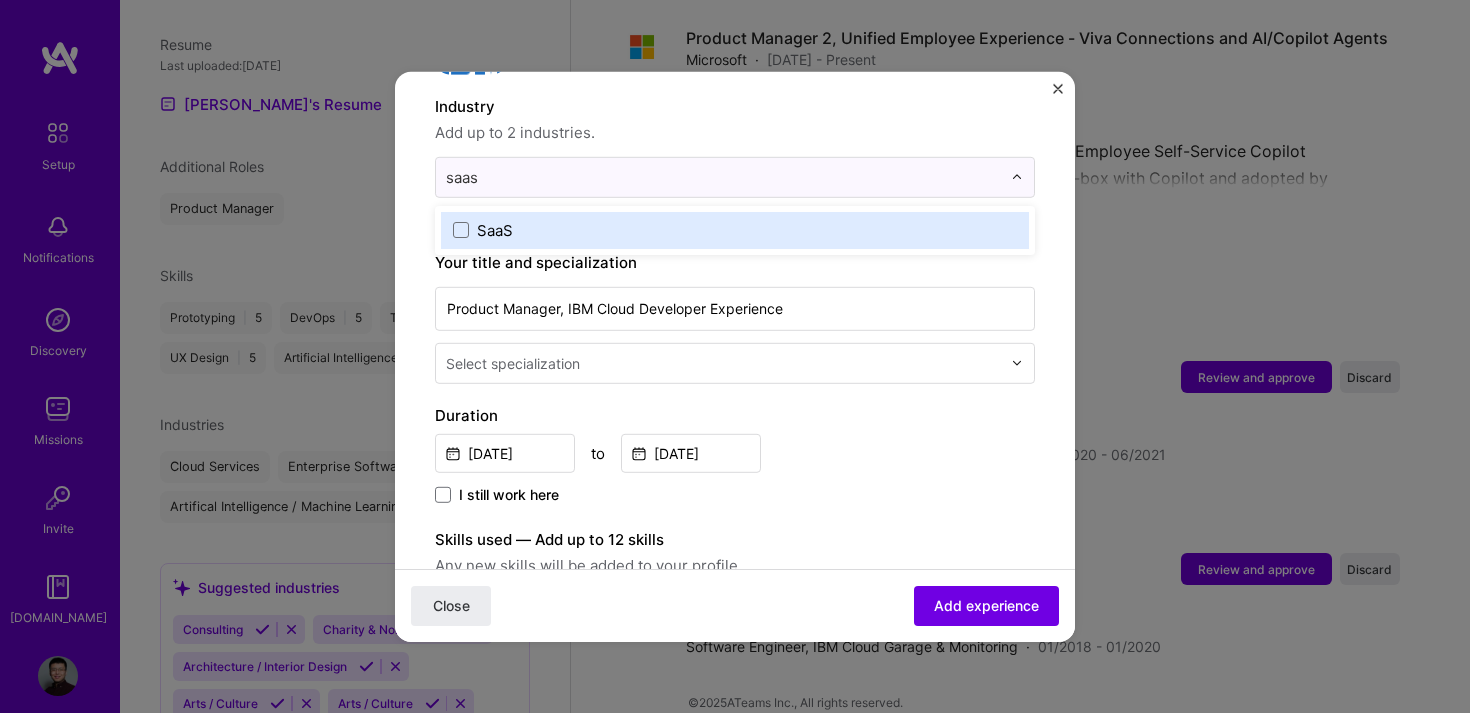 click on "SaaS" at bounding box center (735, 229) 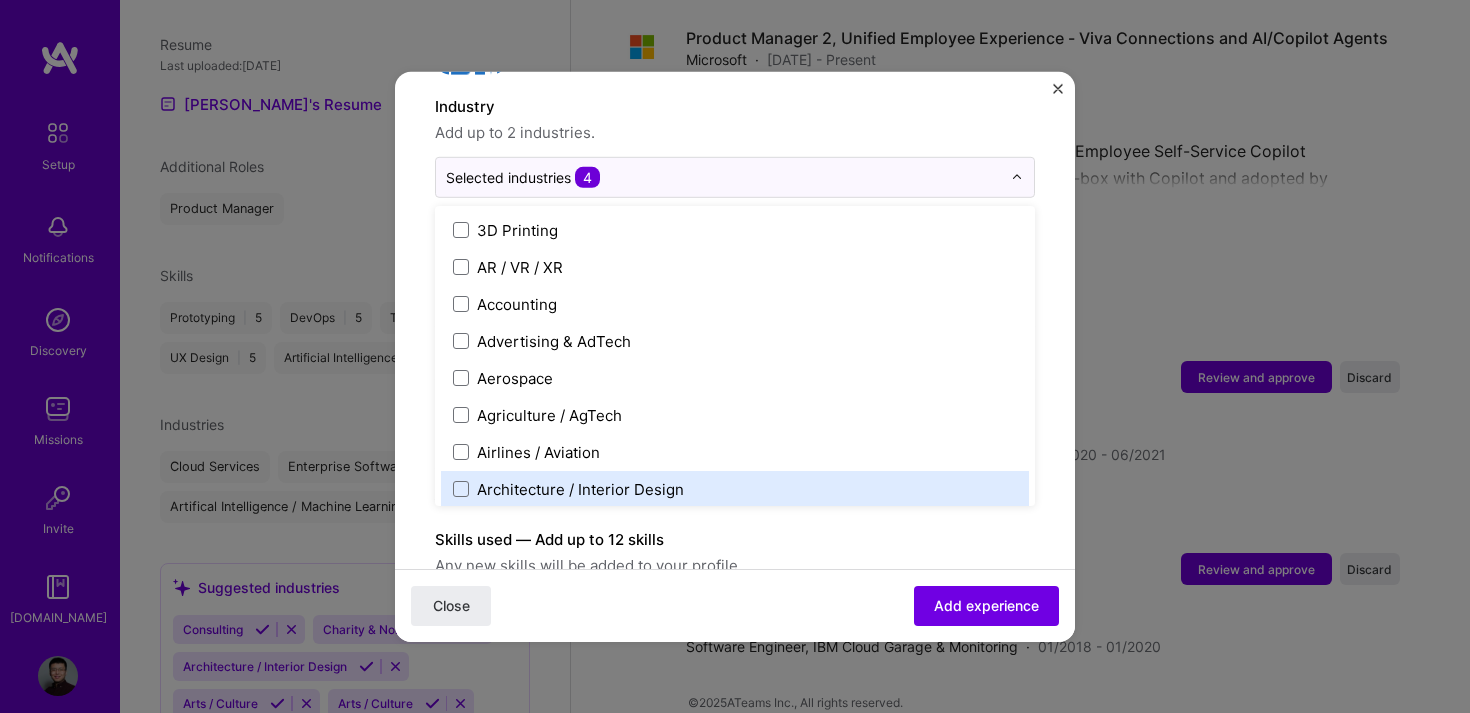 click on "Skills used — Add up to 12 skills Any new skills will be added to your profile. Enter skills... 1 DevOps 1 2 3 4 5" at bounding box center [735, 633] 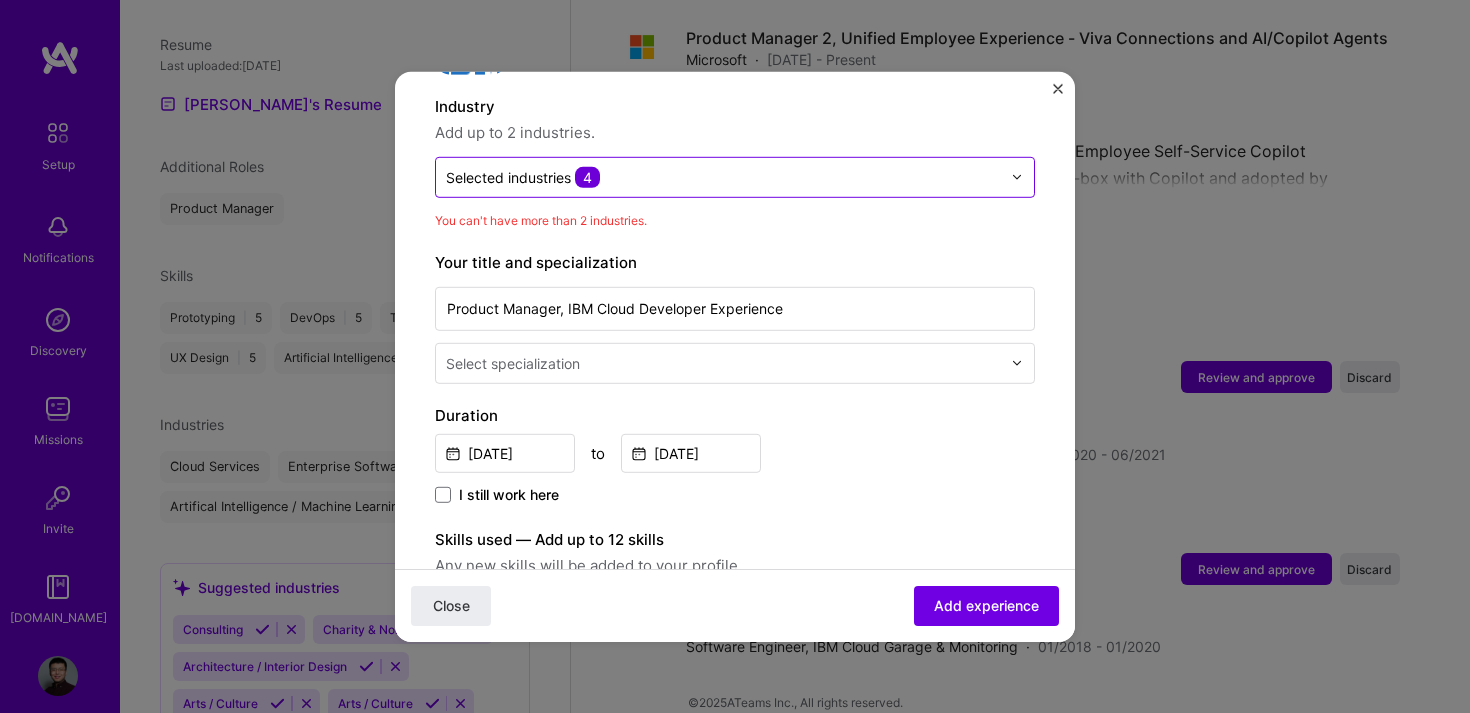 click at bounding box center [723, 176] 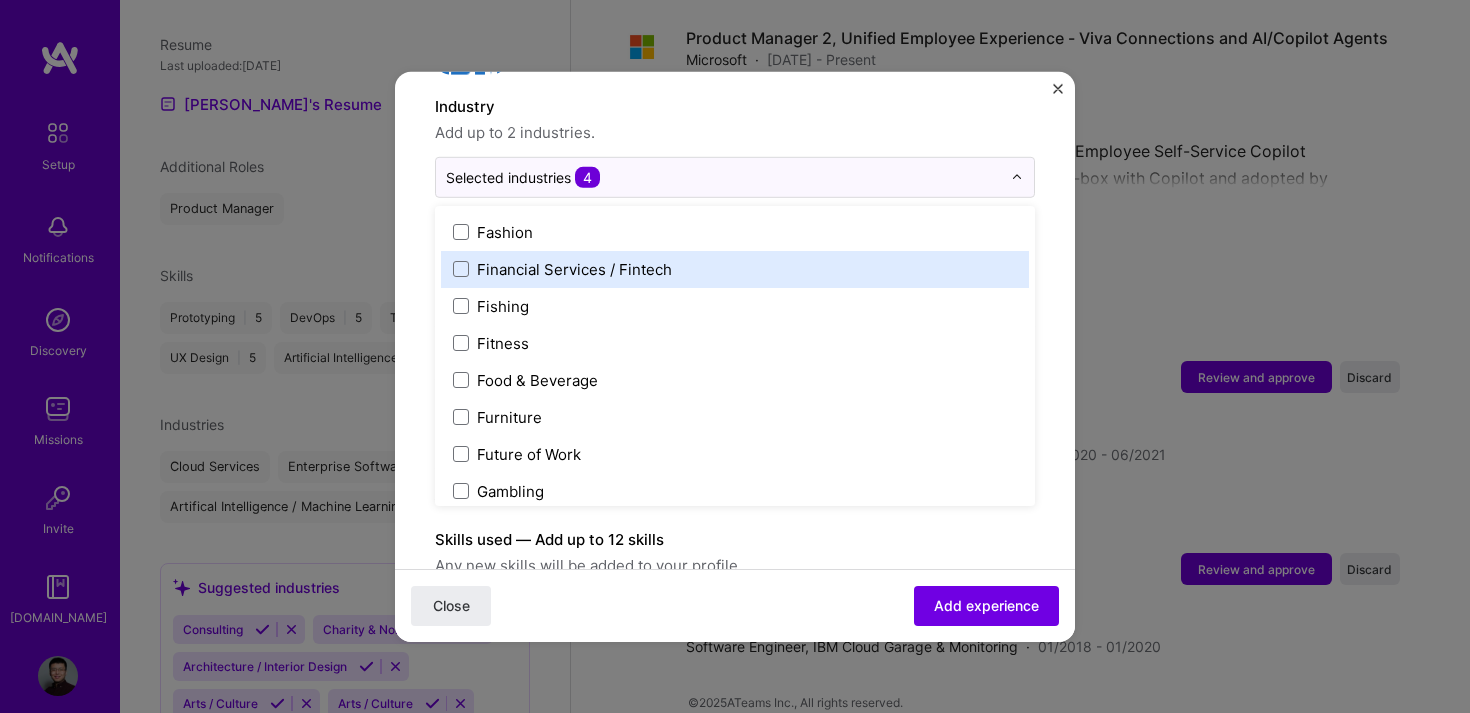 scroll, scrollTop: 1844, scrollLeft: 0, axis: vertical 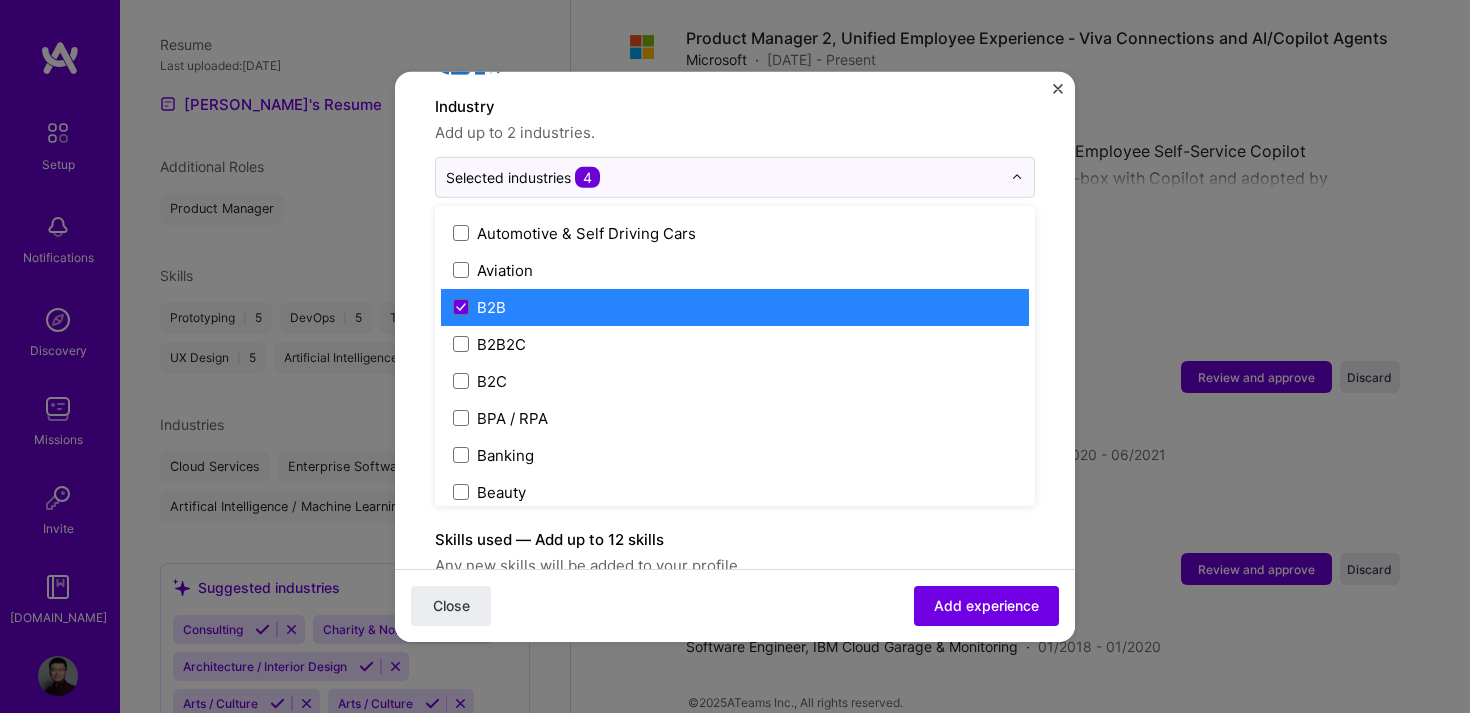 click on "B2B" at bounding box center (735, 306) 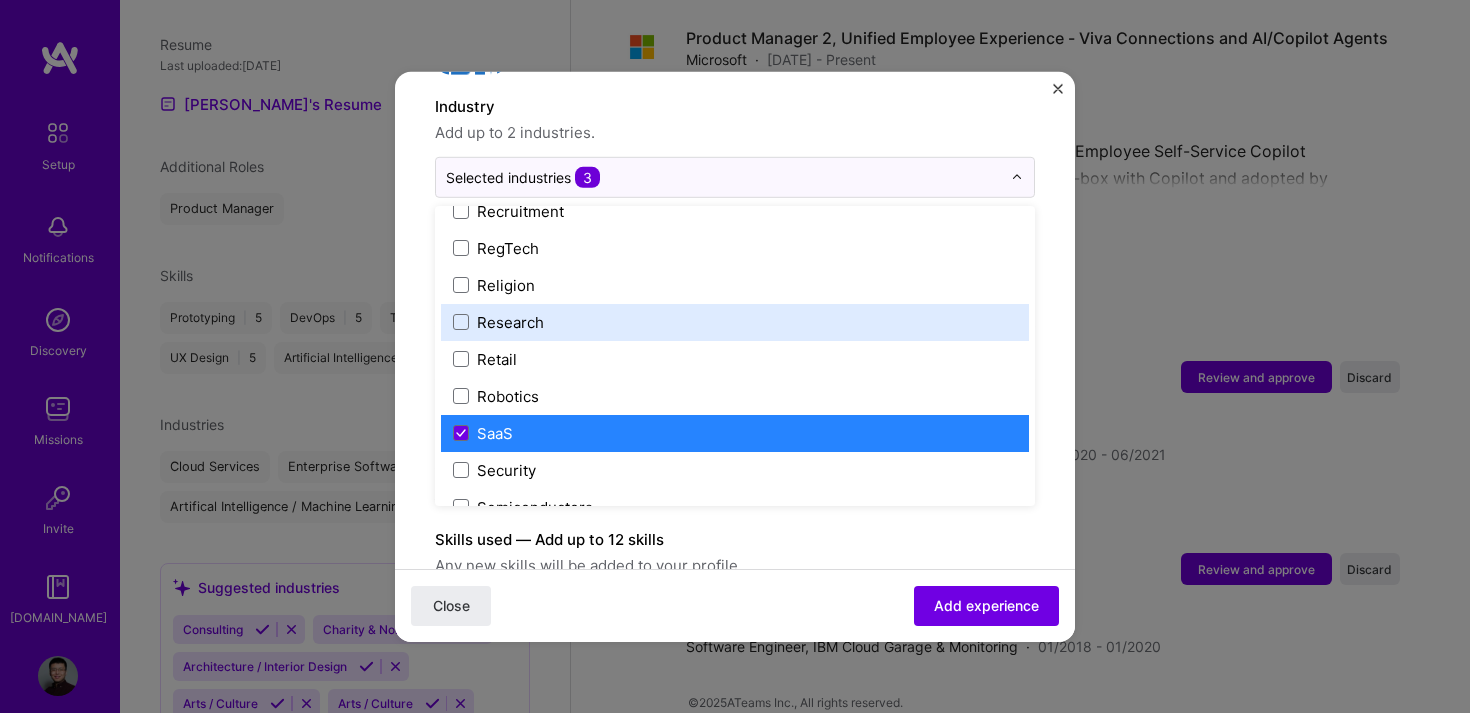 scroll, scrollTop: 3801, scrollLeft: 0, axis: vertical 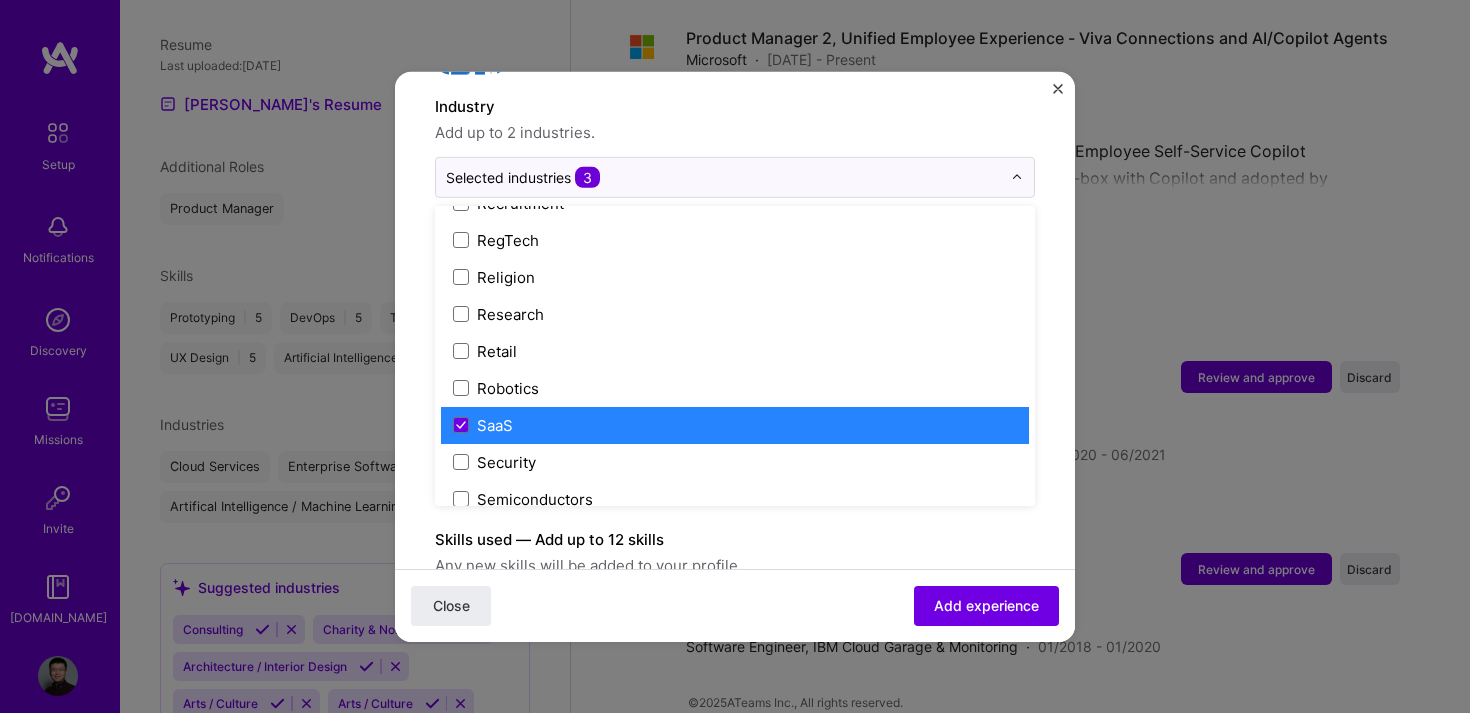 click on "SaaS" at bounding box center (735, 424) 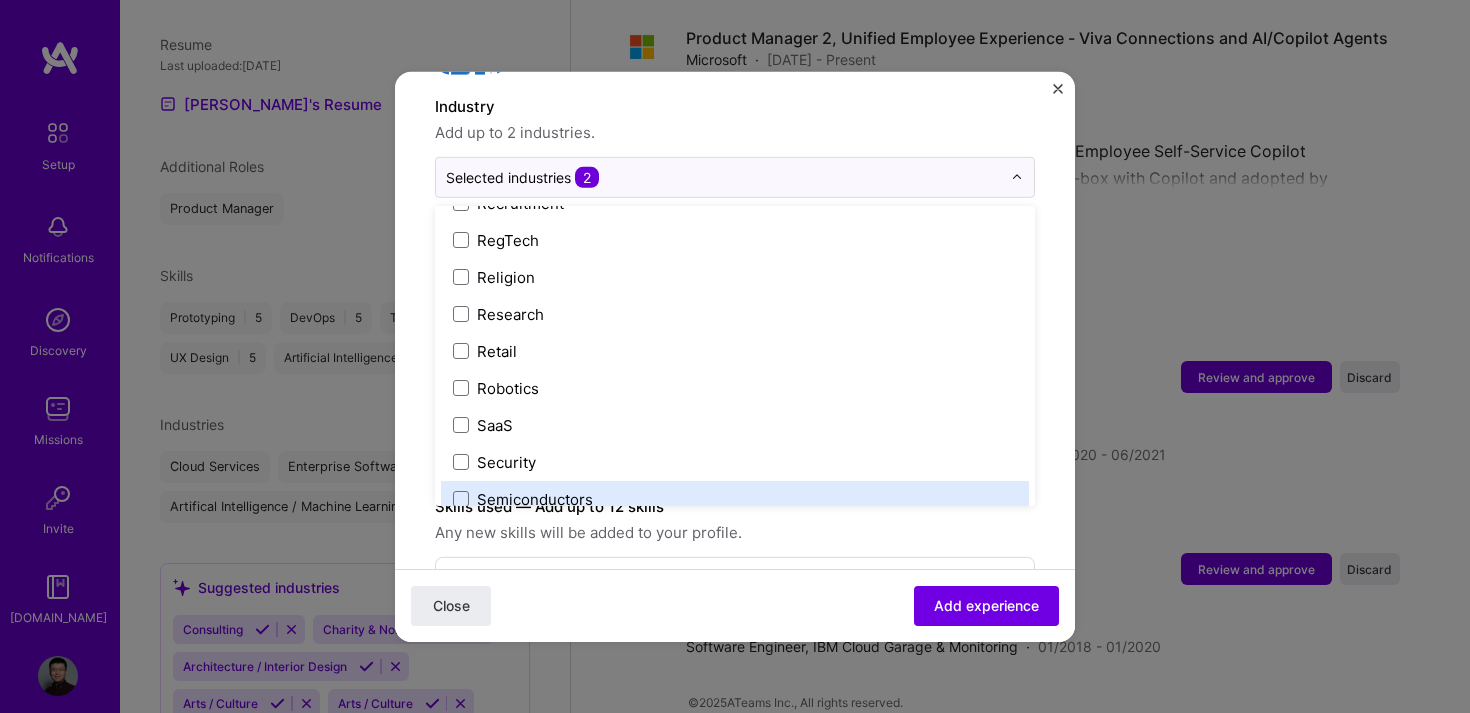 click on "Skills used — Add up to 12 skills Any new skills will be added to your profile. Enter skills... 1 DevOps 1 2 3 4 5" at bounding box center (735, 600) 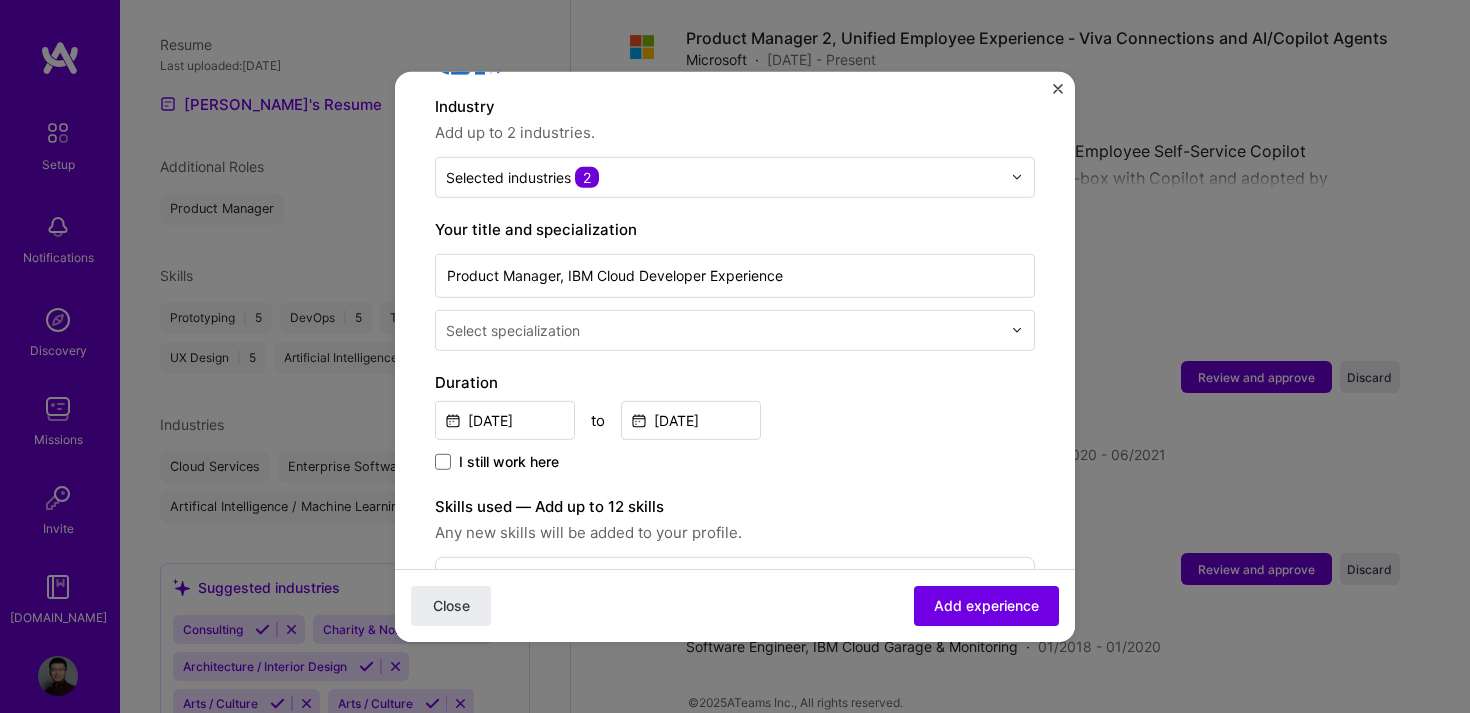 scroll, scrollTop: 366, scrollLeft: 0, axis: vertical 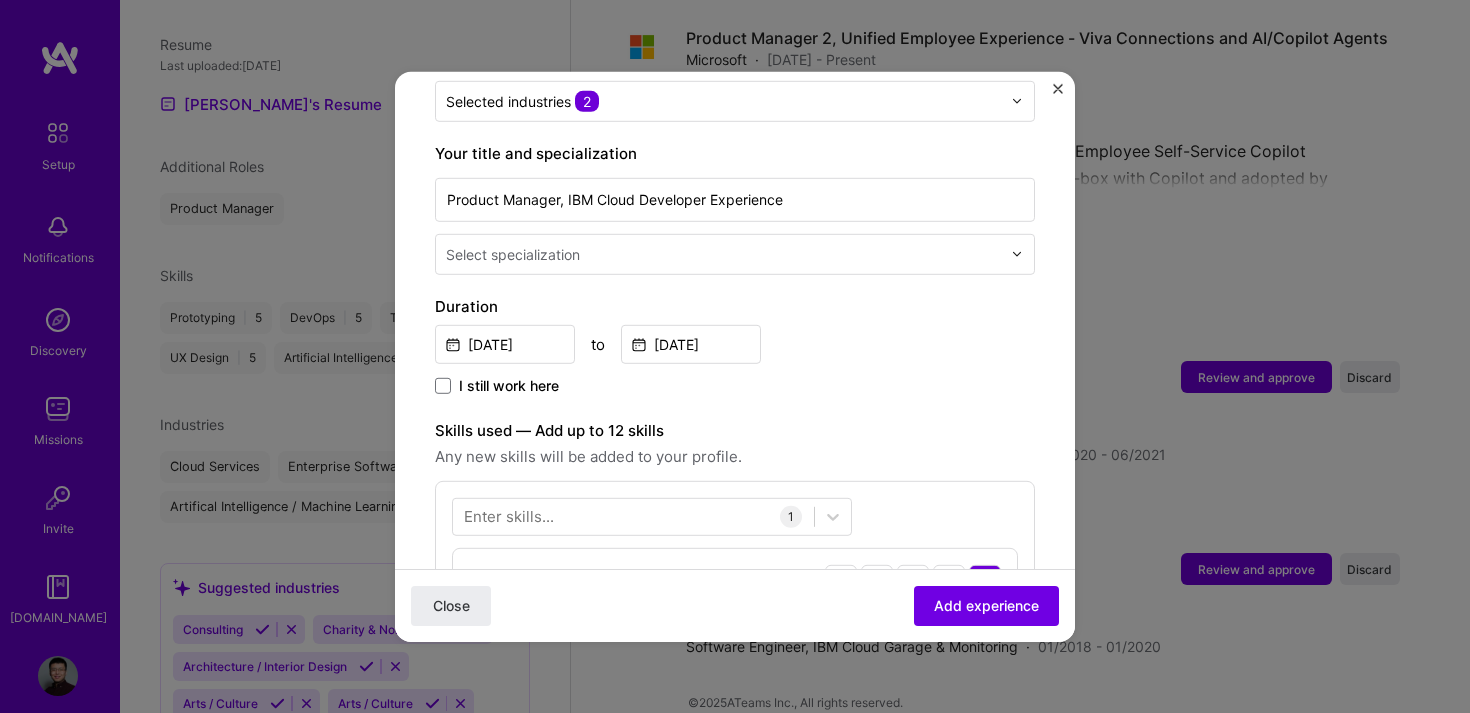 click at bounding box center [725, 253] 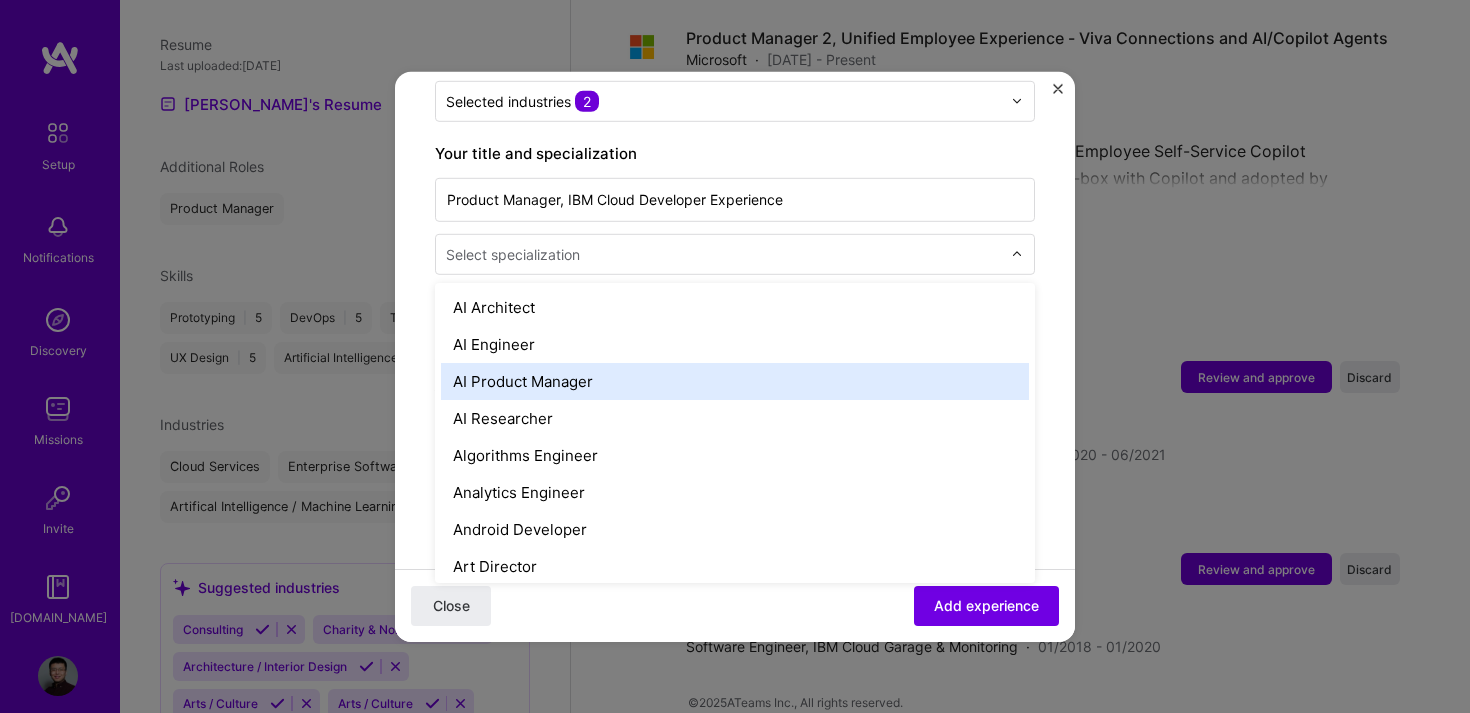 click on "AI Product Manager" at bounding box center [735, 380] 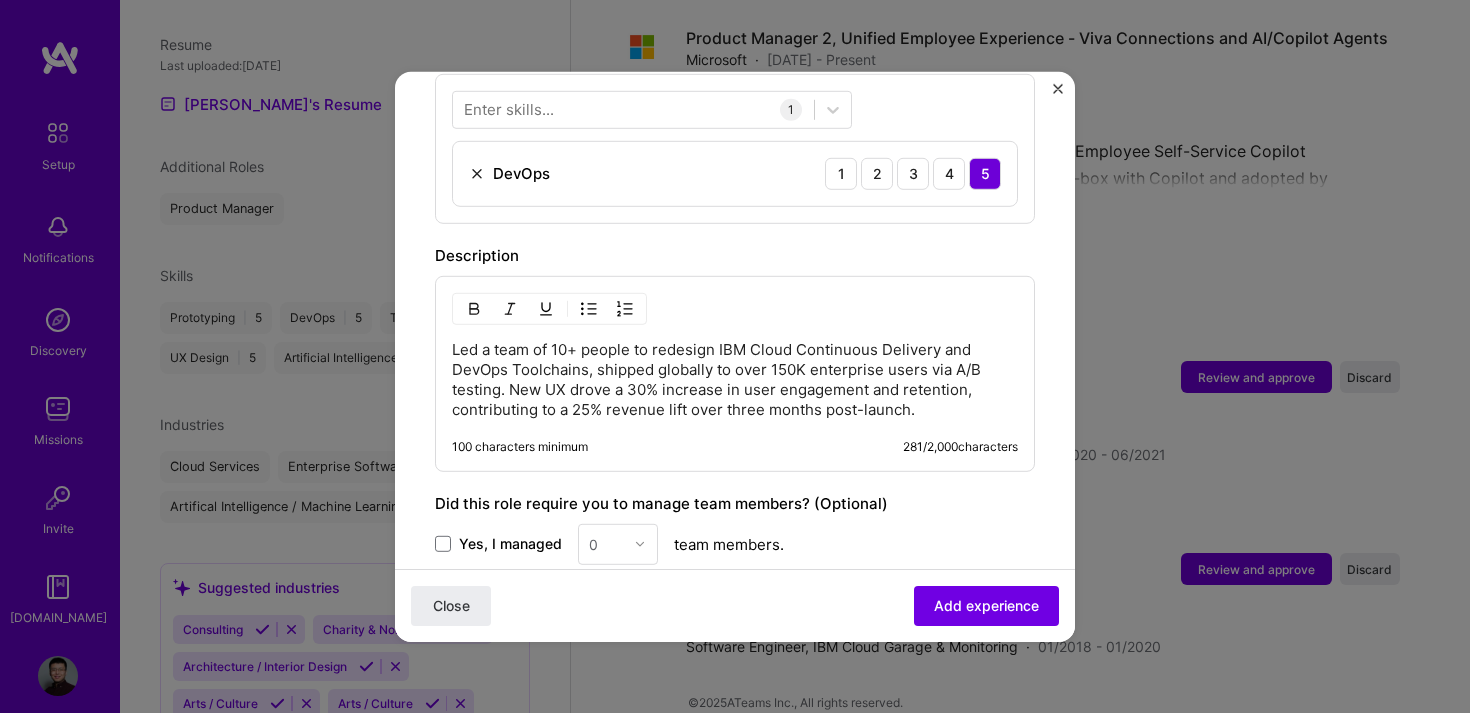 scroll, scrollTop: 1014, scrollLeft: 0, axis: vertical 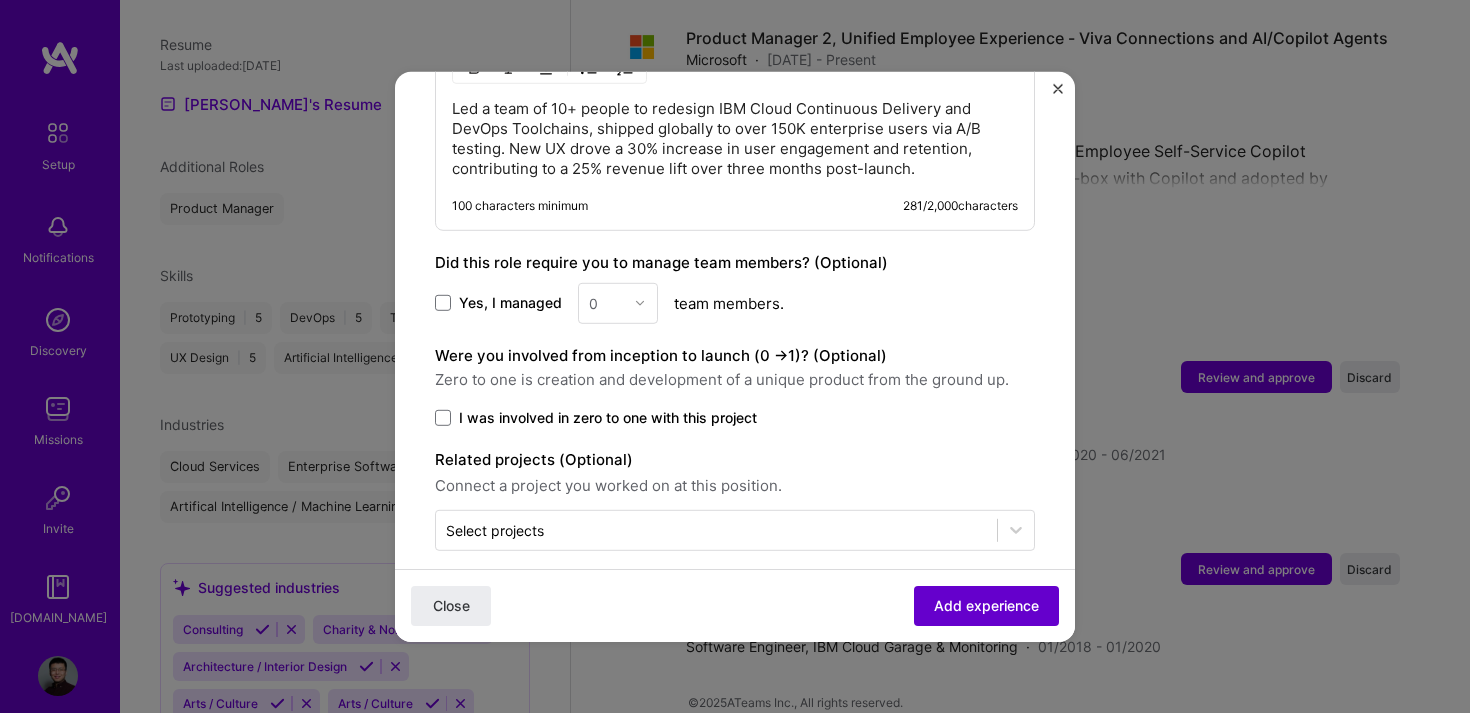 click on "Add experience" at bounding box center [986, 606] 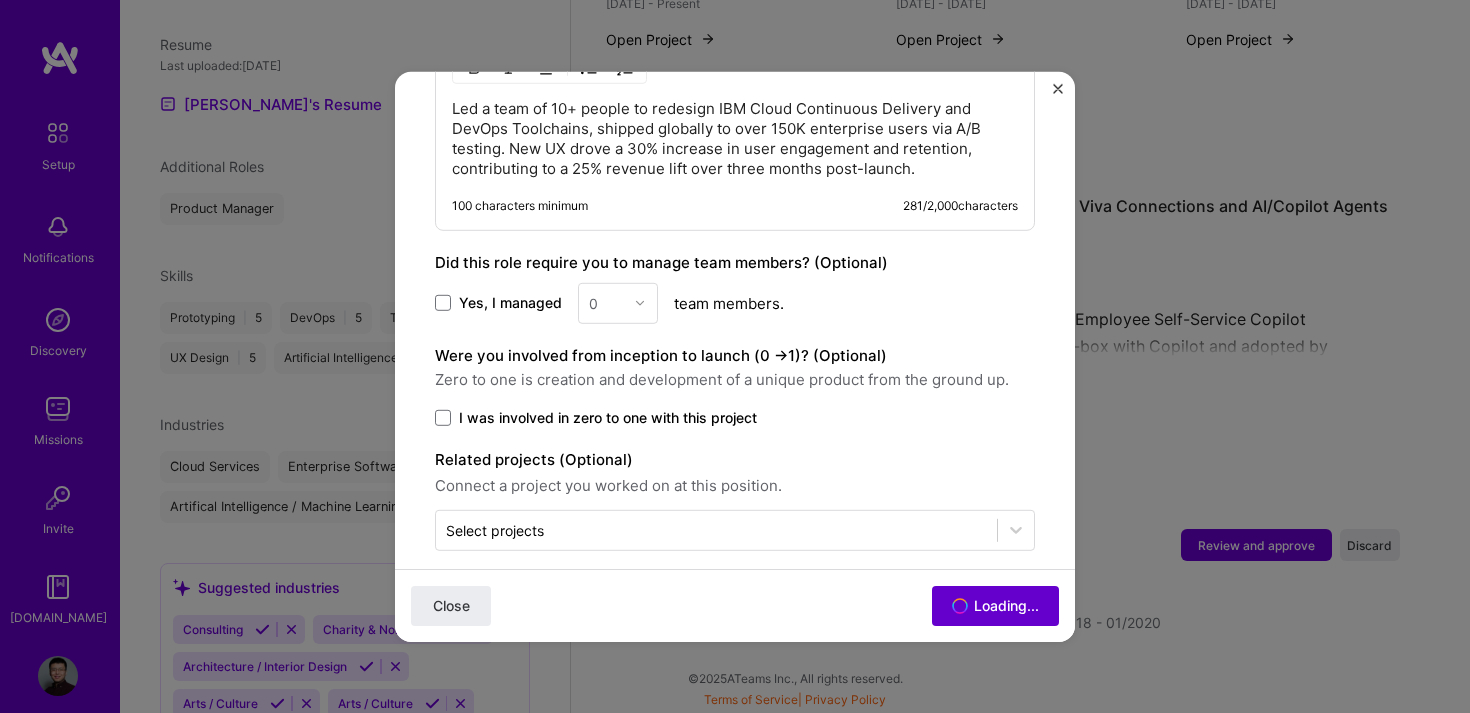 scroll, scrollTop: 942, scrollLeft: 0, axis: vertical 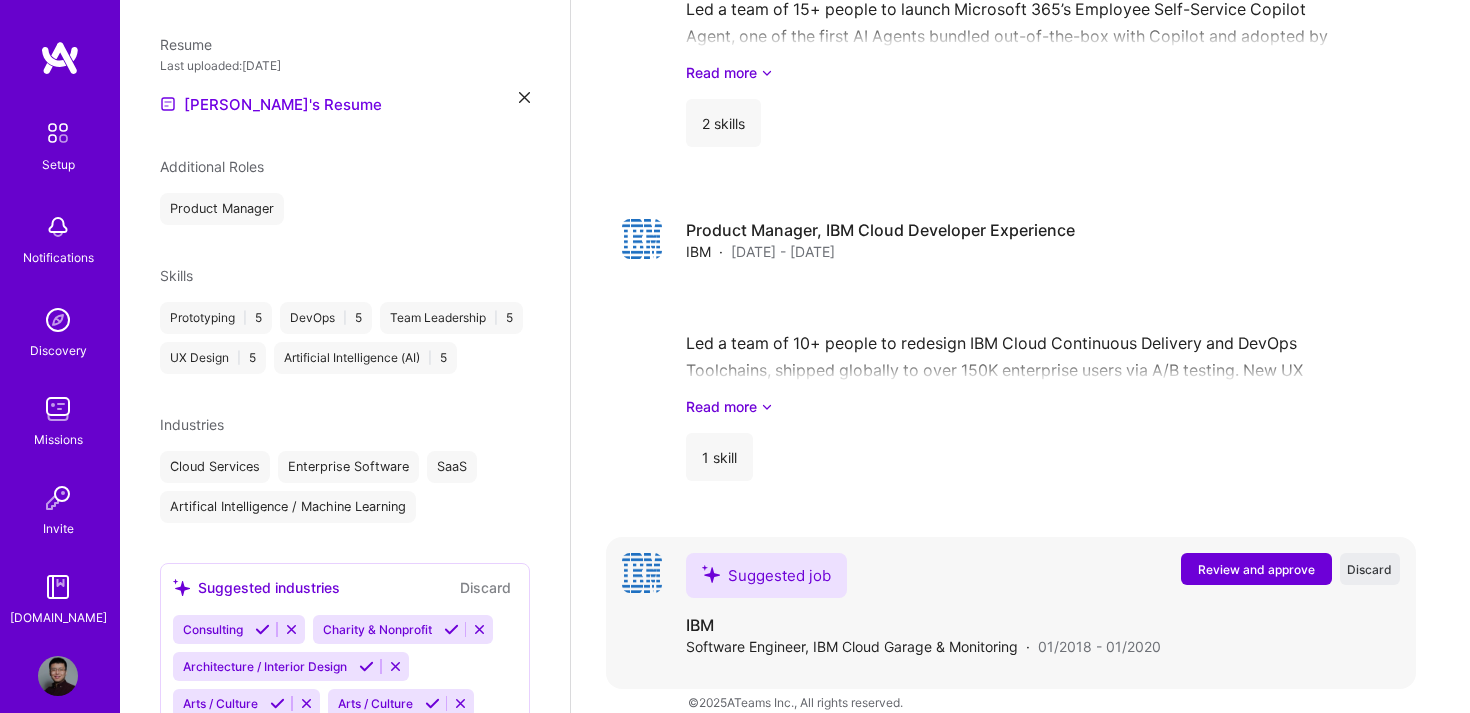 click on "Review and approve" at bounding box center (1256, 569) 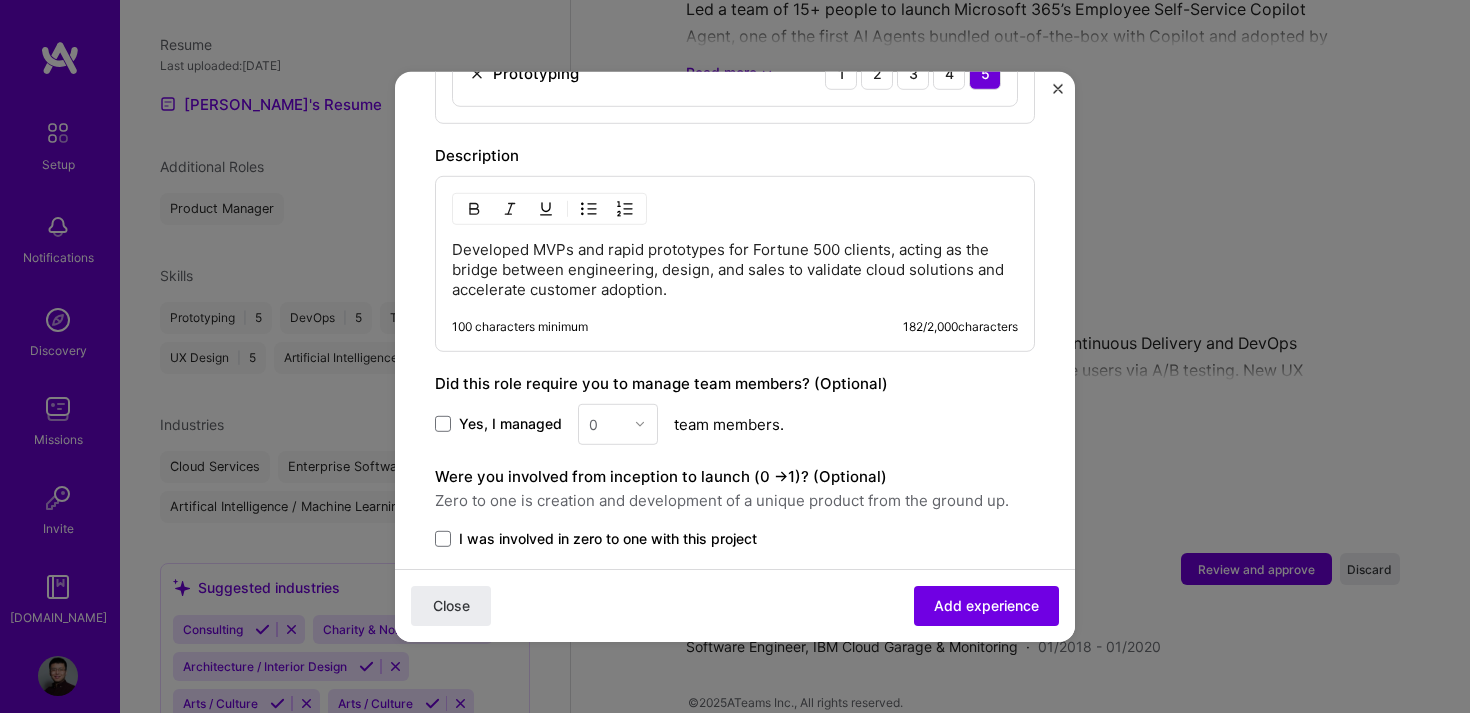 scroll, scrollTop: 994, scrollLeft: 0, axis: vertical 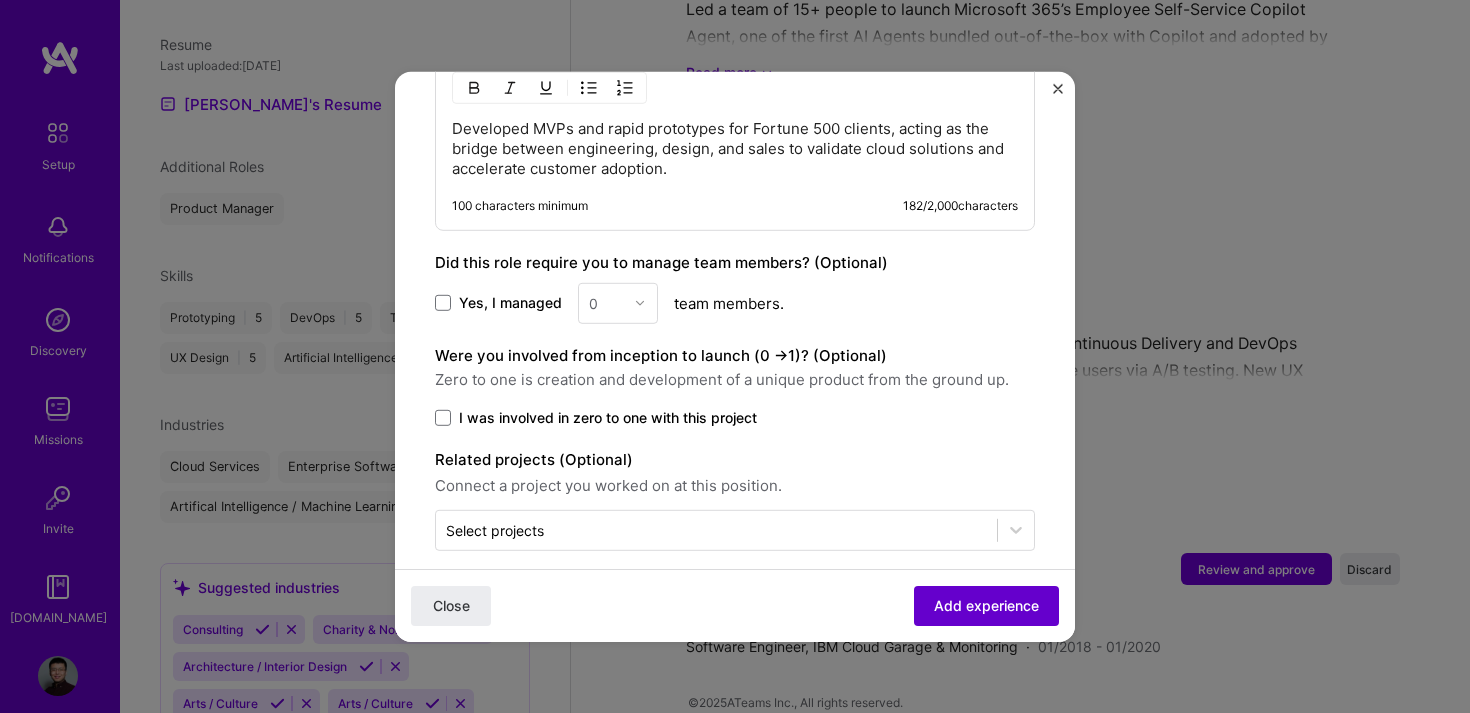 click on "Add experience" at bounding box center (986, 606) 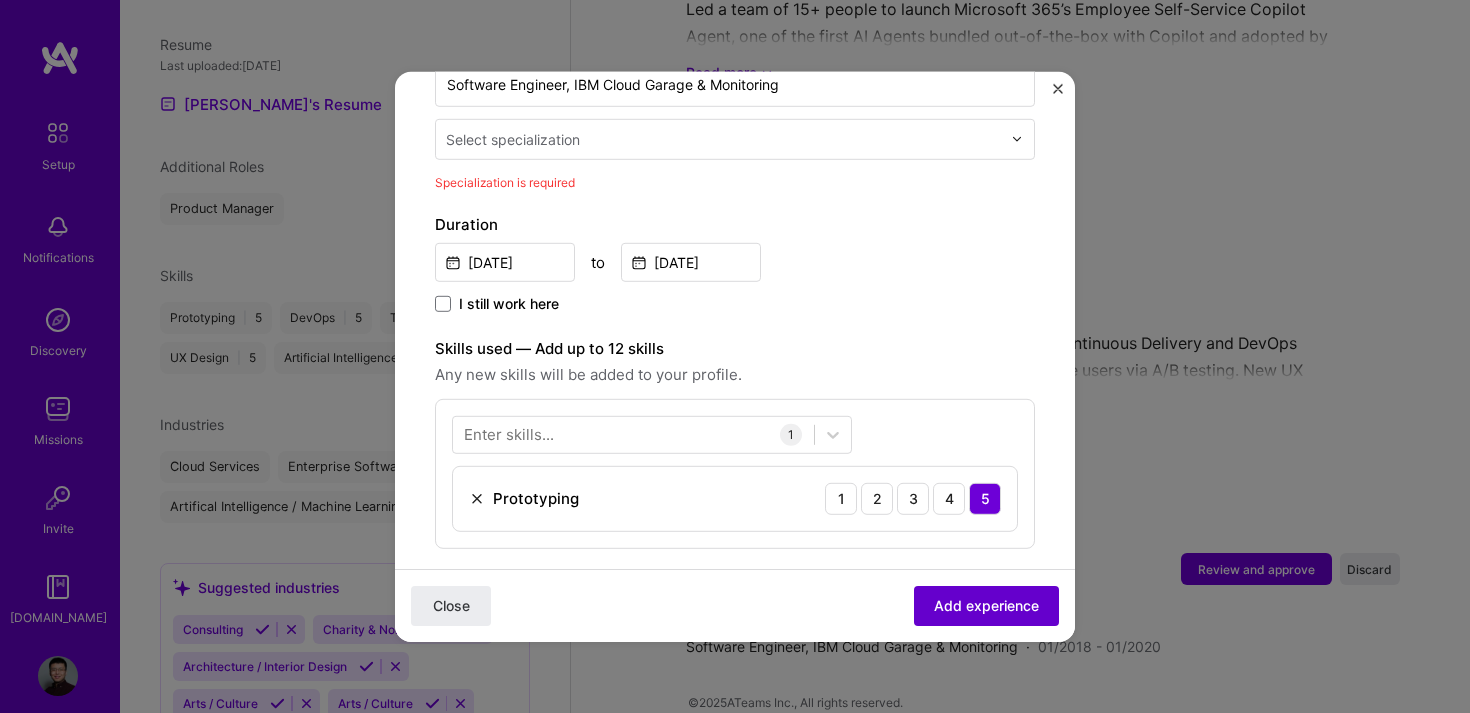 scroll, scrollTop: 415, scrollLeft: 0, axis: vertical 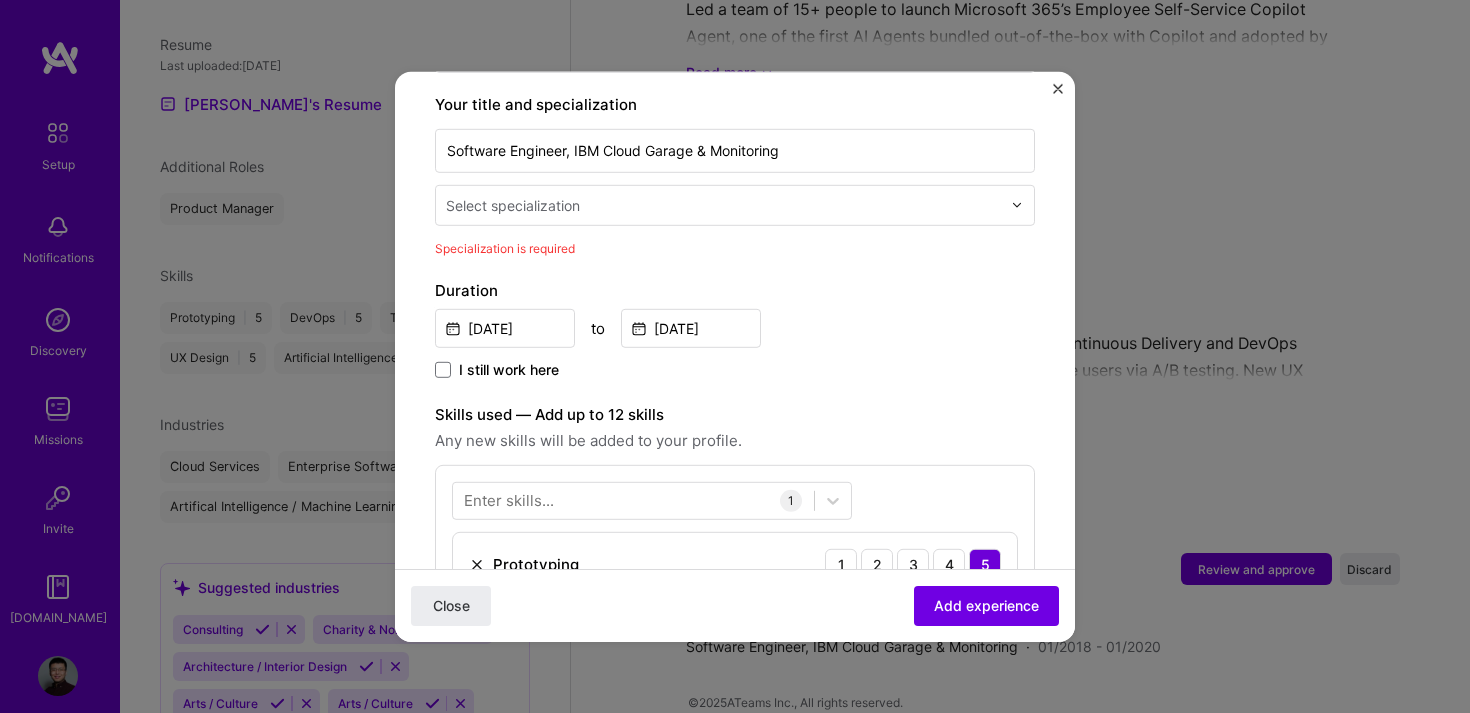 click at bounding box center [725, 204] 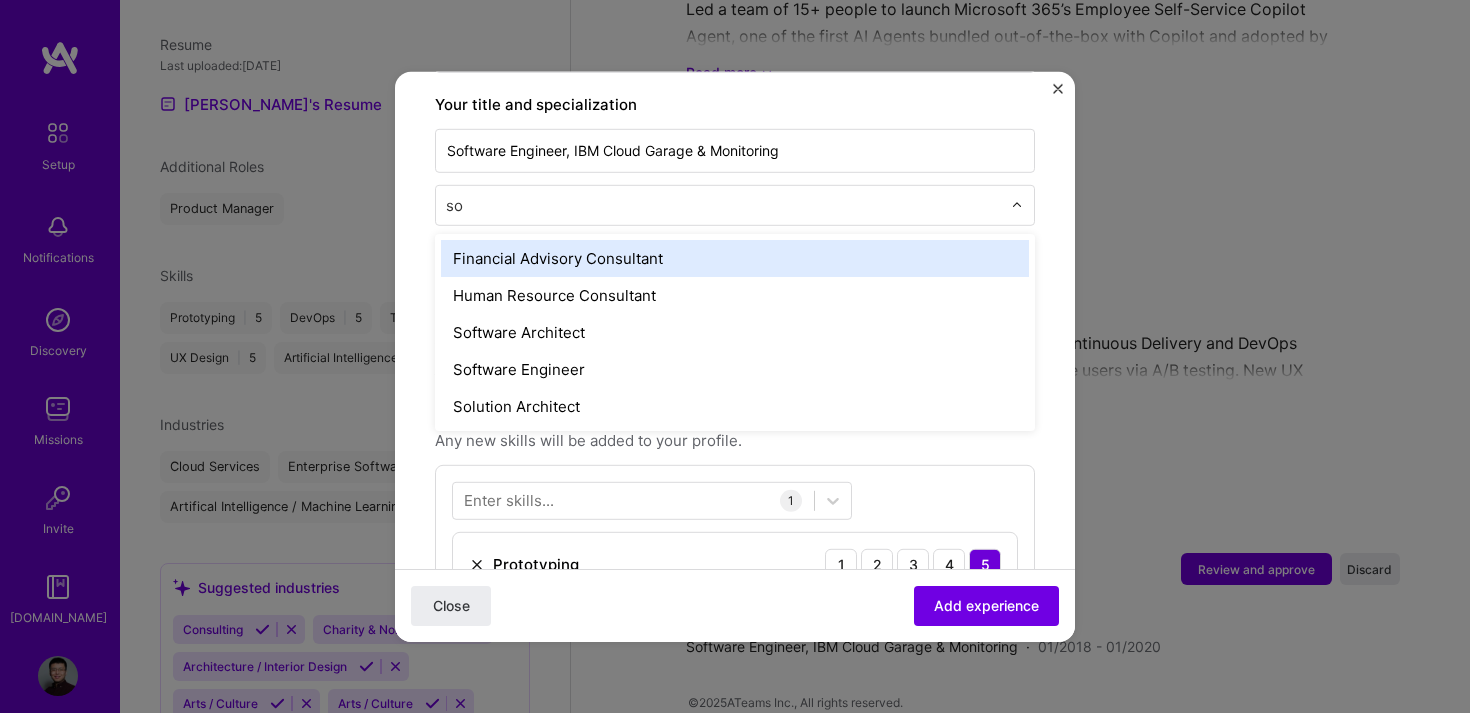 type on "sof" 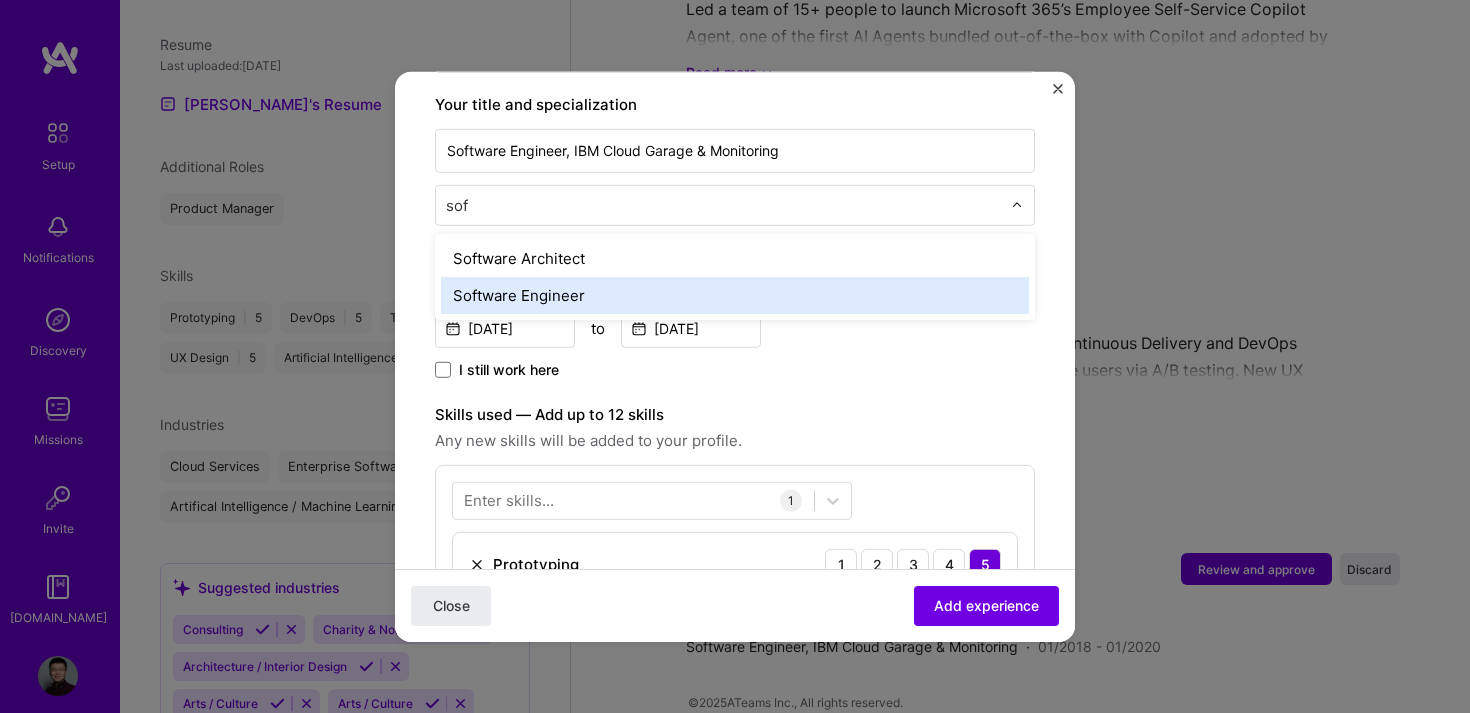 click on "Software Architect Software Engineer" at bounding box center (735, 276) 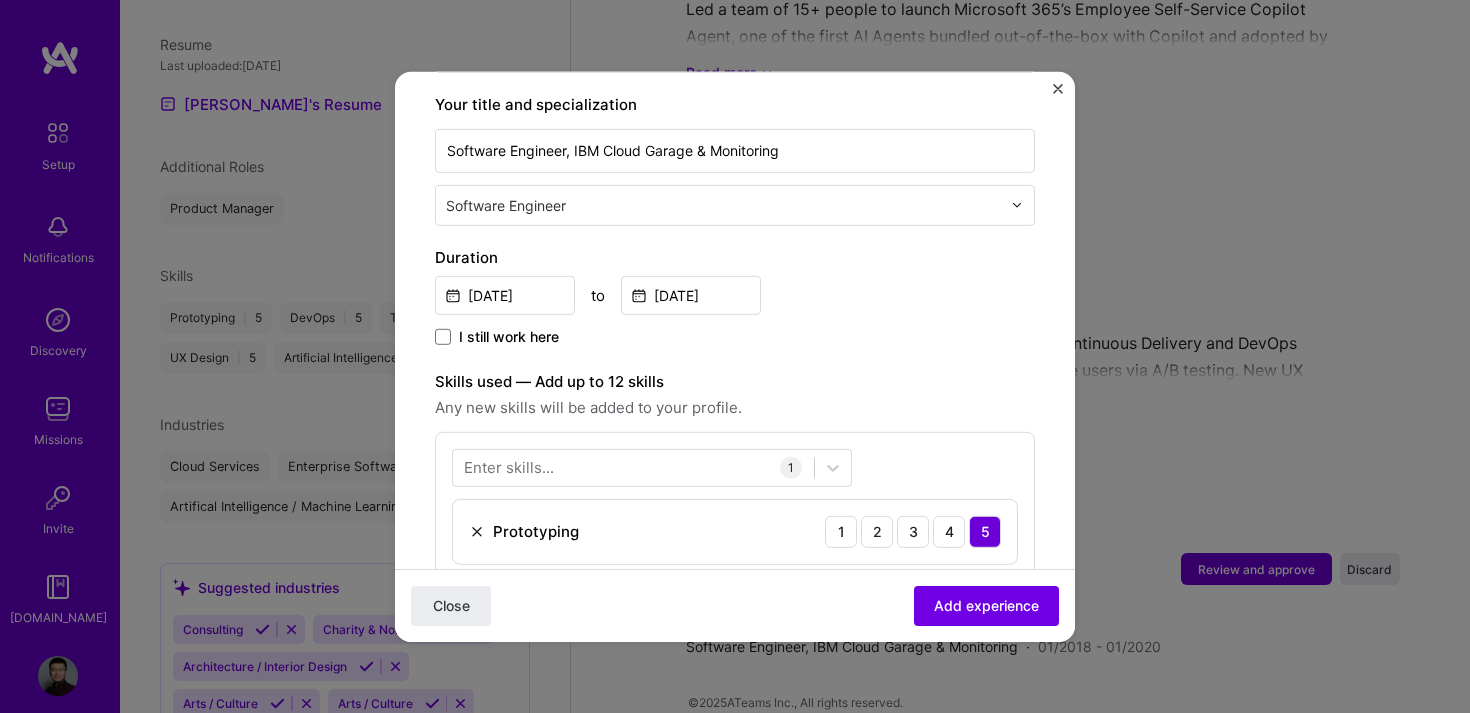 scroll, scrollTop: 994, scrollLeft: 0, axis: vertical 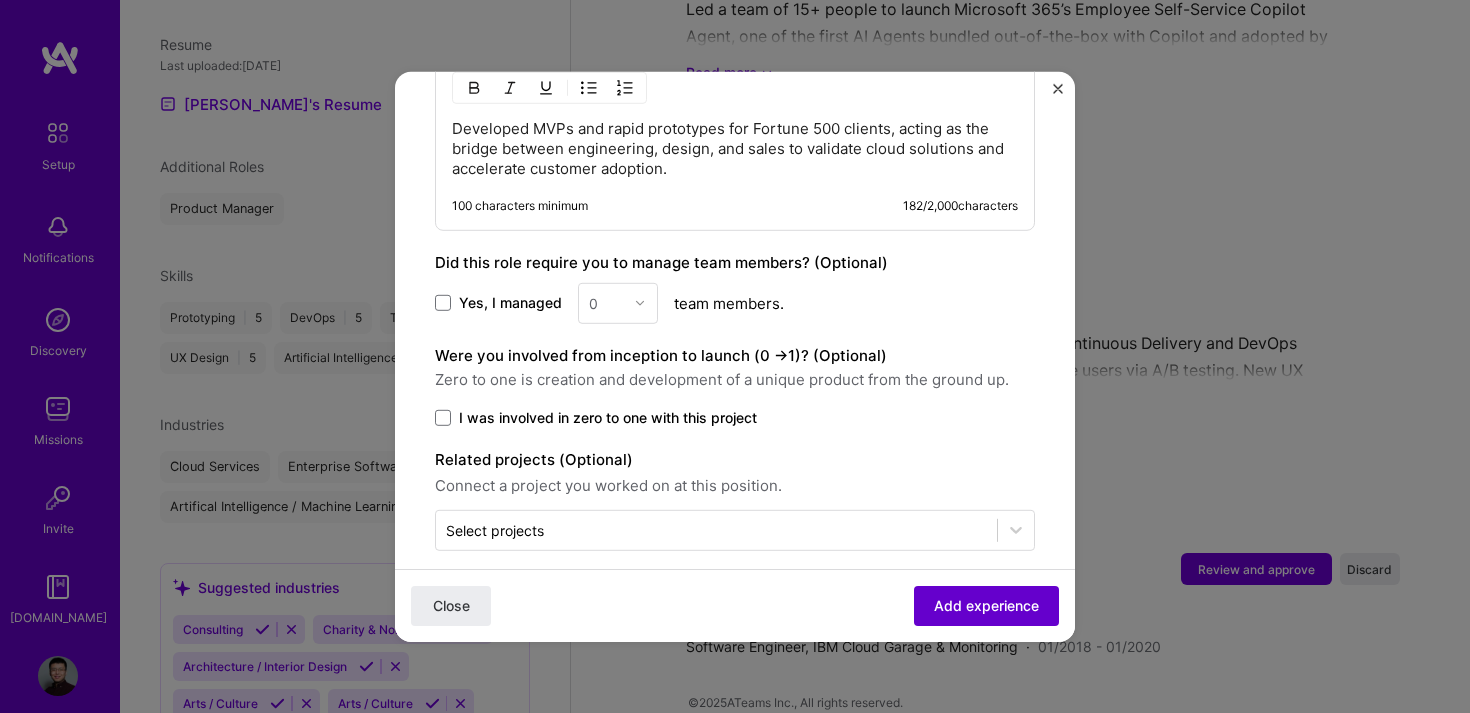 click on "Add experience" at bounding box center [986, 606] 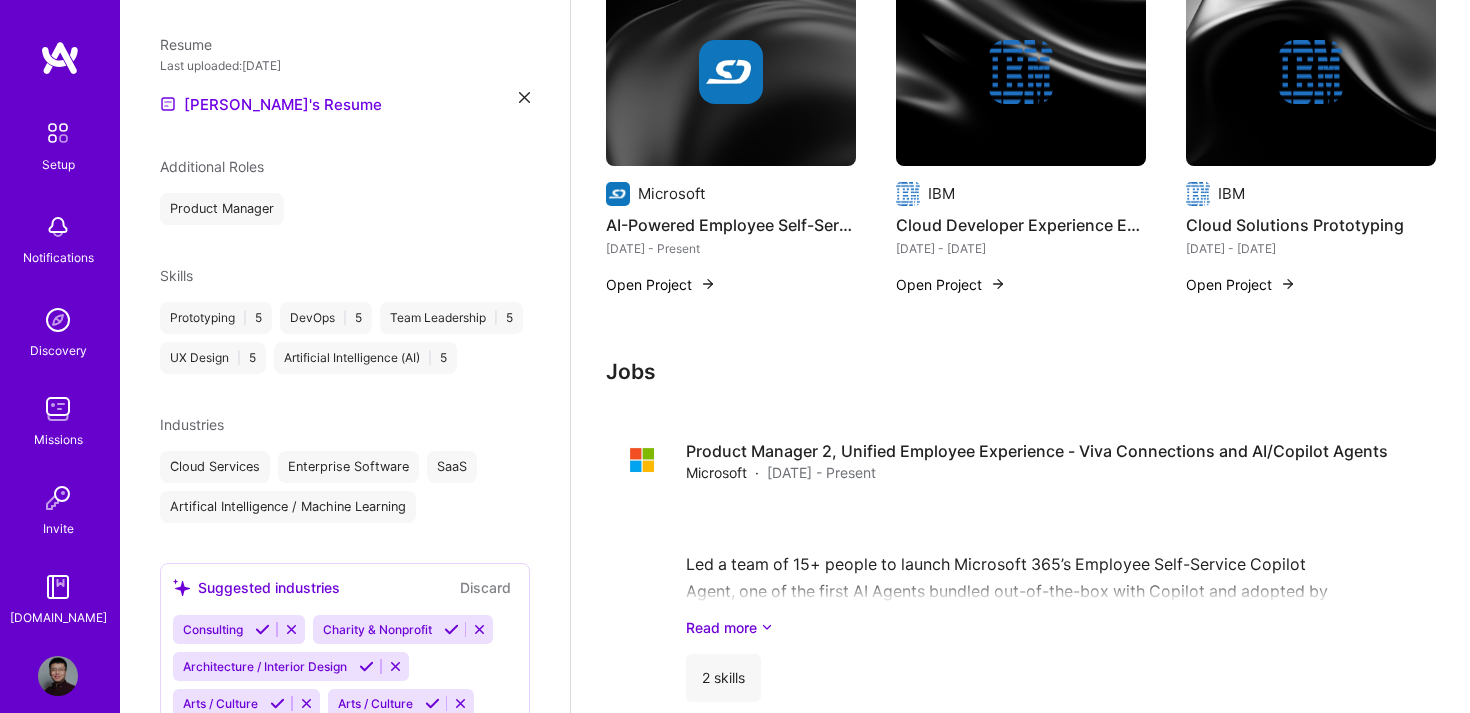 scroll, scrollTop: 0, scrollLeft: 0, axis: both 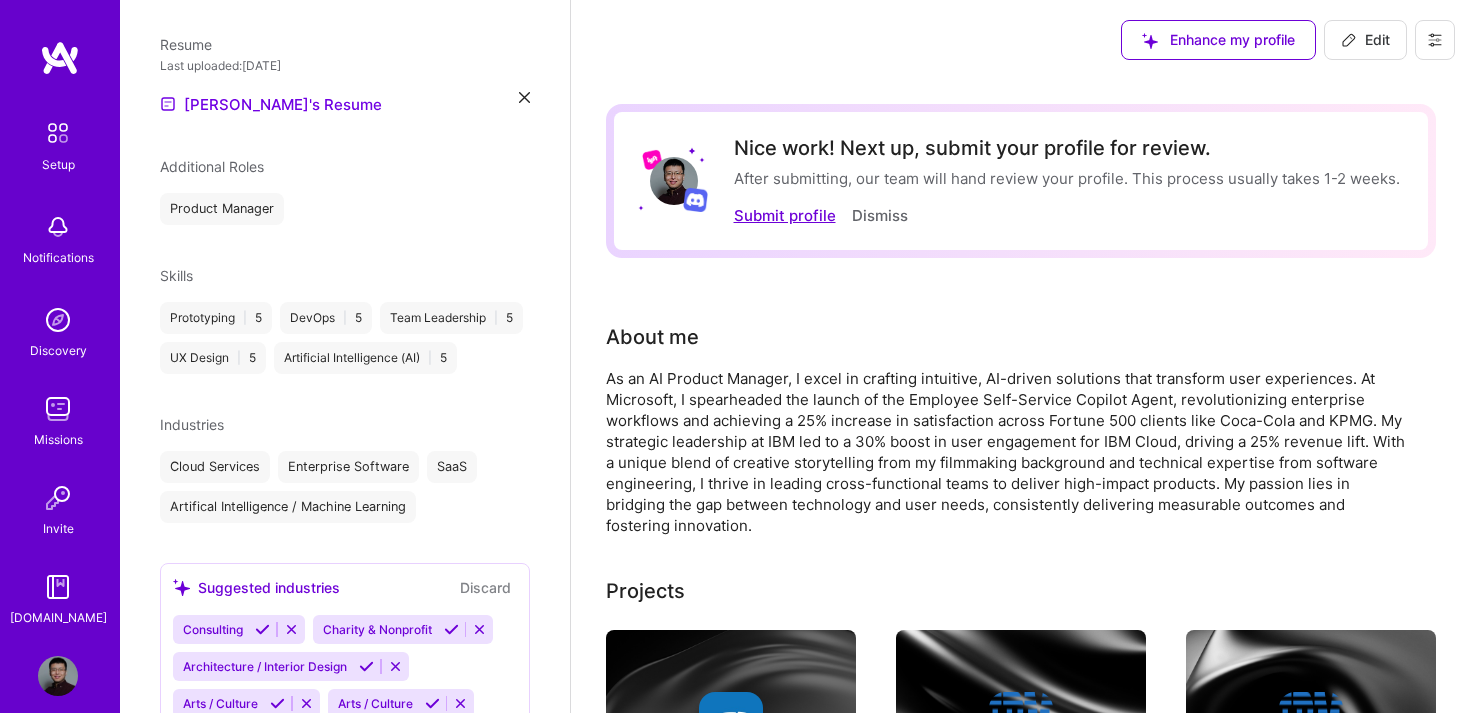 click on "Submit profile" at bounding box center (785, 215) 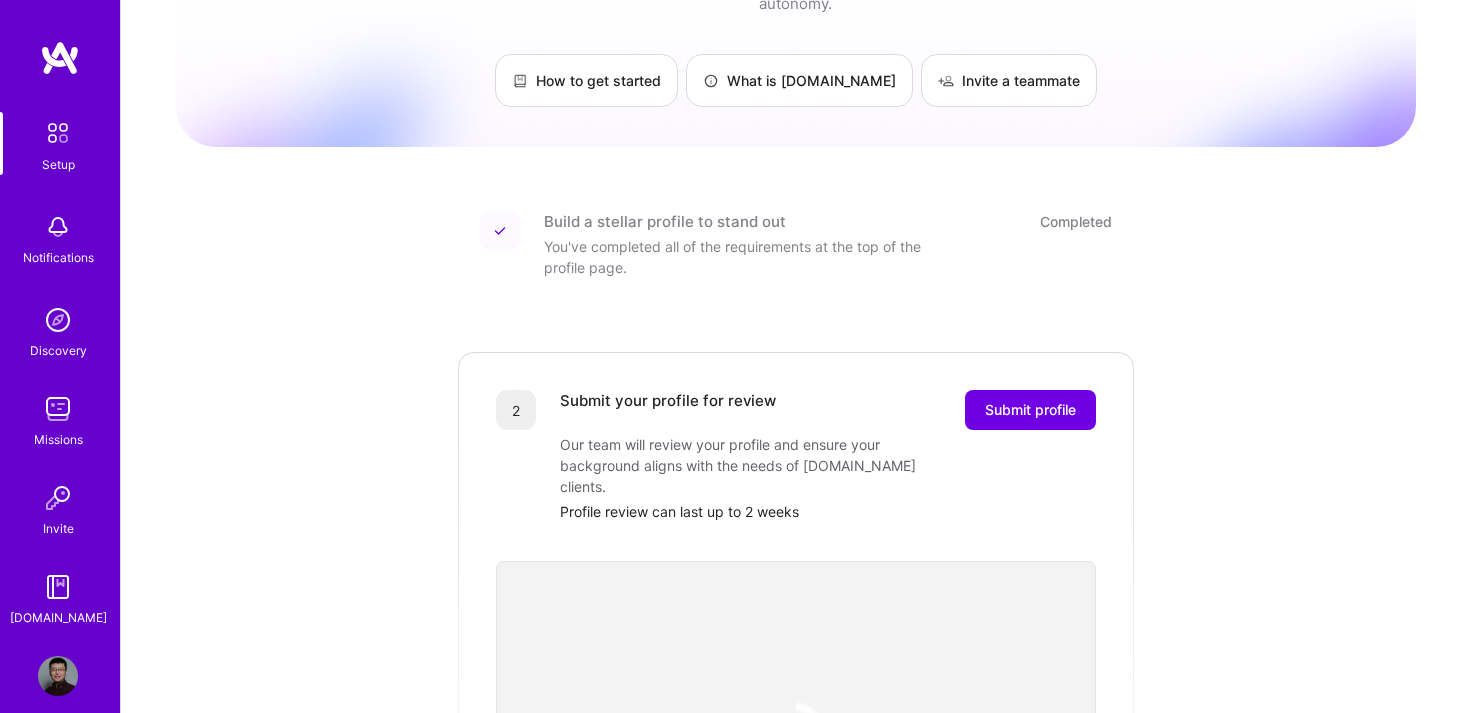 scroll, scrollTop: 164, scrollLeft: 0, axis: vertical 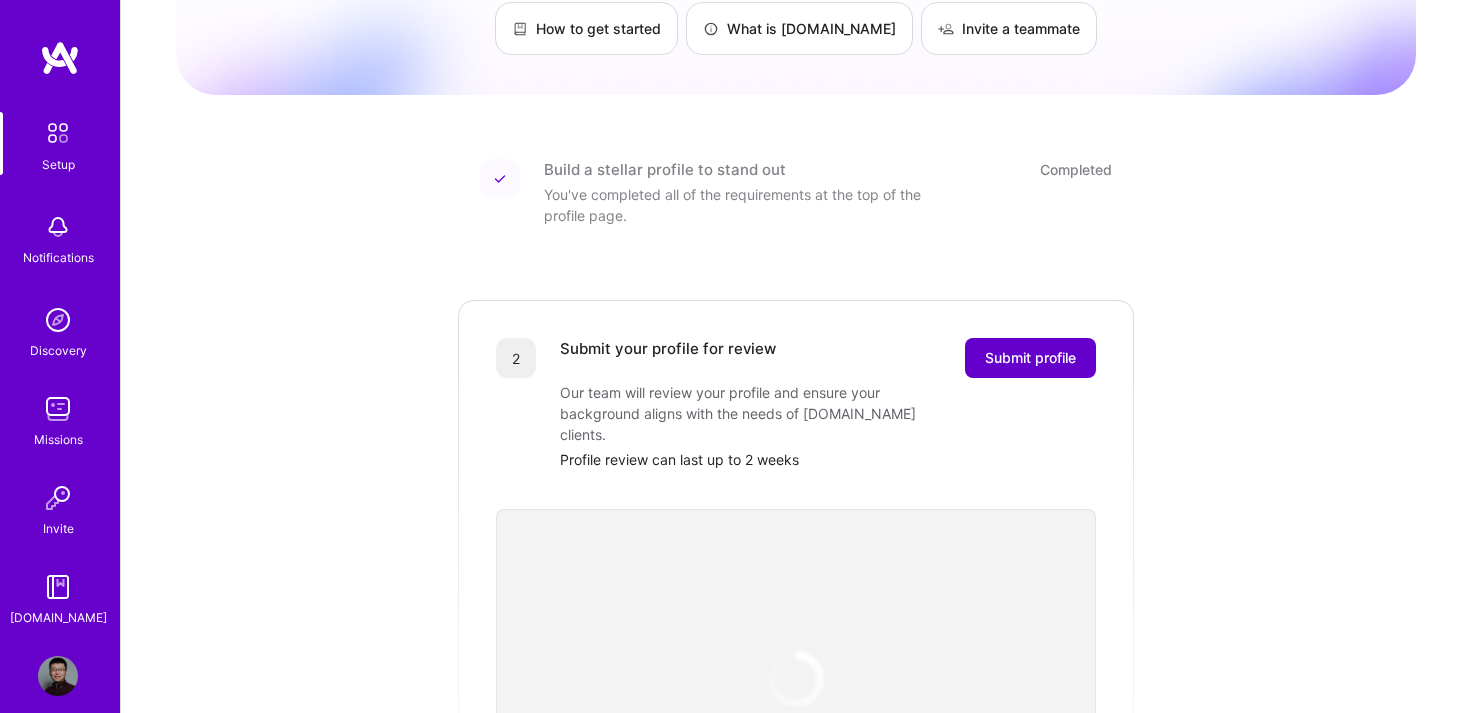 click on "Submit profile" at bounding box center [1030, 358] 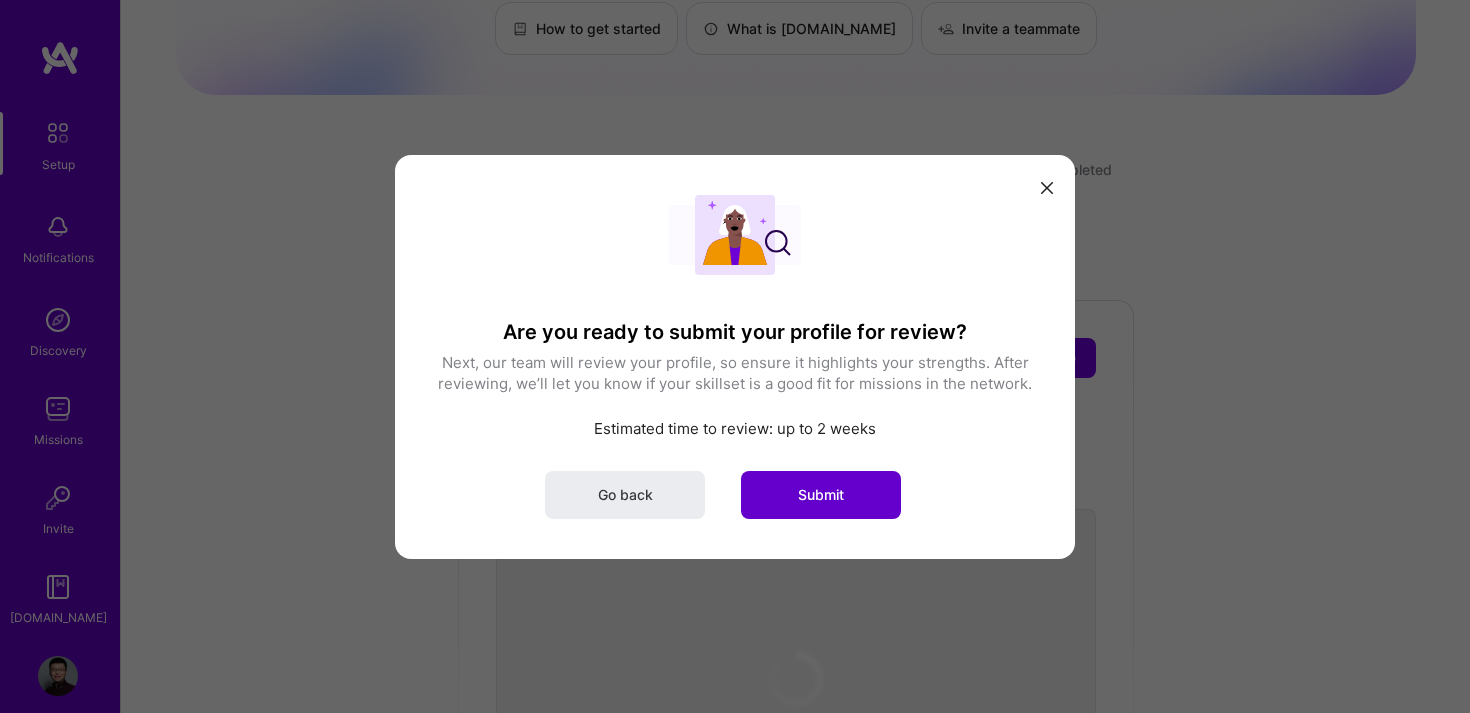 click on "Submit" at bounding box center [821, 494] 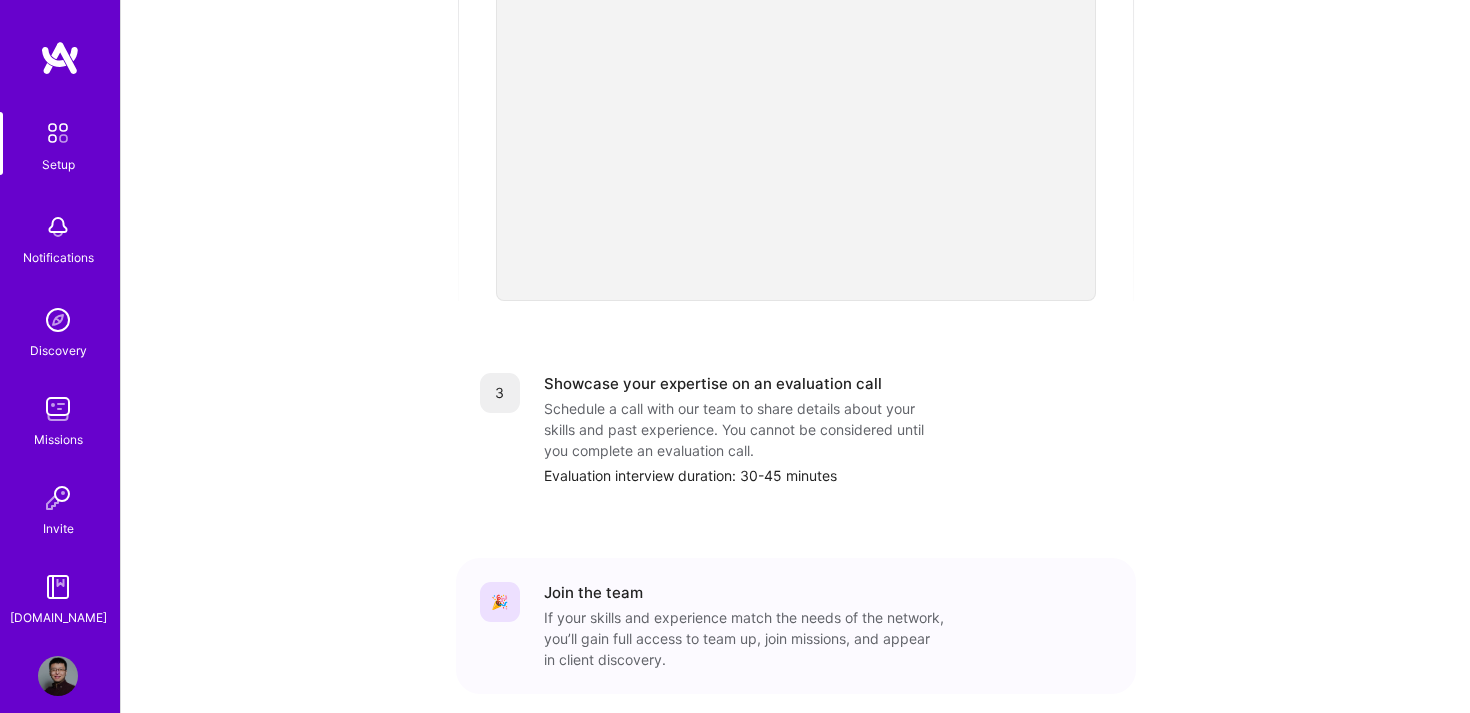 scroll, scrollTop: 733, scrollLeft: 0, axis: vertical 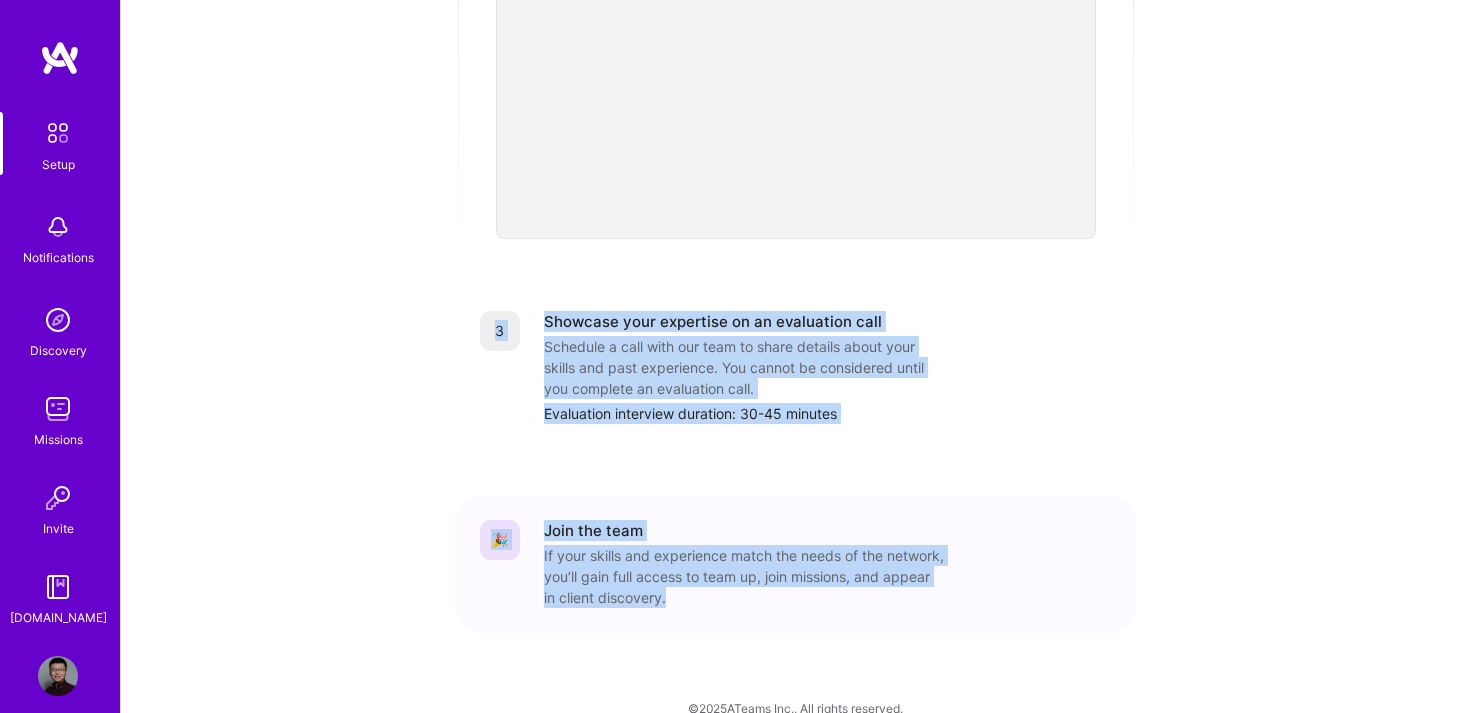 drag, startPoint x: 501, startPoint y: 263, endPoint x: 963, endPoint y: 590, distance: 566.015 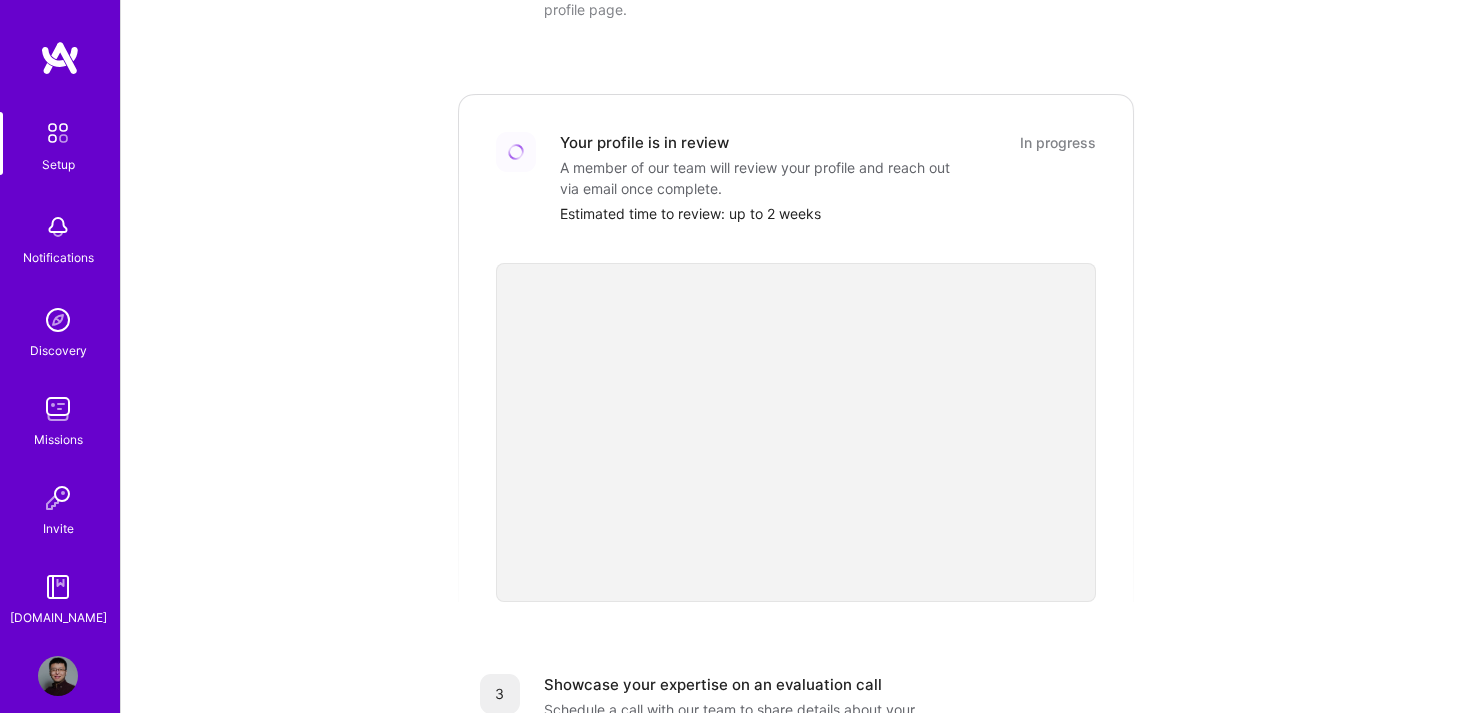scroll, scrollTop: 323, scrollLeft: 0, axis: vertical 